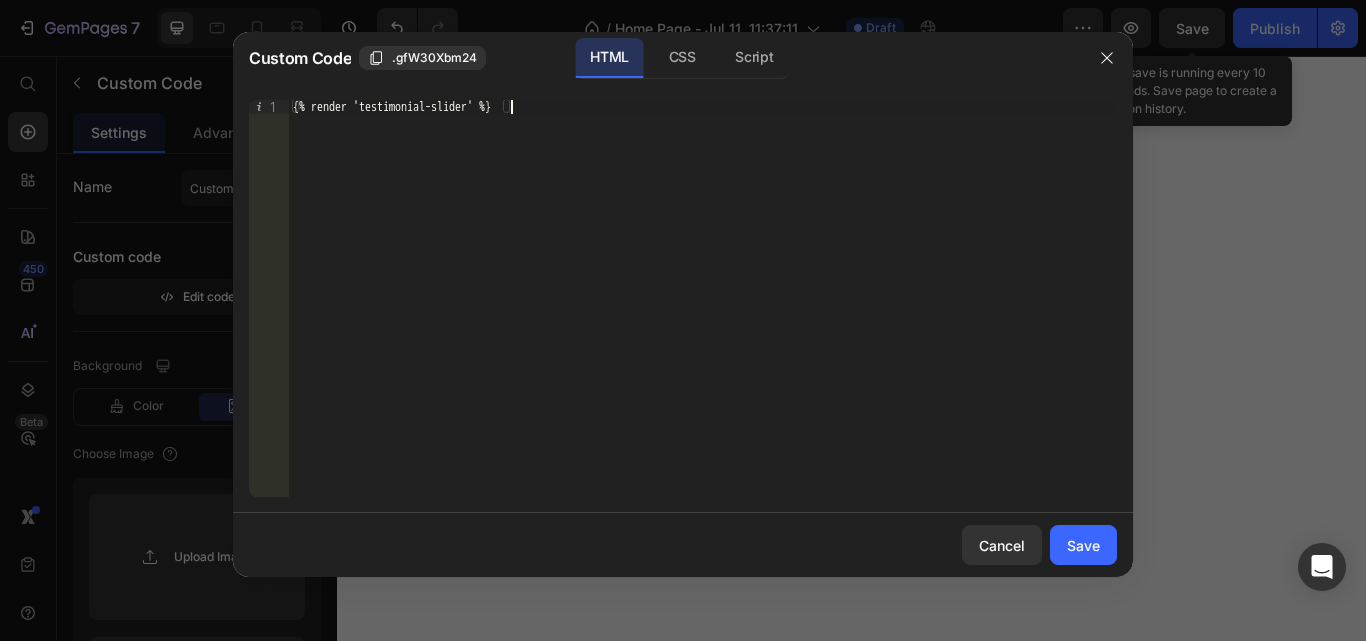 scroll, scrollTop: 0, scrollLeft: 0, axis: both 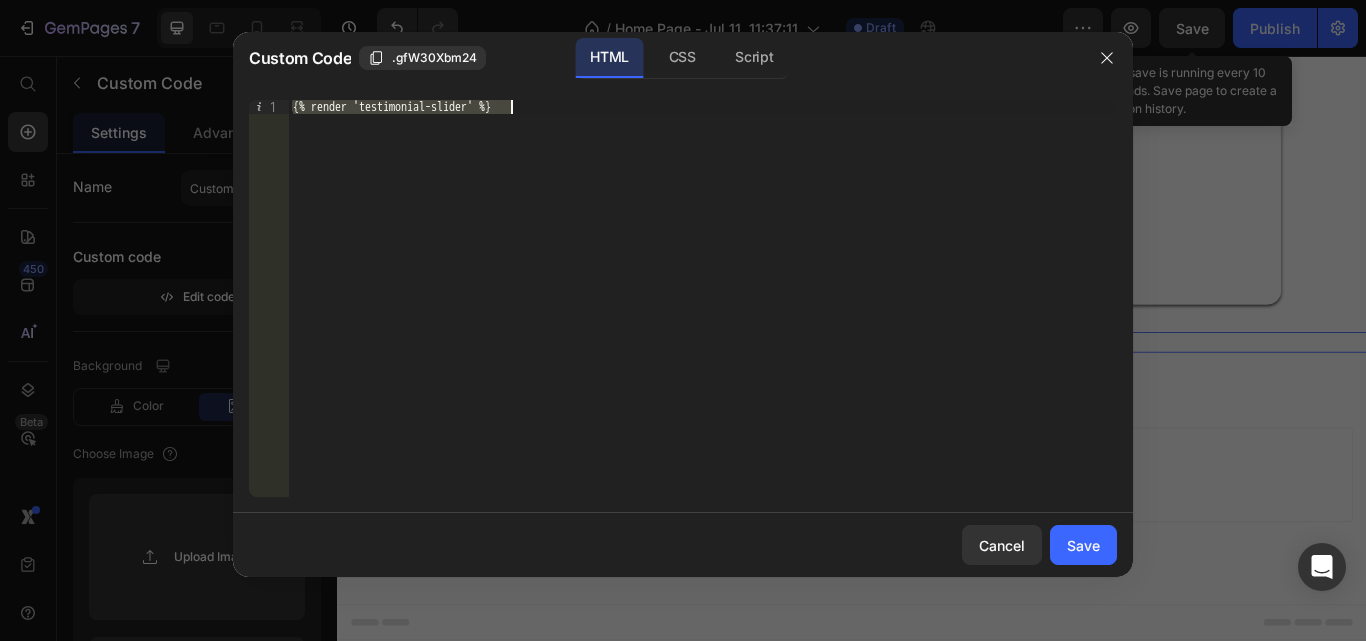 type on "{% section 'testimonial-slider' %}" 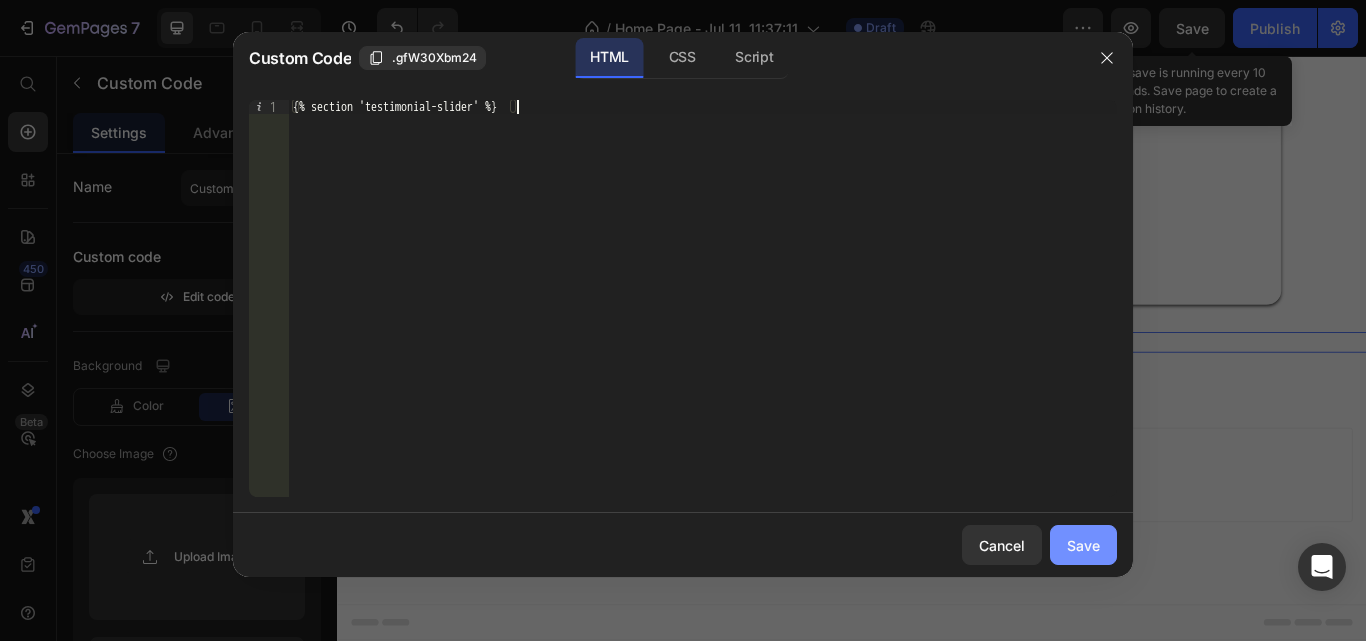 drag, startPoint x: 1055, startPoint y: 528, endPoint x: 864, endPoint y: 557, distance: 193.18903 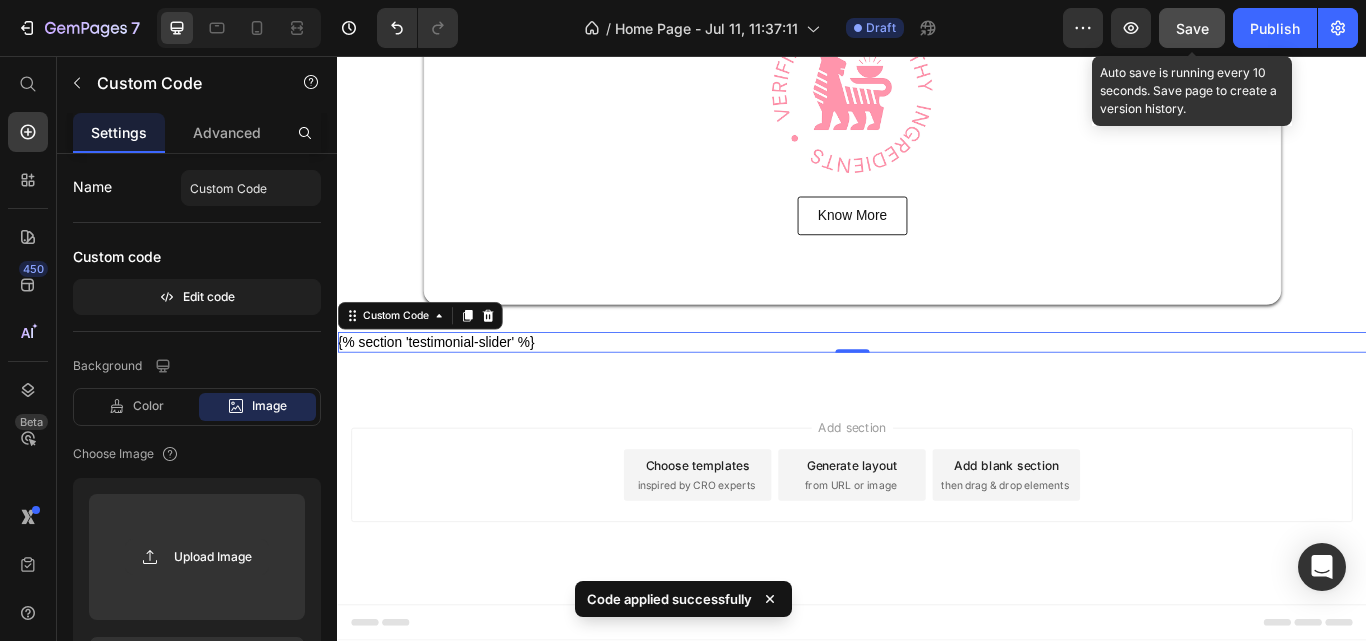 click on "Save" 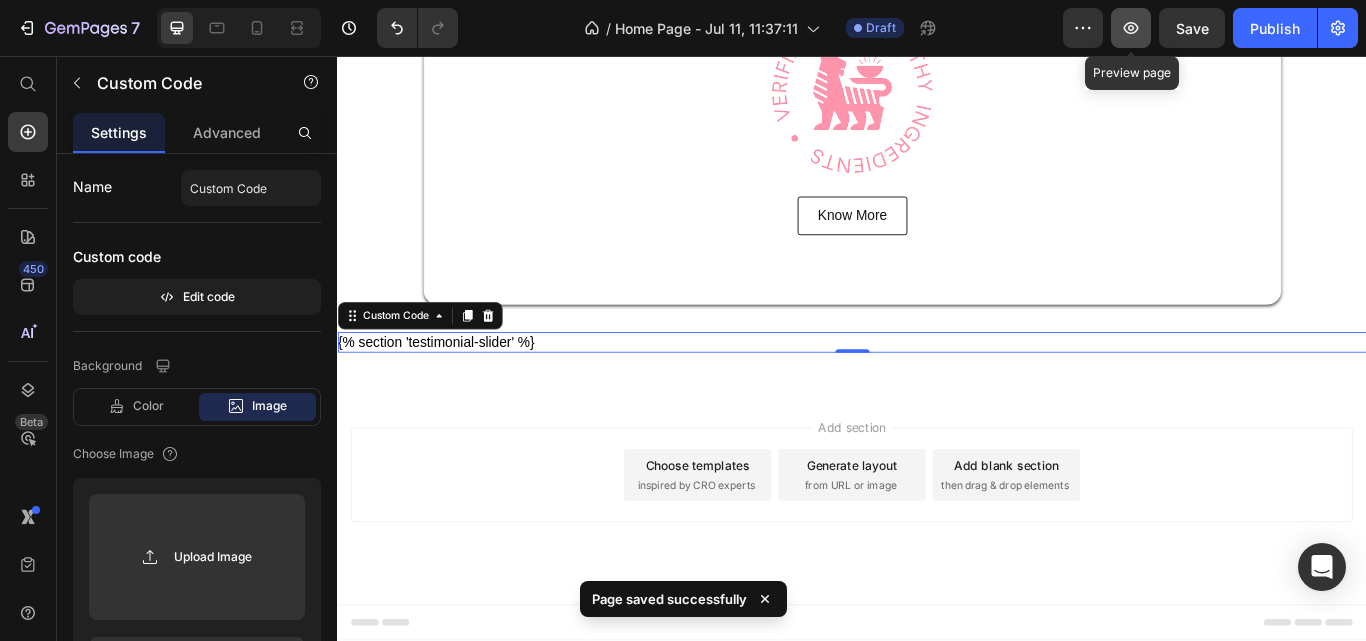 click 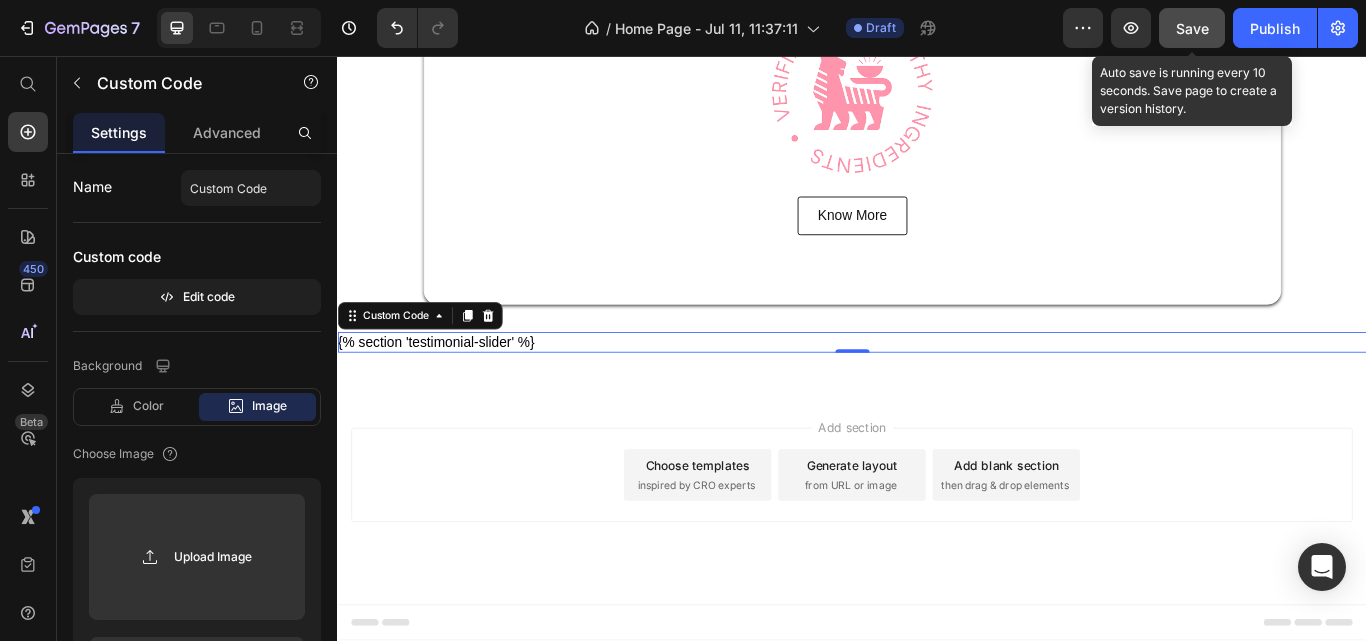 click on "Save" at bounding box center (1192, 28) 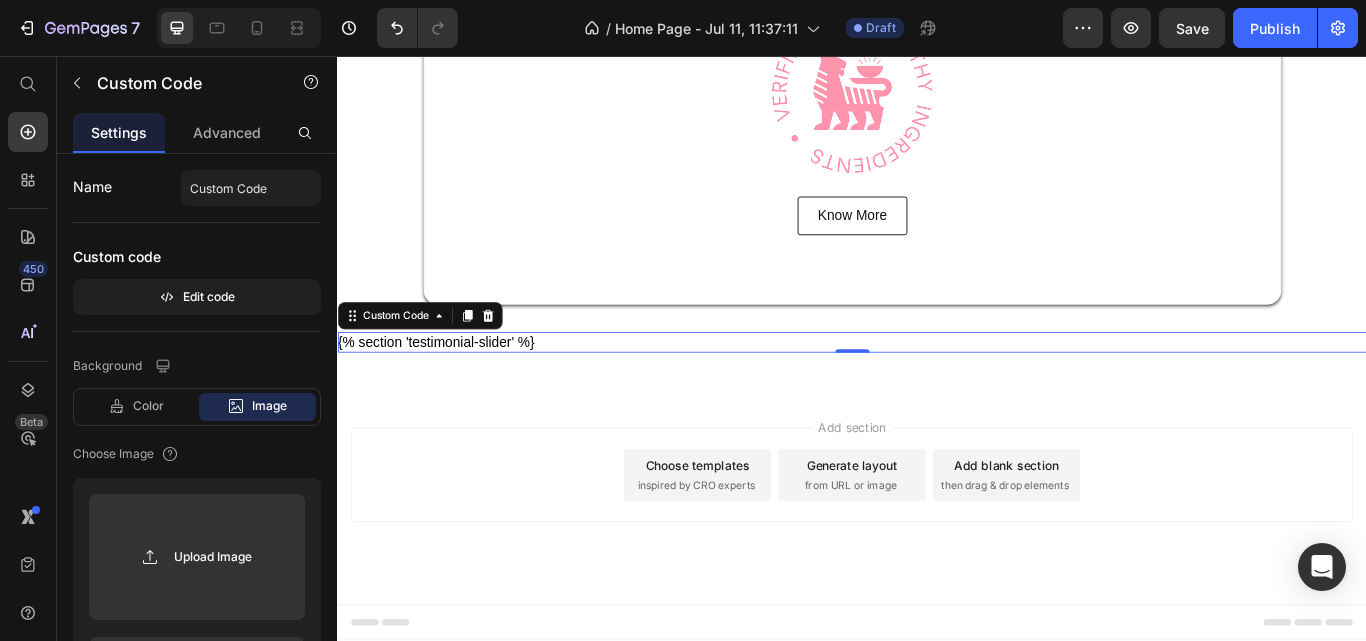 click on "Save" at bounding box center [1192, 28] 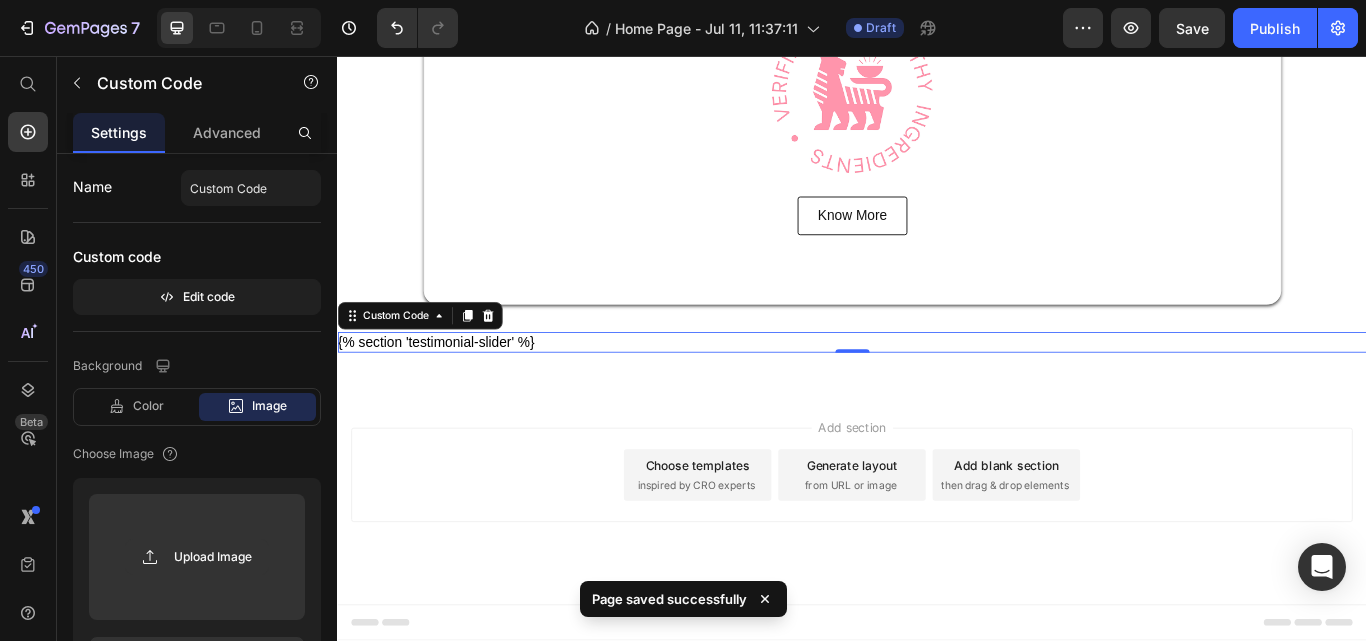click on "Add blank section then drag & drop elements" at bounding box center (1117, 545) 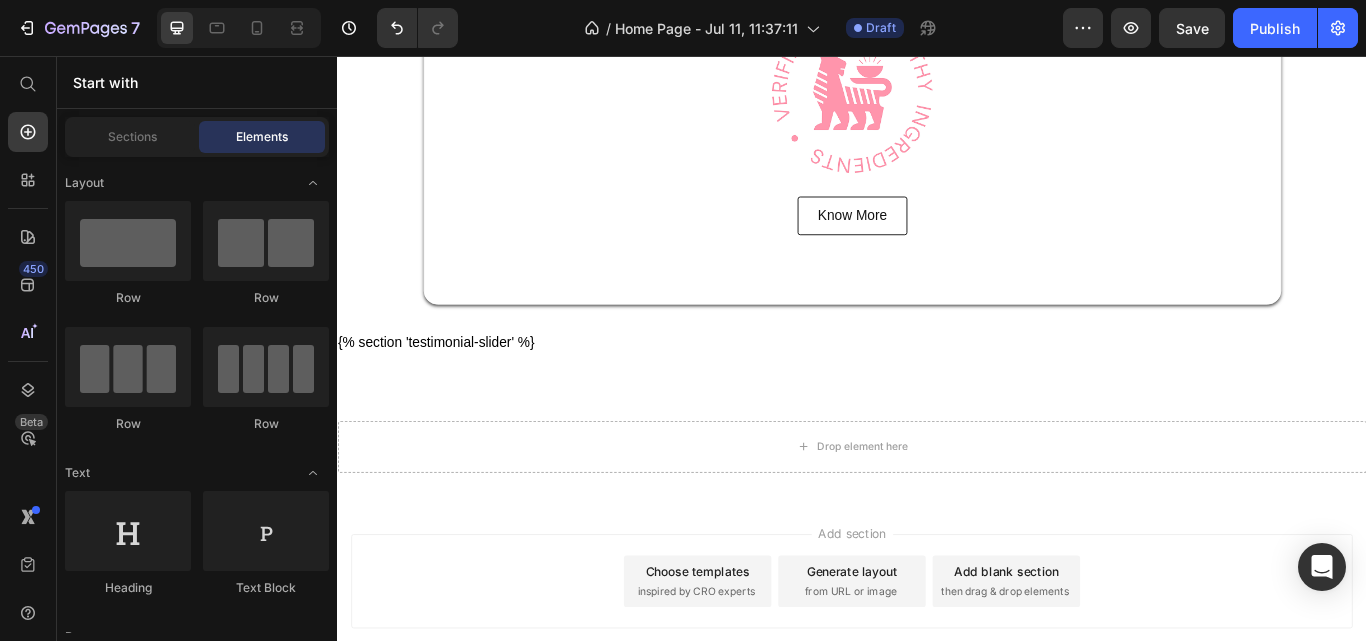 scroll, scrollTop: 703, scrollLeft: 0, axis: vertical 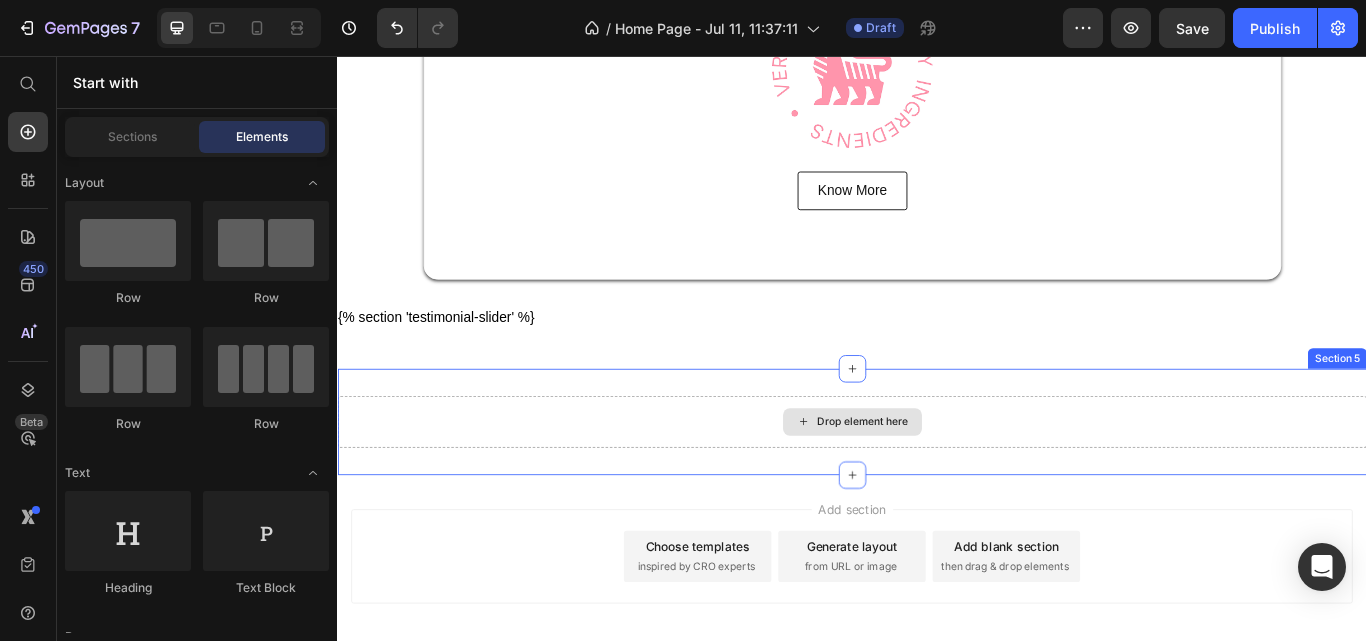 click on "Drop element here" at bounding box center (937, 483) 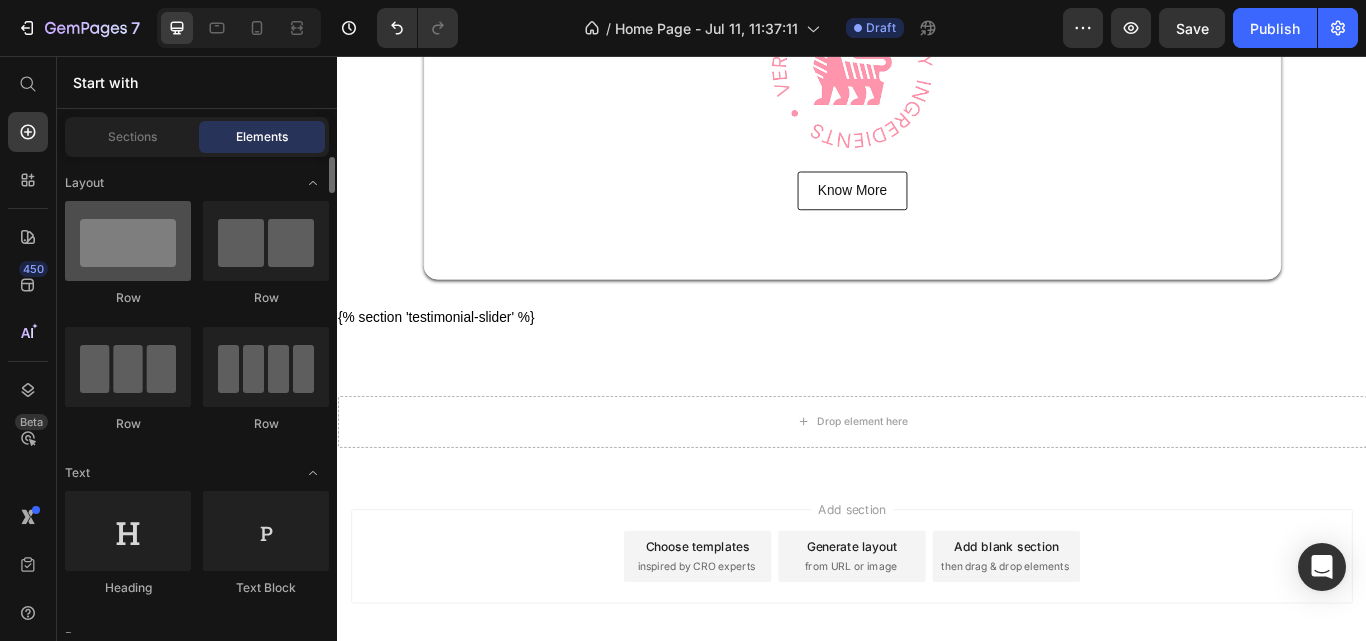 click at bounding box center (128, 241) 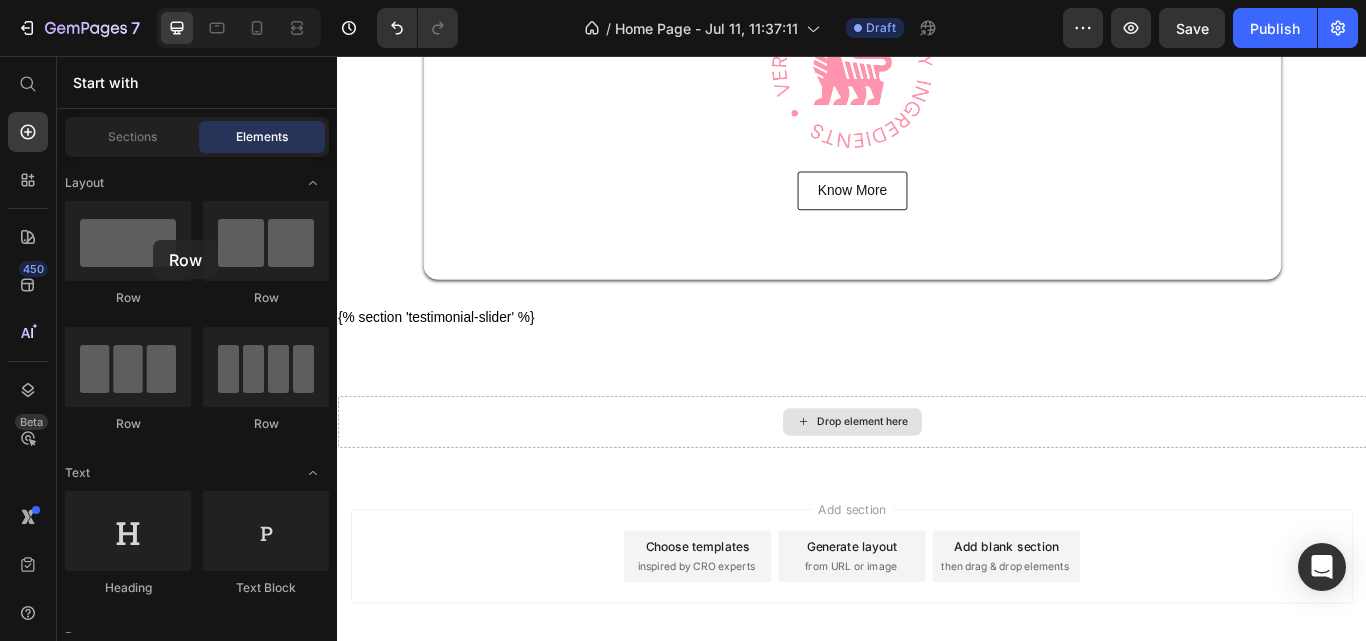 click on "Drop element here" at bounding box center (949, 483) 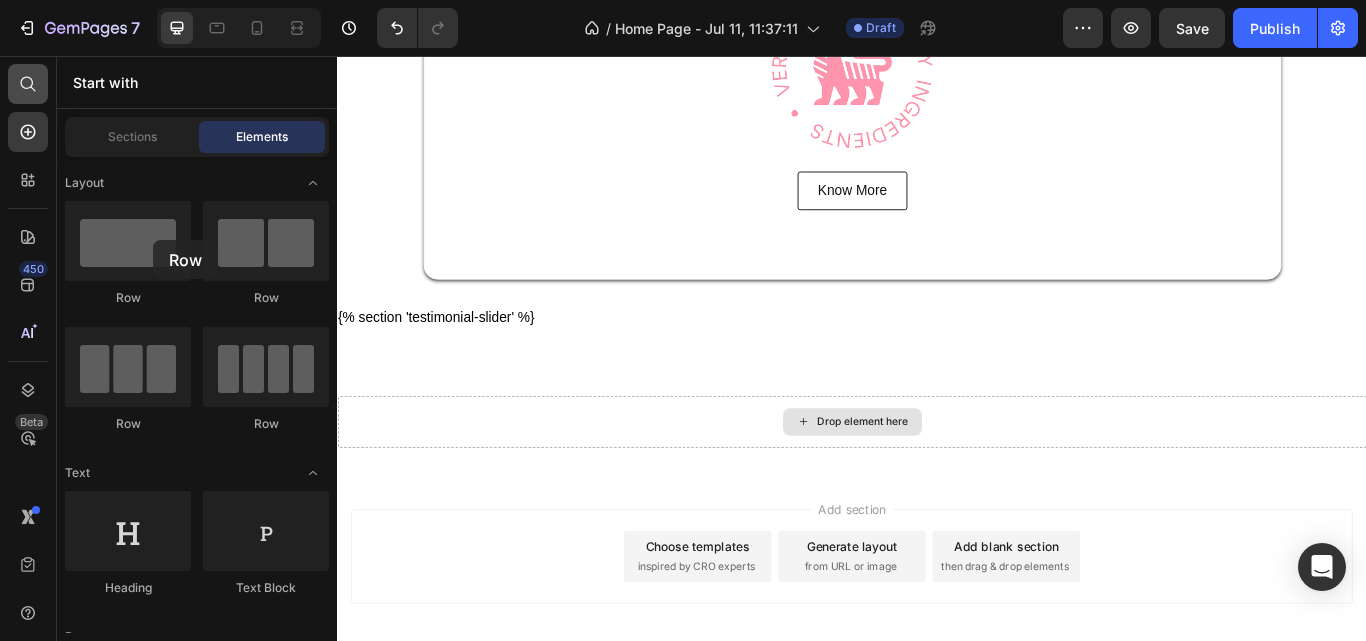 click 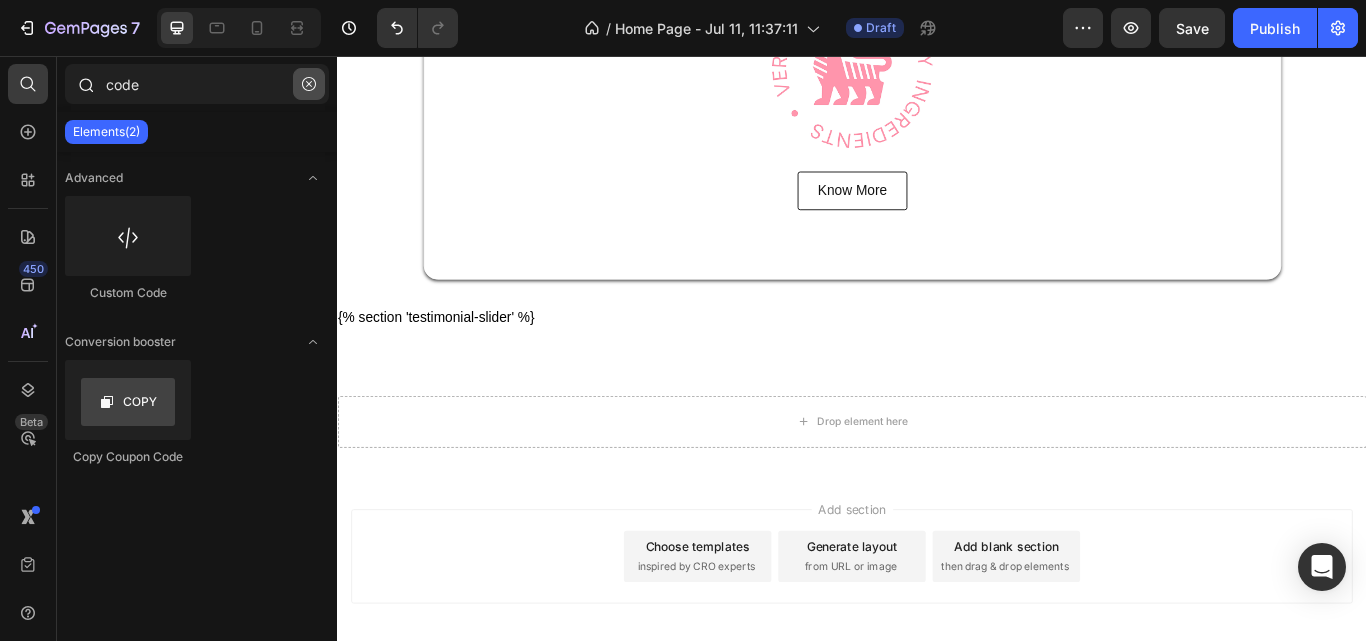 click 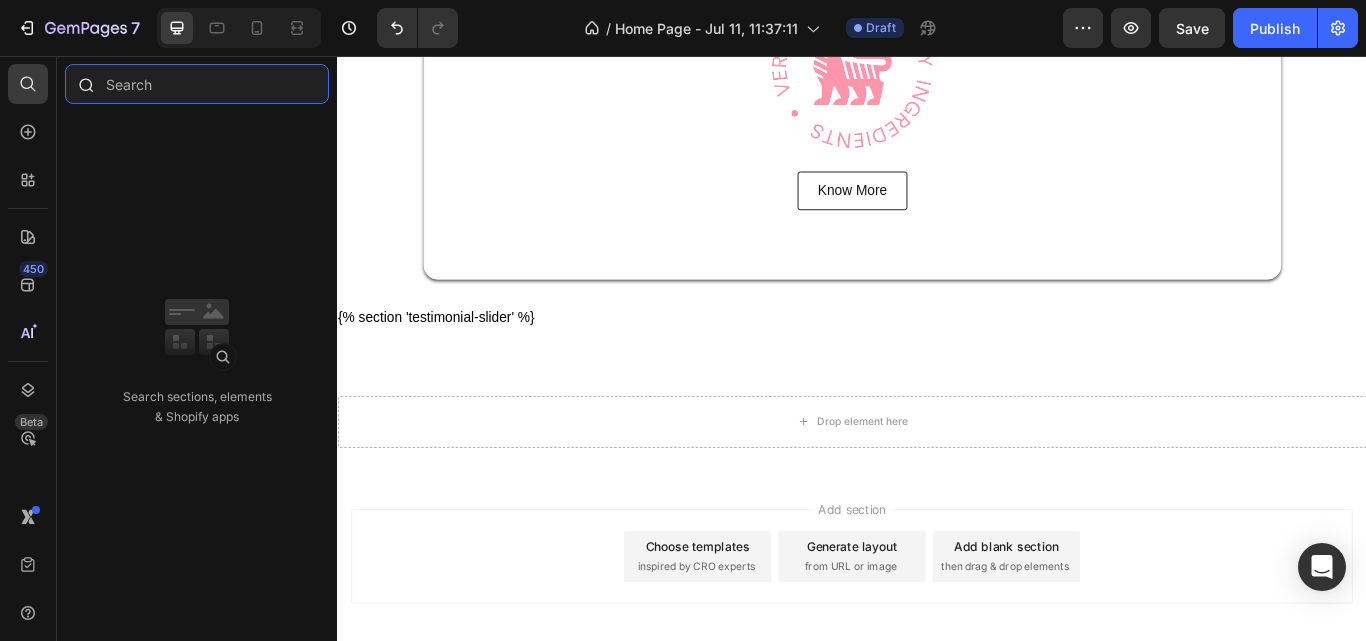 click at bounding box center [197, 84] 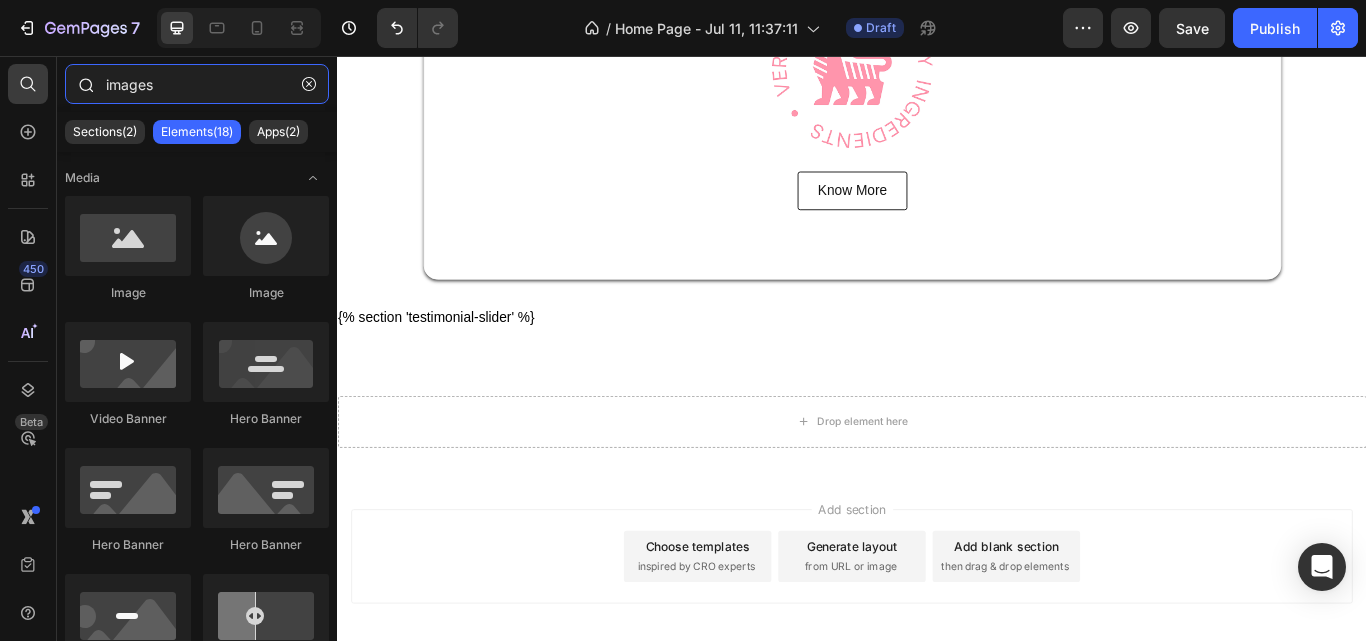 click on "images" at bounding box center (197, 84) 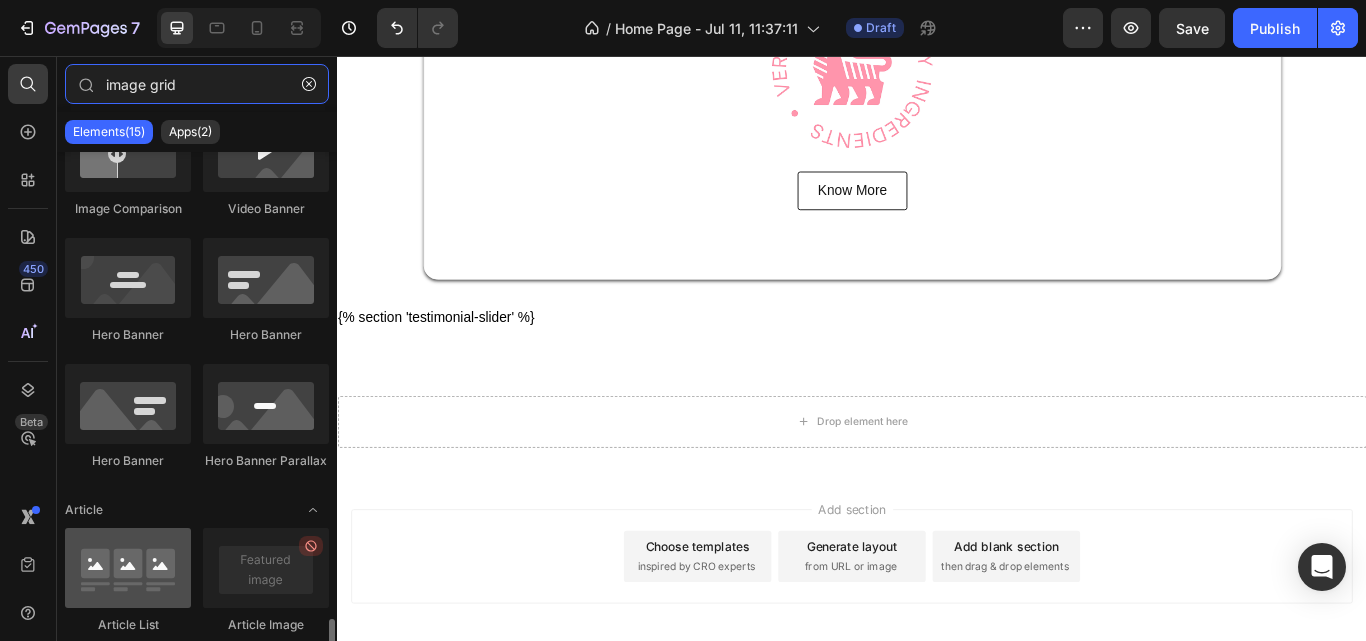 scroll, scrollTop: 673, scrollLeft: 0, axis: vertical 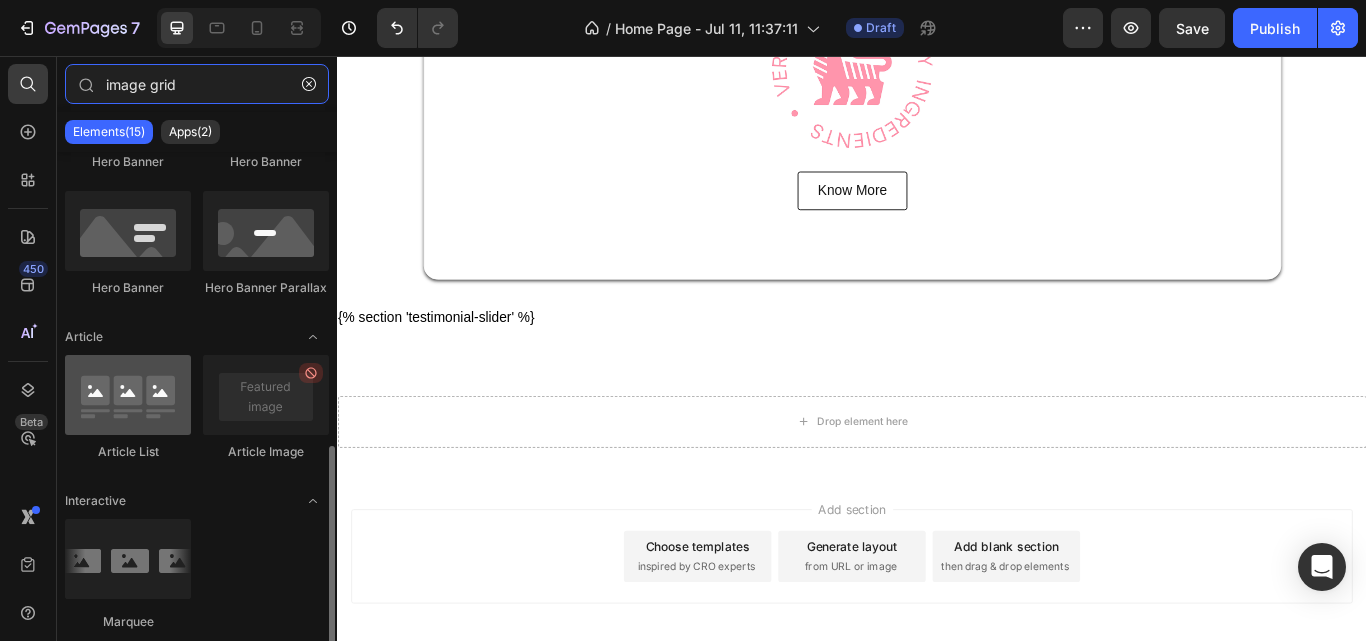 type on "image grid" 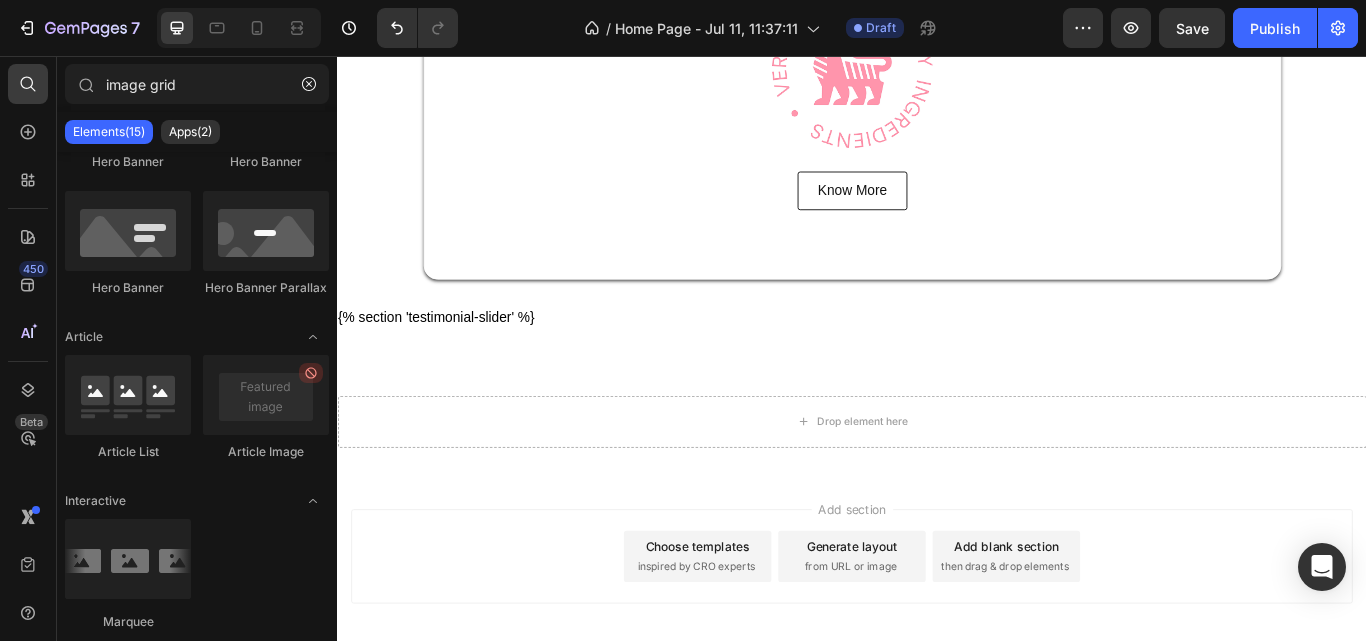 drag, startPoint x: 650, startPoint y: 483, endPoint x: 931, endPoint y: 467, distance: 281.45514 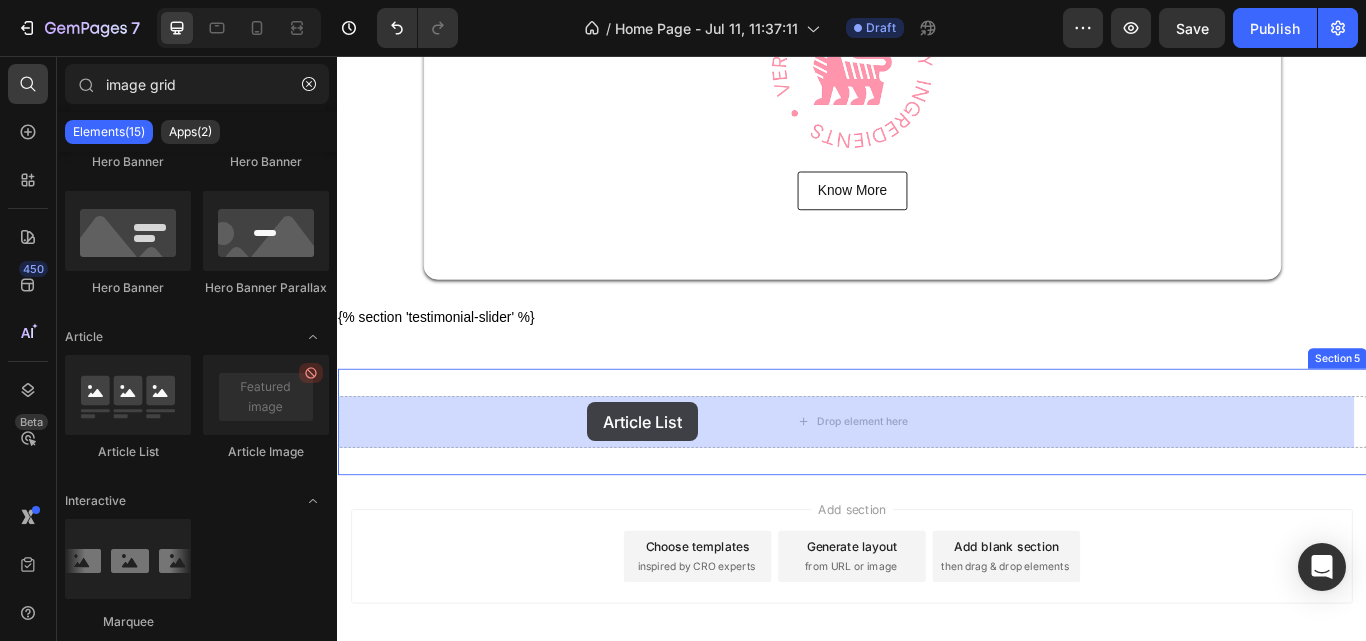 drag, startPoint x: 470, startPoint y: 462, endPoint x: 628, endPoint y: 460, distance: 158.01266 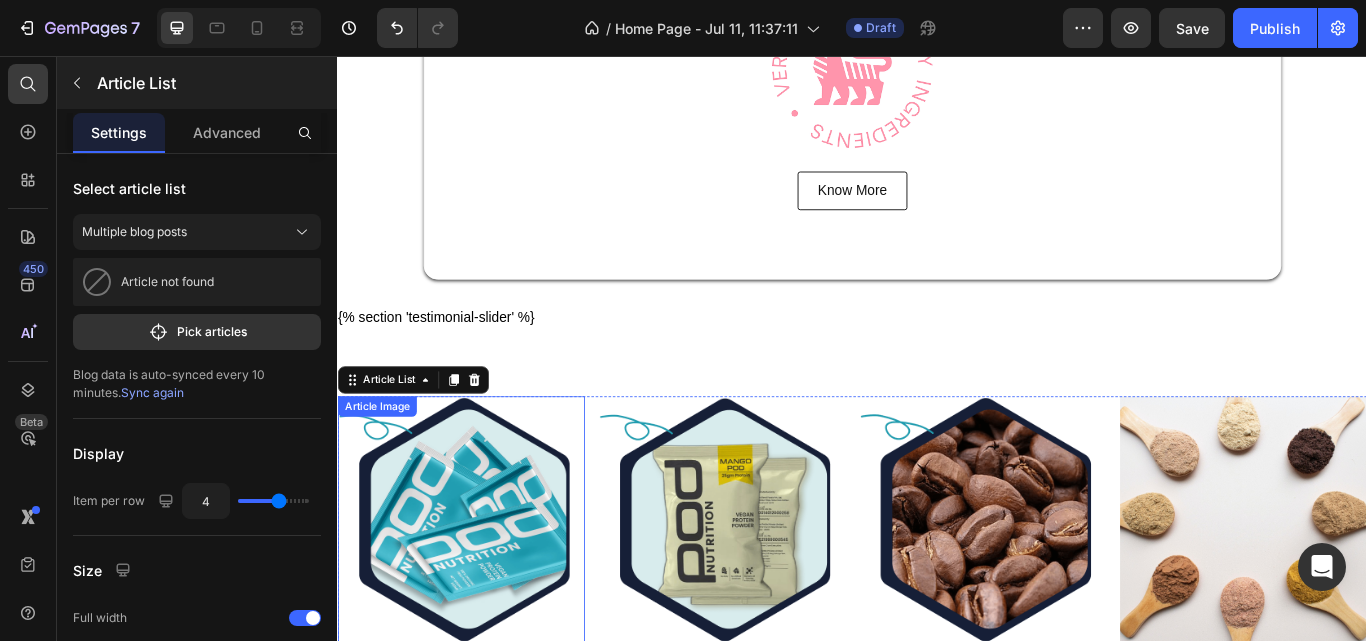 click 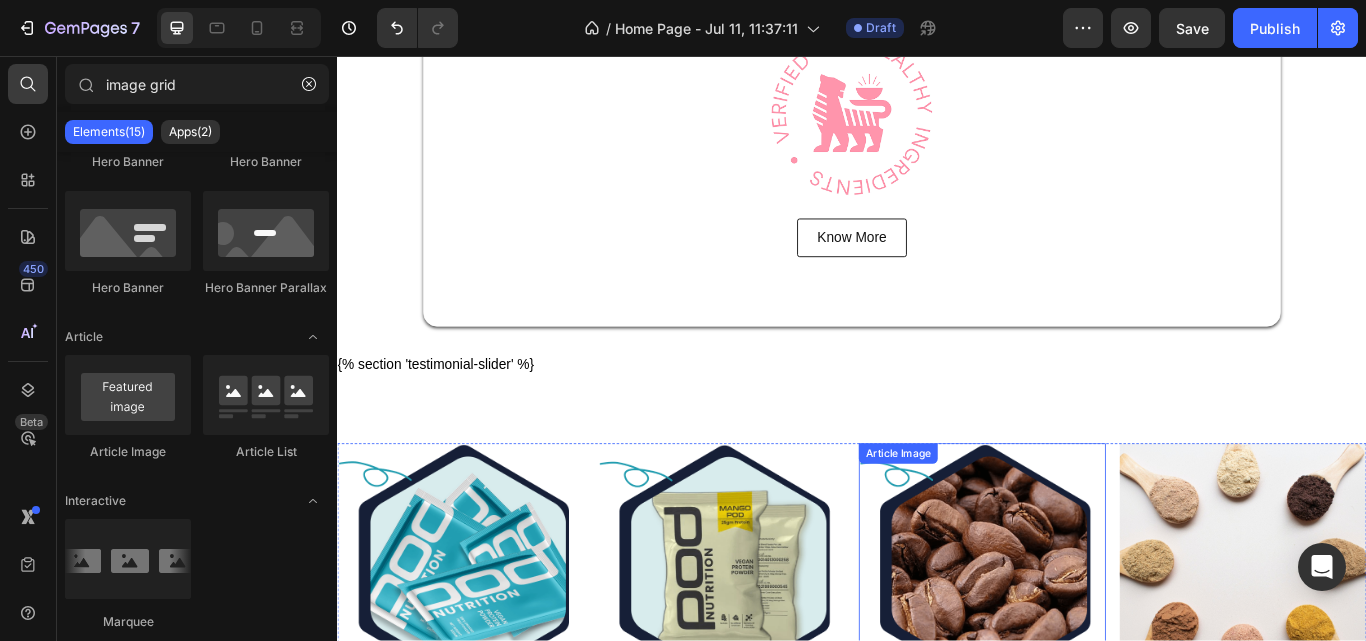 scroll, scrollTop: 895, scrollLeft: 0, axis: vertical 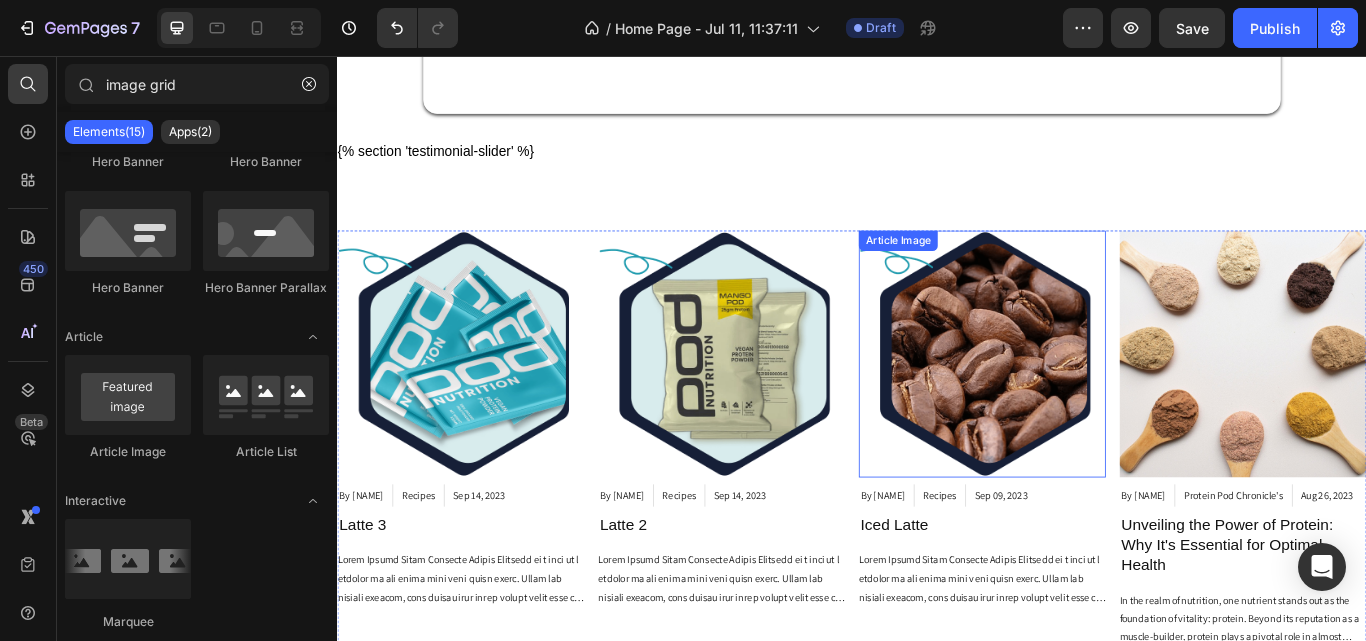 click at bounding box center [1089, 404] 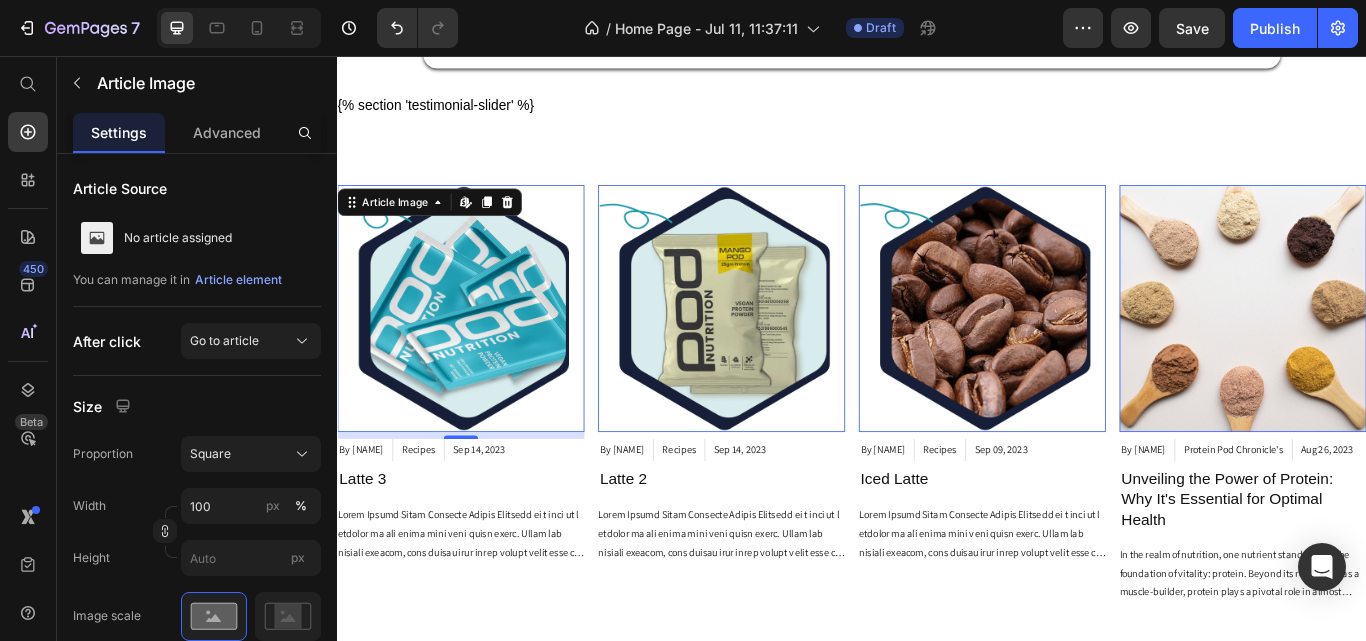 click on "{% section 'testimonial-slider' %}" at bounding box center [937, 115] 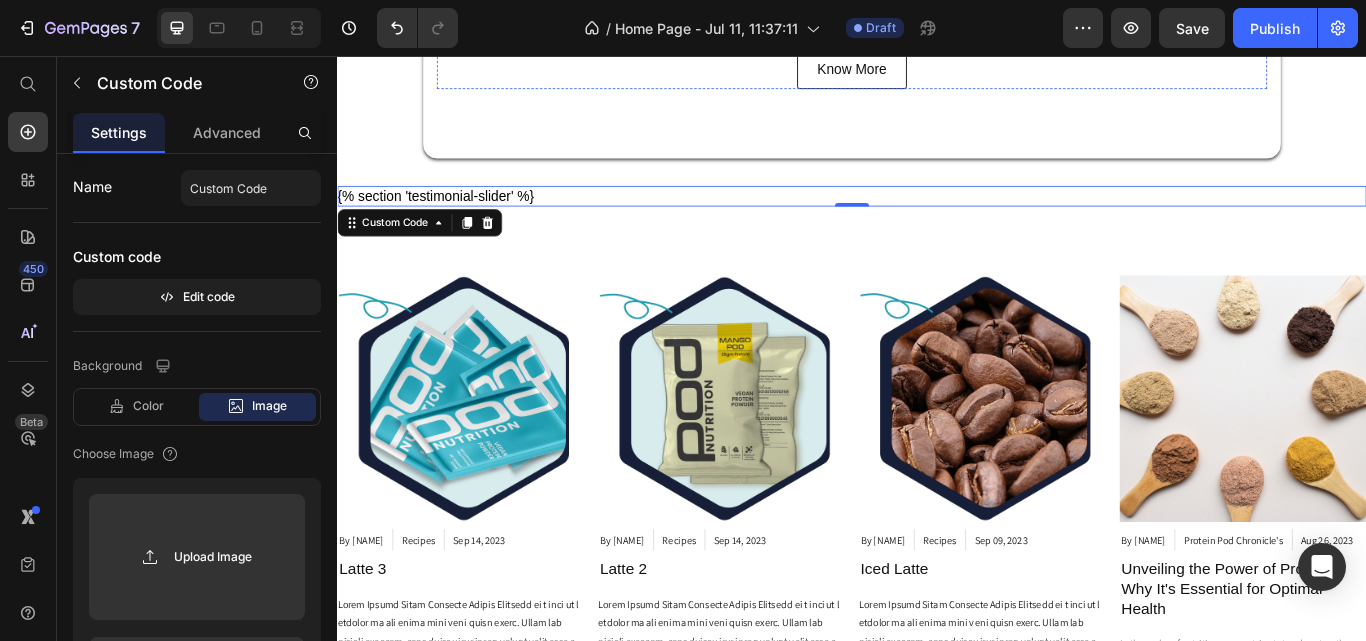 scroll, scrollTop: 848, scrollLeft: 0, axis: vertical 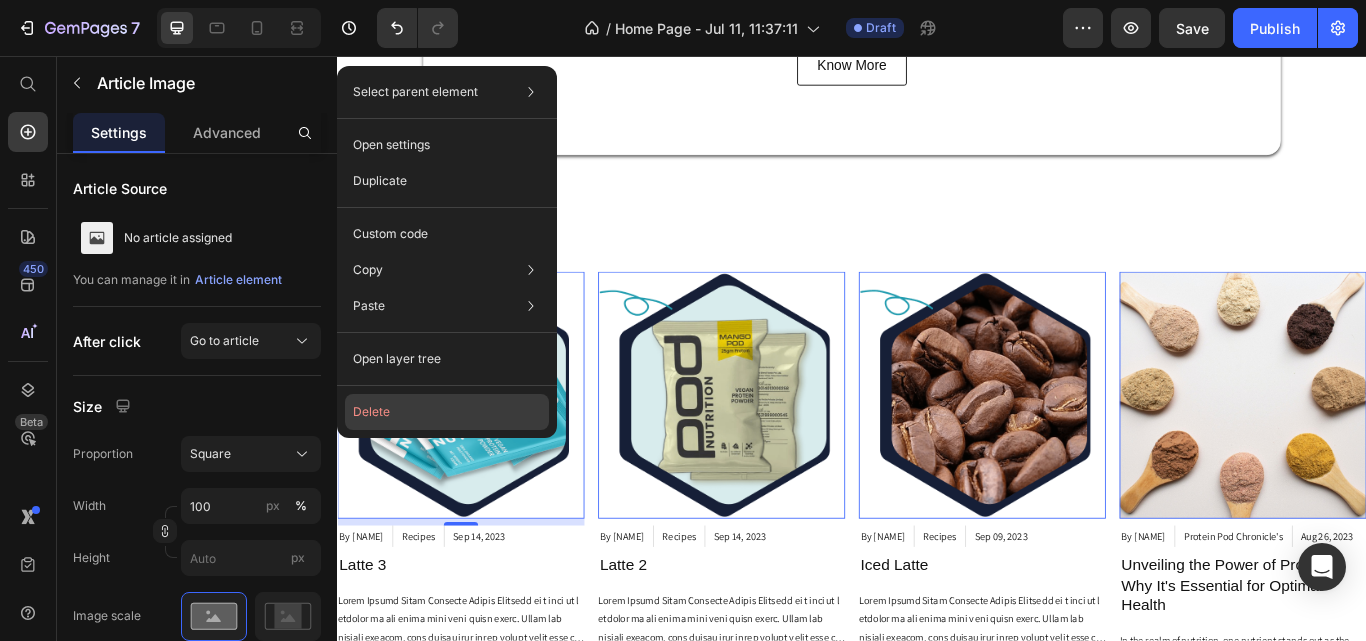click on "Delete" 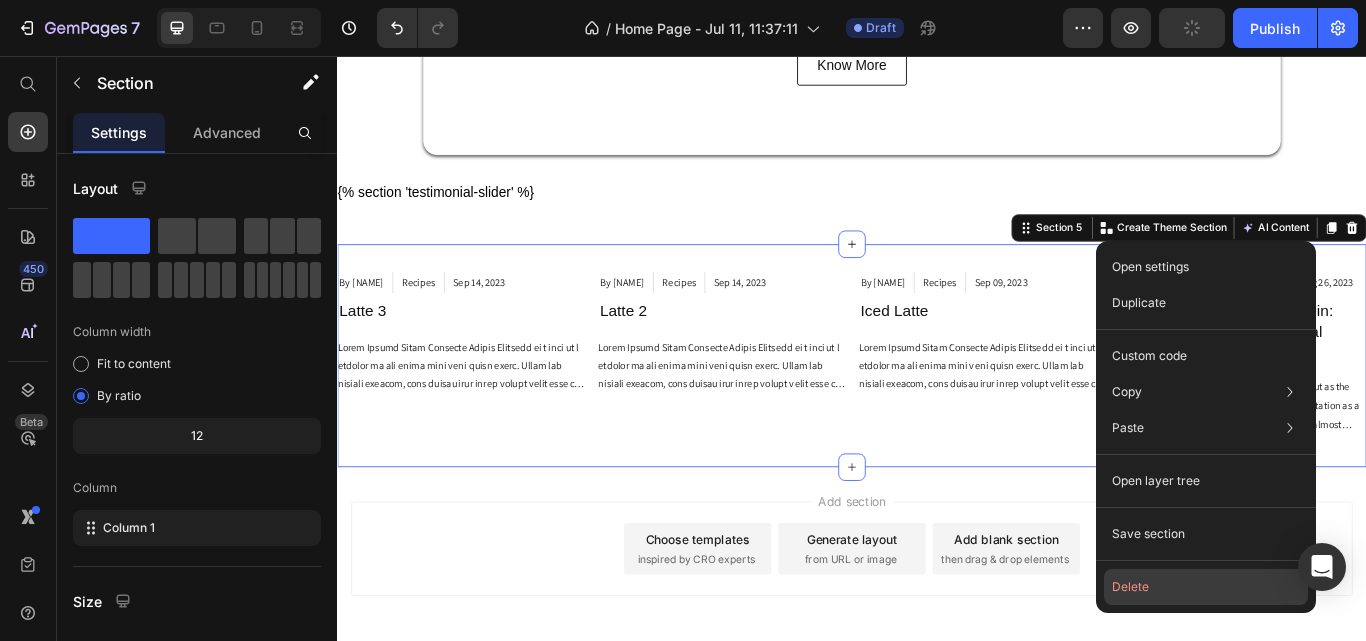 click on "Delete" 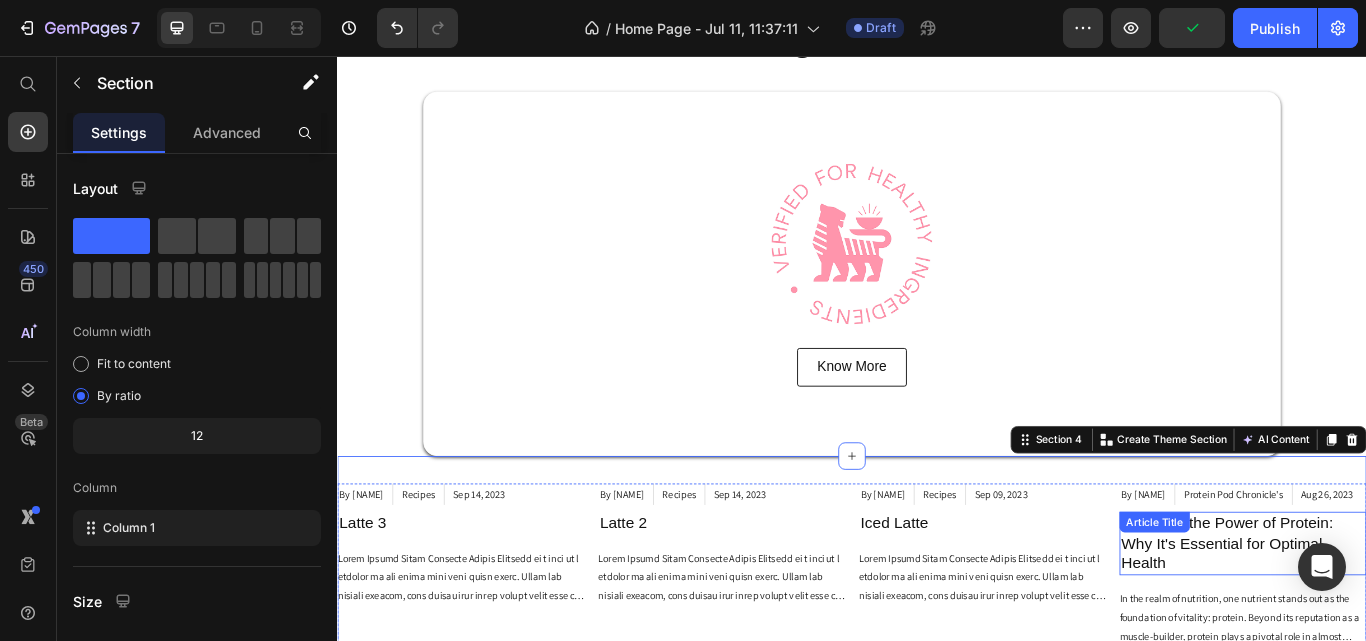 scroll, scrollTop: 748, scrollLeft: 0, axis: vertical 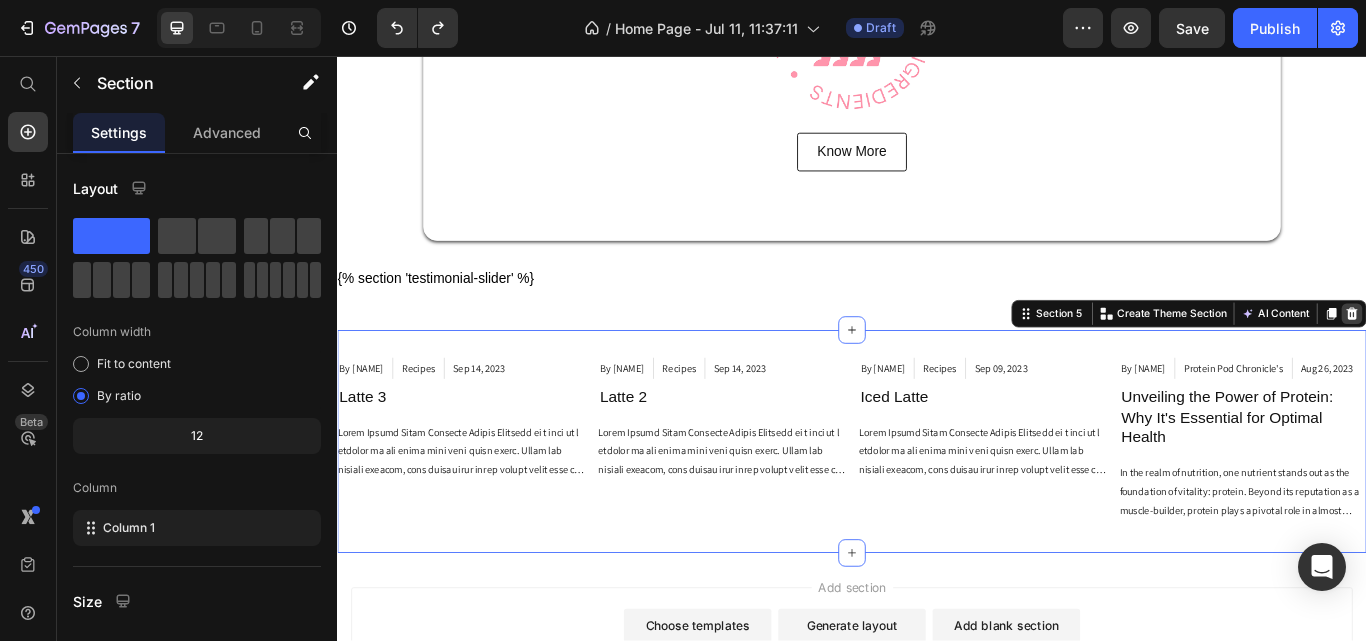 click at bounding box center (1520, 357) 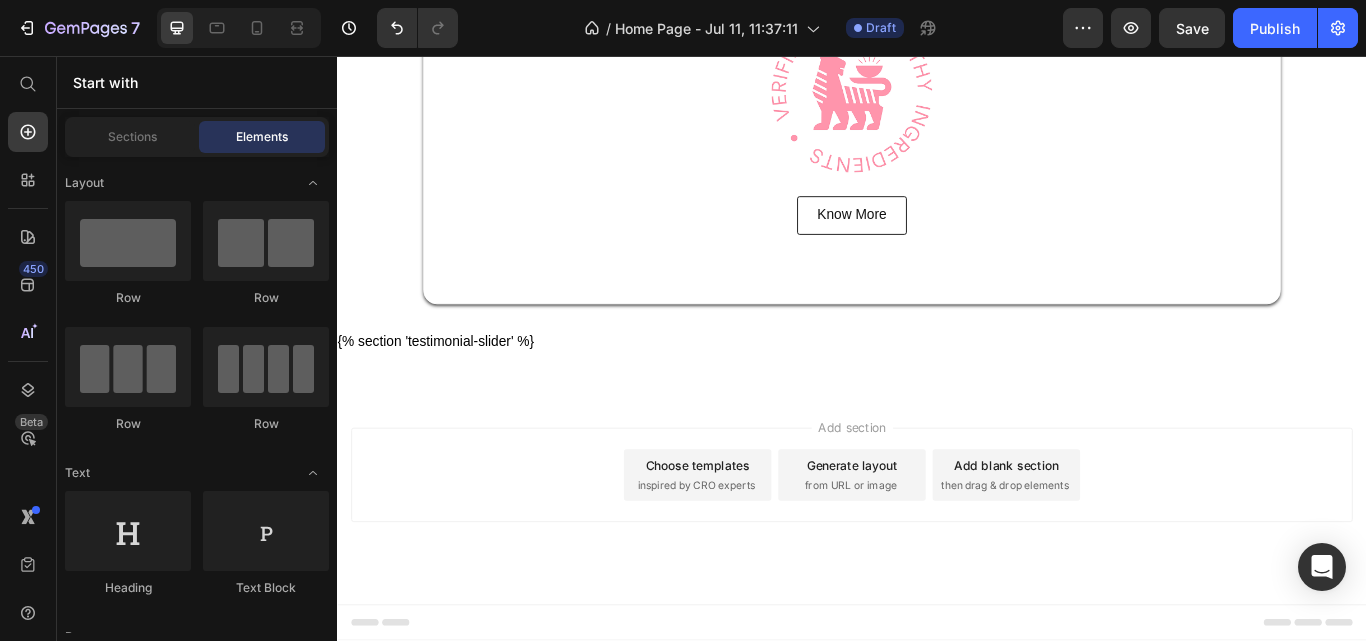 click on "Add blank section" at bounding box center [1117, 533] 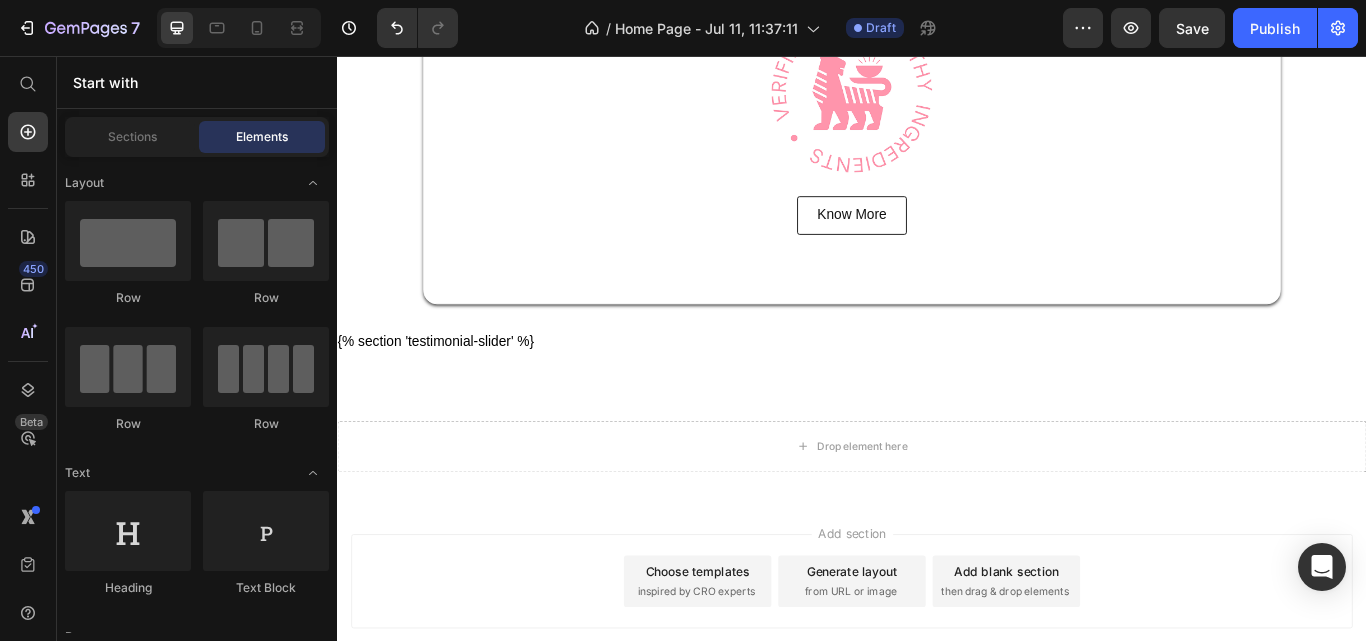 scroll, scrollTop: 748, scrollLeft: 0, axis: vertical 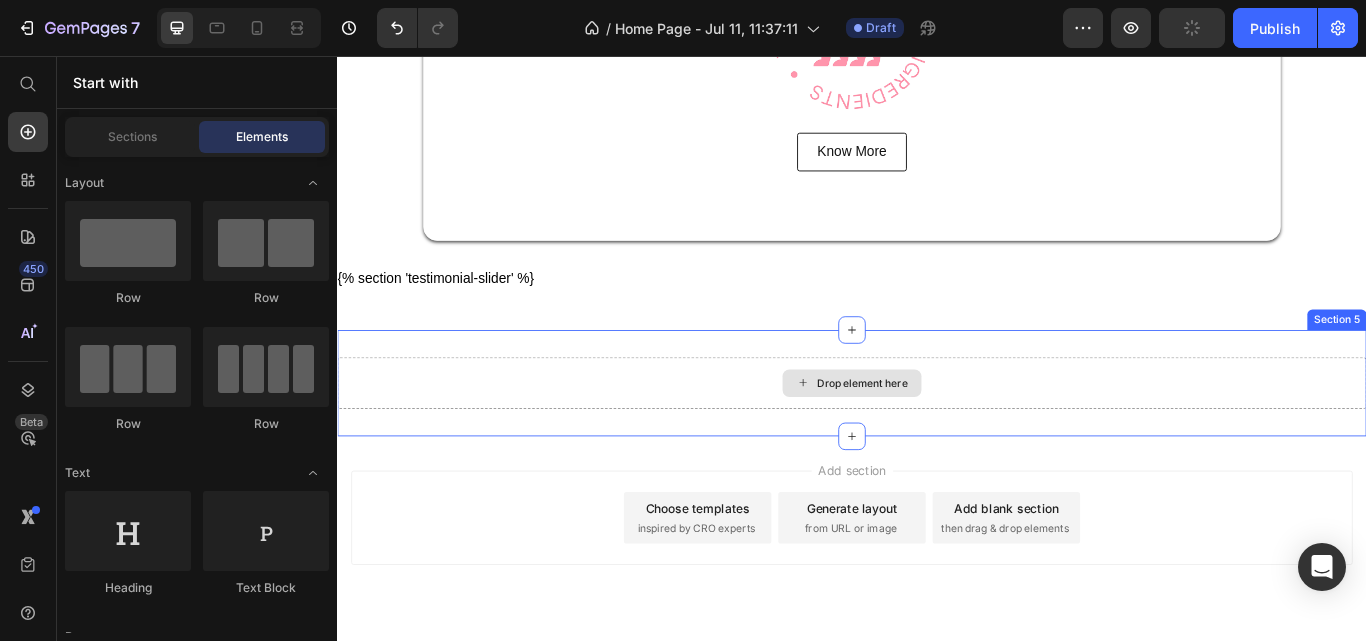 click on "Drop element here" at bounding box center (949, 438) 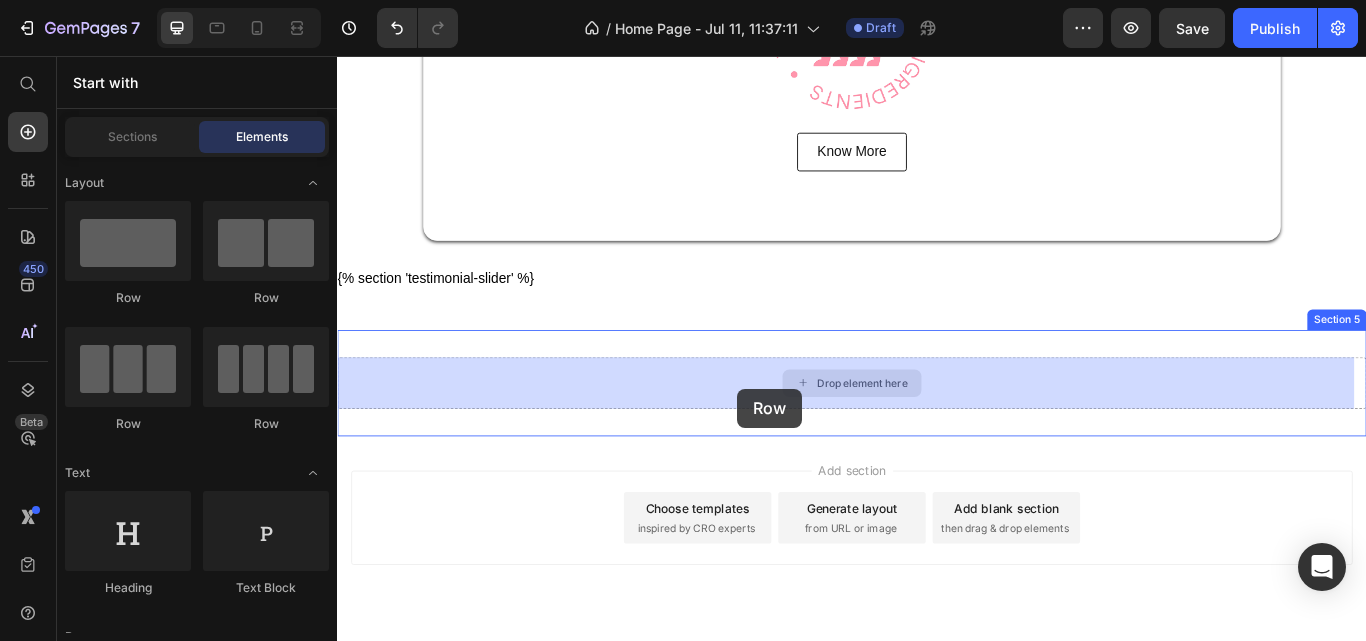 drag, startPoint x: 804, startPoint y: 444, endPoint x: 766, endPoint y: 357, distance: 94.93682 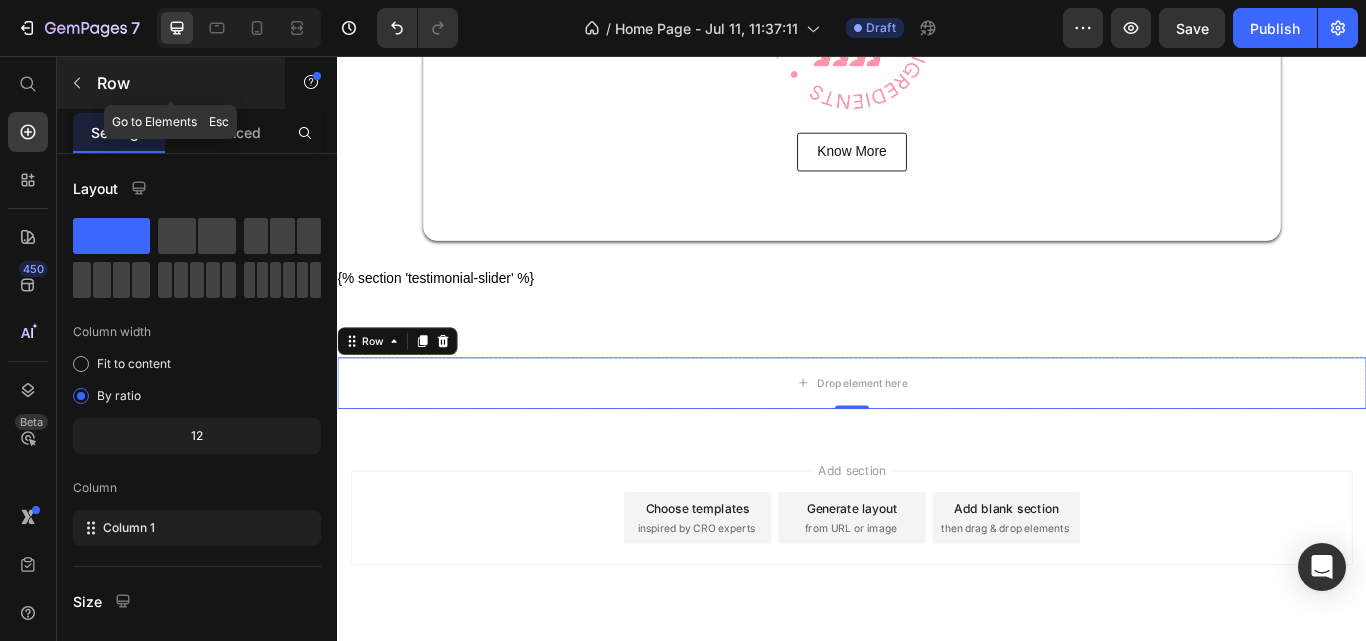 click 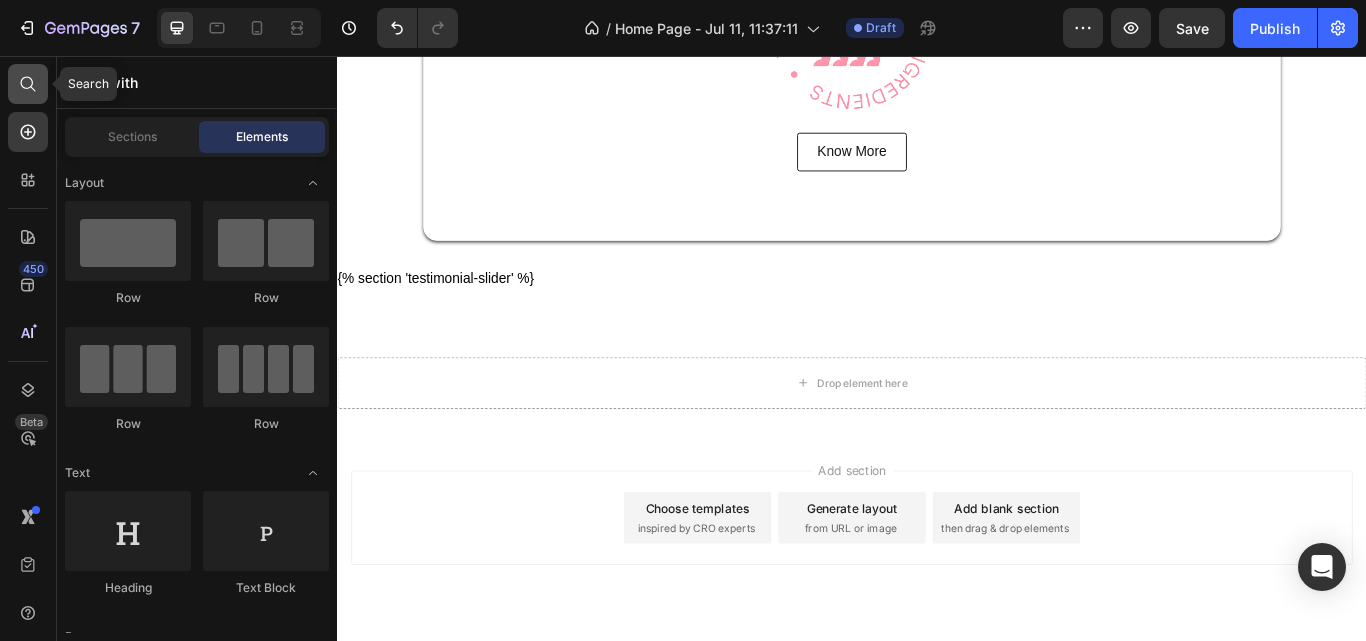 click 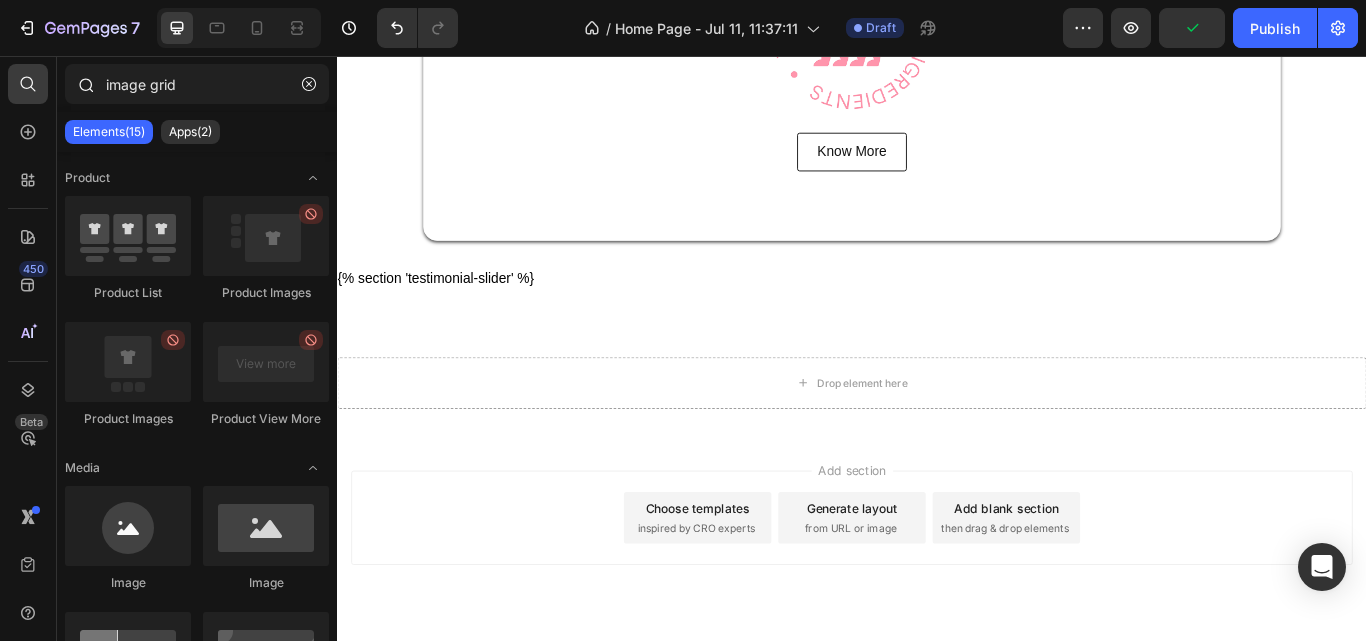 drag, startPoint x: 182, startPoint y: 87, endPoint x: 104, endPoint y: 82, distance: 78.160095 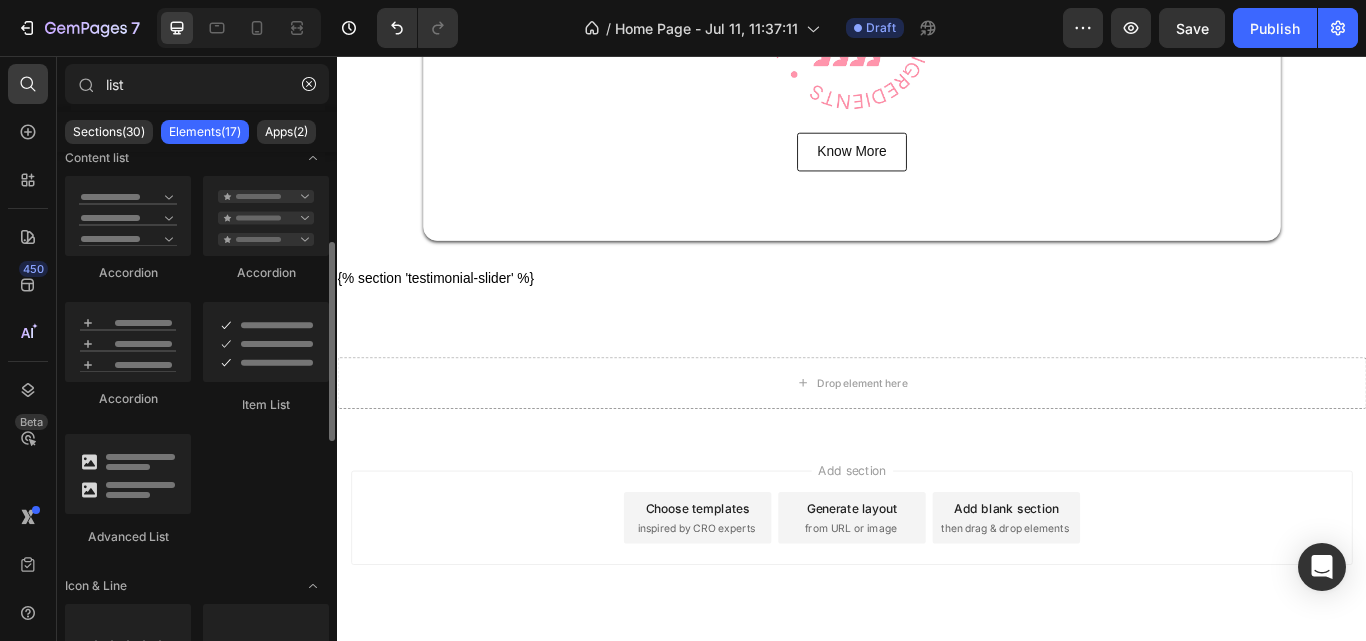 scroll, scrollTop: 700, scrollLeft: 0, axis: vertical 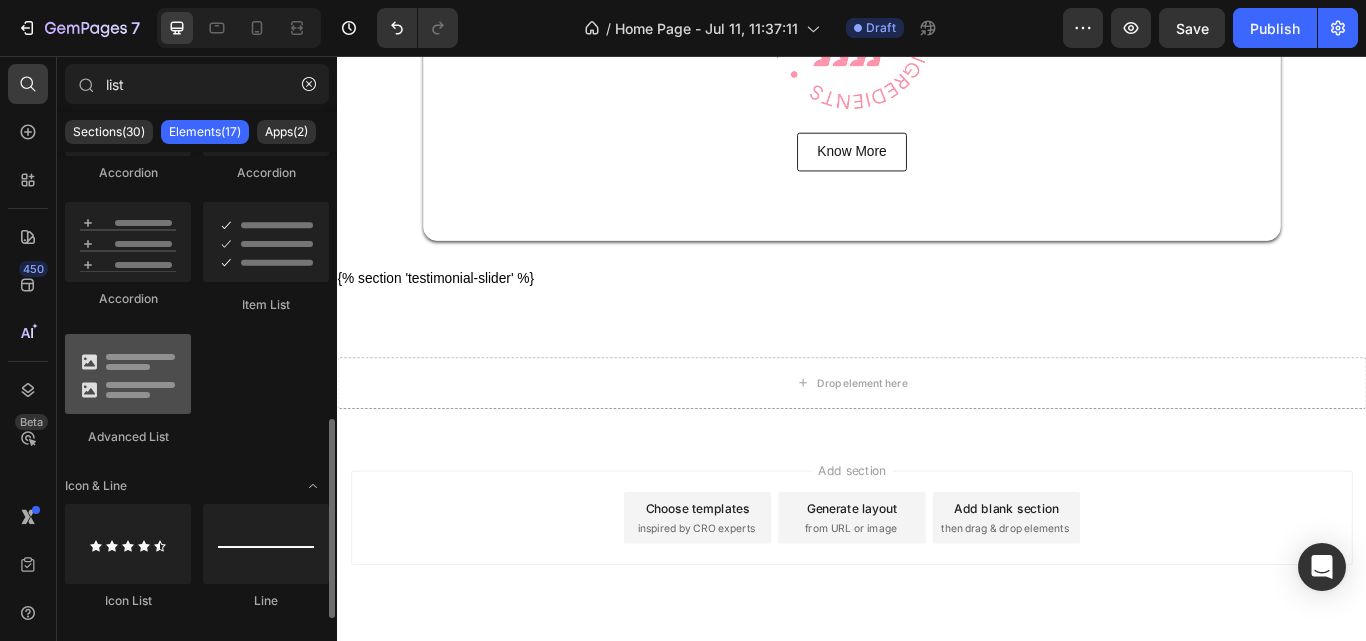 type on "list" 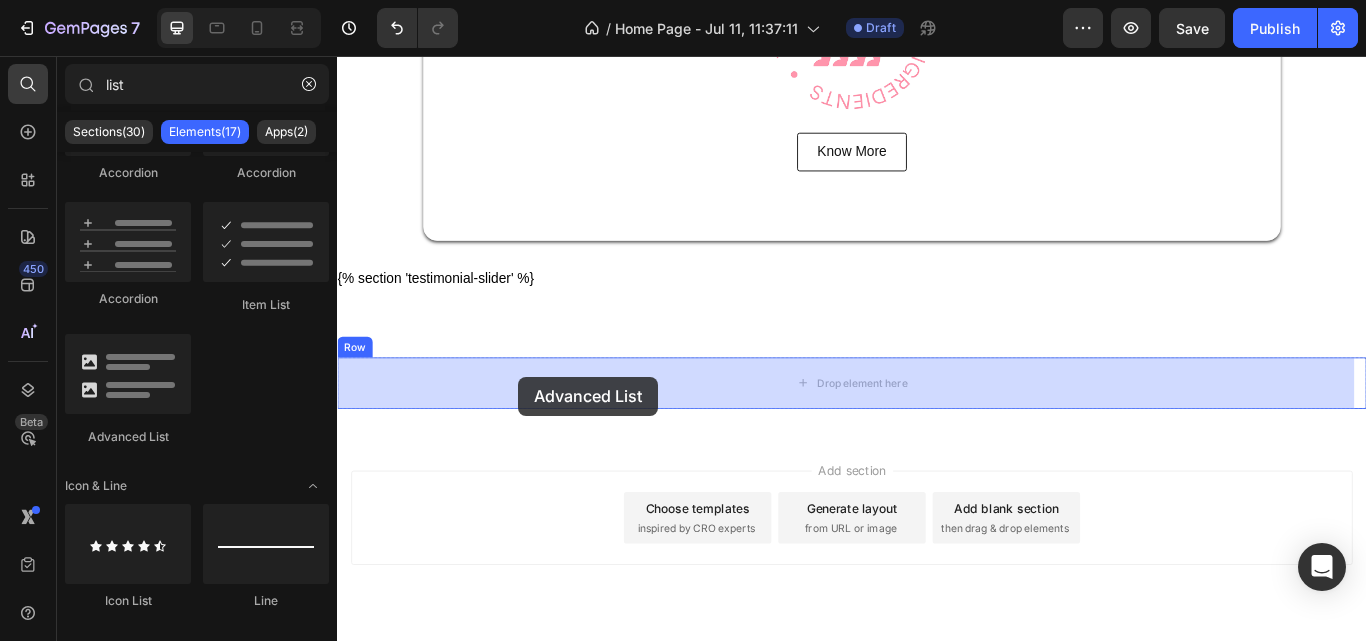drag, startPoint x: 483, startPoint y: 440, endPoint x: 548, endPoint y: 430, distance: 65.76473 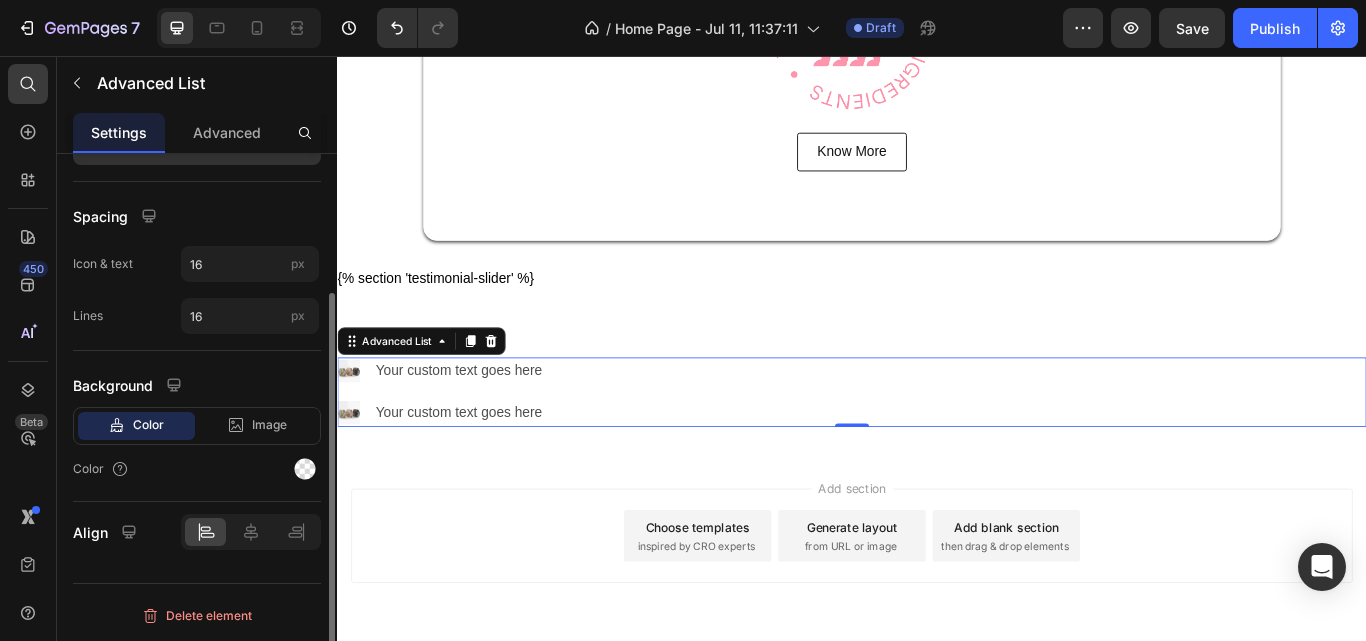 scroll, scrollTop: 0, scrollLeft: 0, axis: both 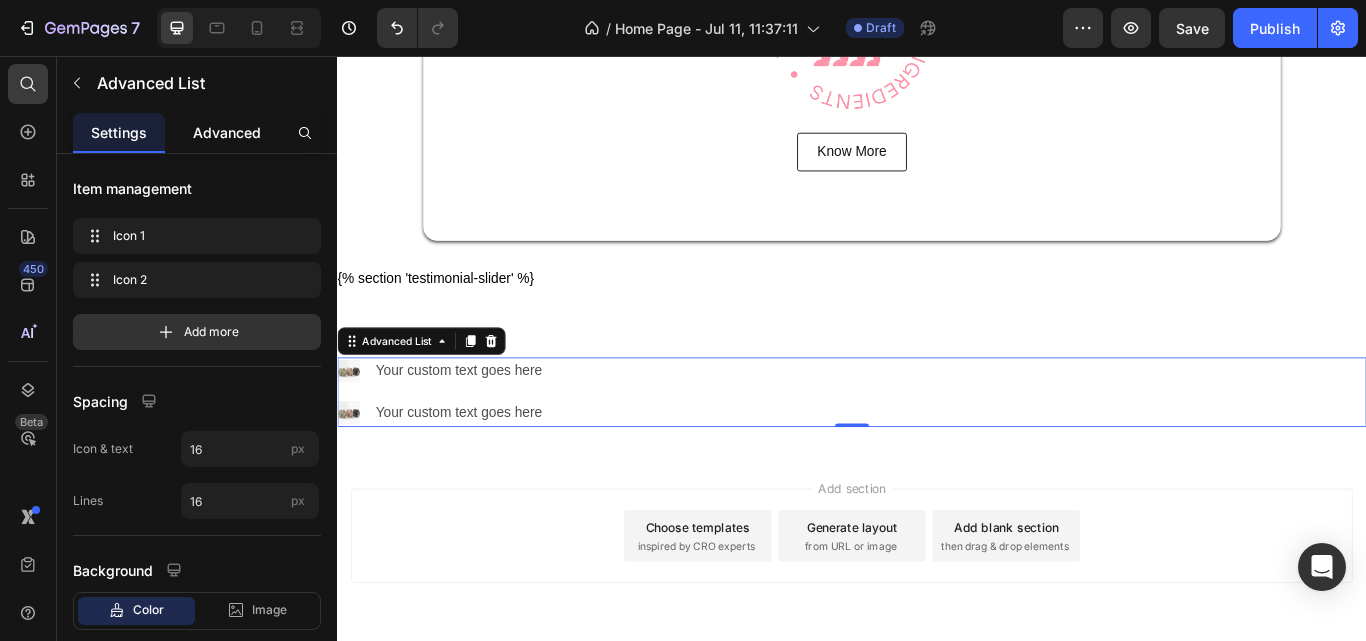 click on "Advanced" at bounding box center (227, 132) 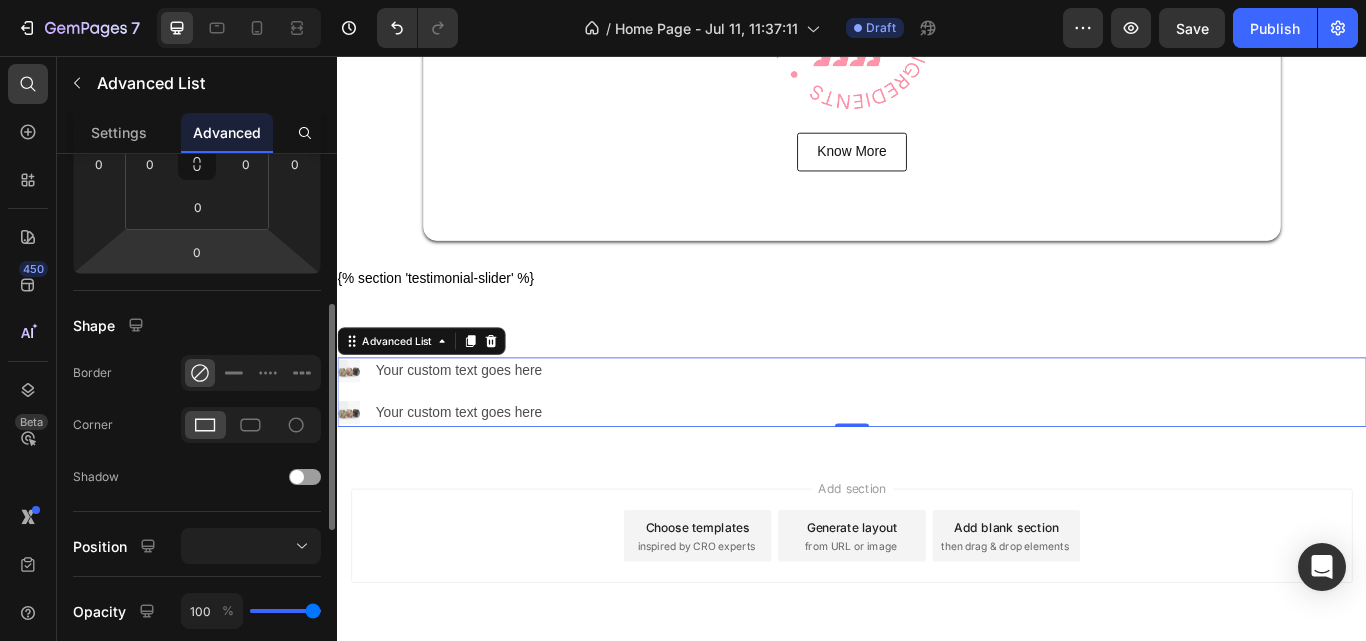 scroll, scrollTop: 561, scrollLeft: 0, axis: vertical 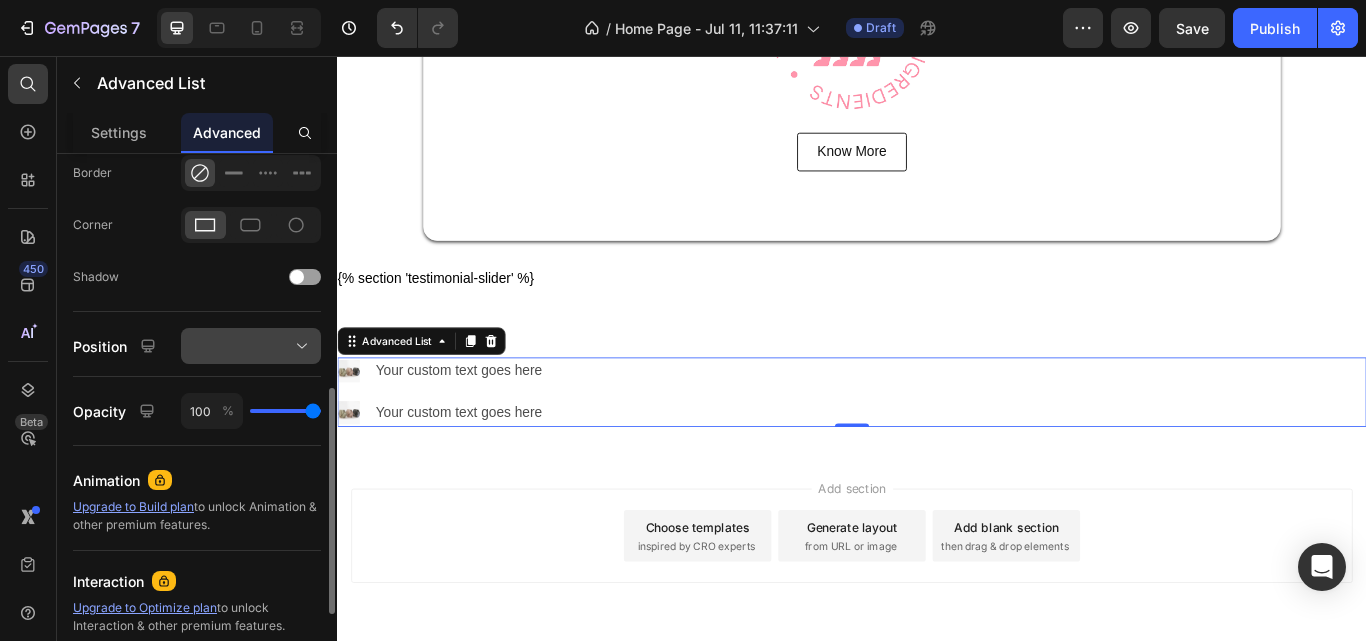 click at bounding box center [251, 346] 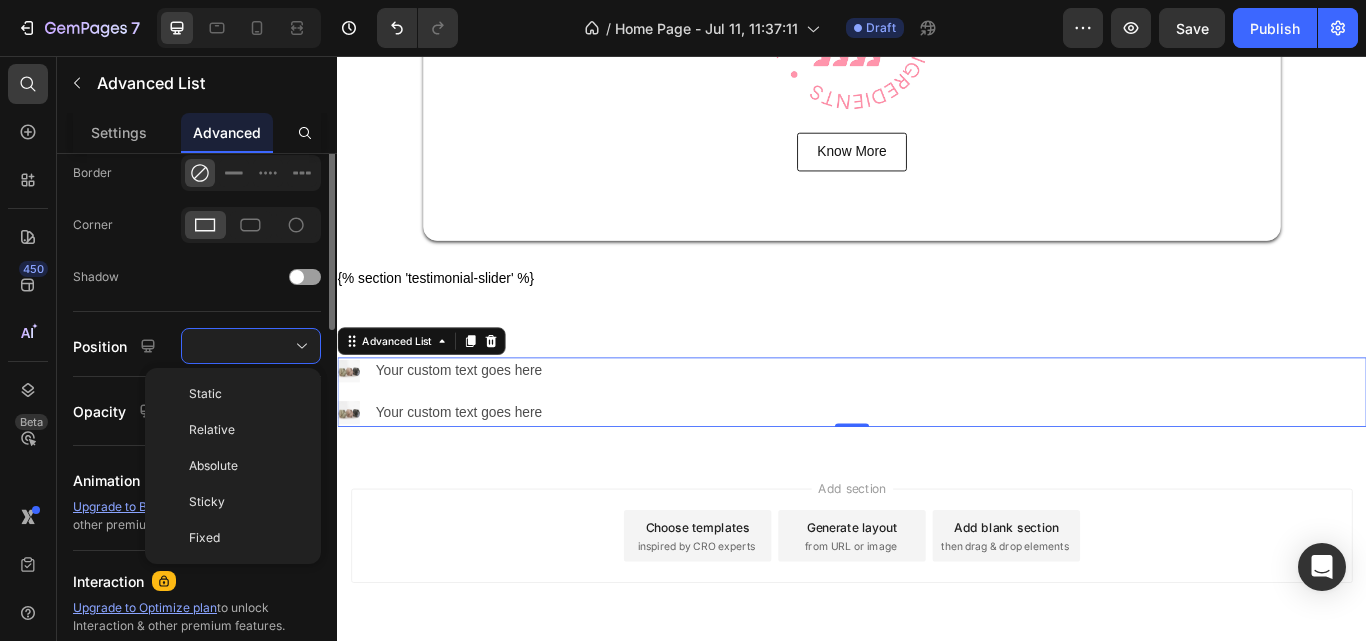 scroll, scrollTop: 361, scrollLeft: 0, axis: vertical 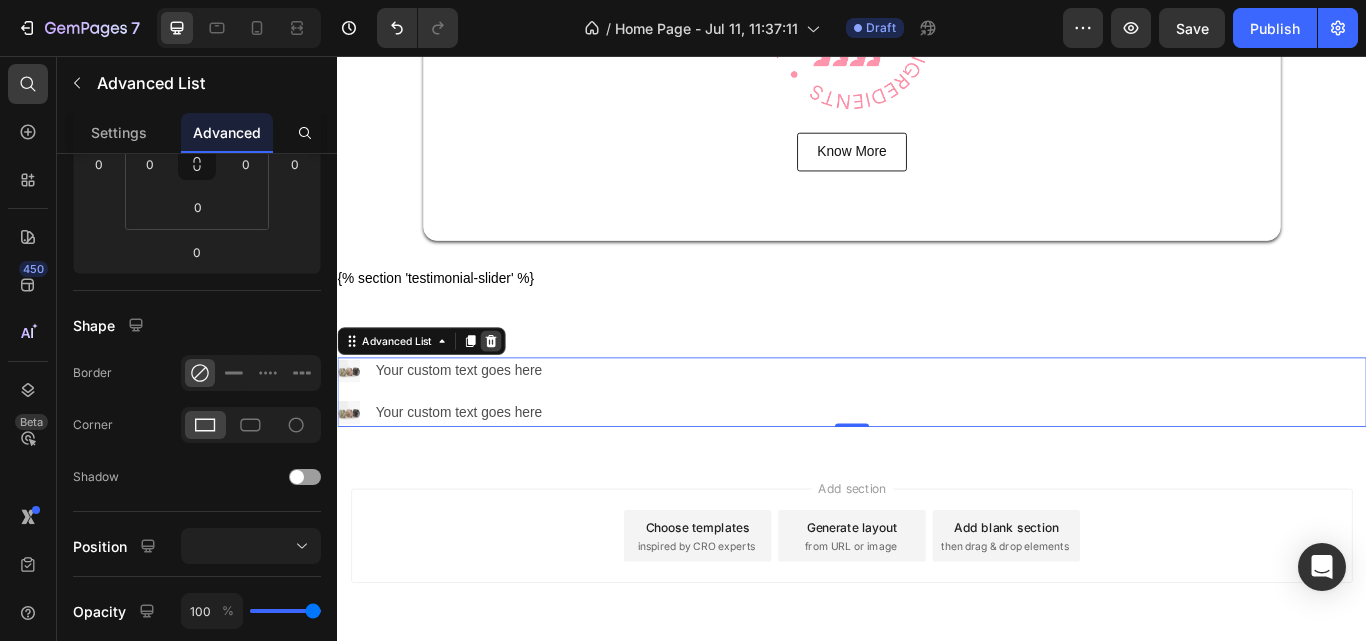 click at bounding box center (516, 389) 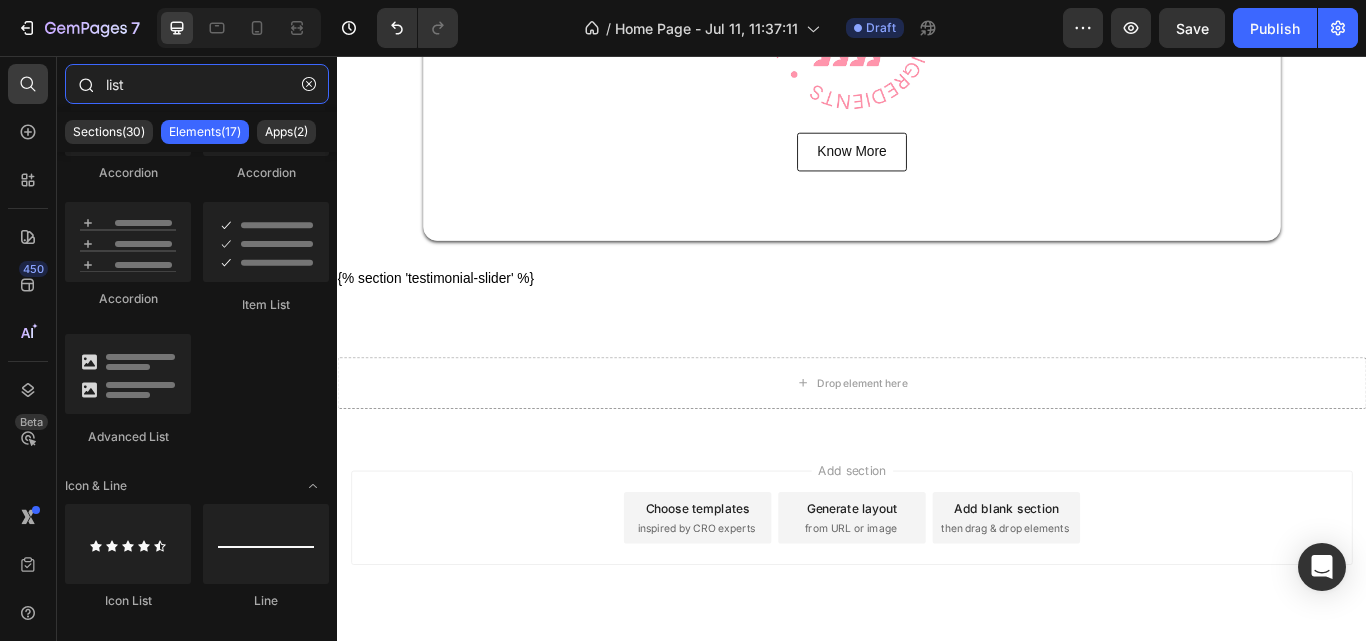 drag, startPoint x: 148, startPoint y: 85, endPoint x: 96, endPoint y: 89, distance: 52.153618 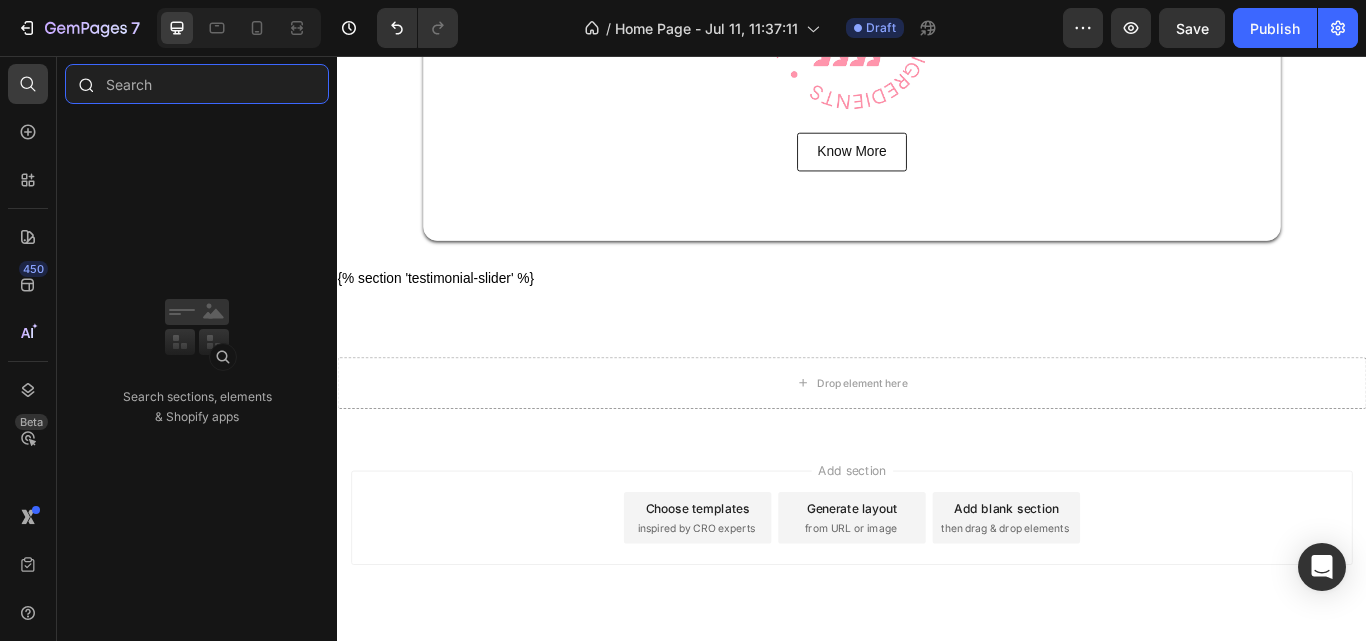 click at bounding box center [197, 84] 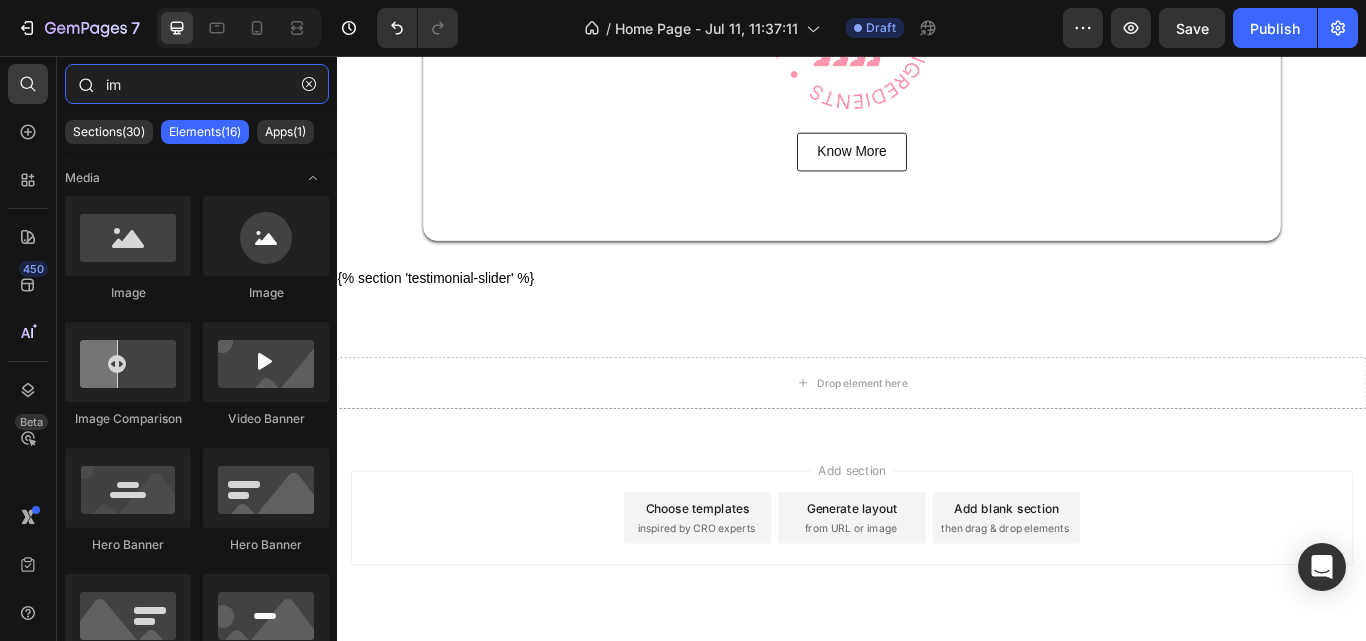 type on "i" 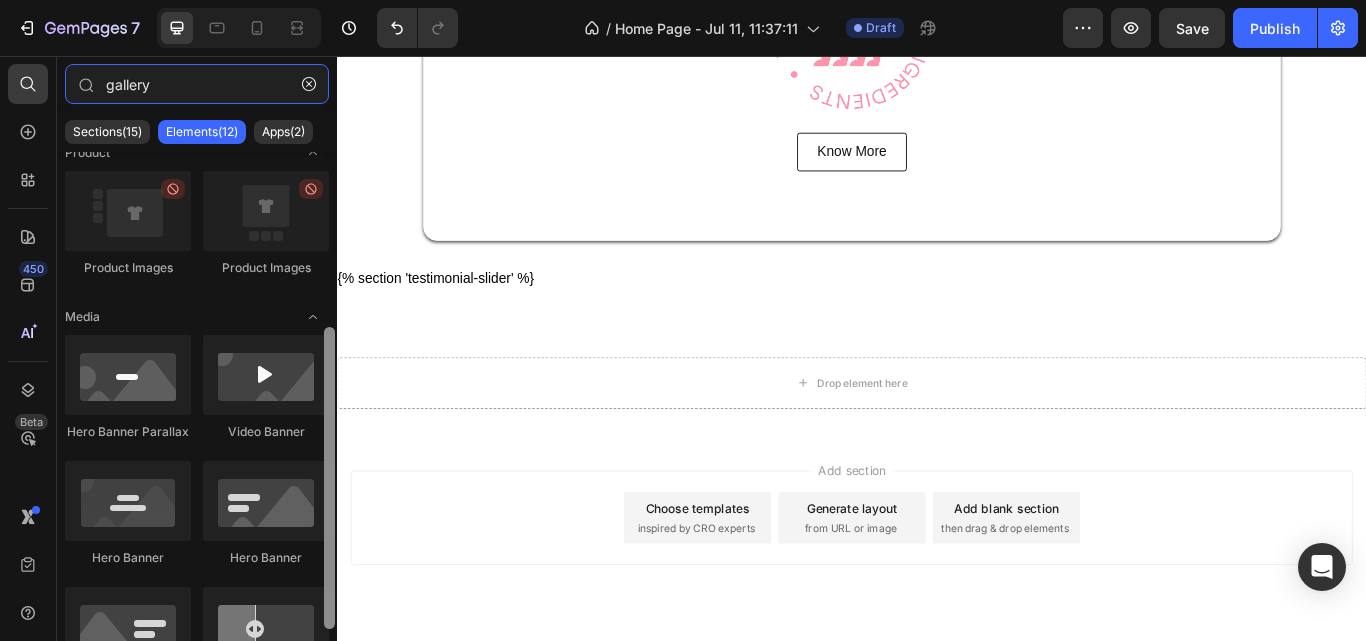 scroll, scrollTop: 317, scrollLeft: 0, axis: vertical 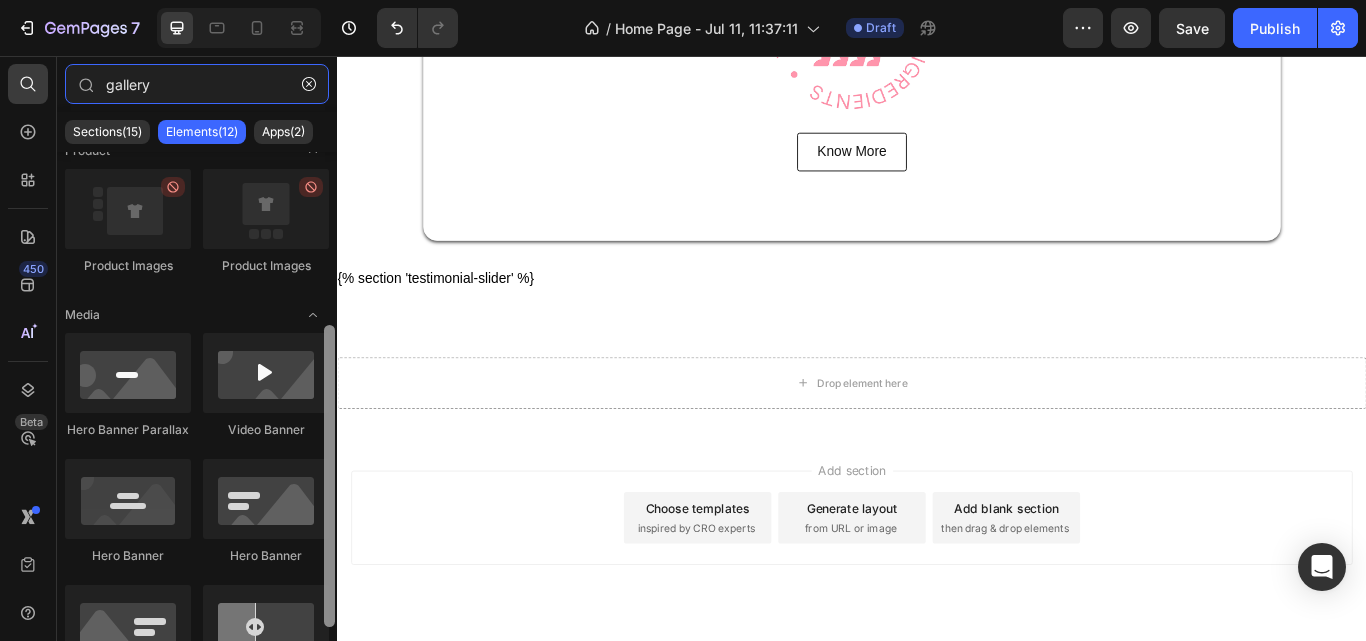 drag, startPoint x: 330, startPoint y: 206, endPoint x: 330, endPoint y: 390, distance: 184 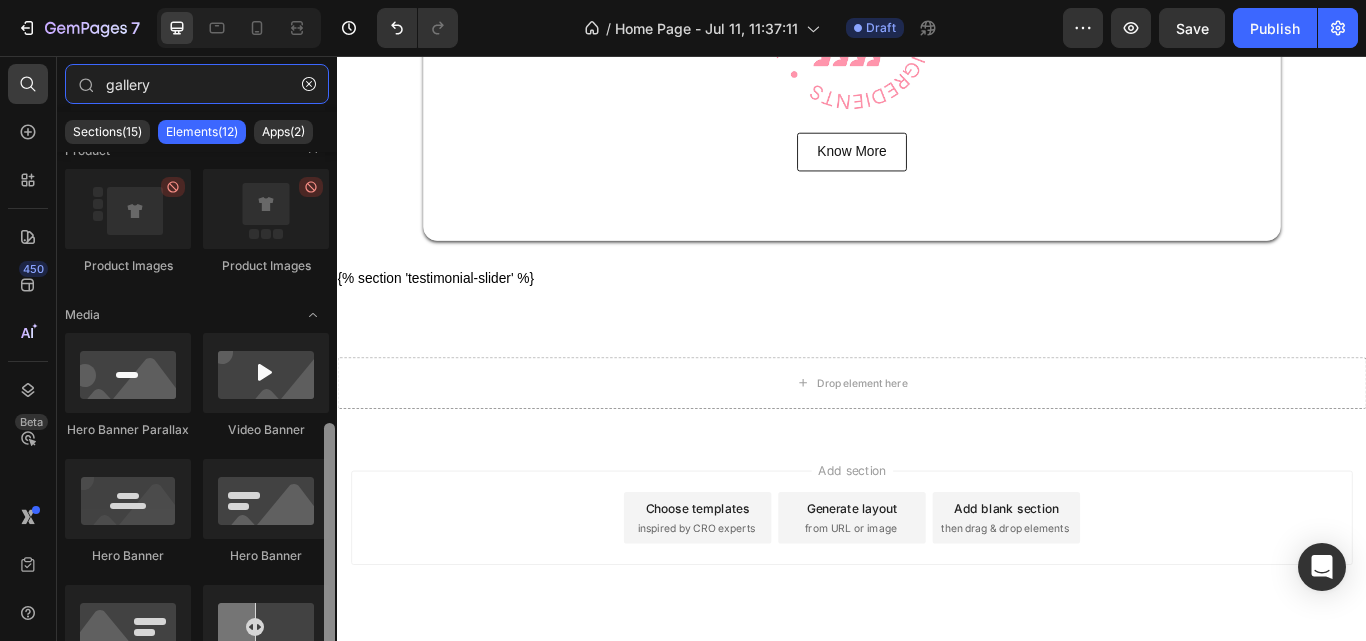scroll, scrollTop: 0, scrollLeft: 0, axis: both 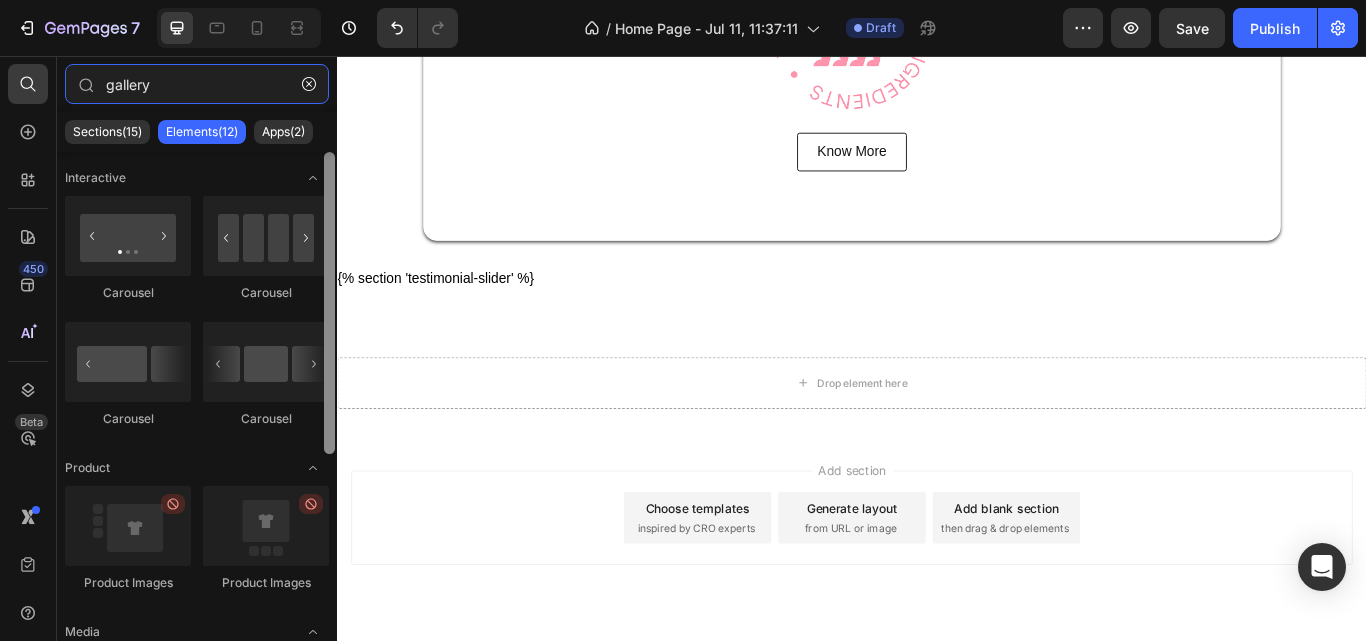 drag, startPoint x: 330, startPoint y: 390, endPoint x: 336, endPoint y: 132, distance: 258.06976 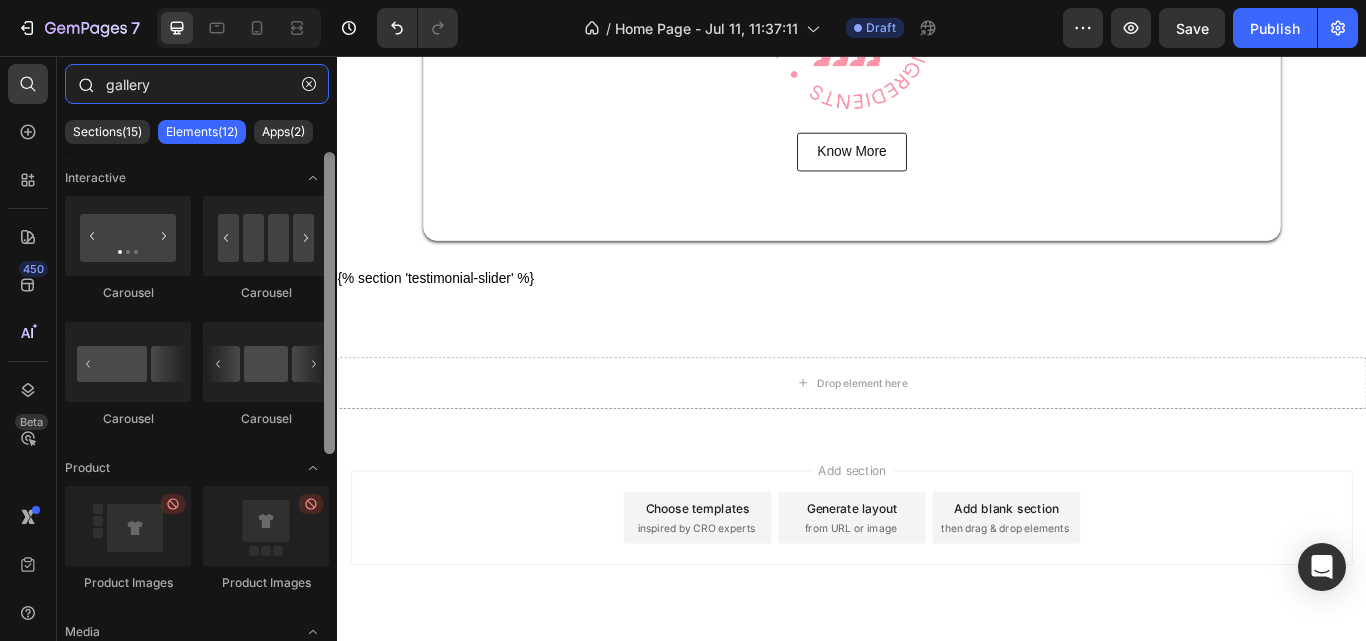 drag, startPoint x: 332, startPoint y: 311, endPoint x: 334, endPoint y: 110, distance: 201.00995 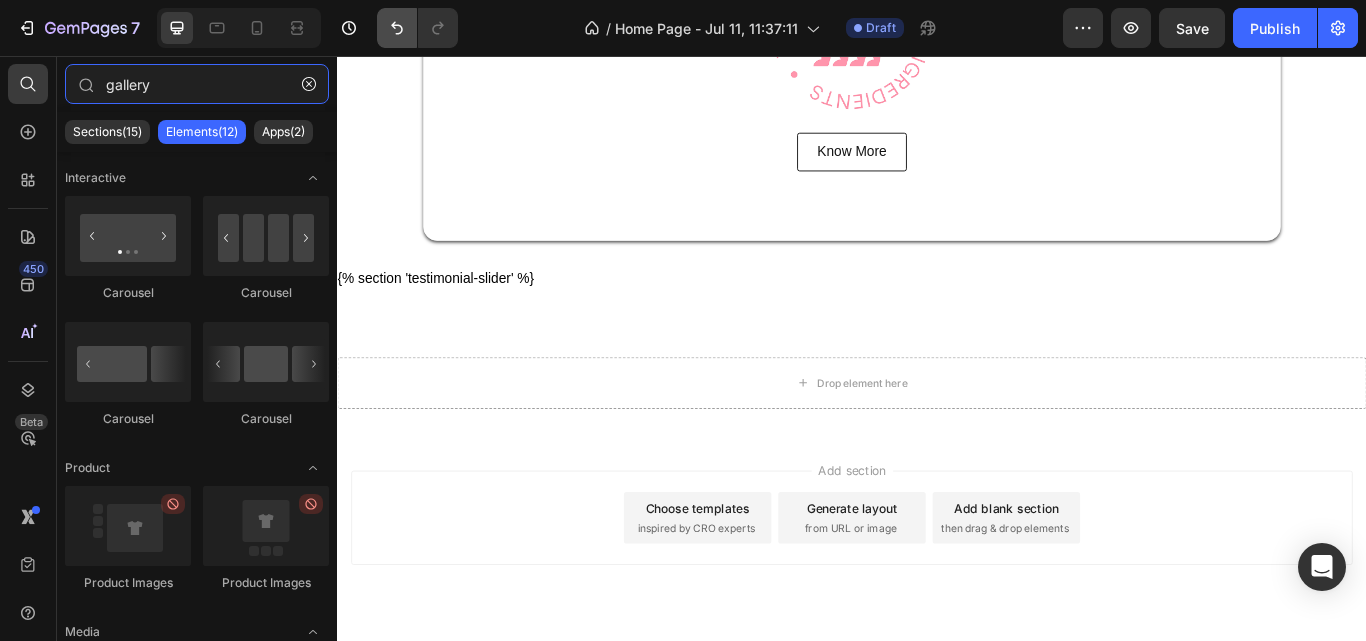 type on "gallery" 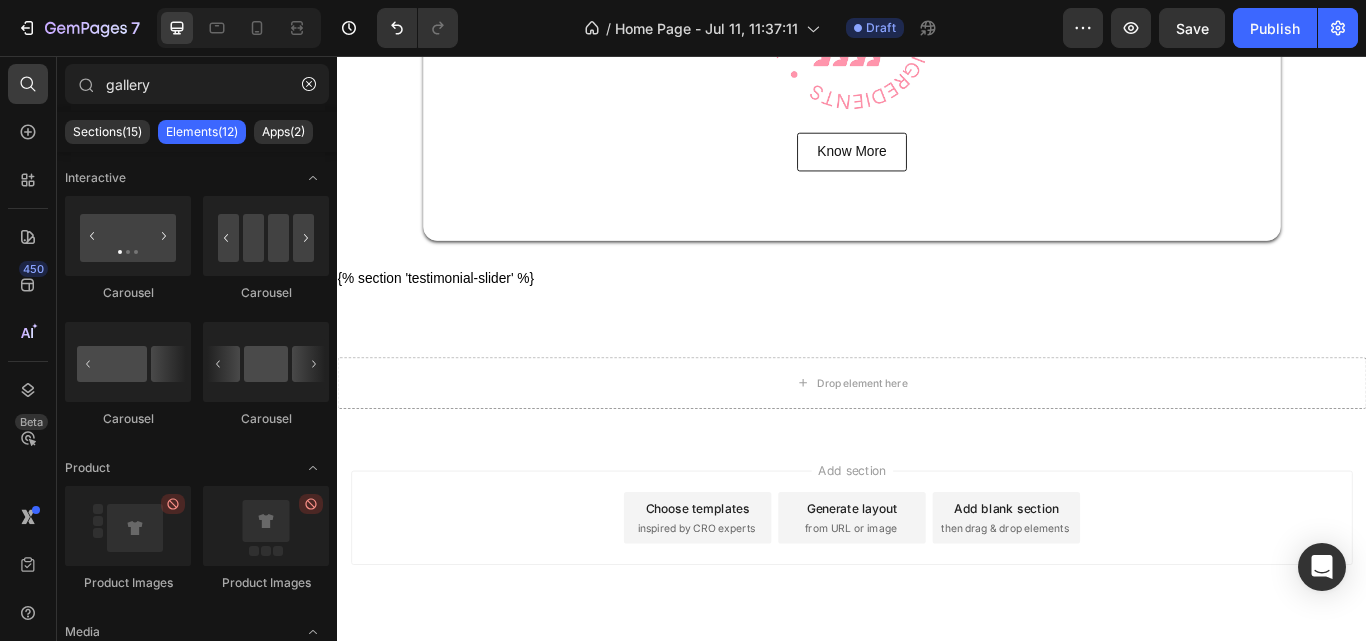 click on "Drop element here" at bounding box center [949, 438] 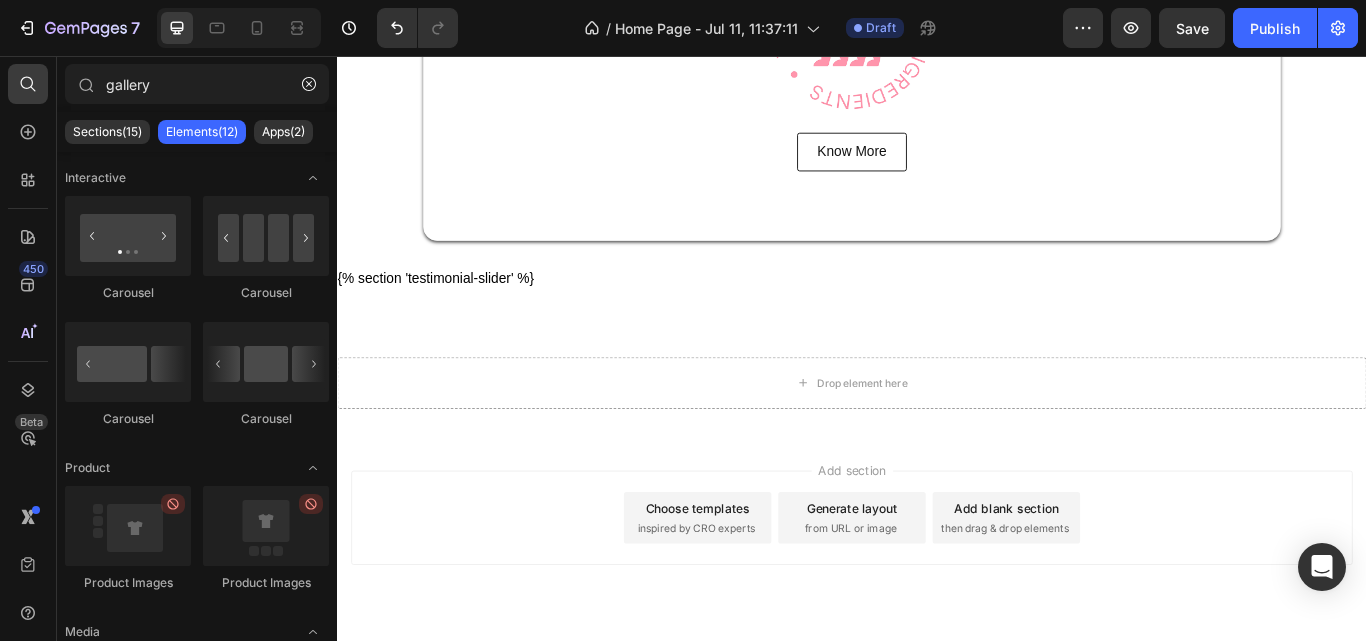 click on "Drop element here" at bounding box center (949, 438) 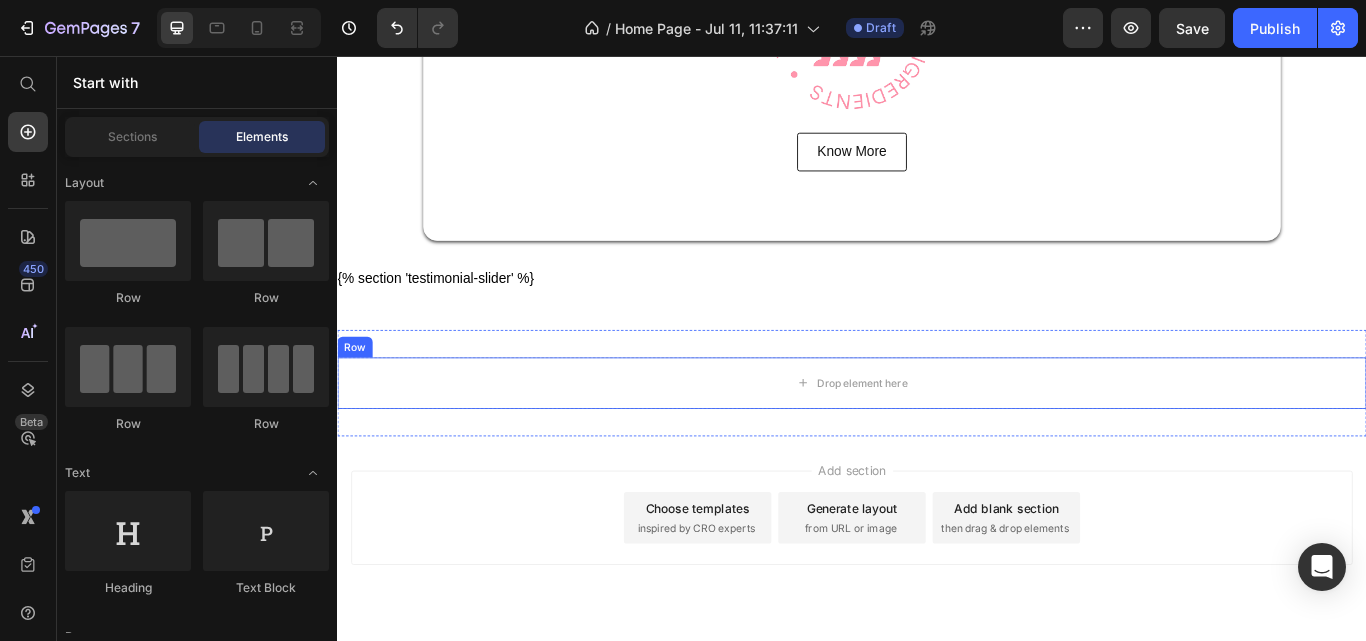 click on "Start with" at bounding box center (197, 82) 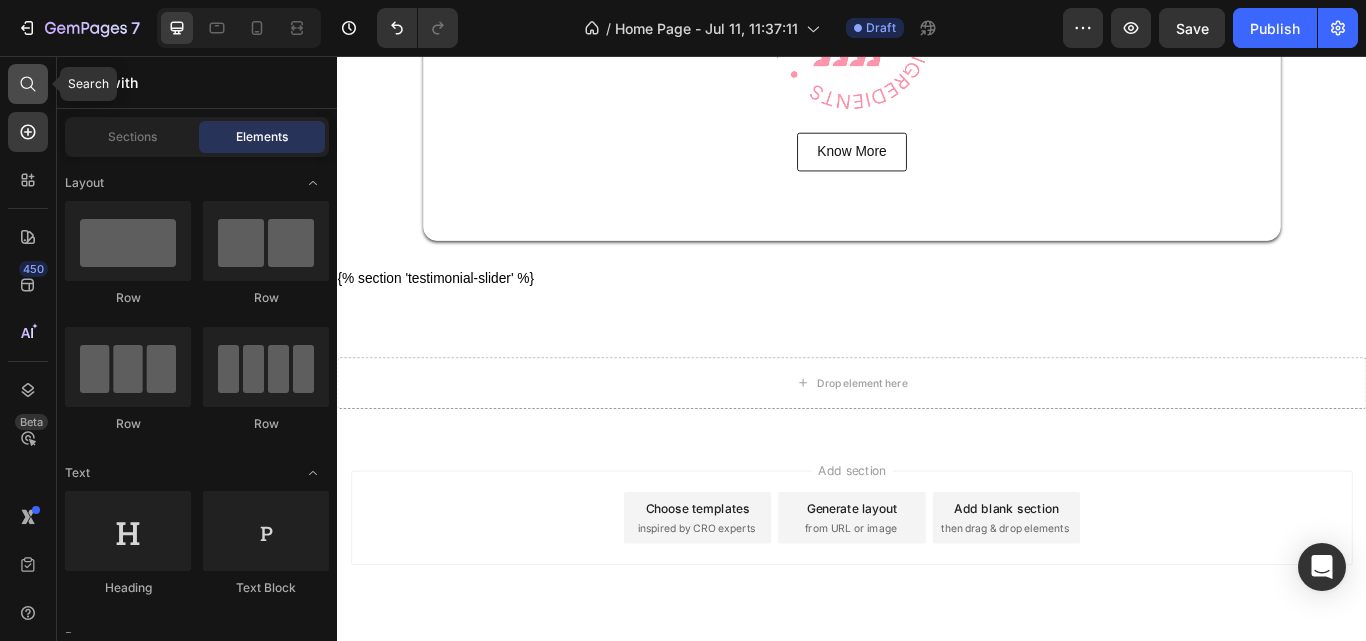 click 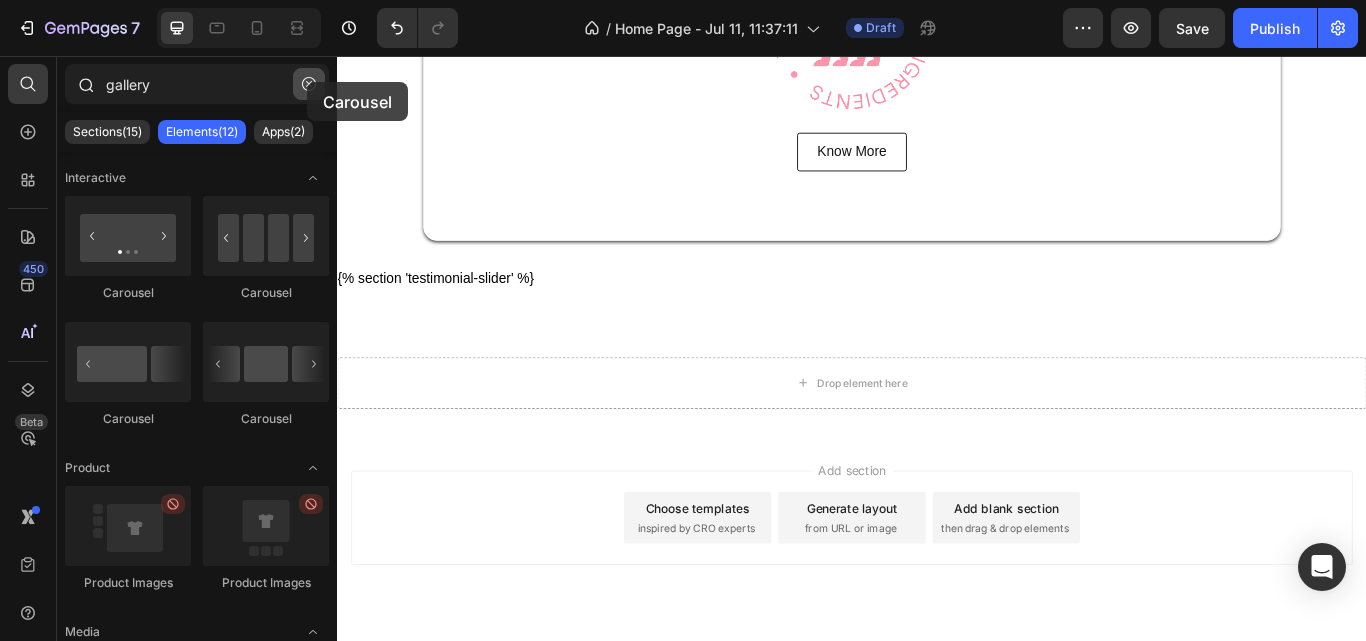click 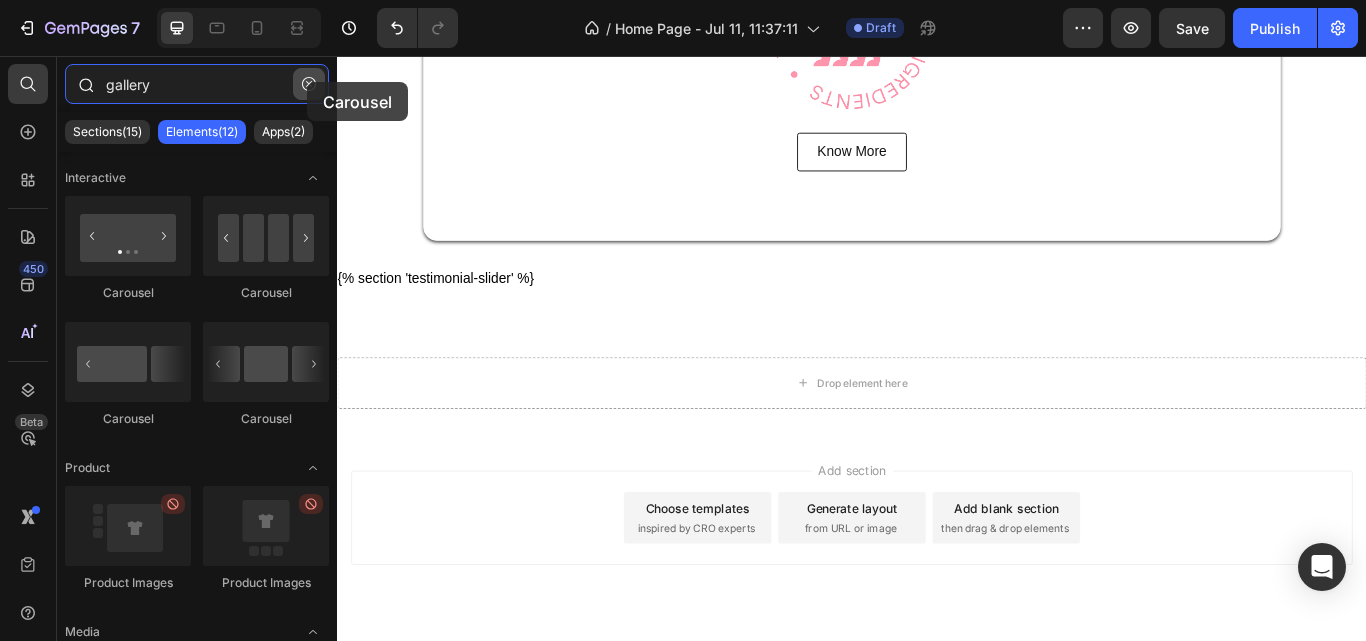 click on "gallery" at bounding box center (197, 84) 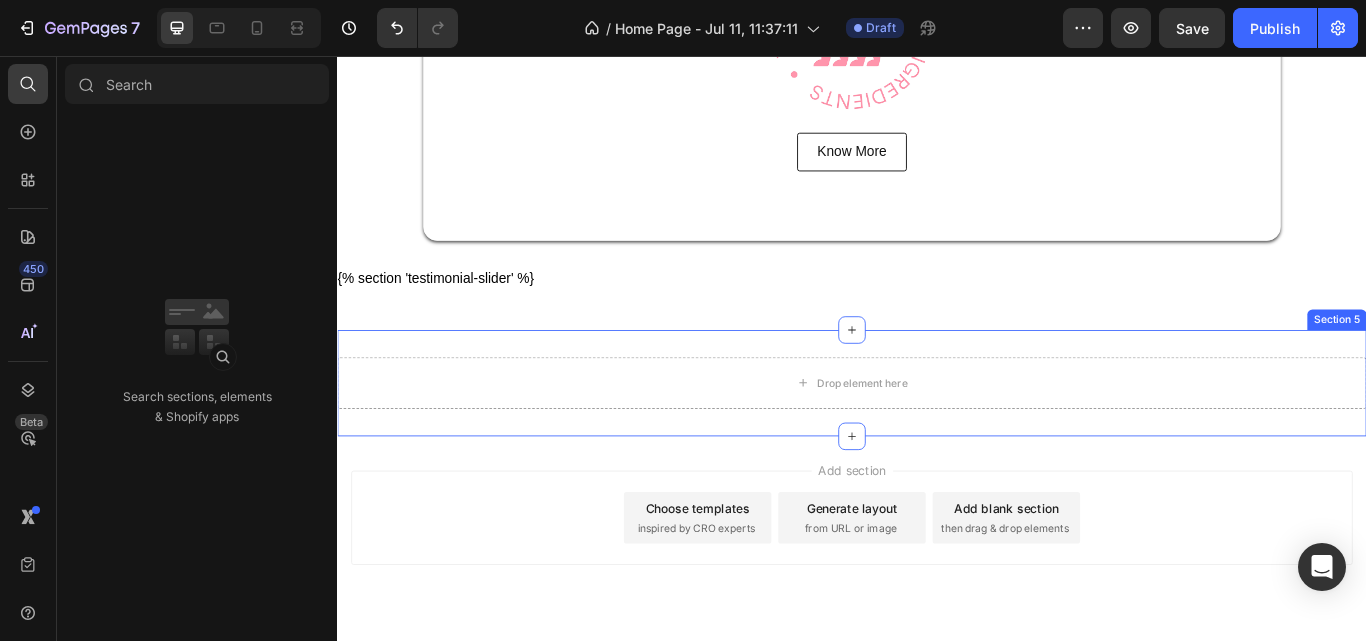 click on "Drop element here" at bounding box center [937, 438] 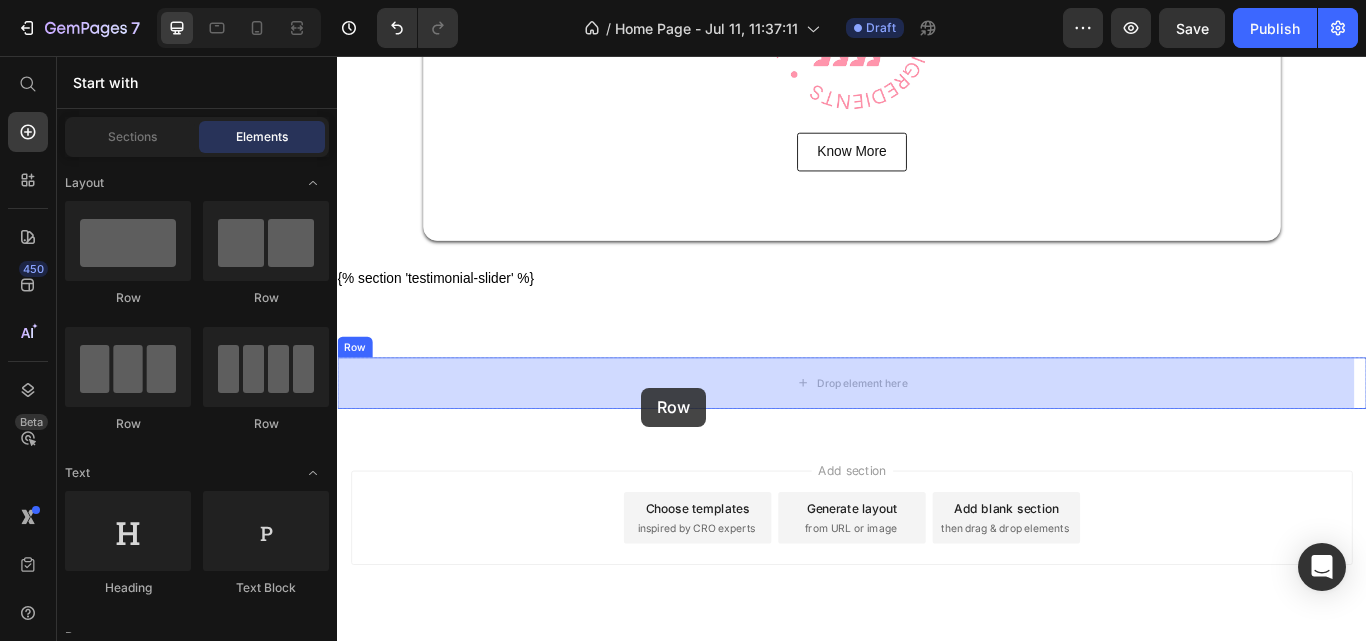 drag, startPoint x: 925, startPoint y: 430, endPoint x: 691, endPoint y: 443, distance: 234.36084 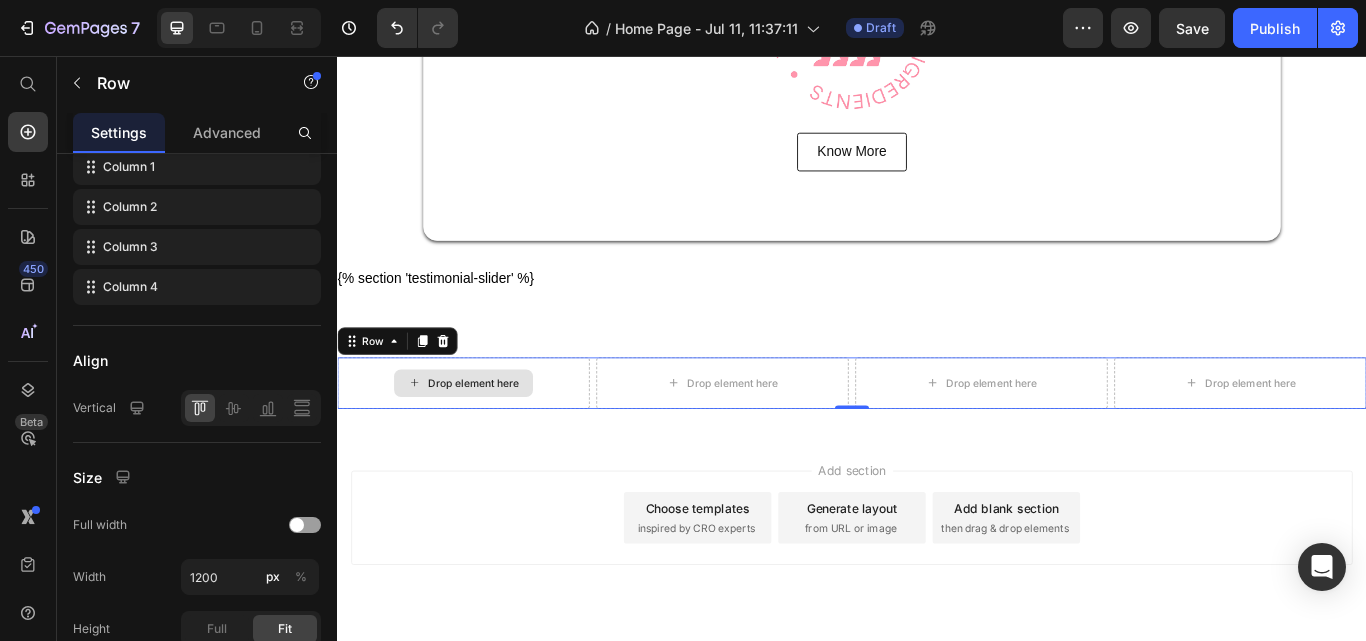 click 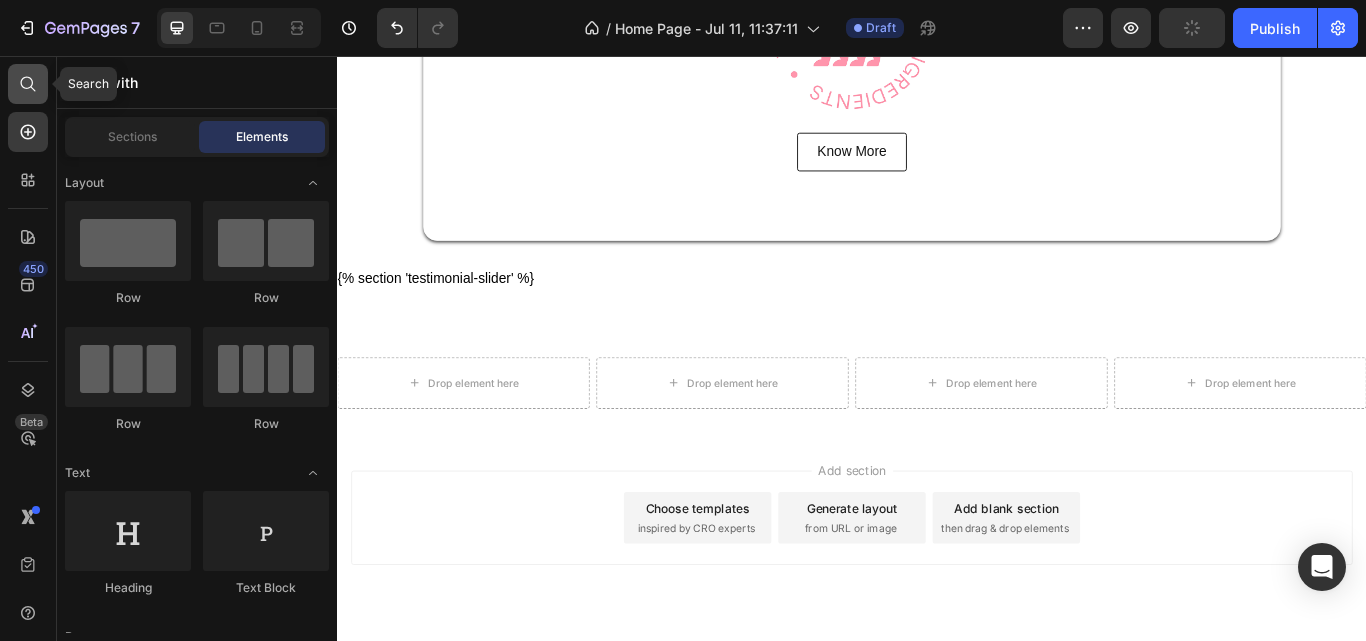 click 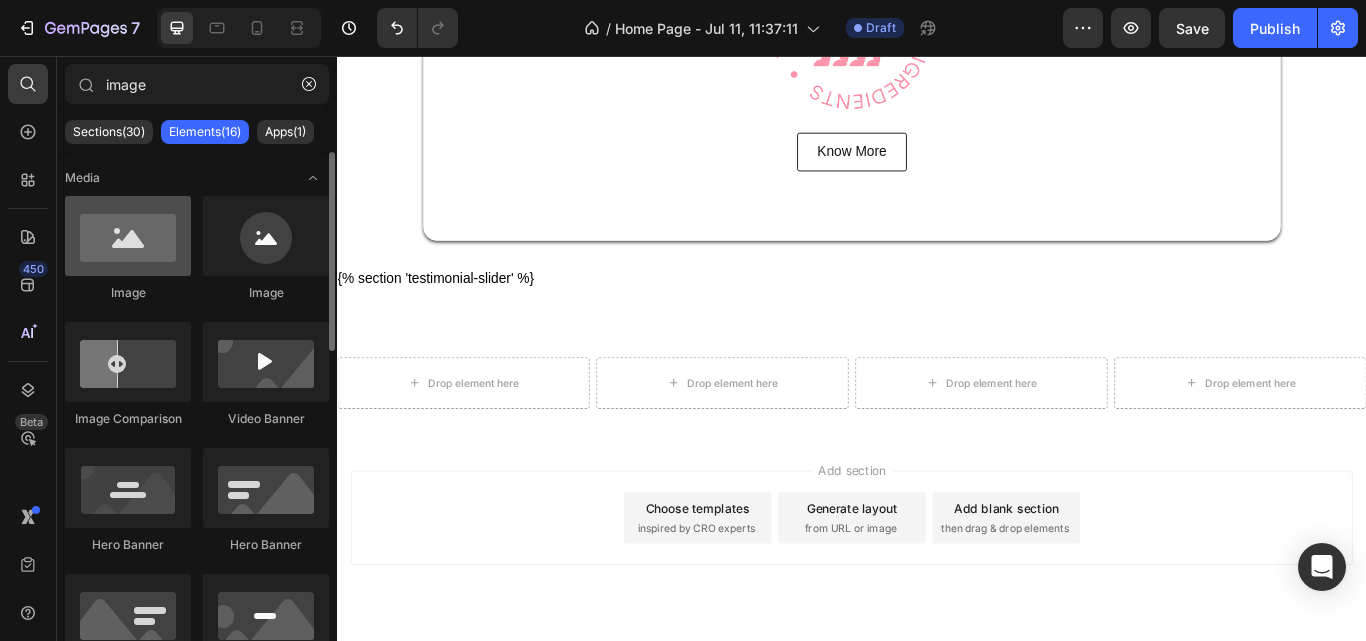 type on "image" 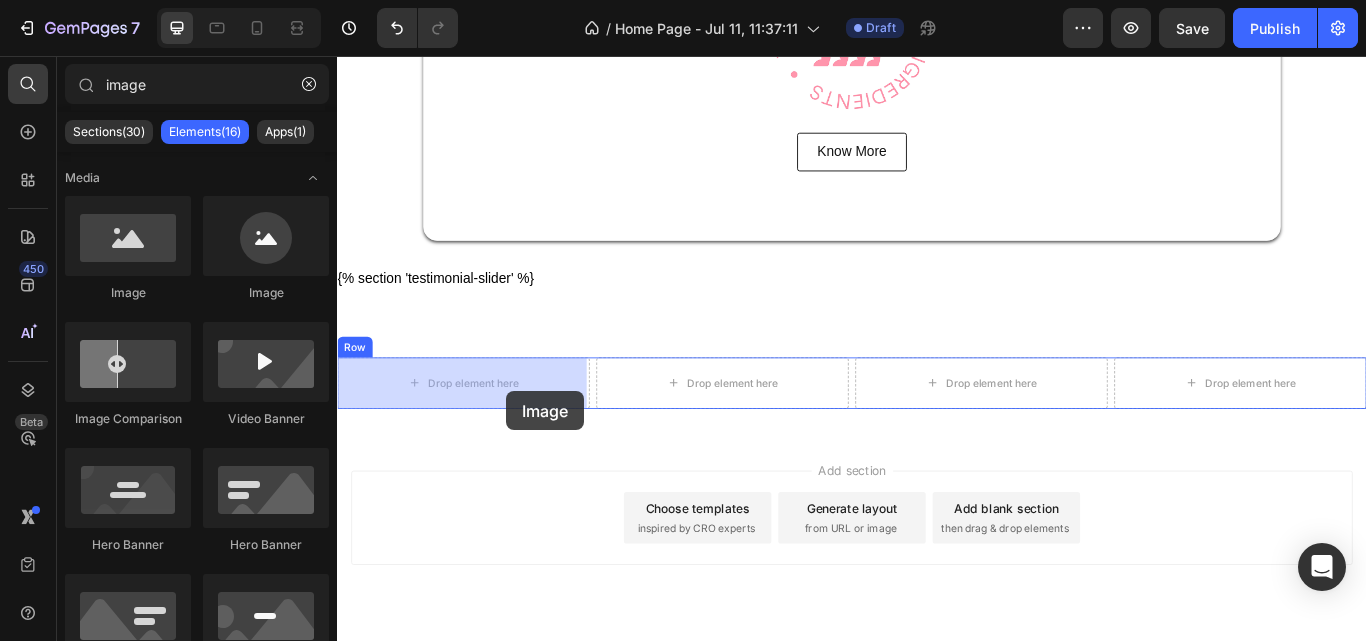 drag, startPoint x: 476, startPoint y: 301, endPoint x: 527, endPoint y: 431, distance: 139.64598 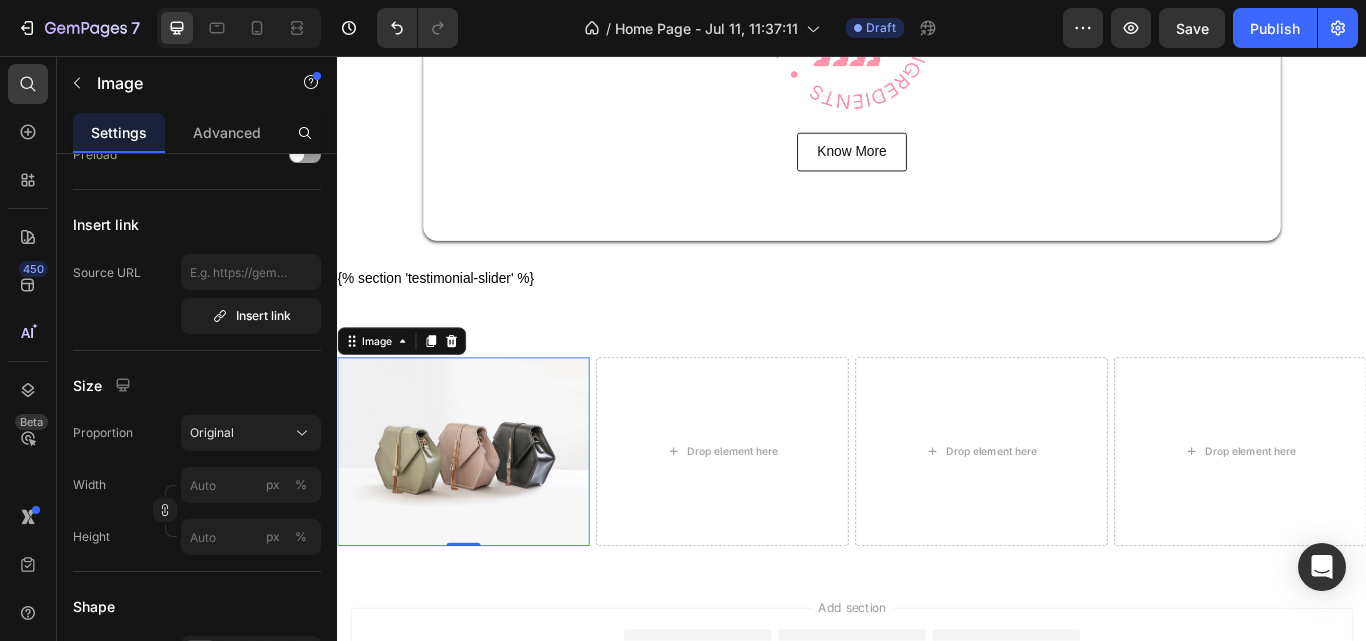 click on "Drop element here" at bounding box center (786, 518) 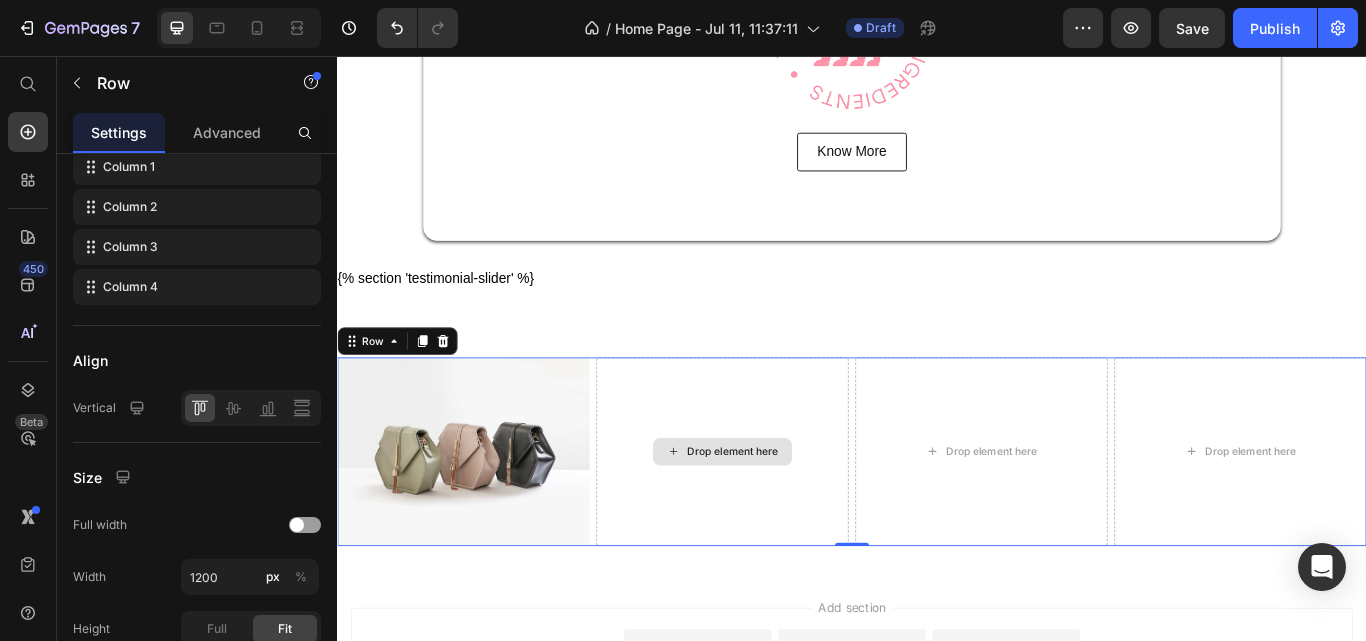 click on "Drop element here" at bounding box center [786, 518] 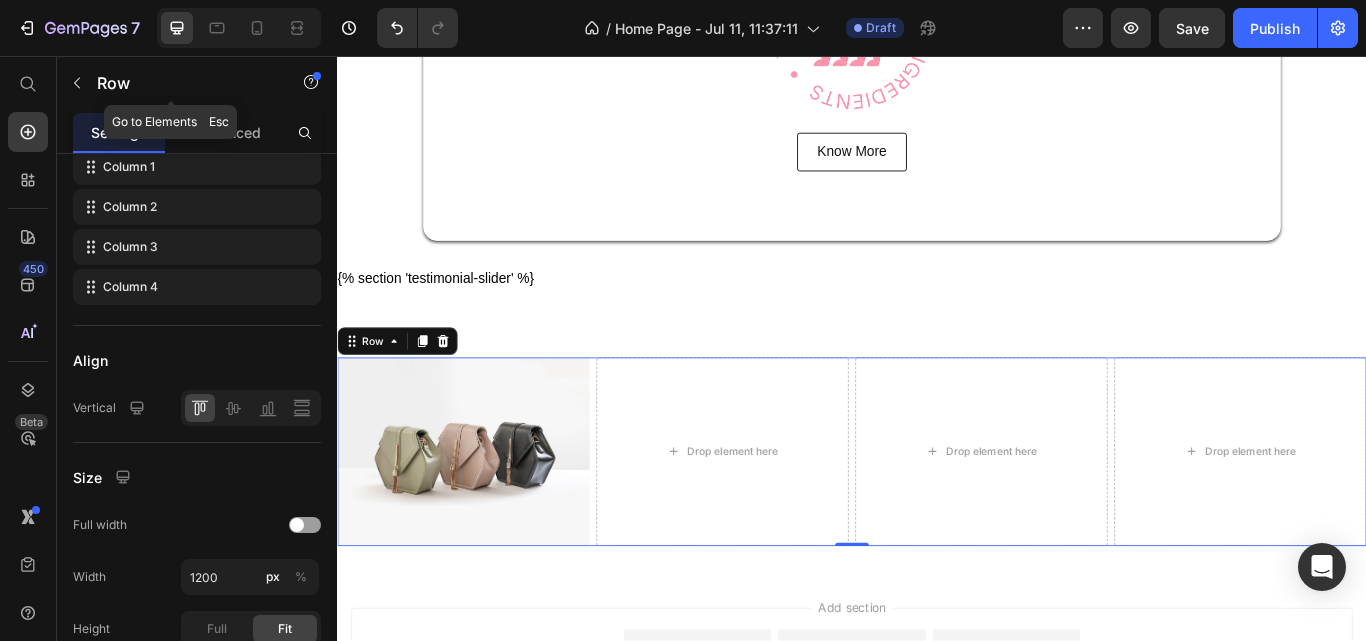 click 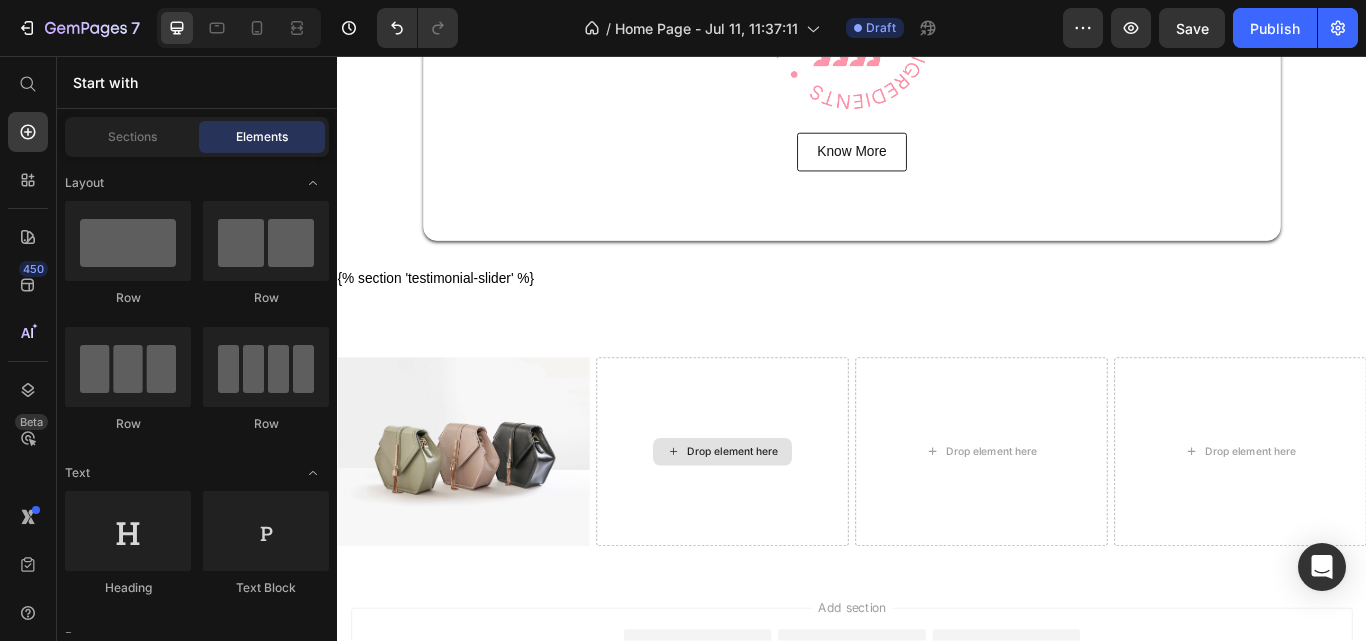 scroll, scrollTop: 0, scrollLeft: 0, axis: both 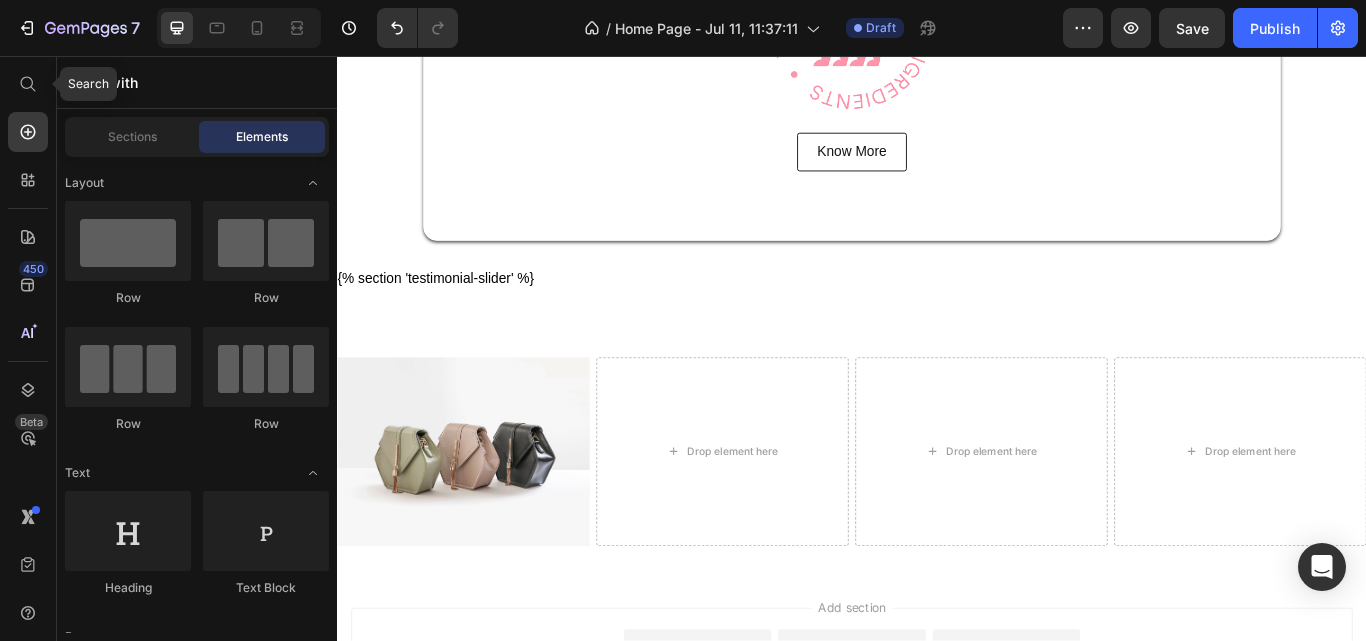 click 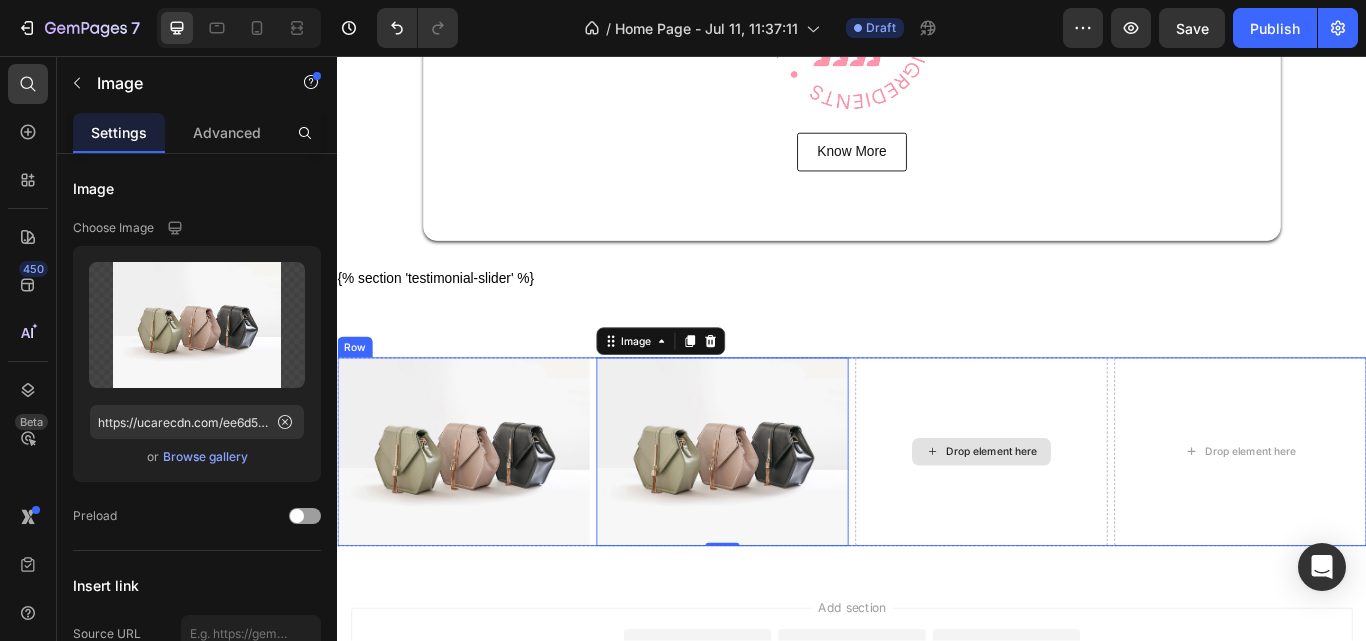 click on "Drop element here" at bounding box center (1100, 518) 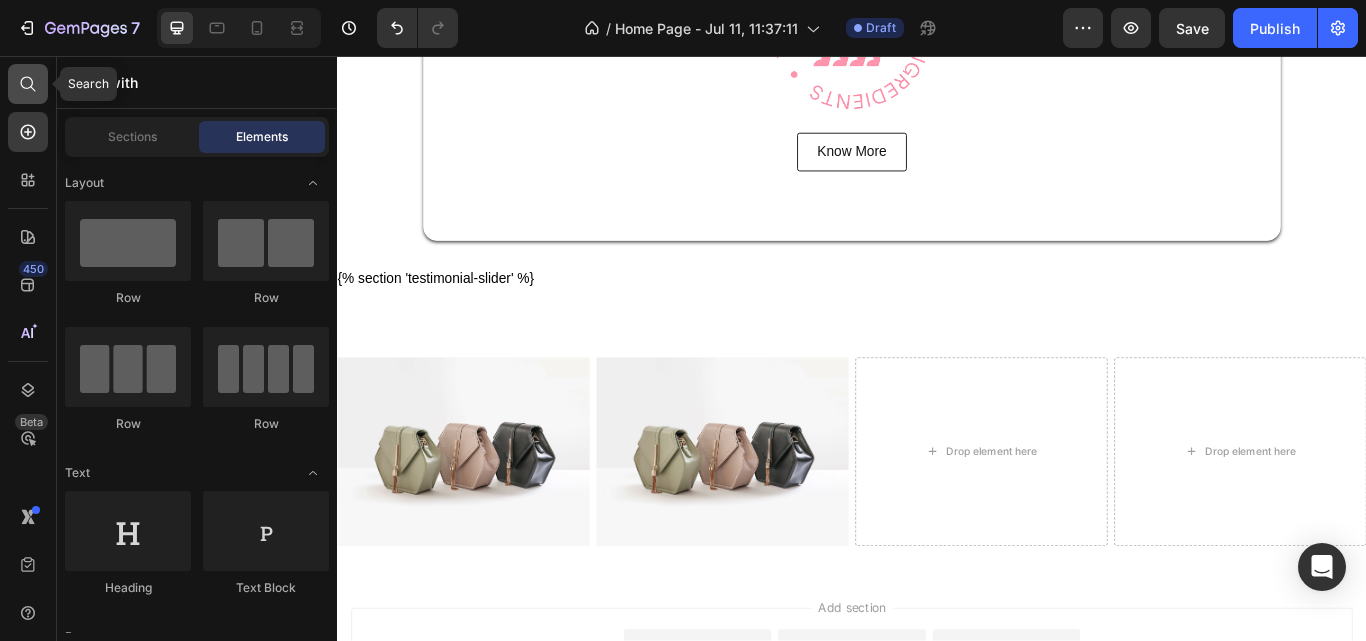 click 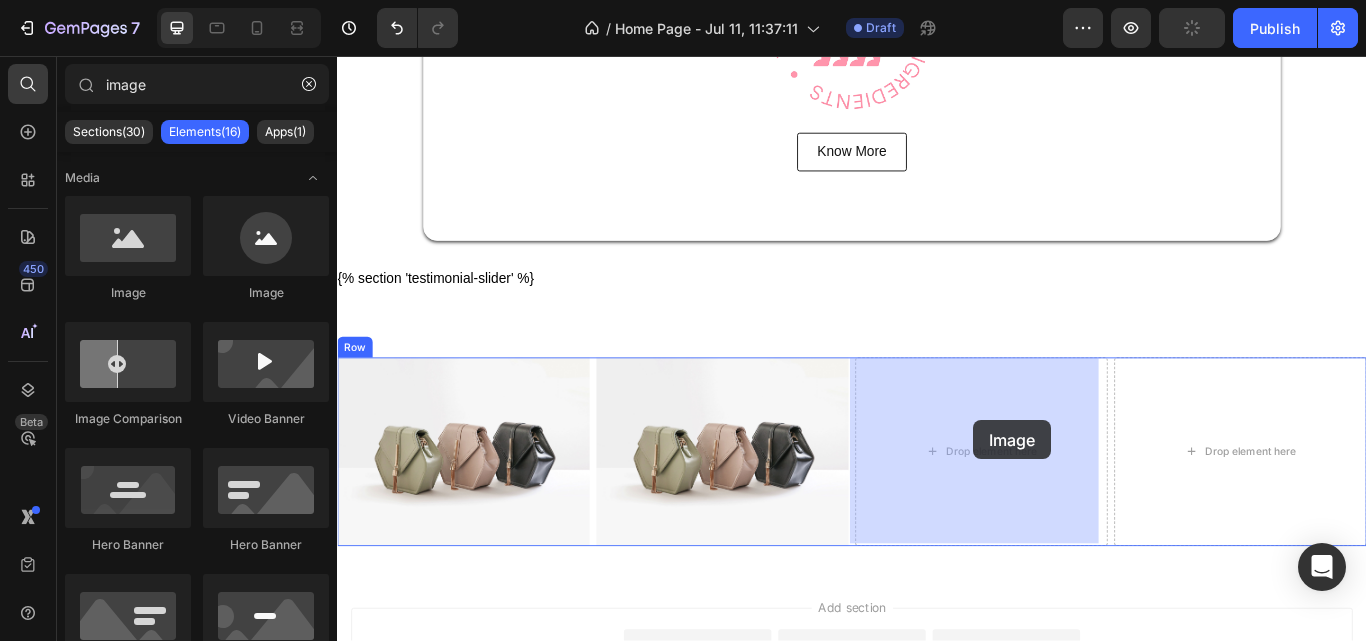 drag, startPoint x: 473, startPoint y: 305, endPoint x: 337, endPoint y: 126, distance: 224.80435 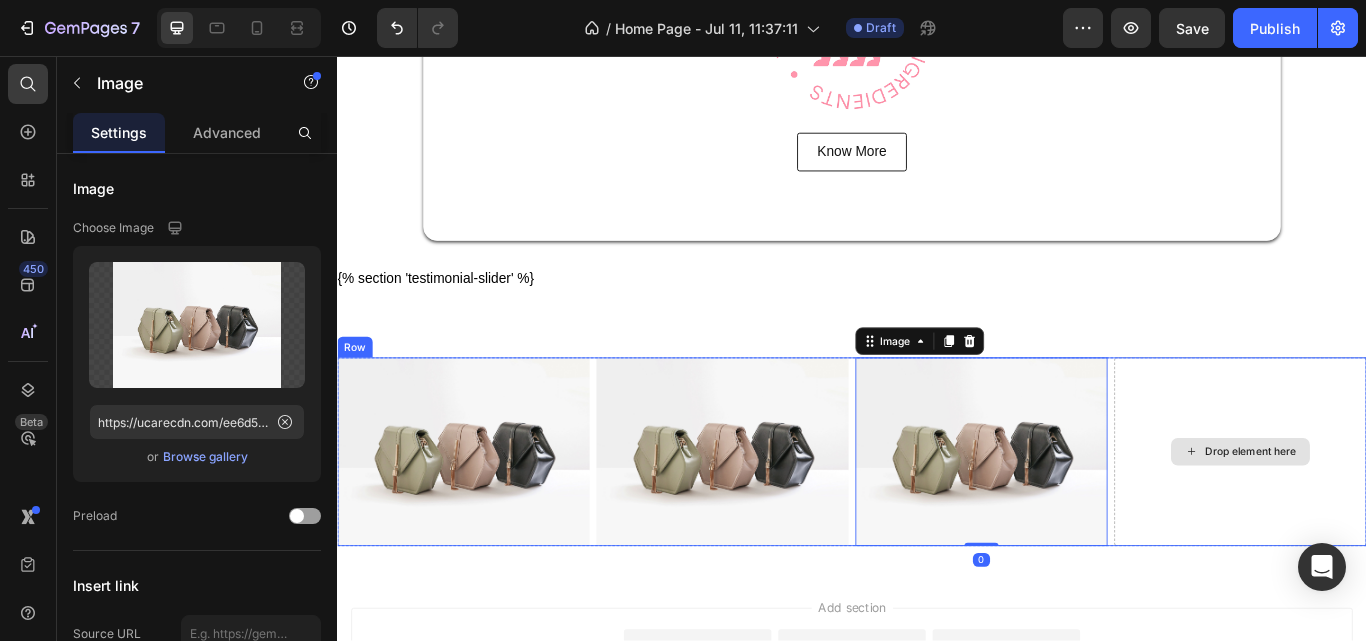 click on "Drop element here" at bounding box center (1402, 518) 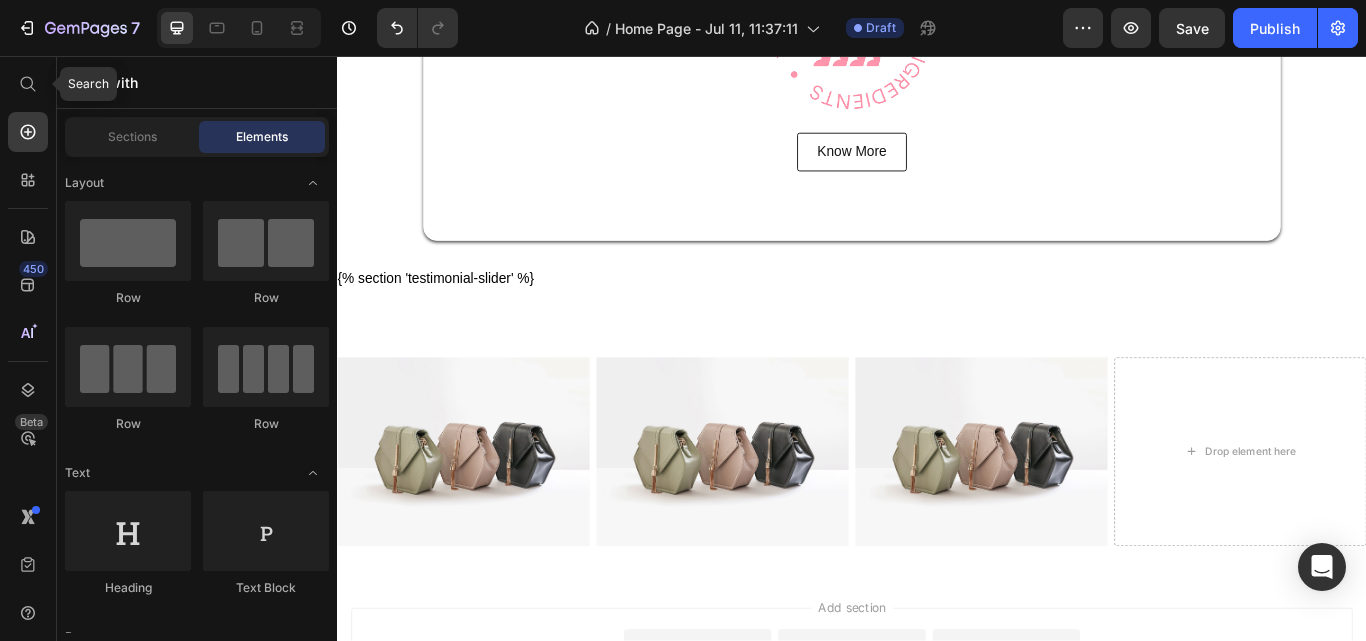 click 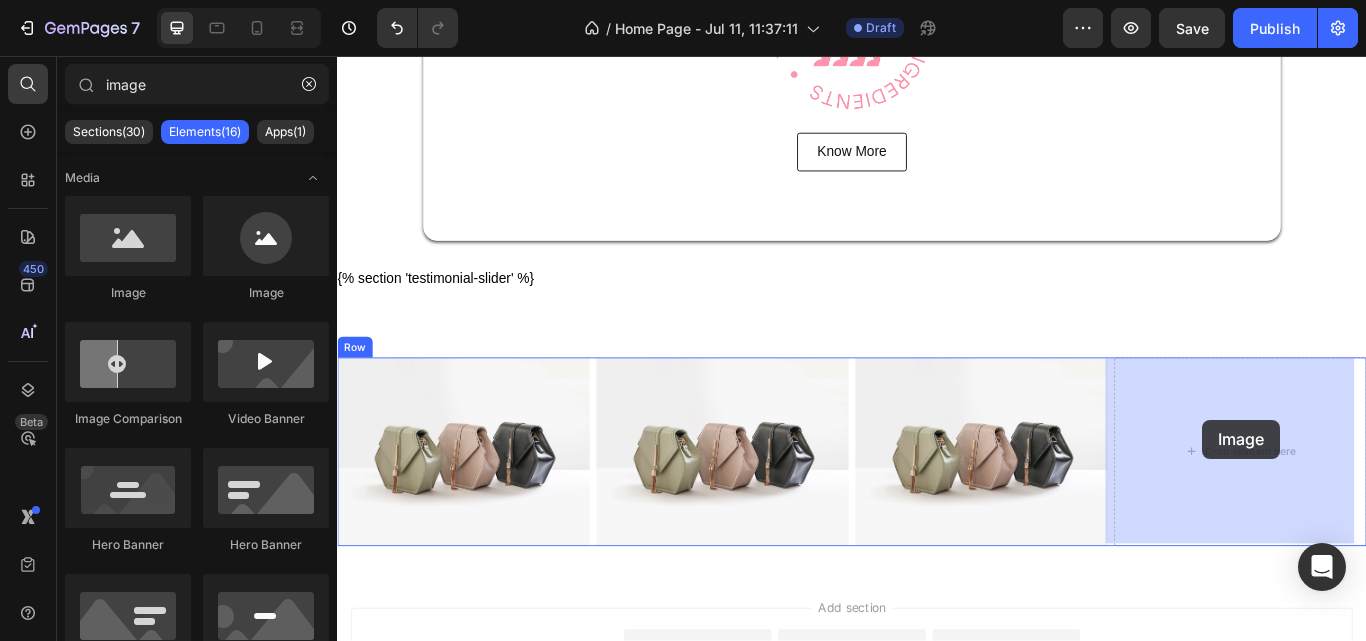 drag, startPoint x: 433, startPoint y: 289, endPoint x: 1346, endPoint y: 480, distance: 932.7647 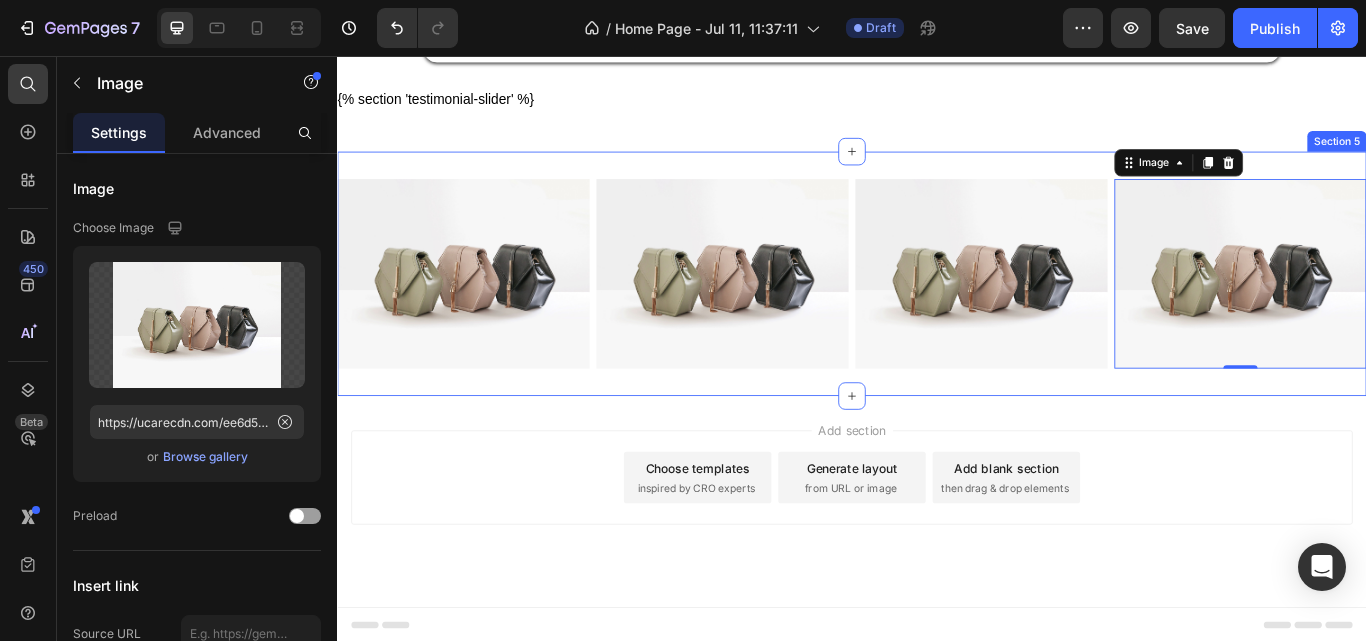 scroll, scrollTop: 904, scrollLeft: 0, axis: vertical 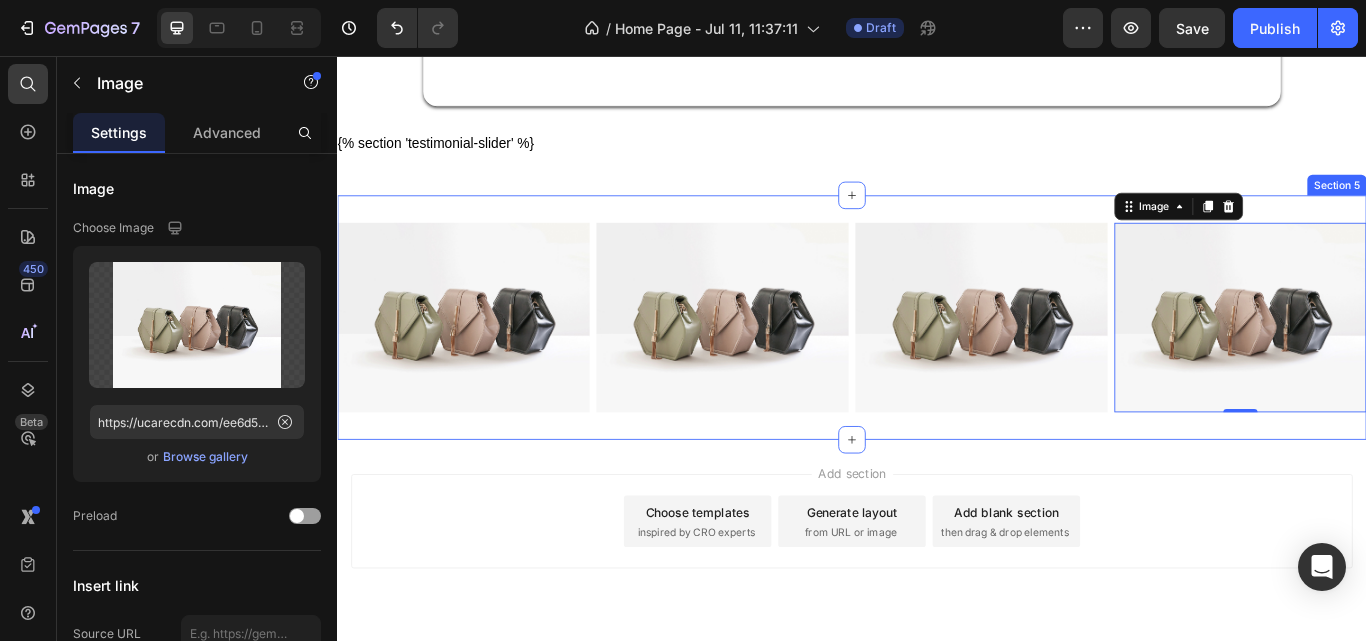 click at bounding box center [484, 361] 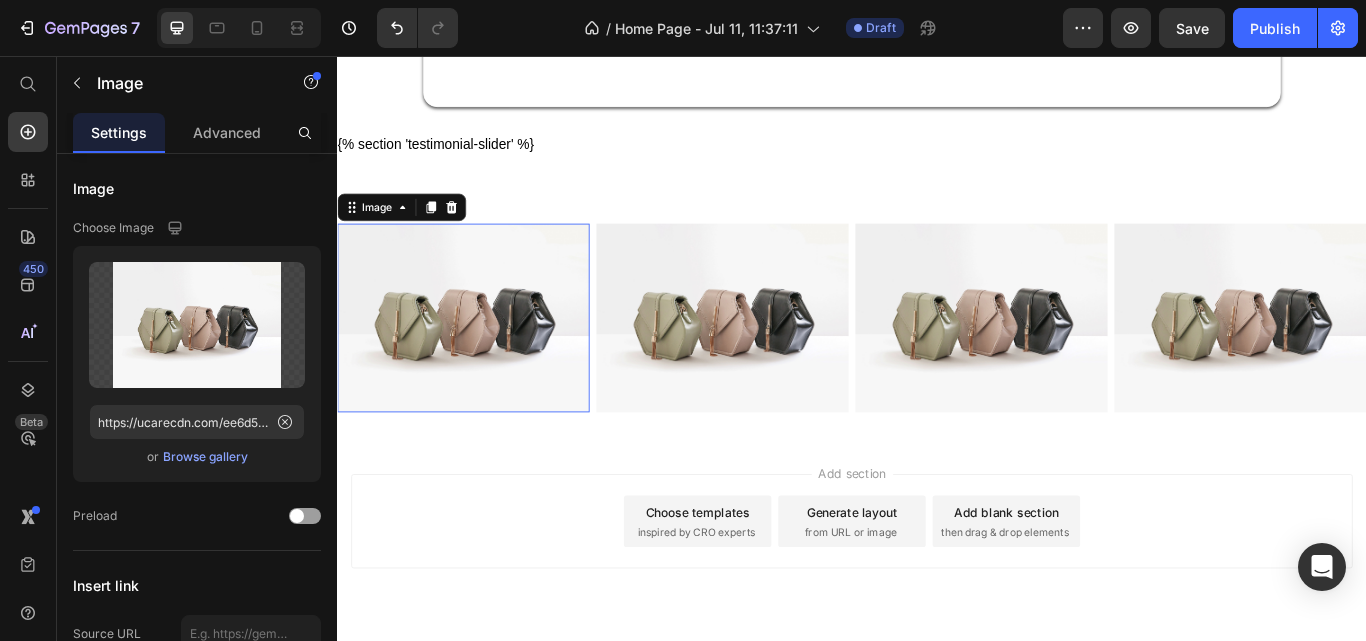 scroll, scrollTop: 855, scrollLeft: 0, axis: vertical 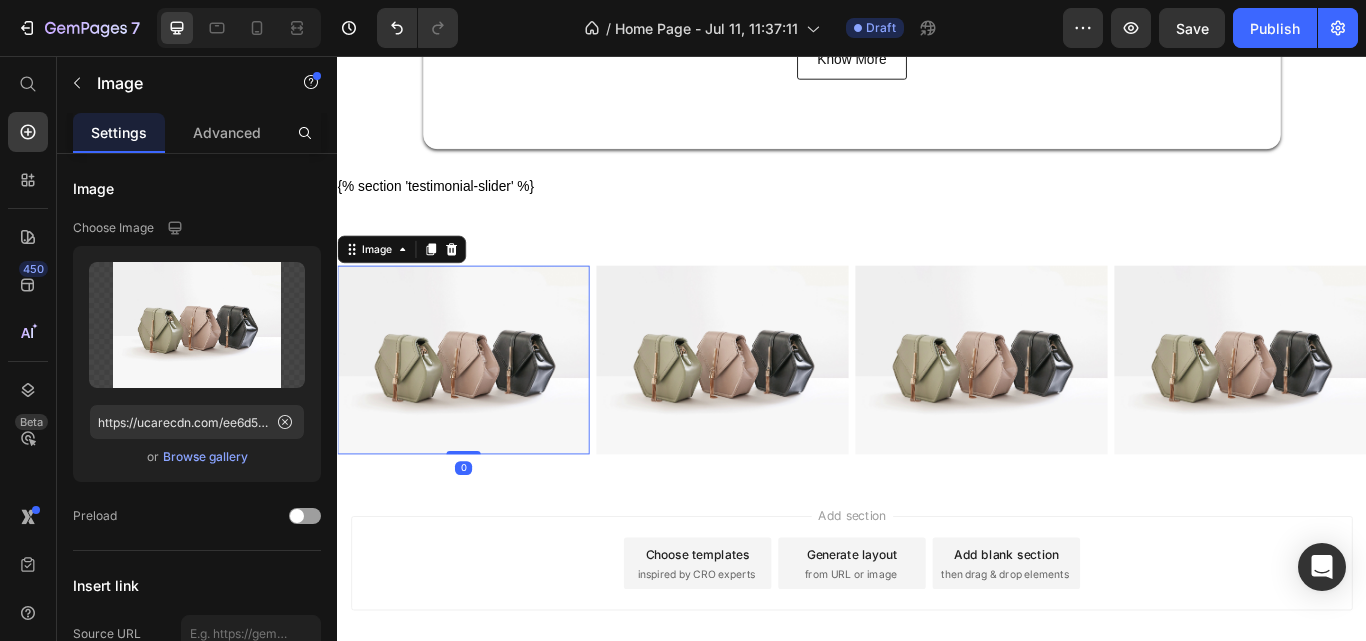 click at bounding box center [484, 411] 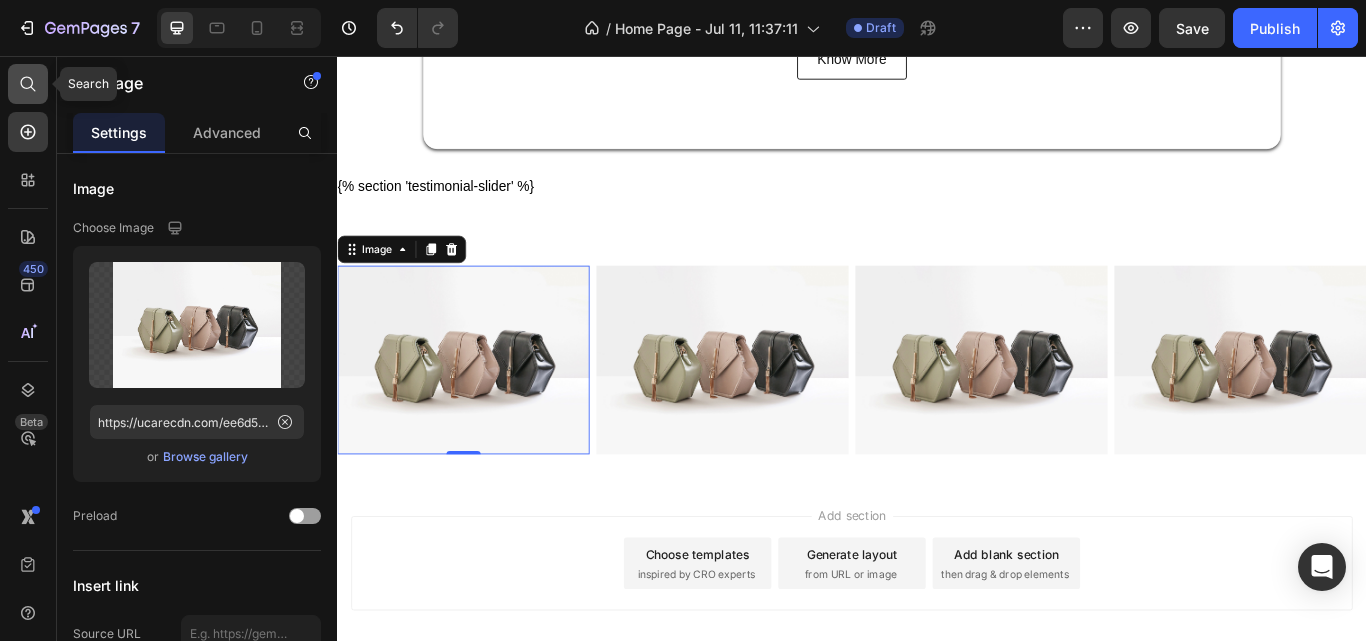 click 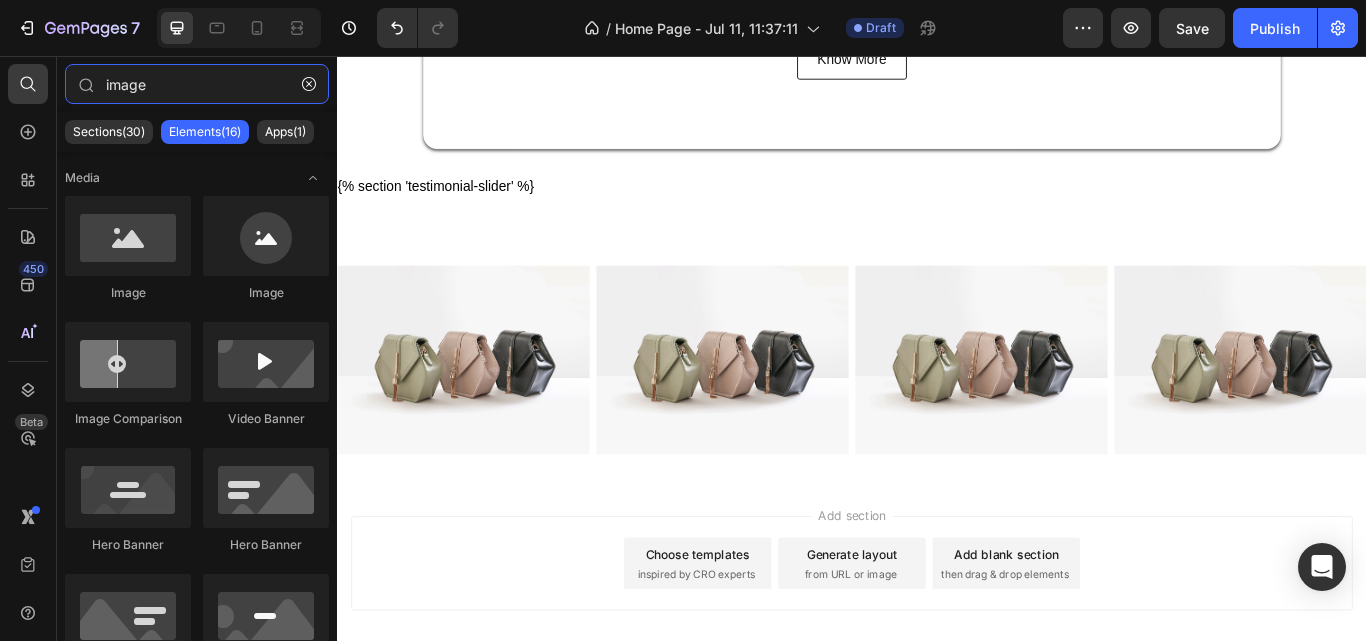drag, startPoint x: 190, startPoint y: 83, endPoint x: 54, endPoint y: 93, distance: 136.36716 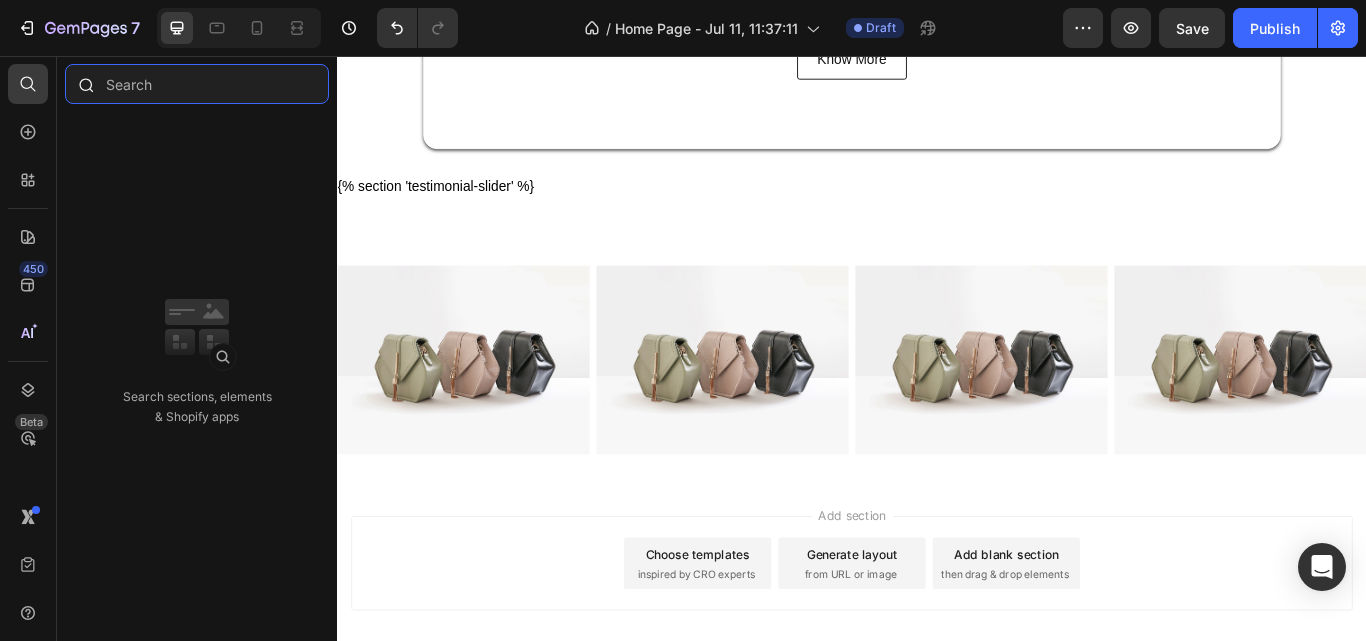click at bounding box center (197, 84) 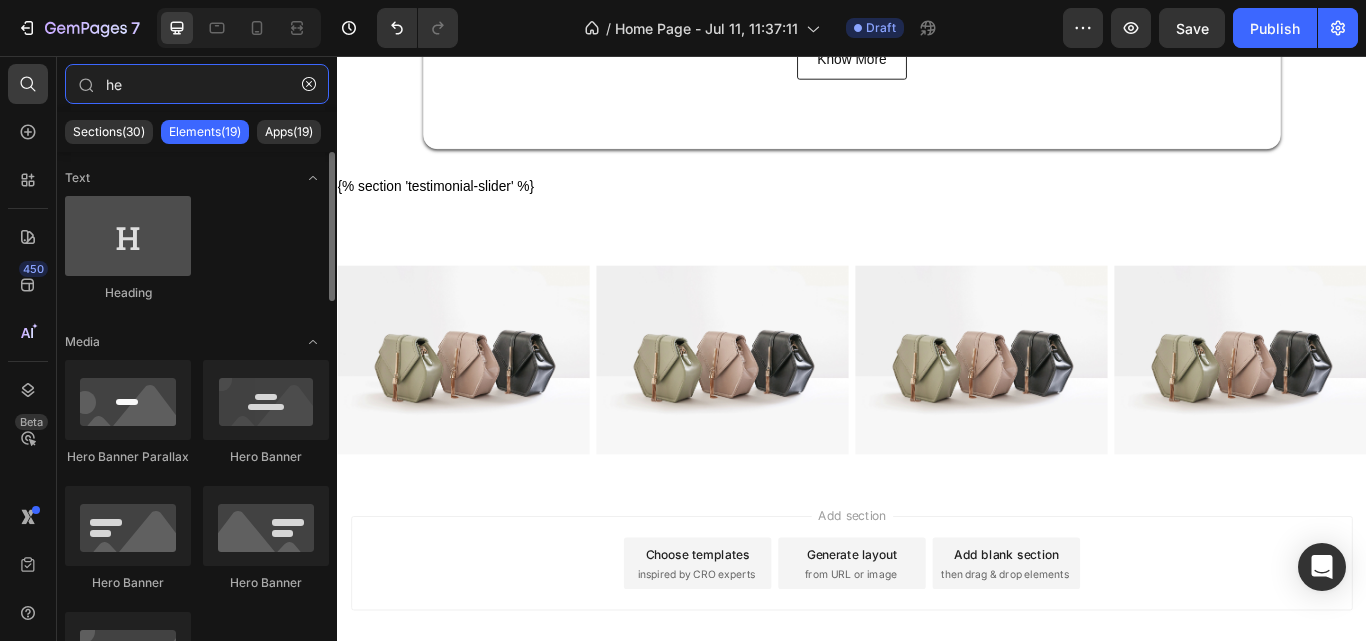 type on "he" 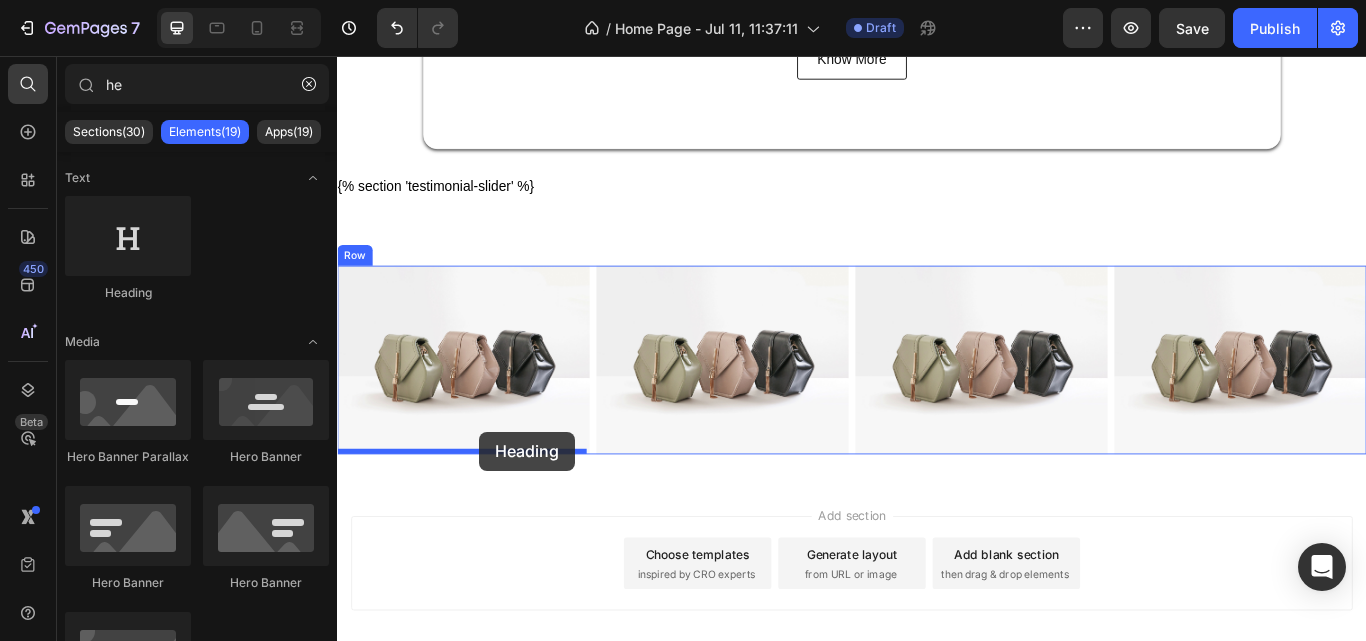 drag, startPoint x: 479, startPoint y: 286, endPoint x: 503, endPoint y: 494, distance: 209.38004 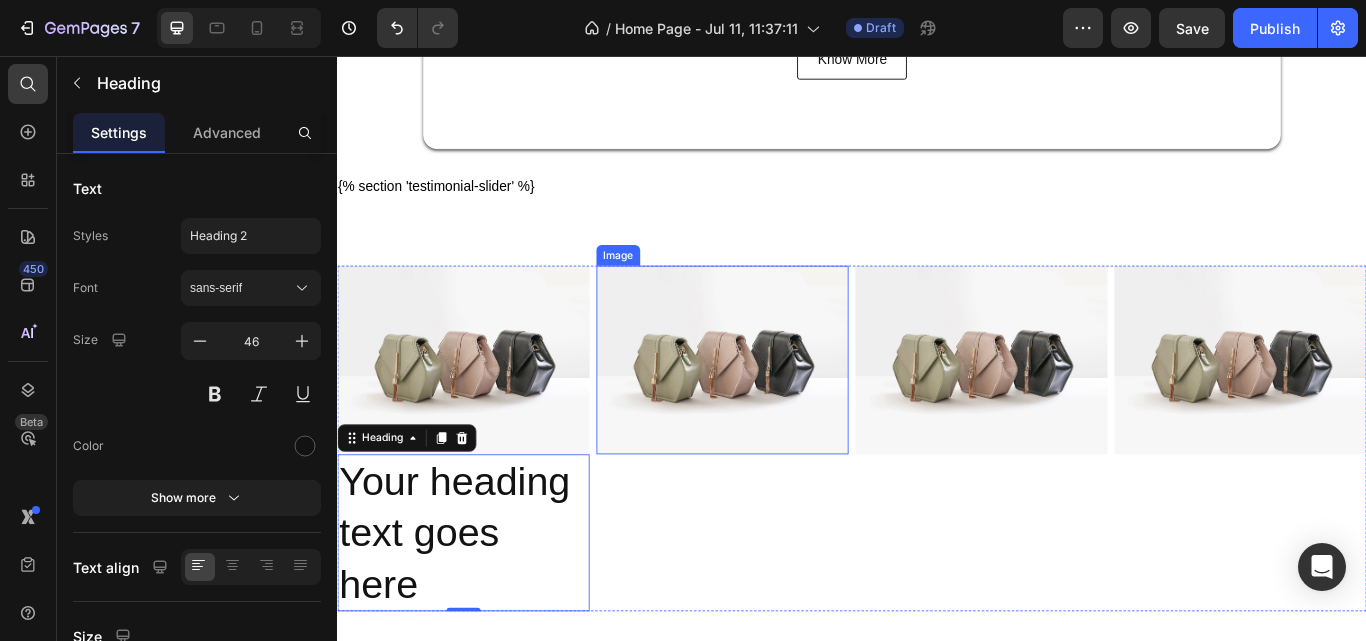 click at bounding box center [786, 411] 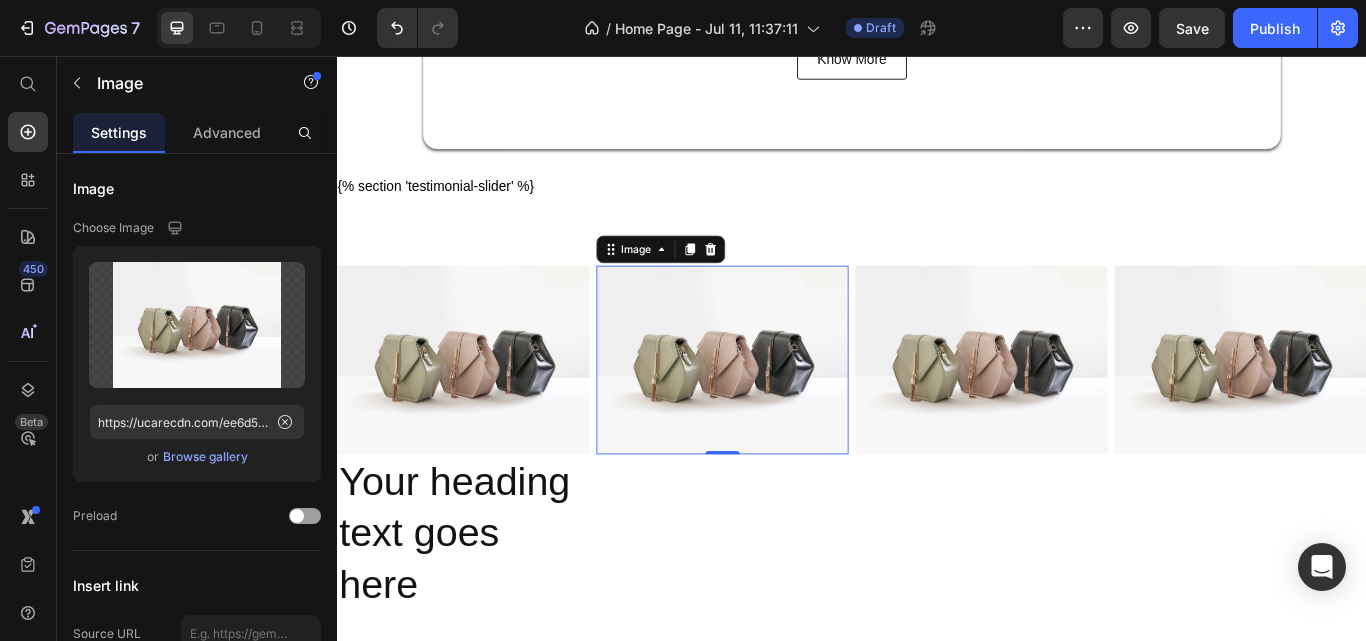 click at bounding box center [786, 411] 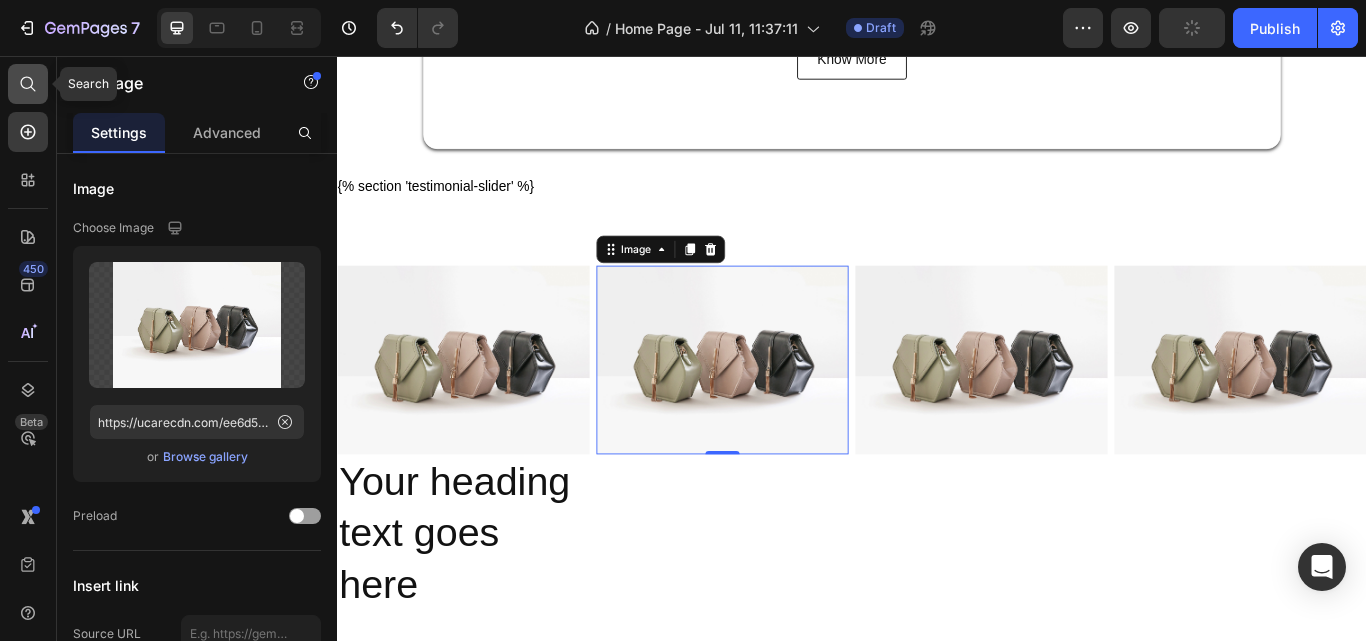 click 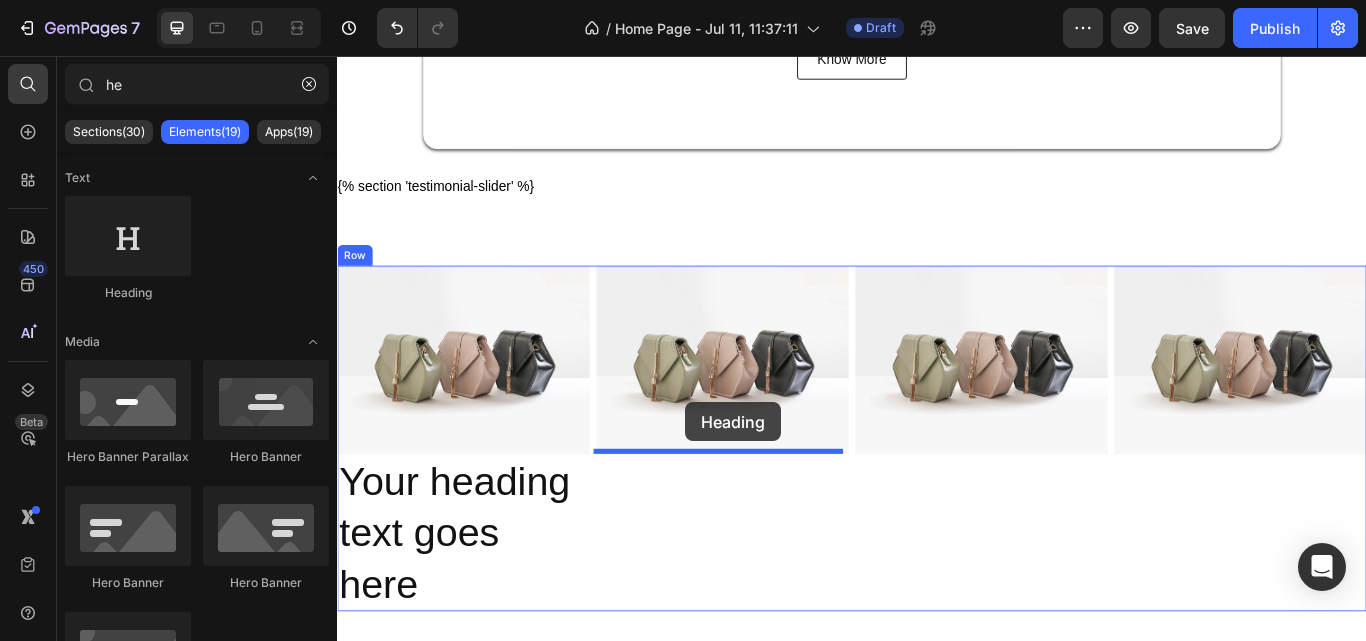 drag, startPoint x: 470, startPoint y: 309, endPoint x: 743, endPoint y: 460, distance: 311.97757 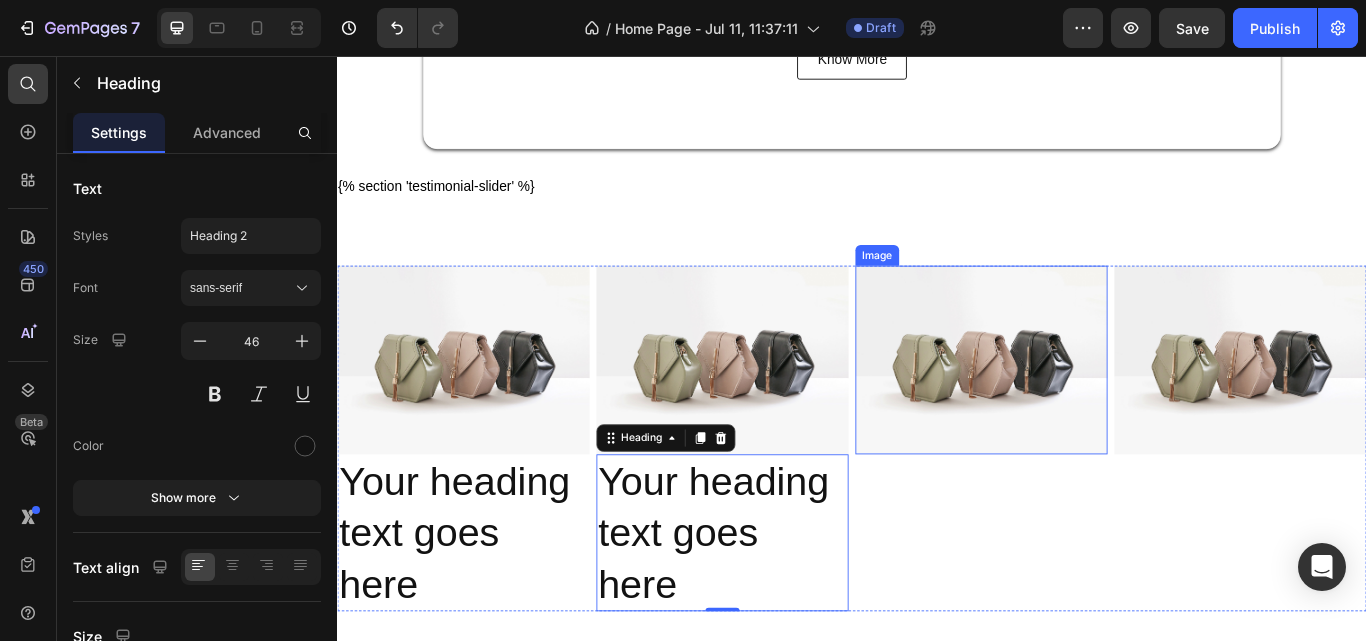 click at bounding box center [1088, 411] 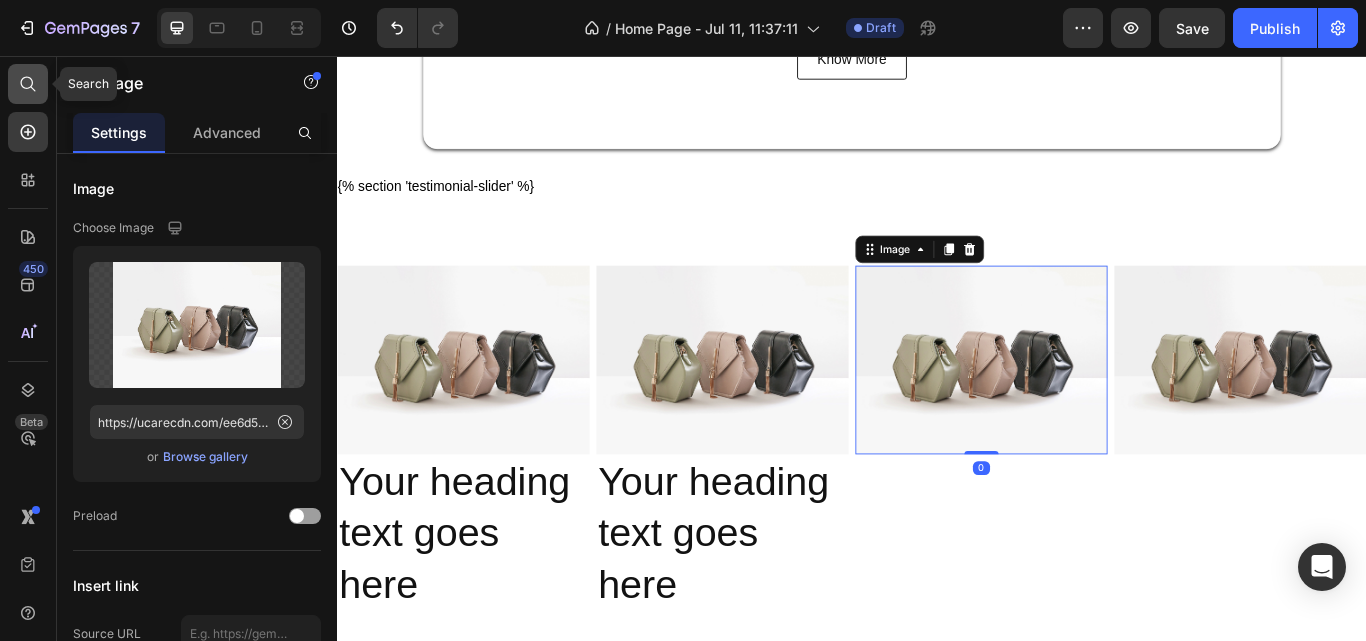 click 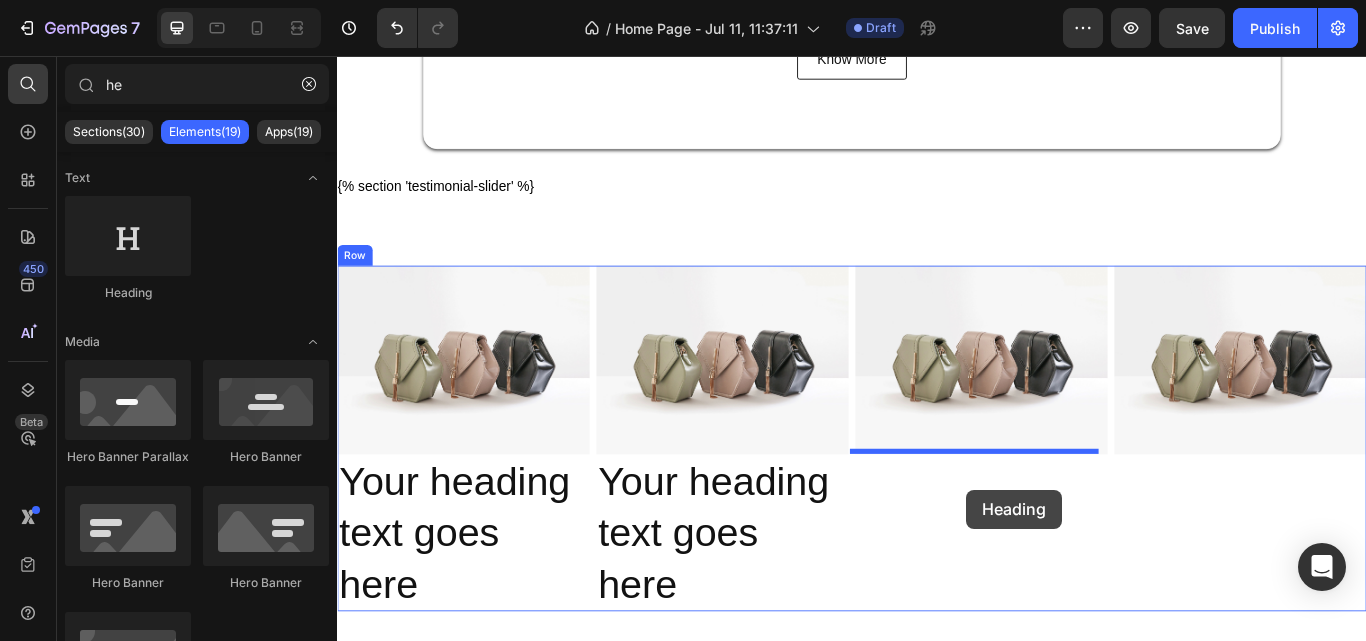 drag, startPoint x: 466, startPoint y: 295, endPoint x: 1070, endPoint y: 562, distance: 660.38245 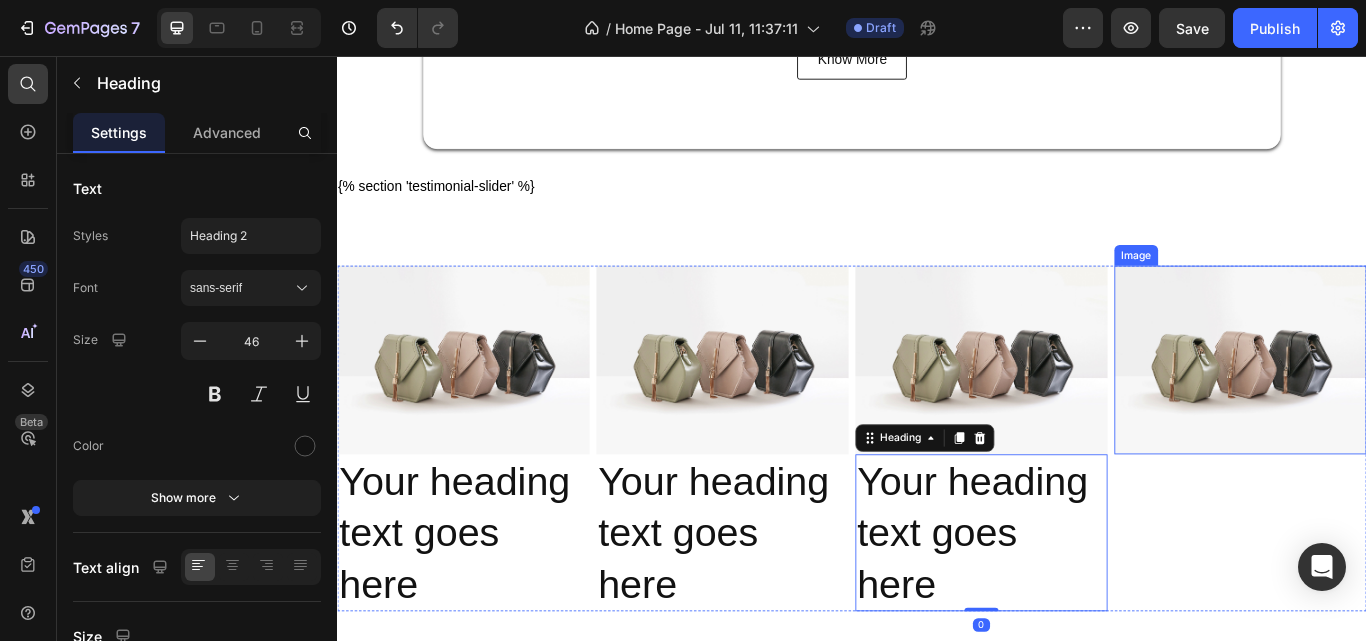 click at bounding box center [1390, 411] 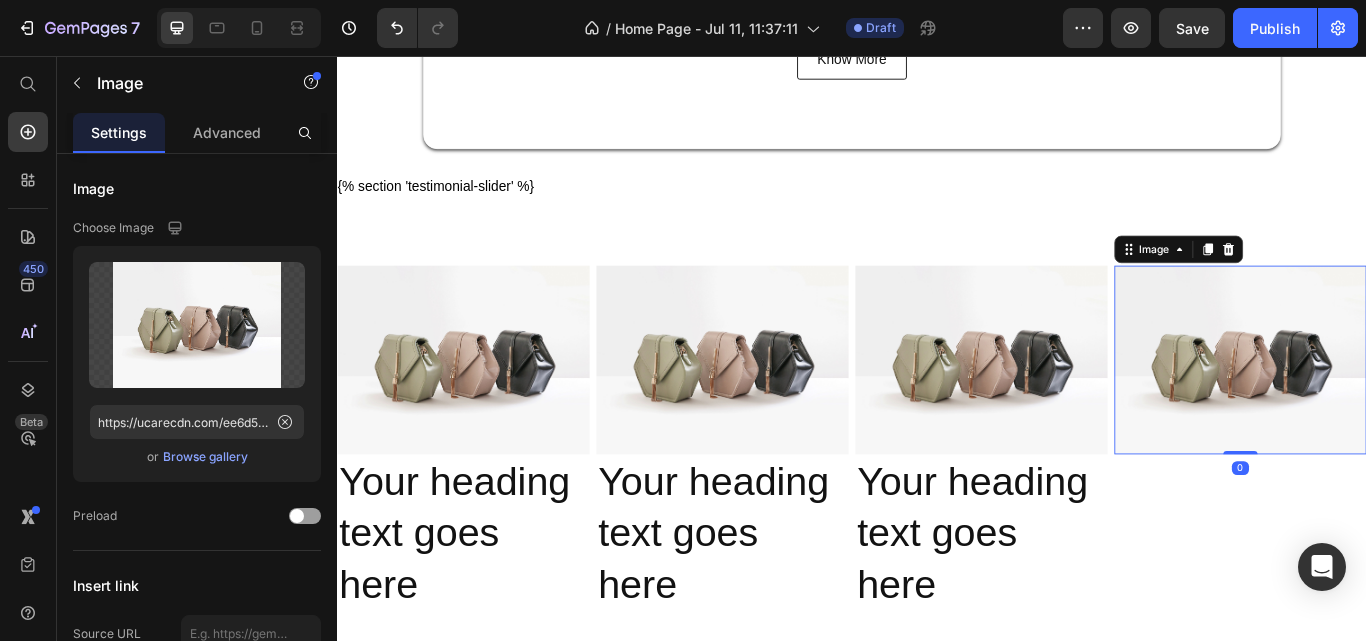 click at bounding box center [1390, 411] 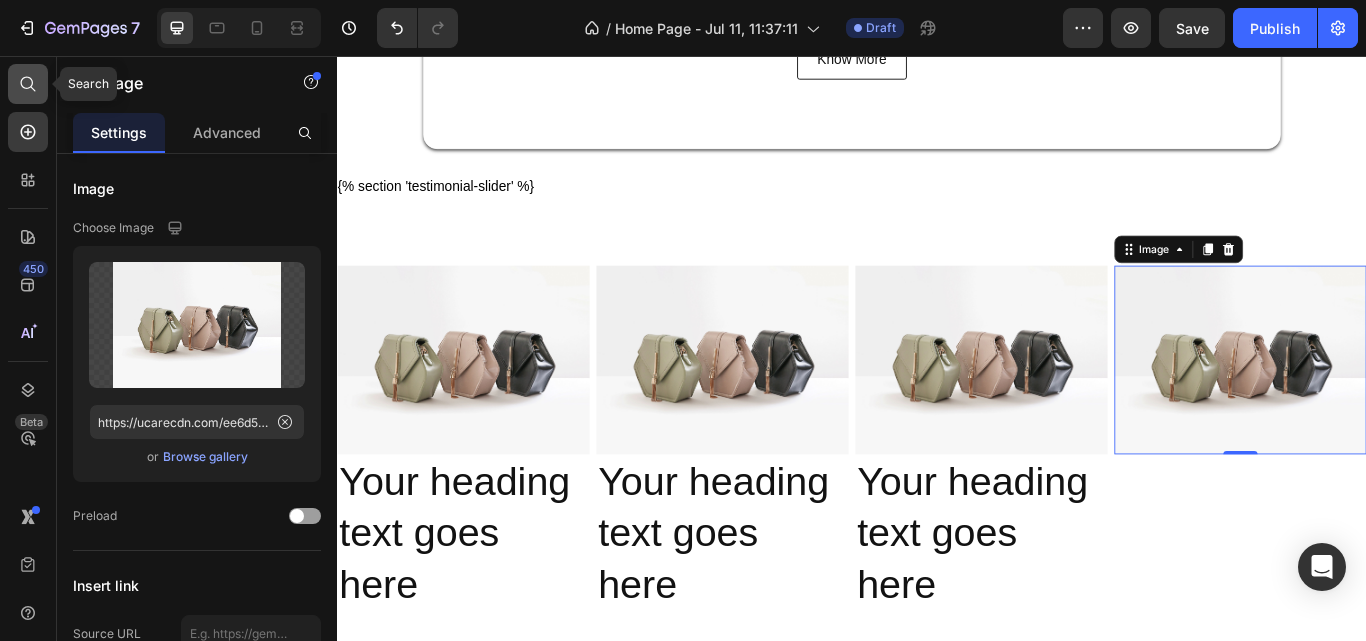click 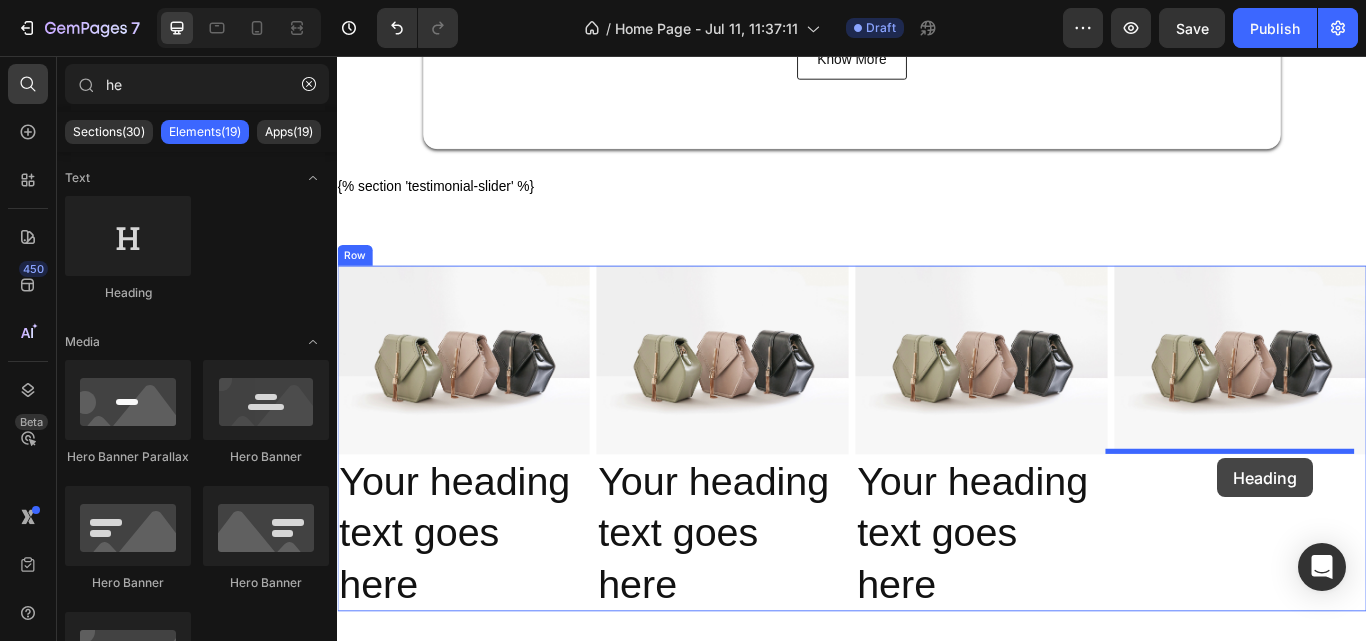 drag, startPoint x: 469, startPoint y: 322, endPoint x: 1363, endPoint y: 525, distance: 916.7579 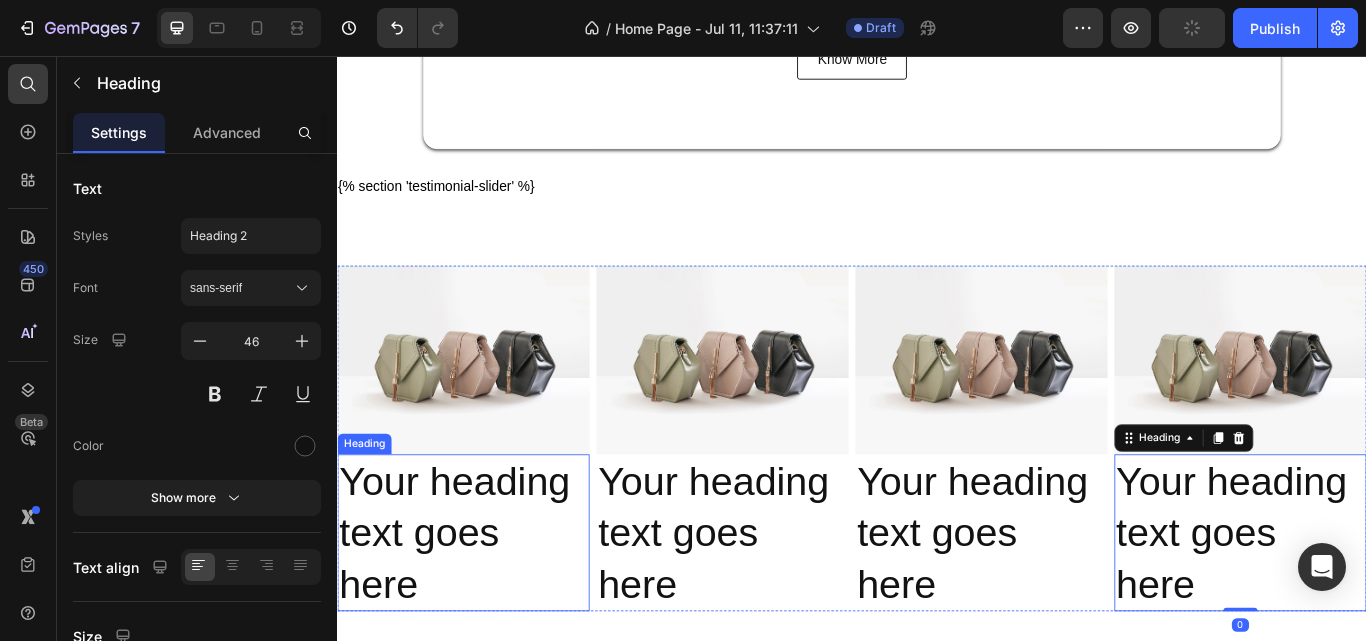 click on "Your heading text goes here" at bounding box center [484, 612] 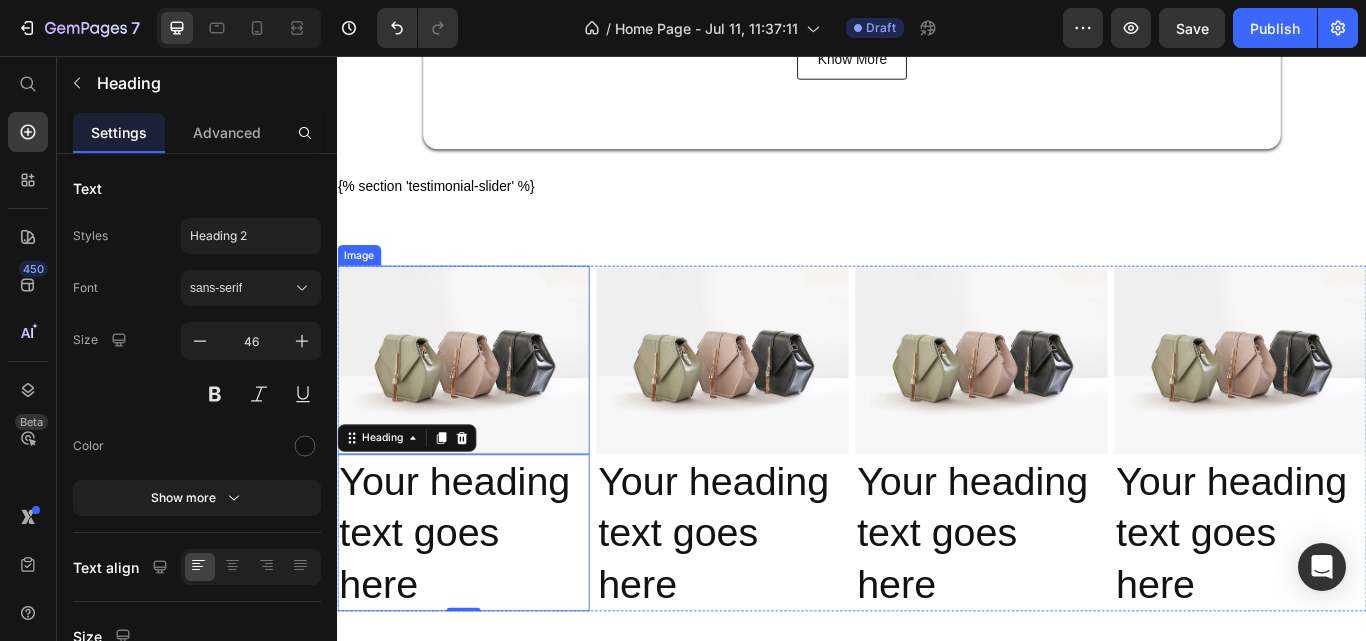 click at bounding box center [484, 411] 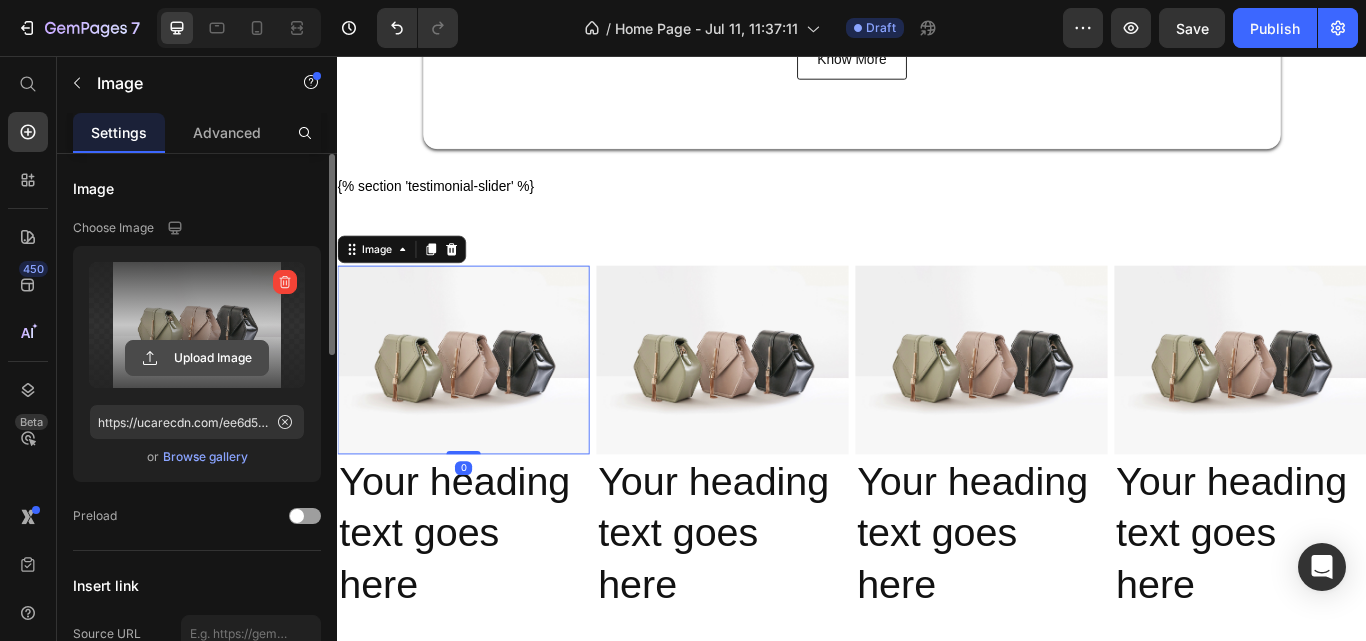 click 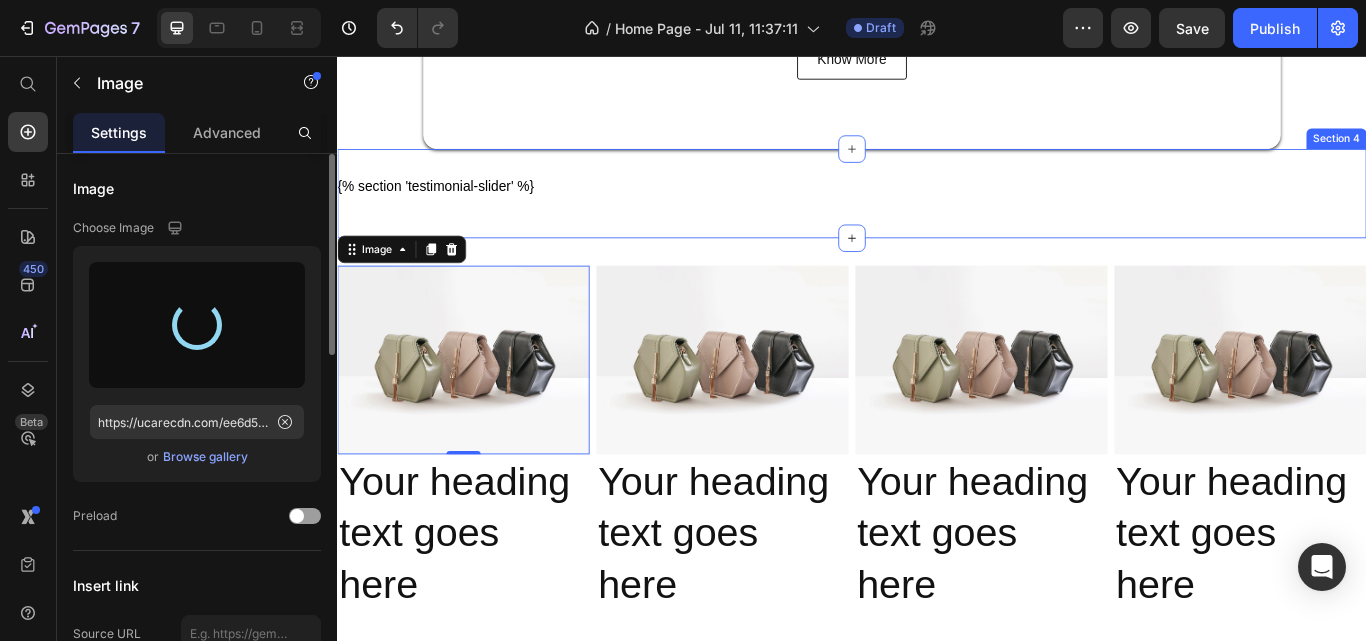 type on "https://cdn.shopify.com/s/files/1/0805/2480/4398/files/gempages_574929025483408613-3980c7fc-c8e4-4a28-981d-268427e5c31b.png" 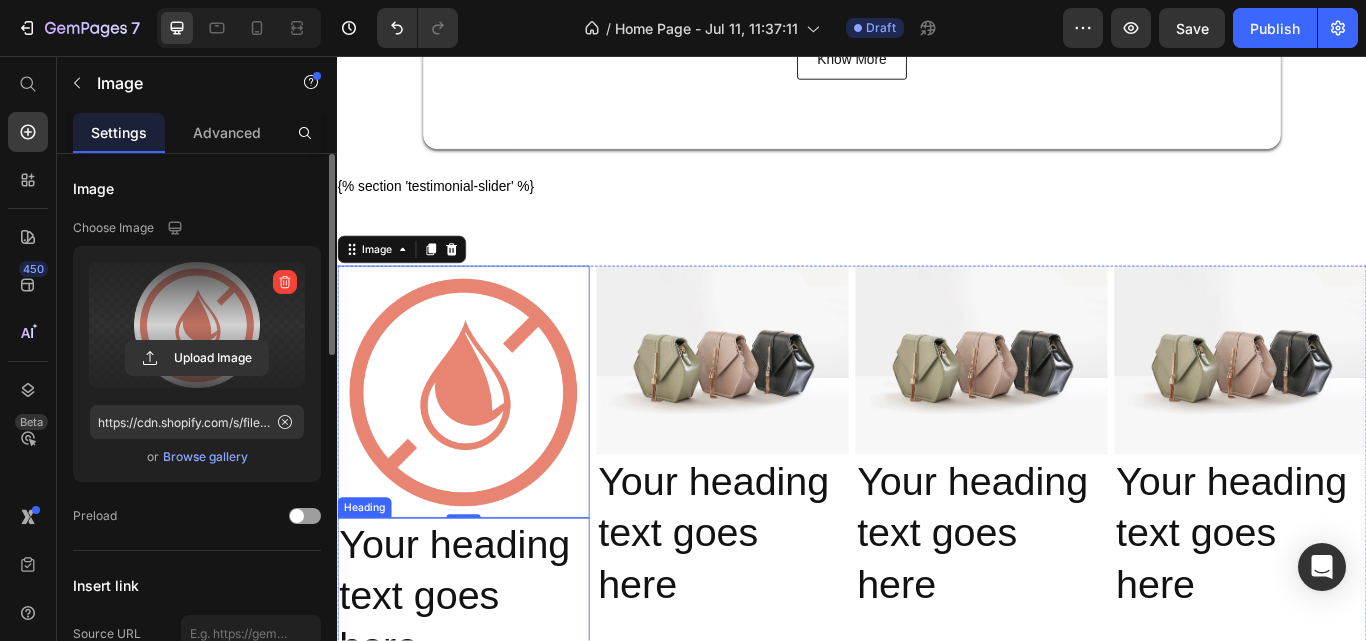 click on "Your heading text goes here" at bounding box center [484, 686] 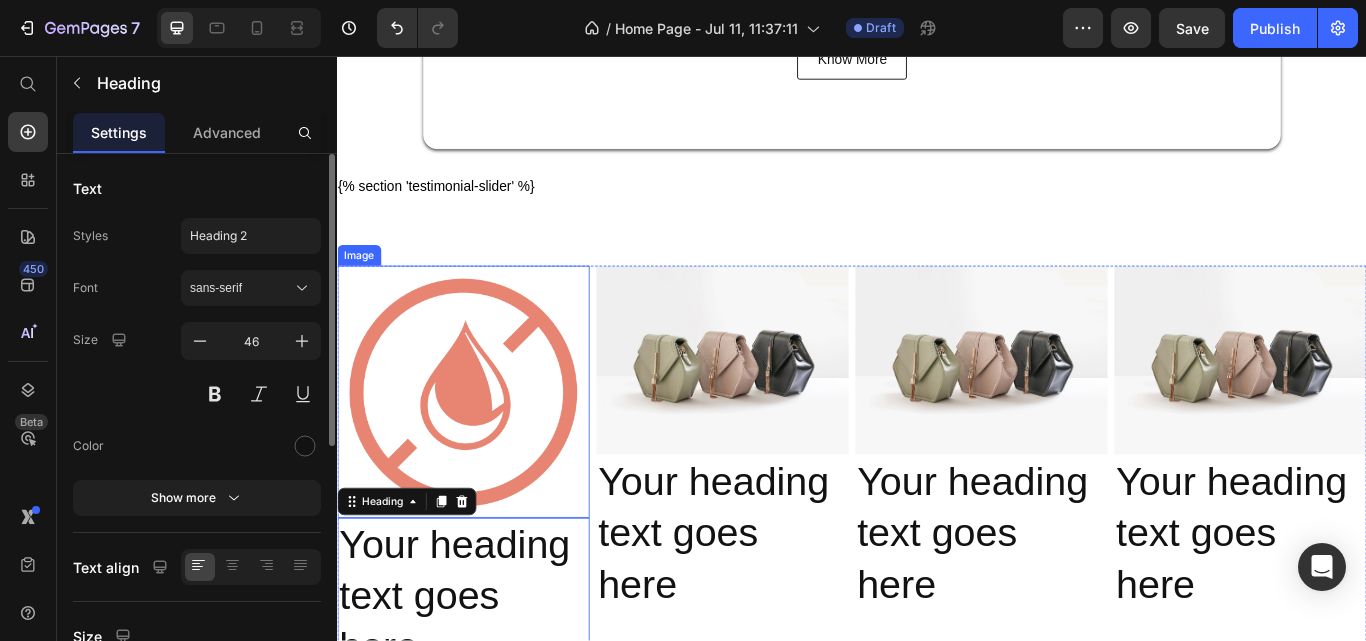 click at bounding box center (484, 448) 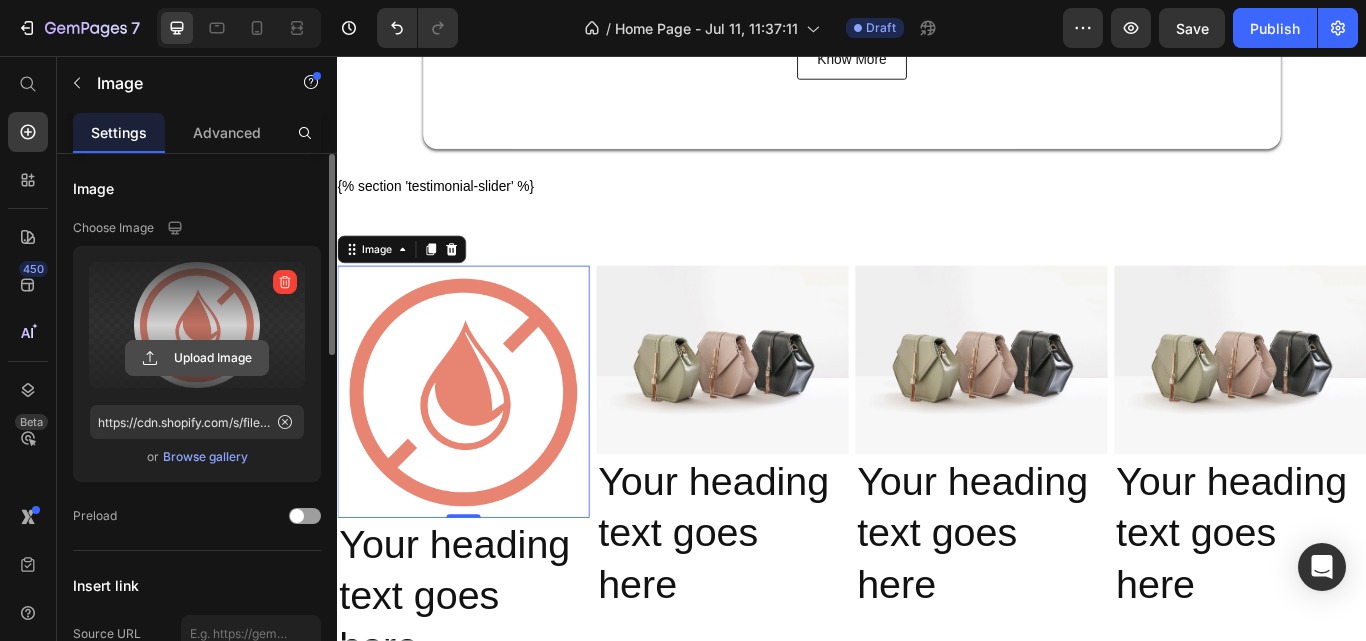 click 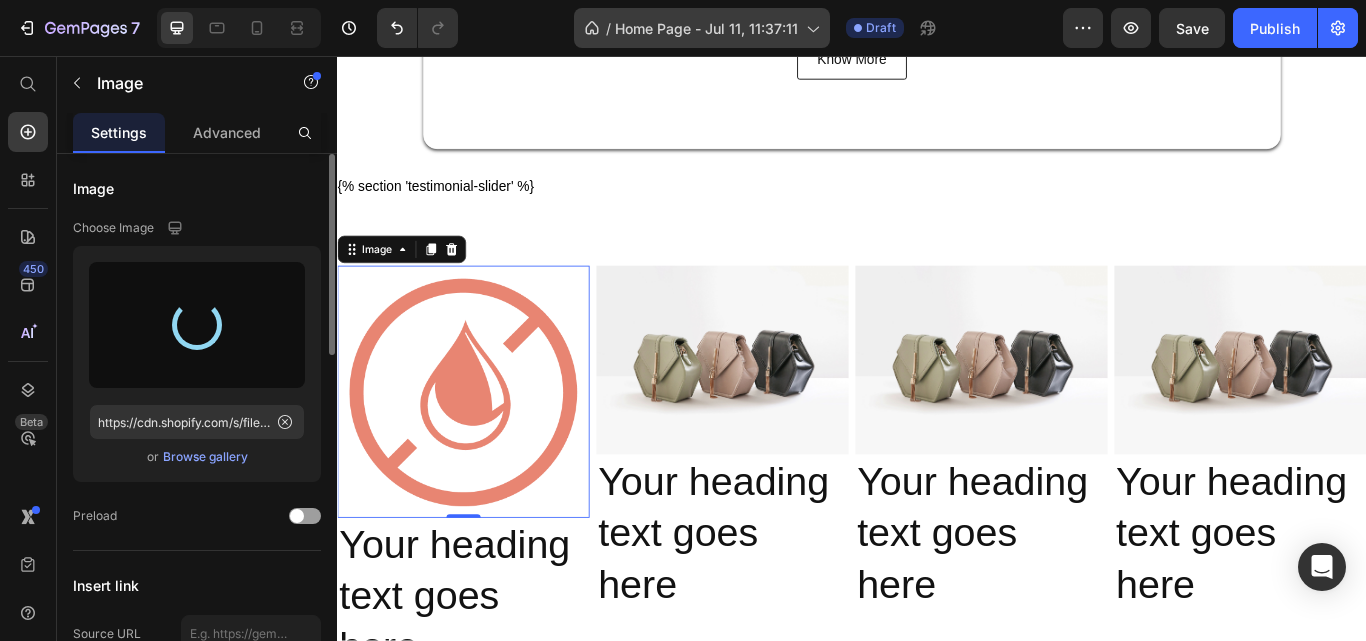 type on "https://cdn.shopify.com/s/files/1/0805/2480/4398/files/gempages_574929025483408613-3ac17975-dce4-4724-92db-34dedd883593.png" 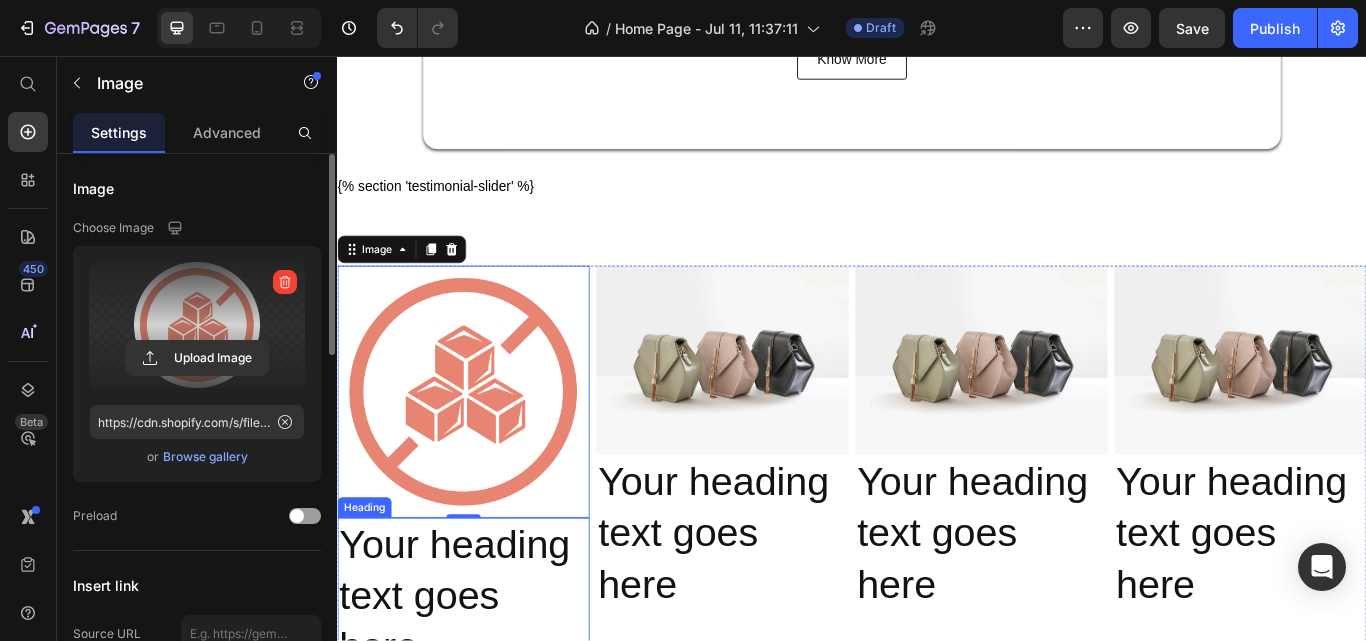 click on "Your heading text goes here" at bounding box center [484, 686] 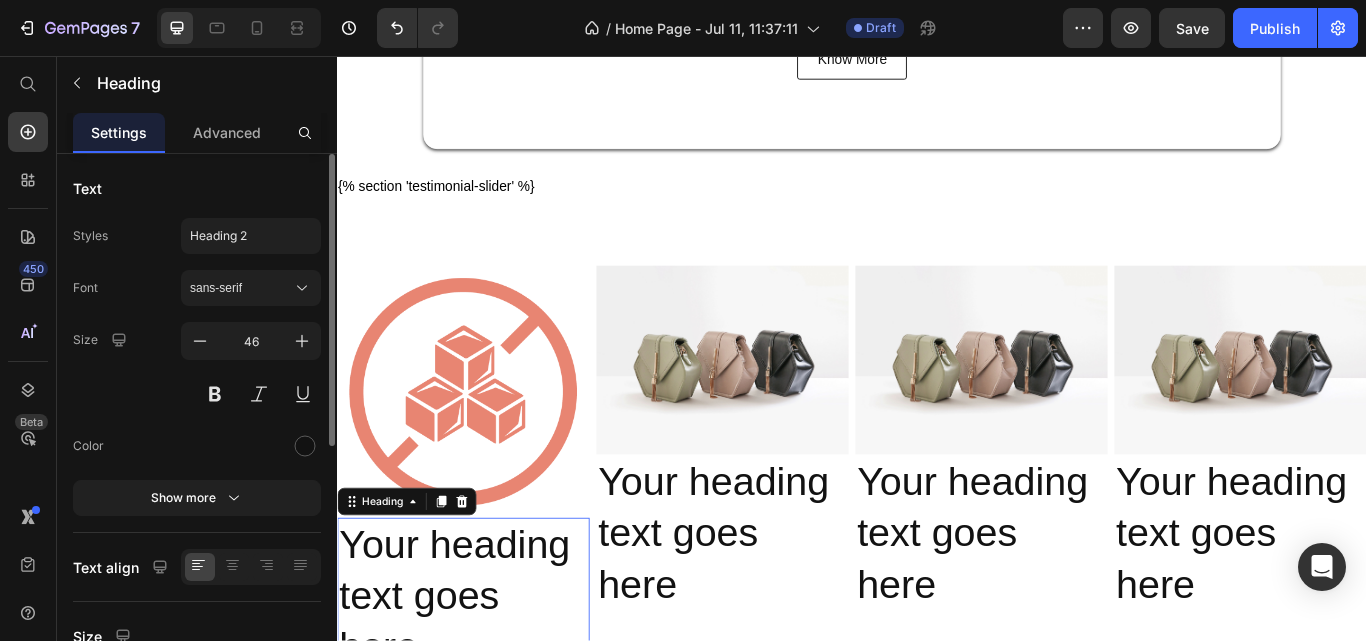 click on "Your heading text goes here" at bounding box center (484, 686) 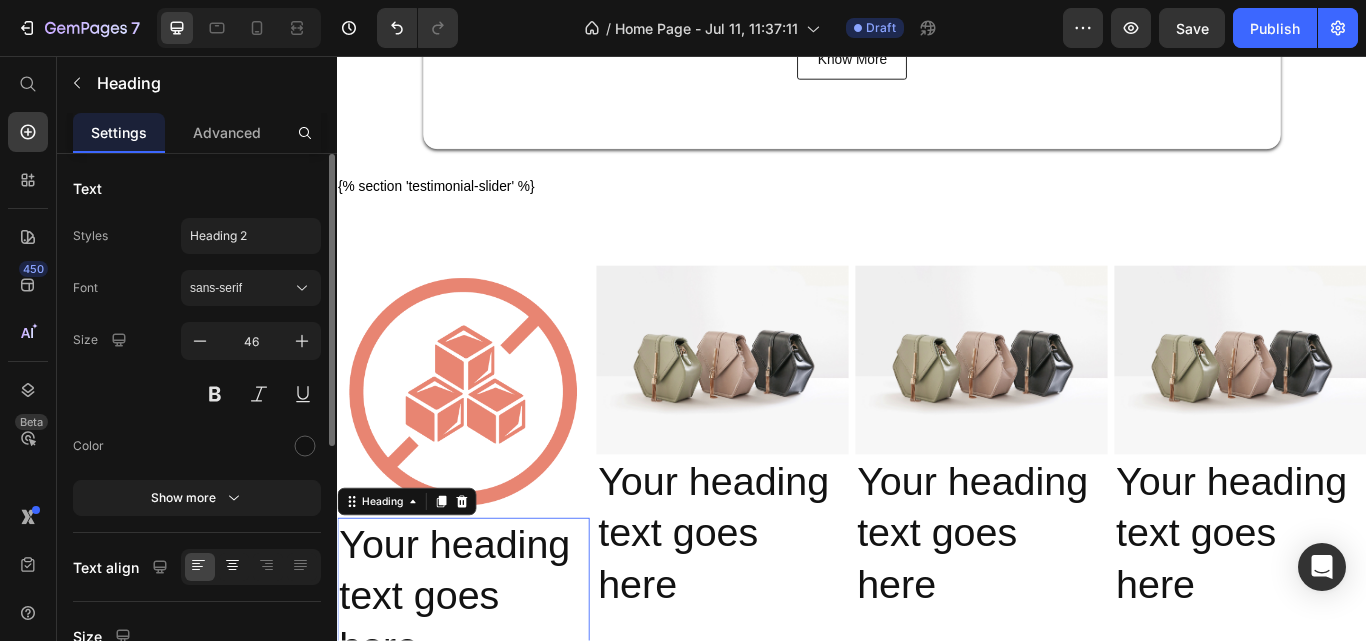 click 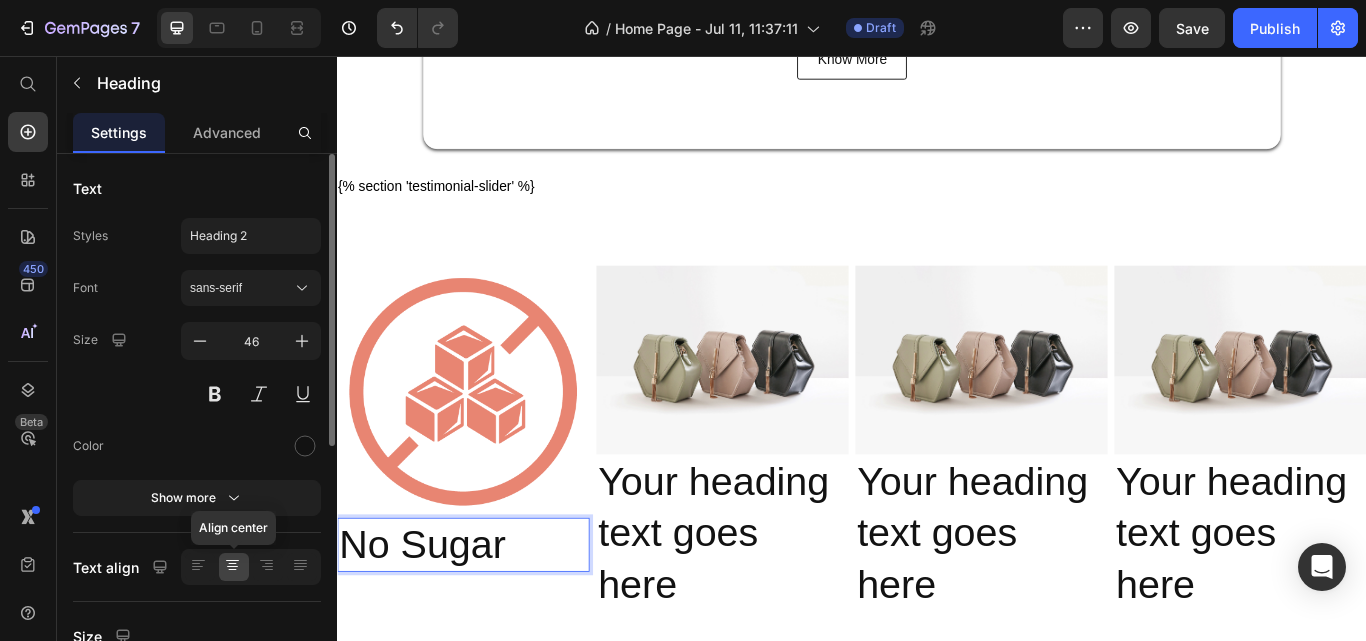 click 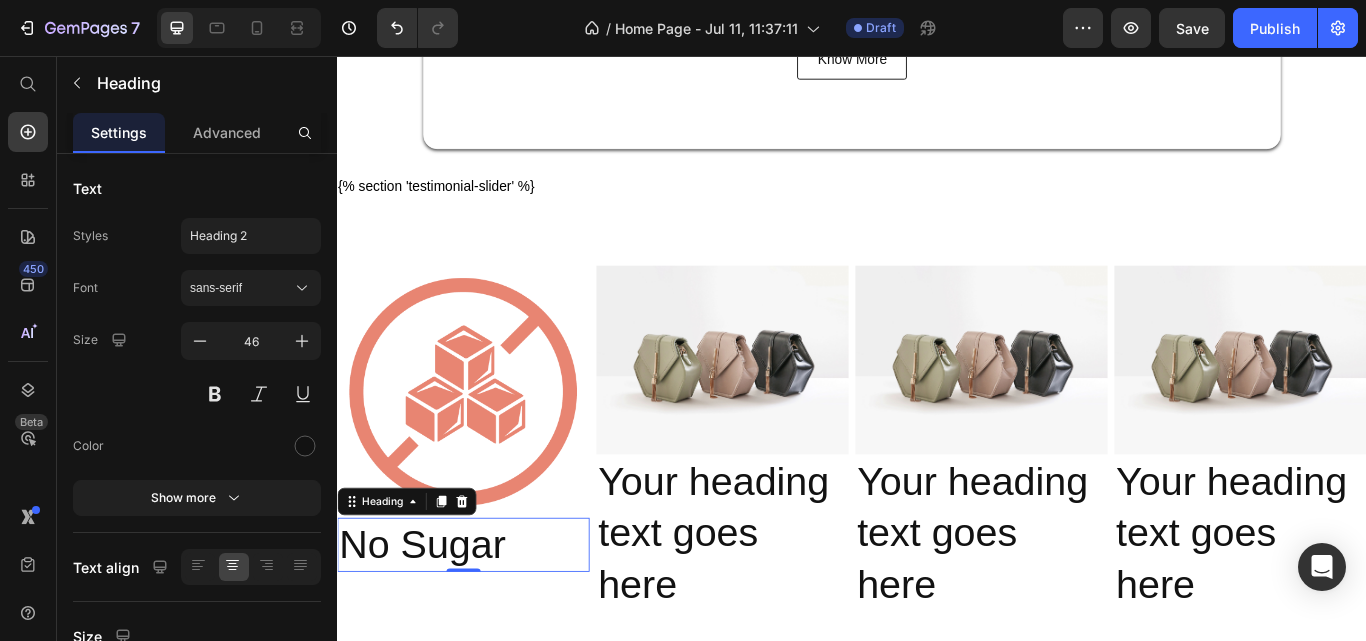 click on "No Sugar" at bounding box center [484, 627] 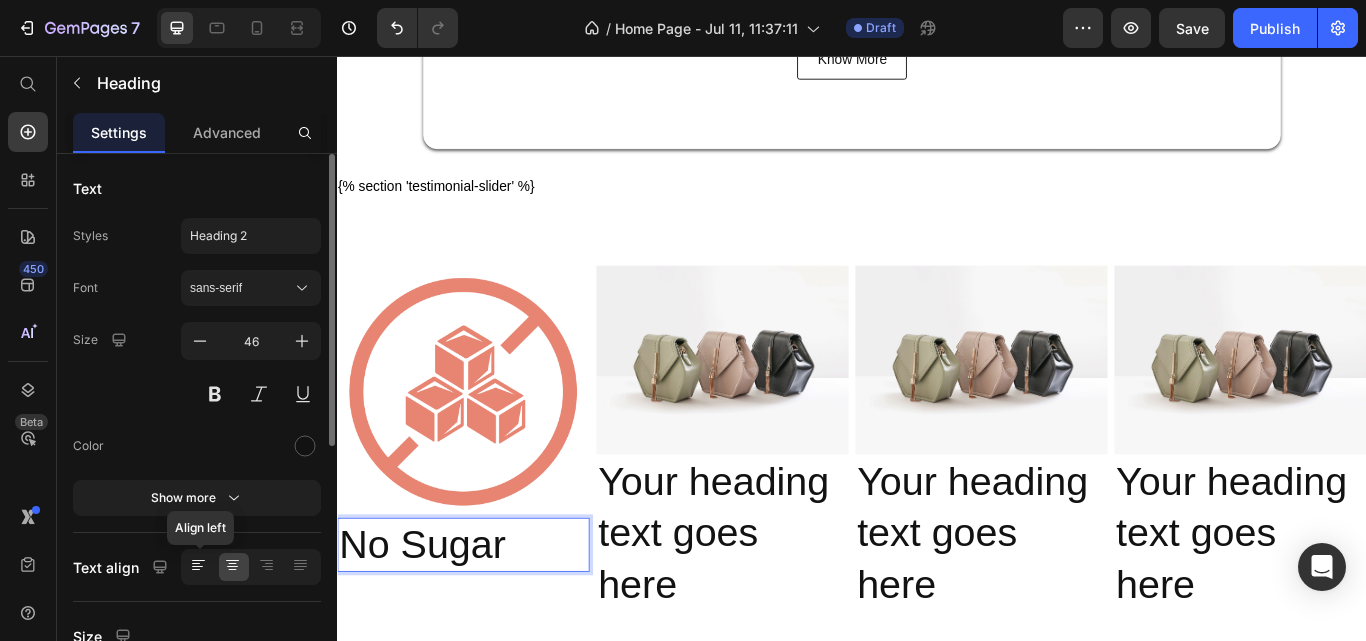 click 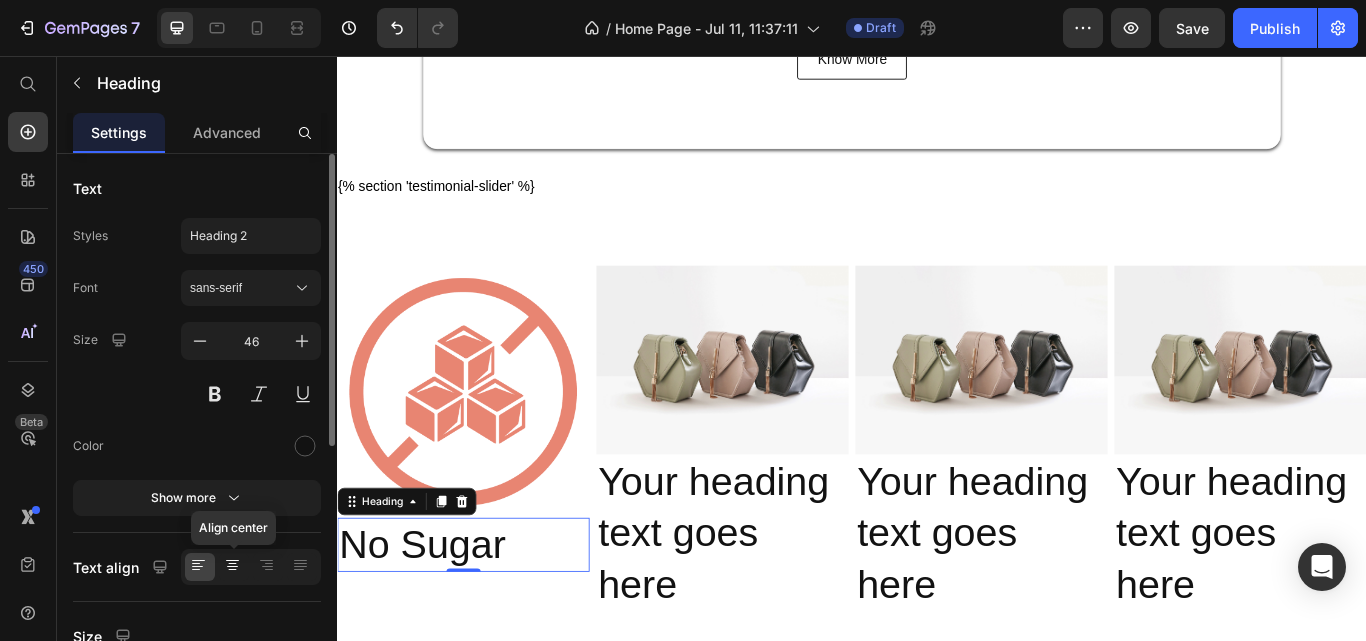 click 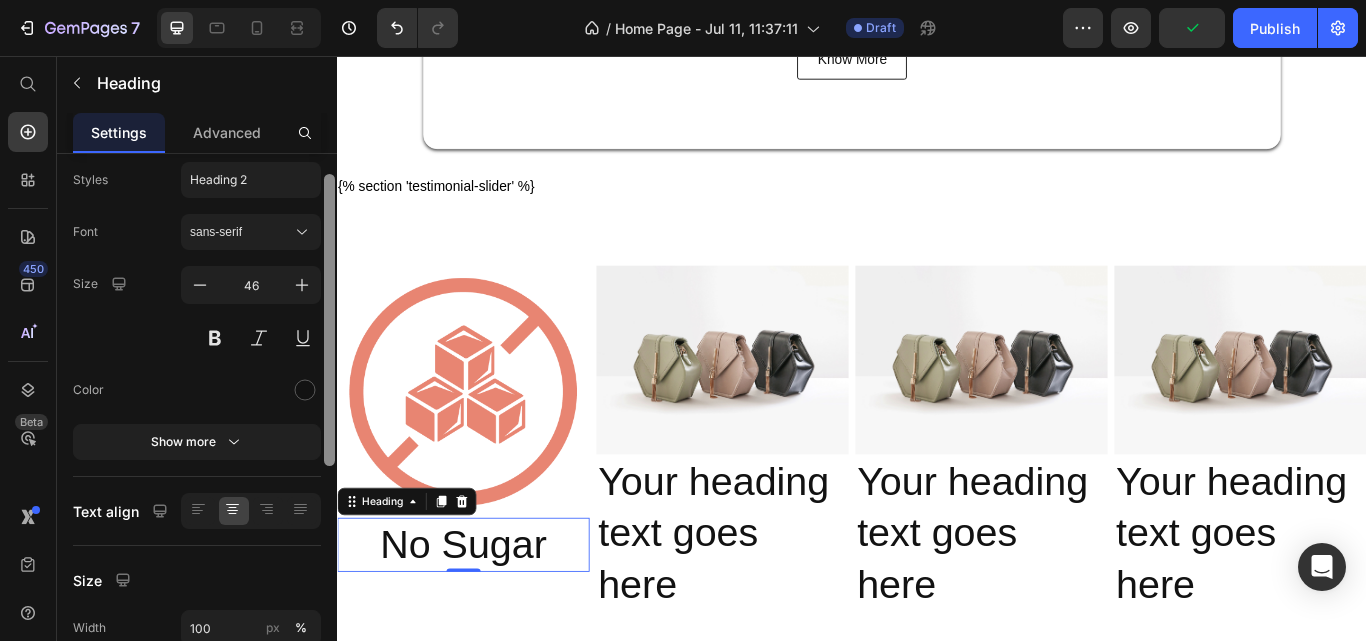 drag, startPoint x: 327, startPoint y: 370, endPoint x: 327, endPoint y: 401, distance: 31 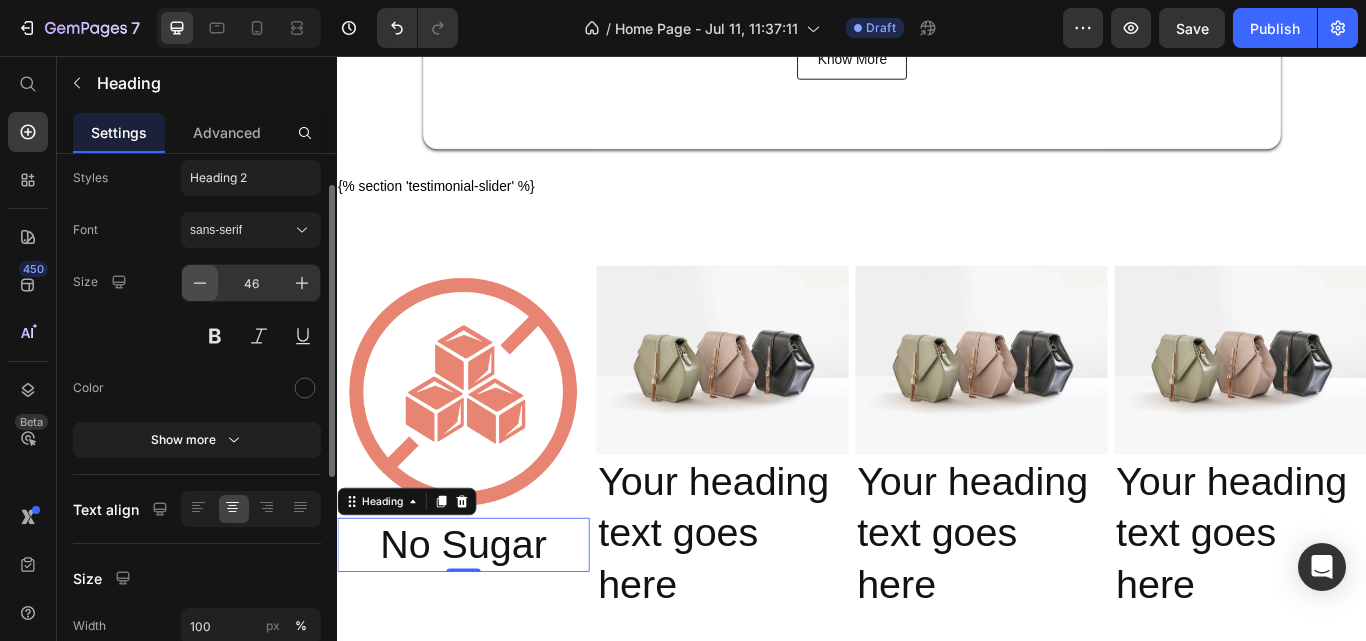 click 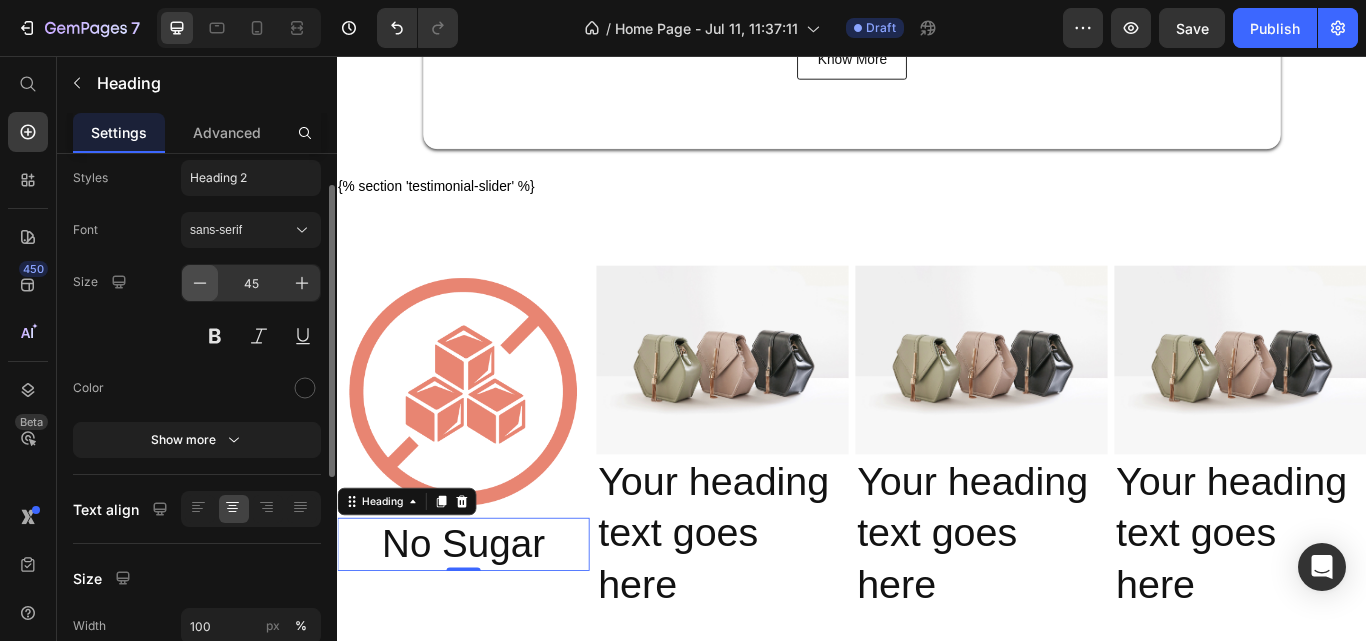 click 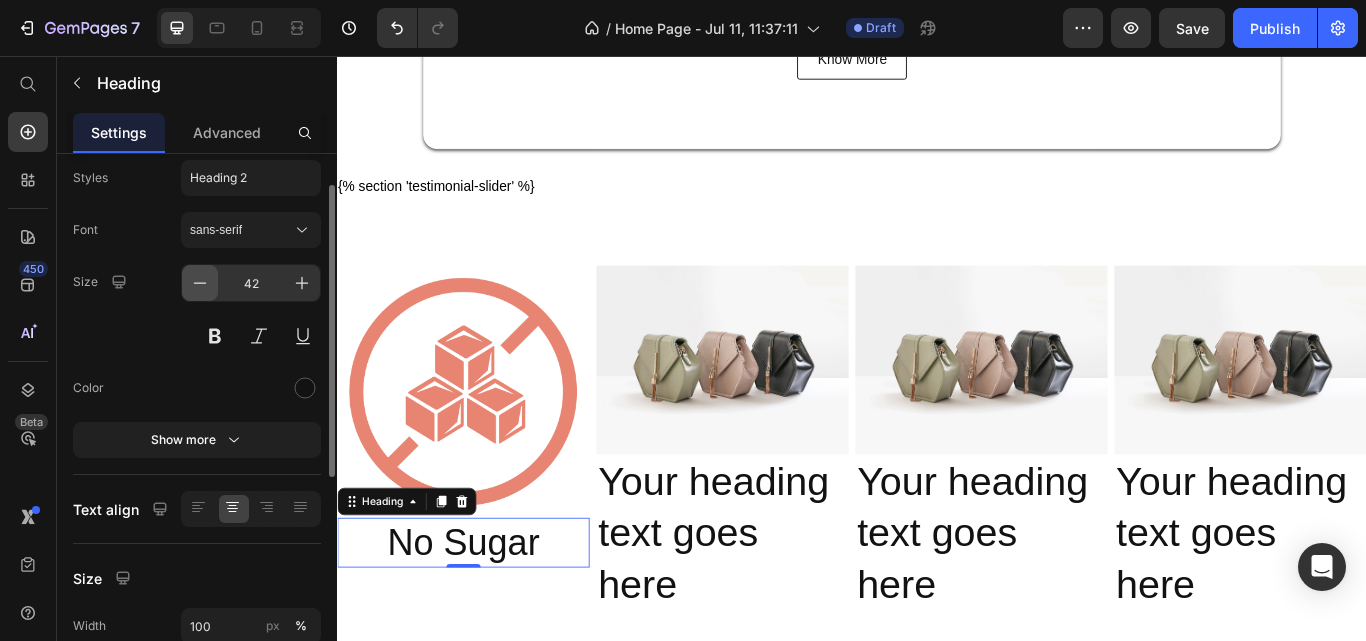 click 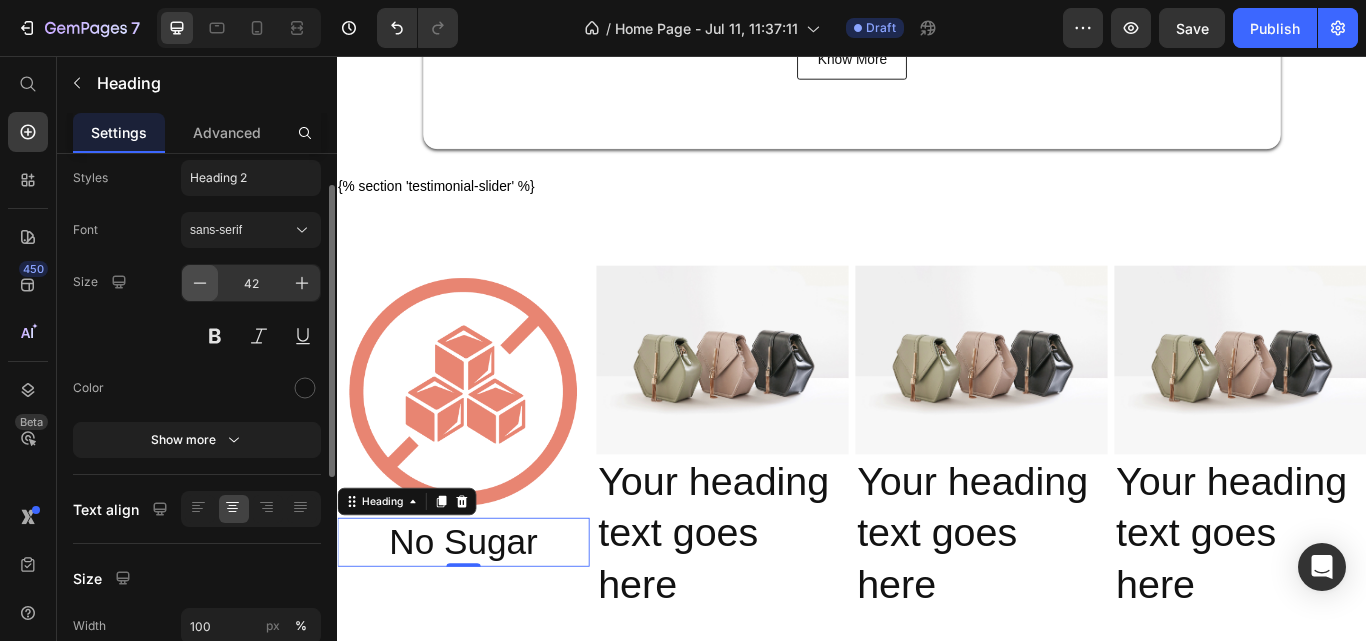 click 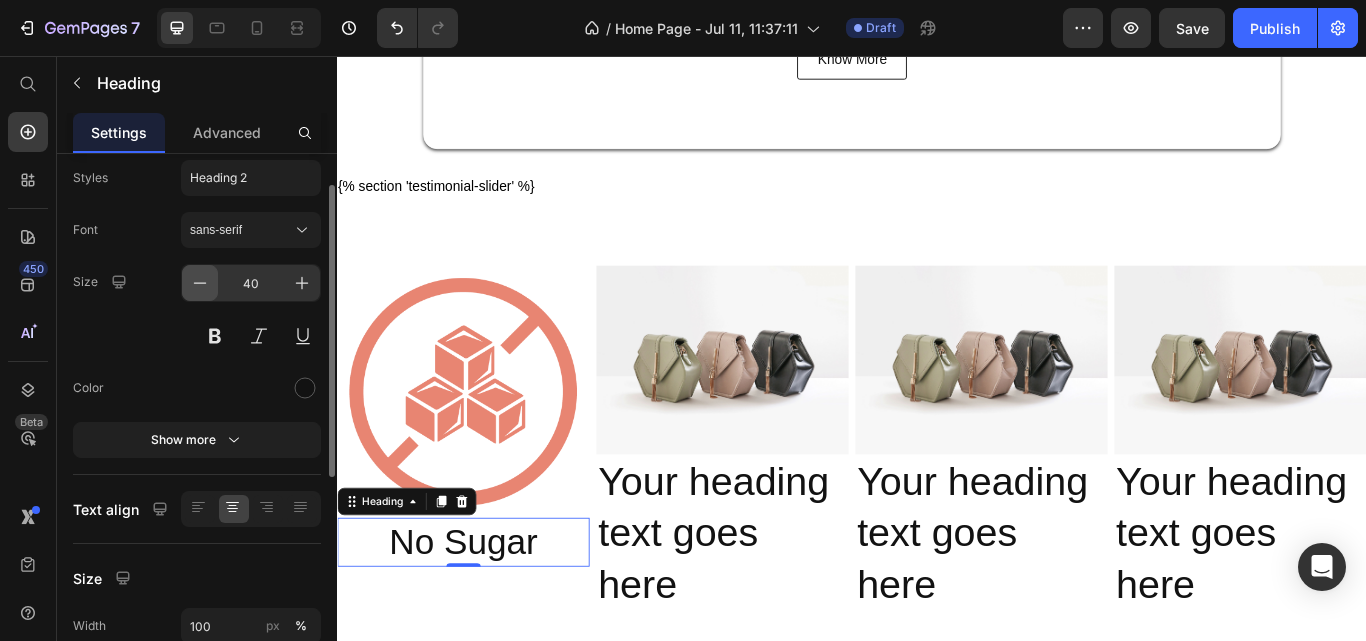 click 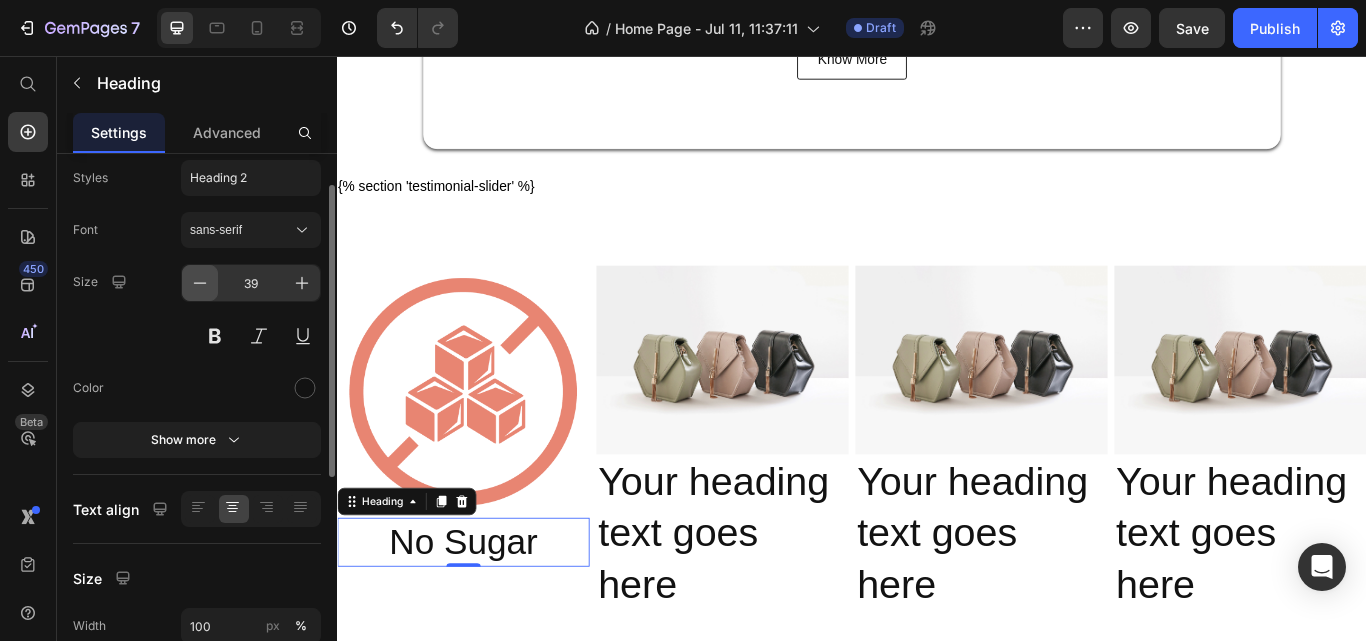 click 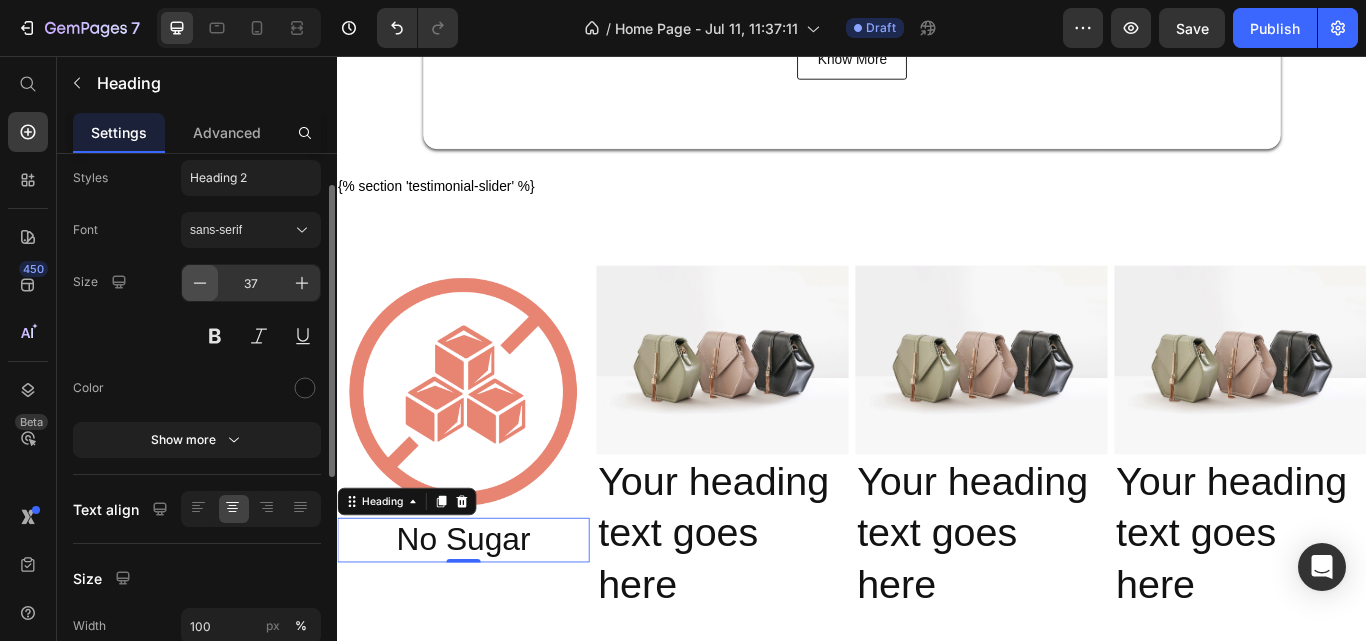 click 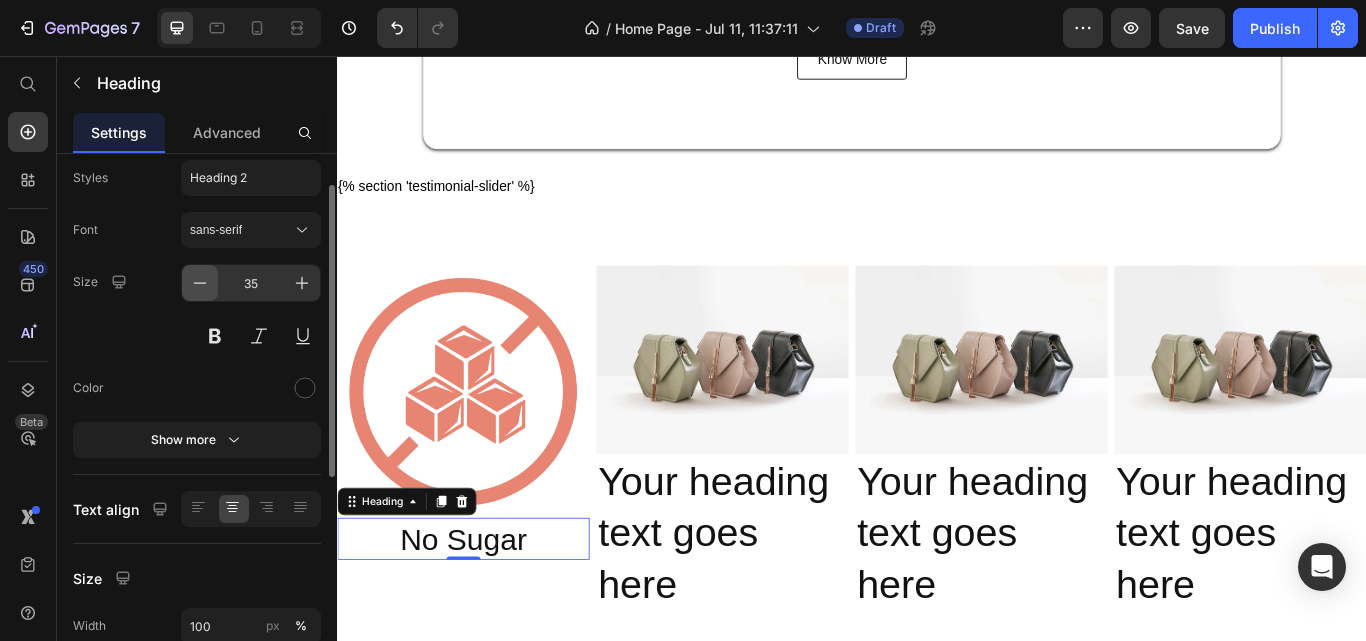 click 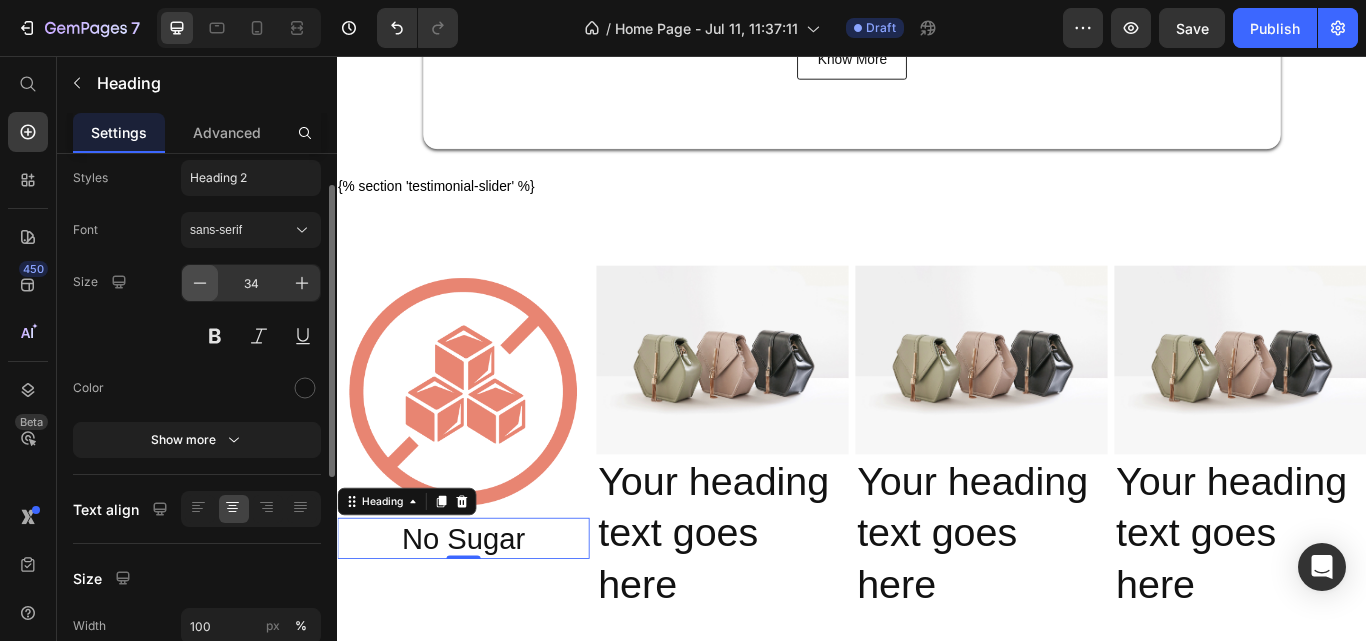click 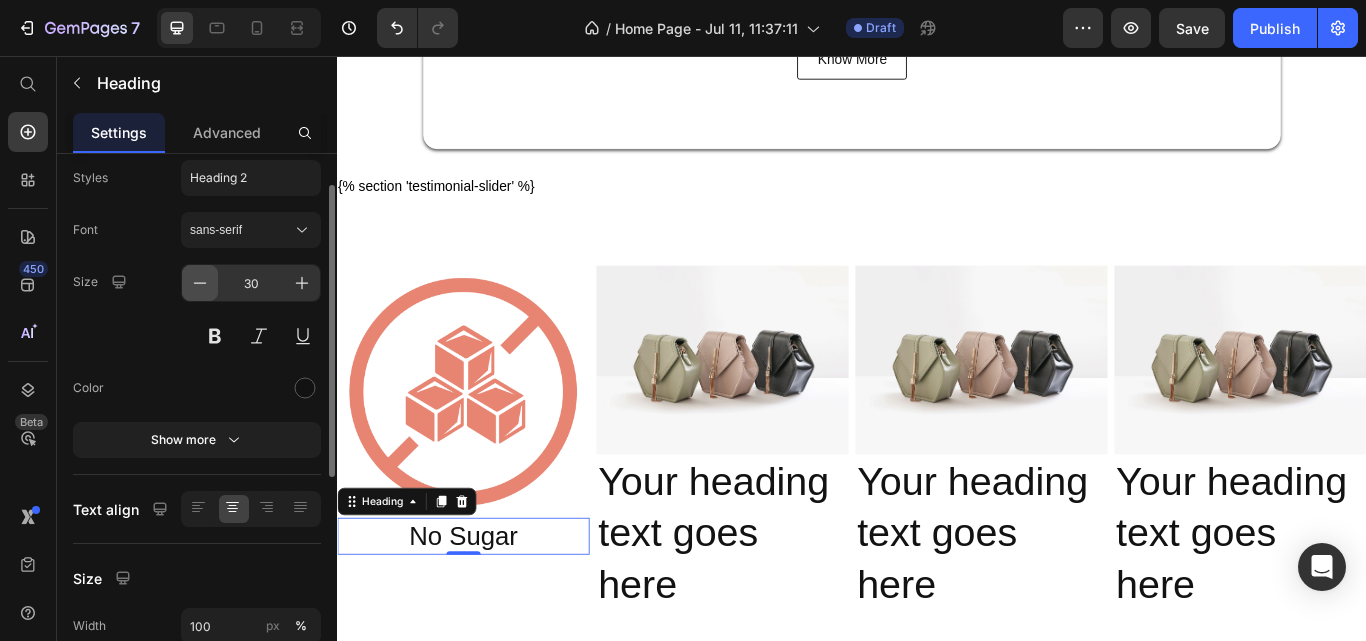 click 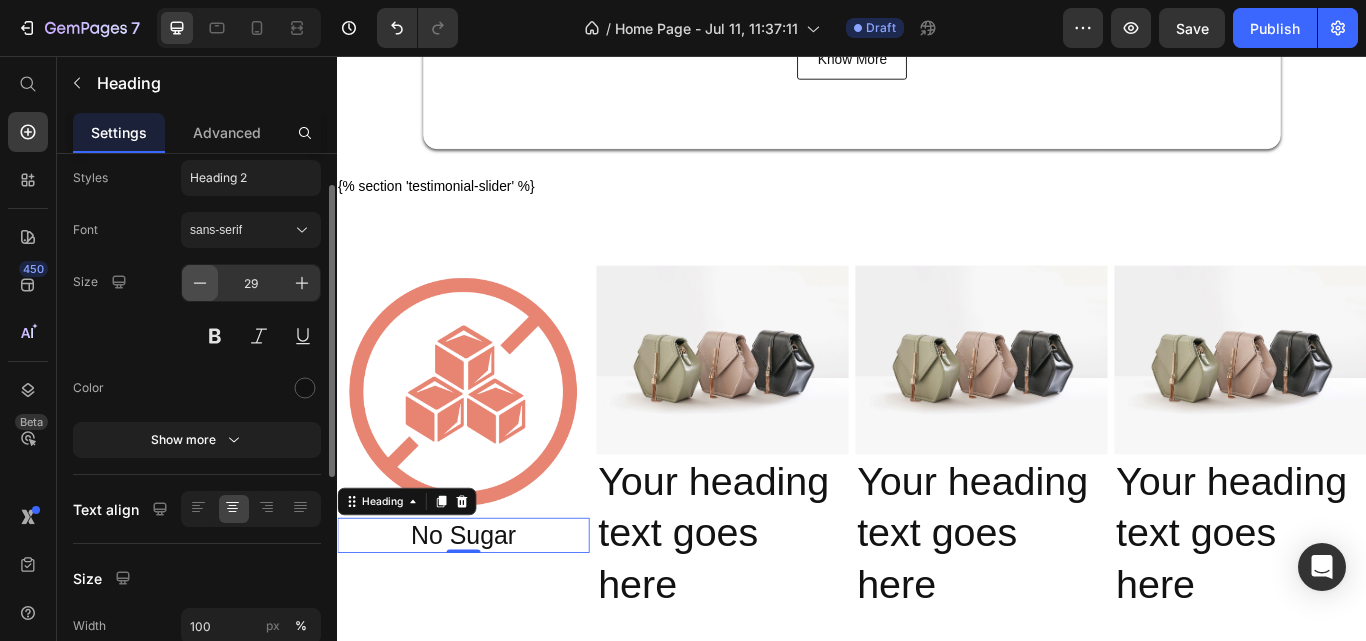 click 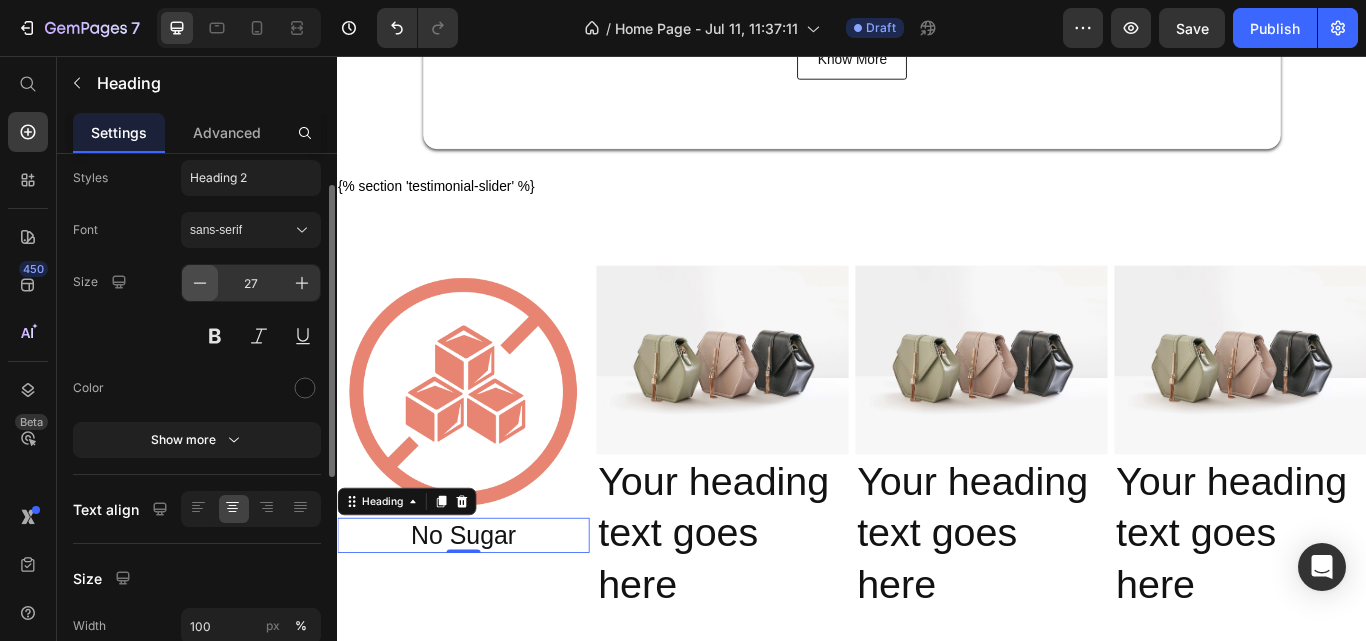 click 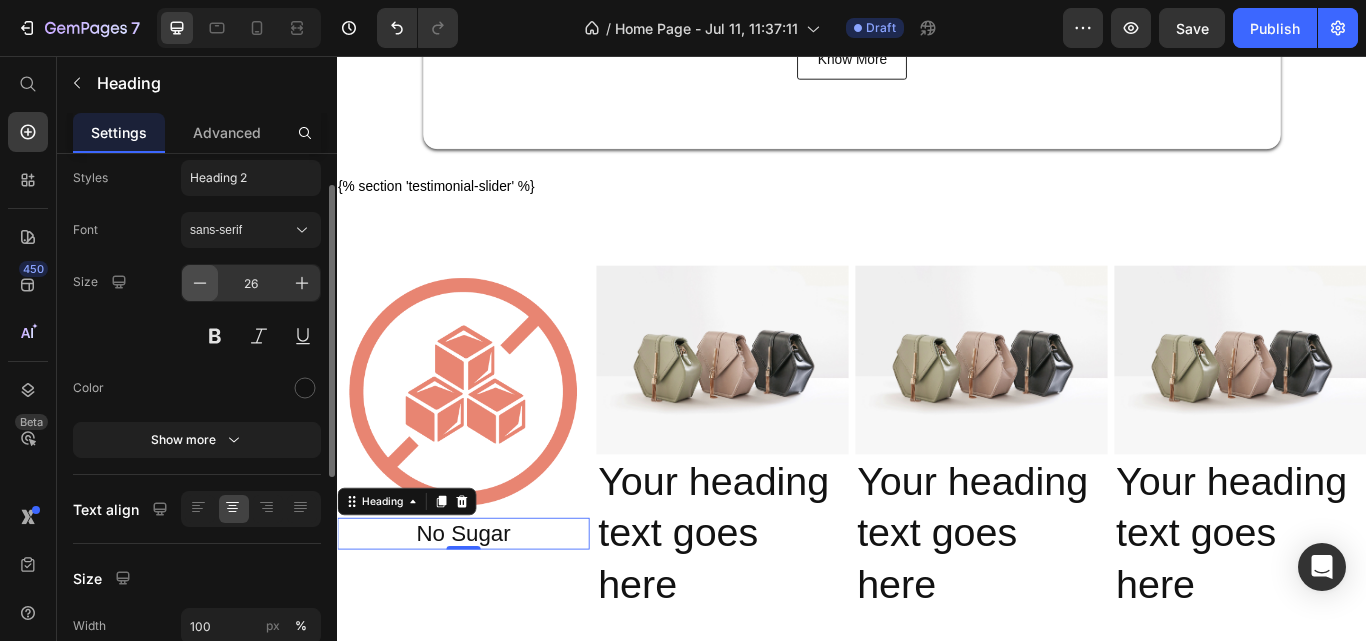 click 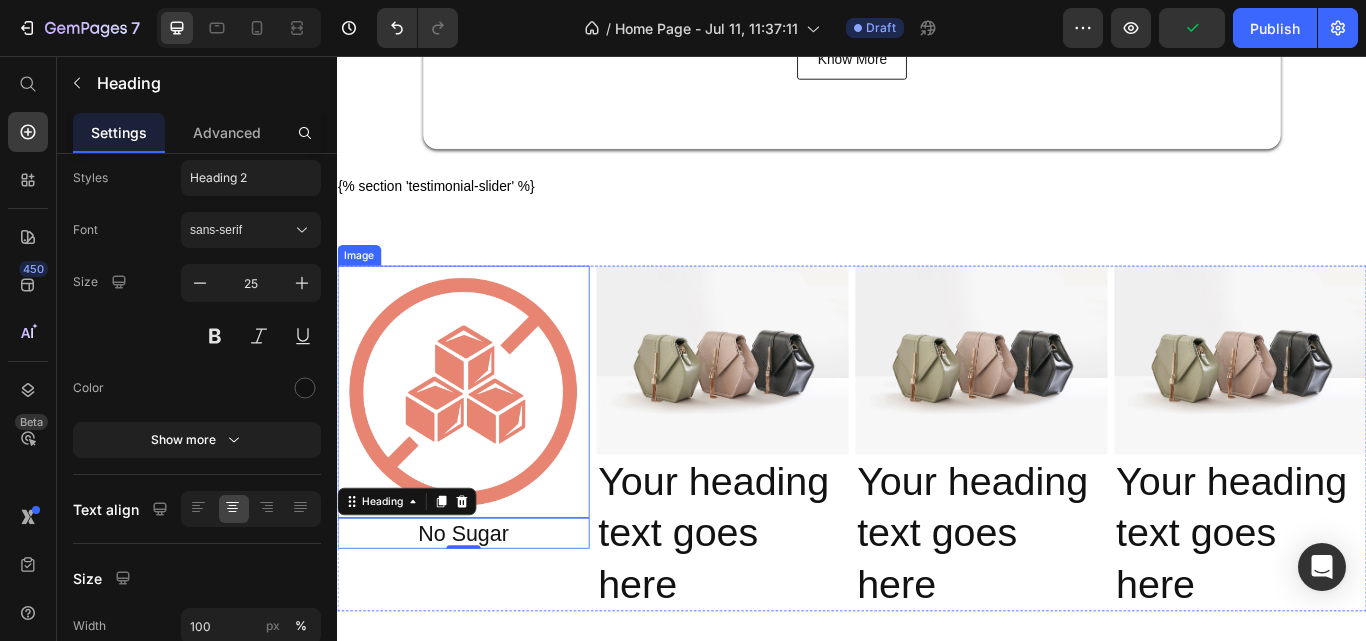 click at bounding box center (484, 448) 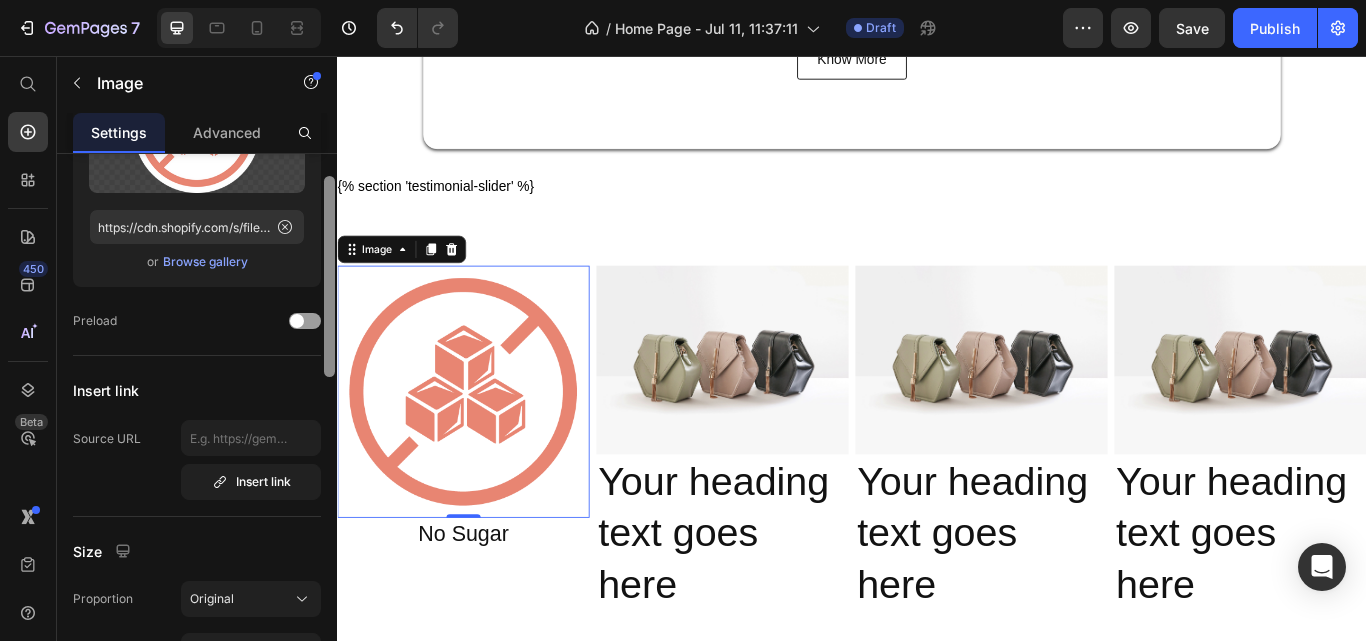 scroll, scrollTop: 200, scrollLeft: 0, axis: vertical 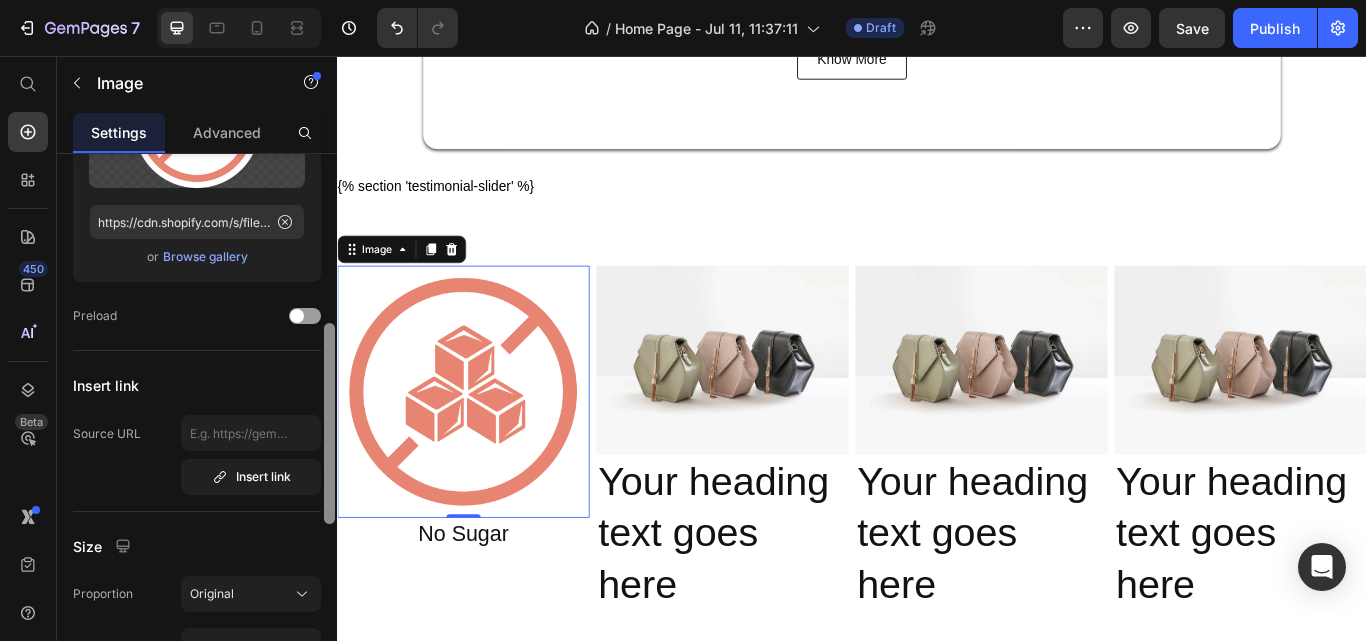 drag, startPoint x: 330, startPoint y: 319, endPoint x: 327, endPoint y: 429, distance: 110.0409 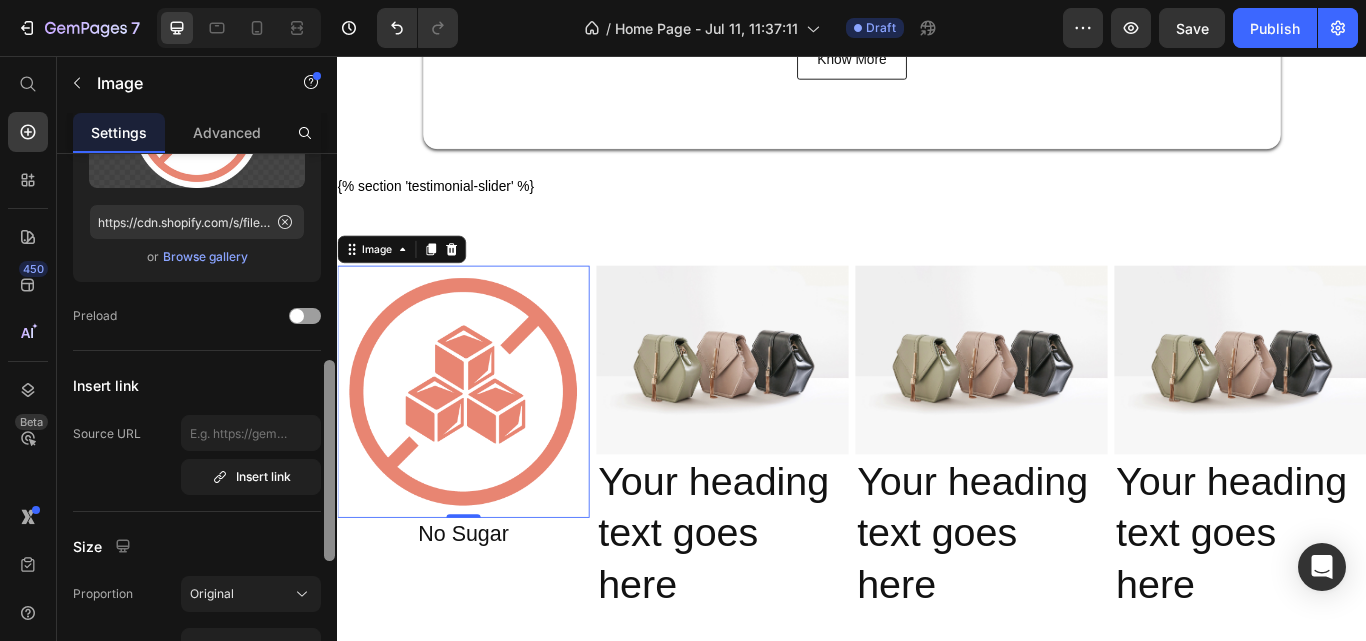 scroll, scrollTop: 297, scrollLeft: 0, axis: vertical 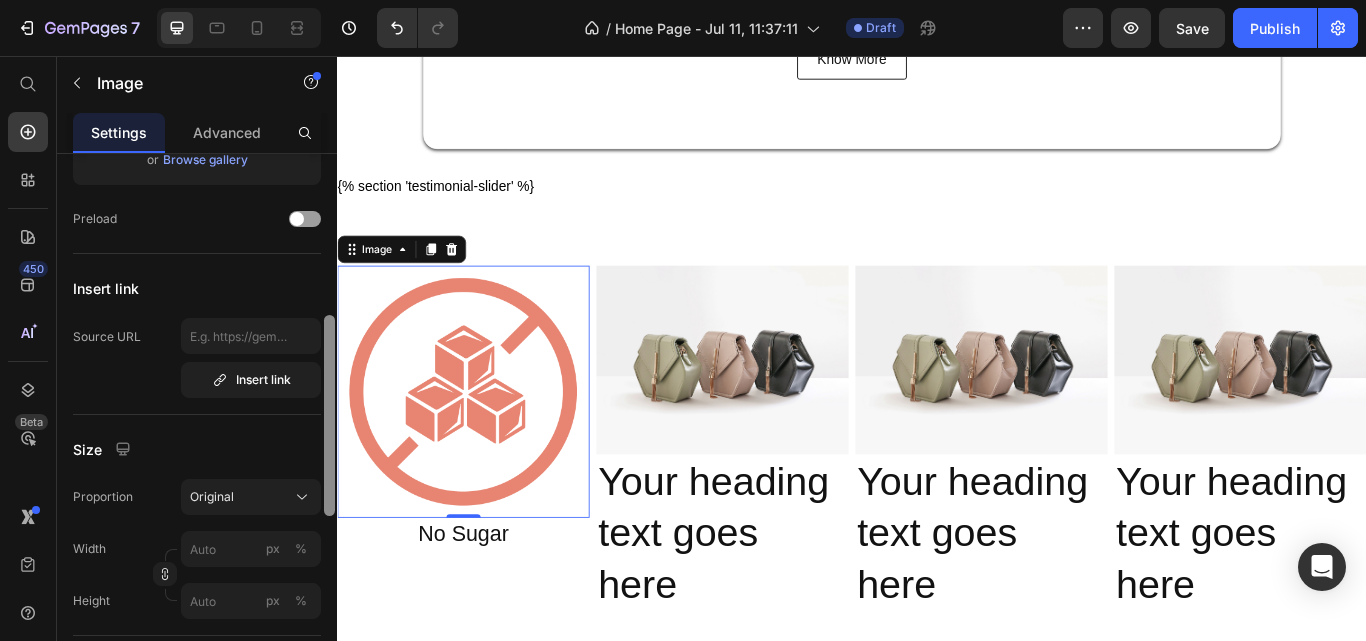 drag, startPoint x: 327, startPoint y: 372, endPoint x: 332, endPoint y: 487, distance: 115.10864 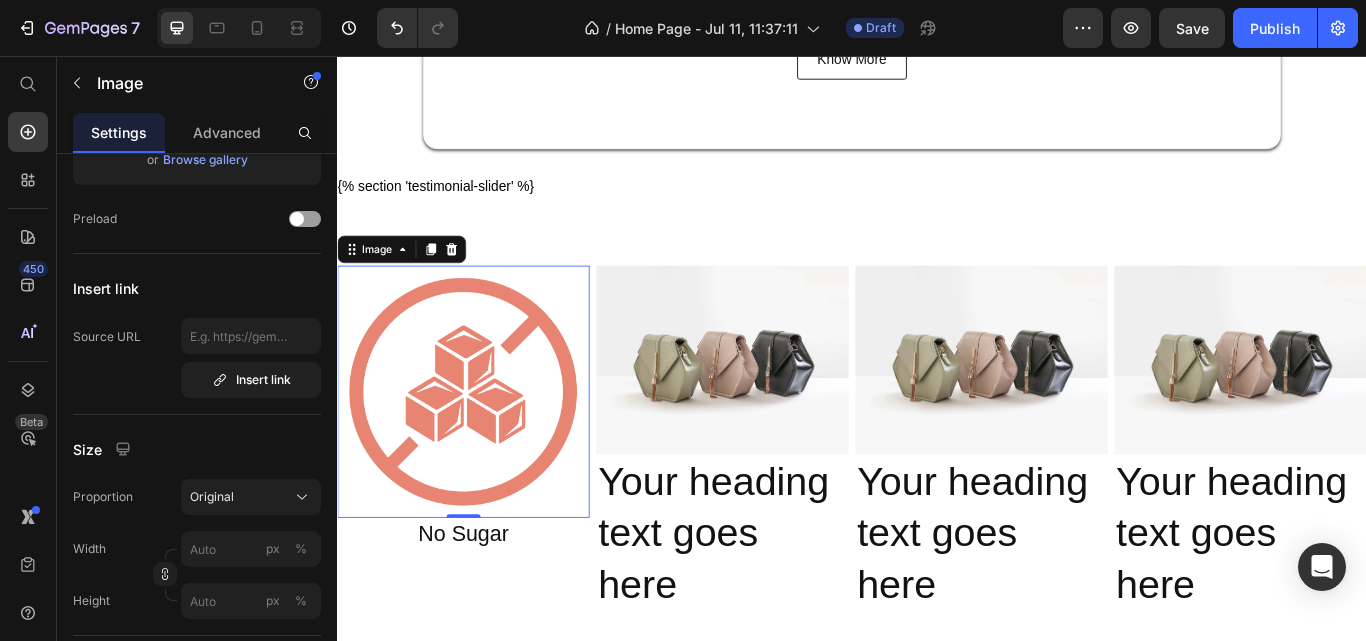 click on "Shadow" 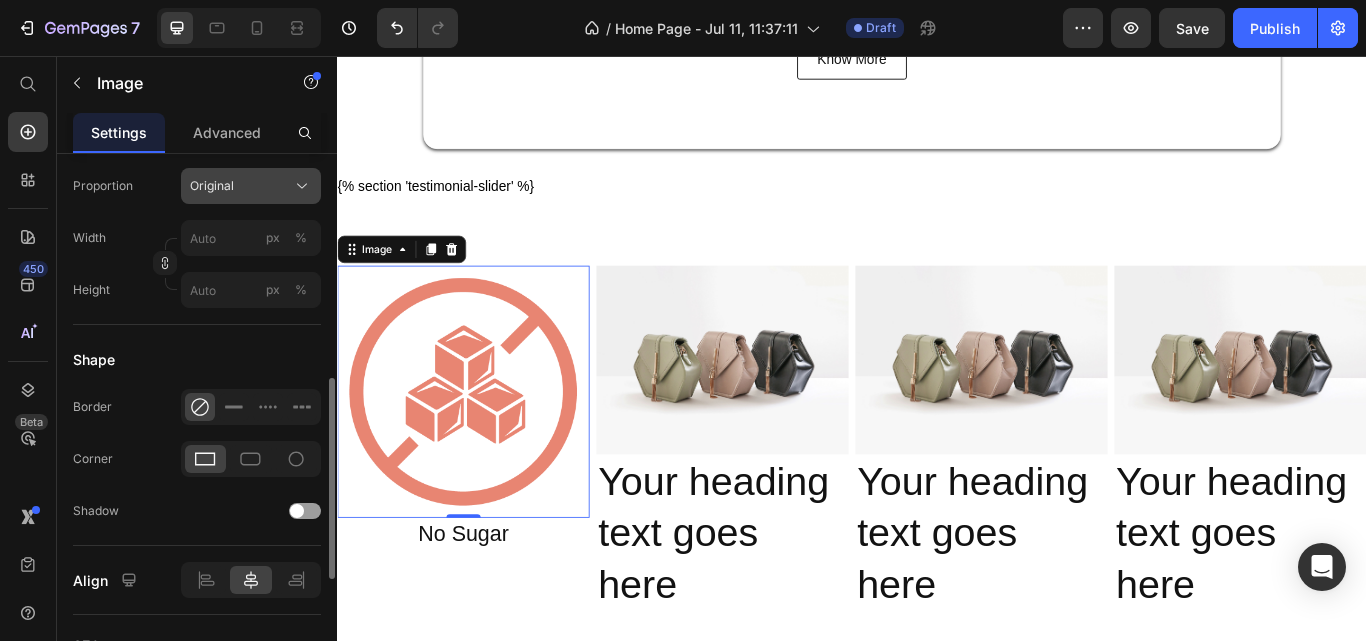 click on "Original" 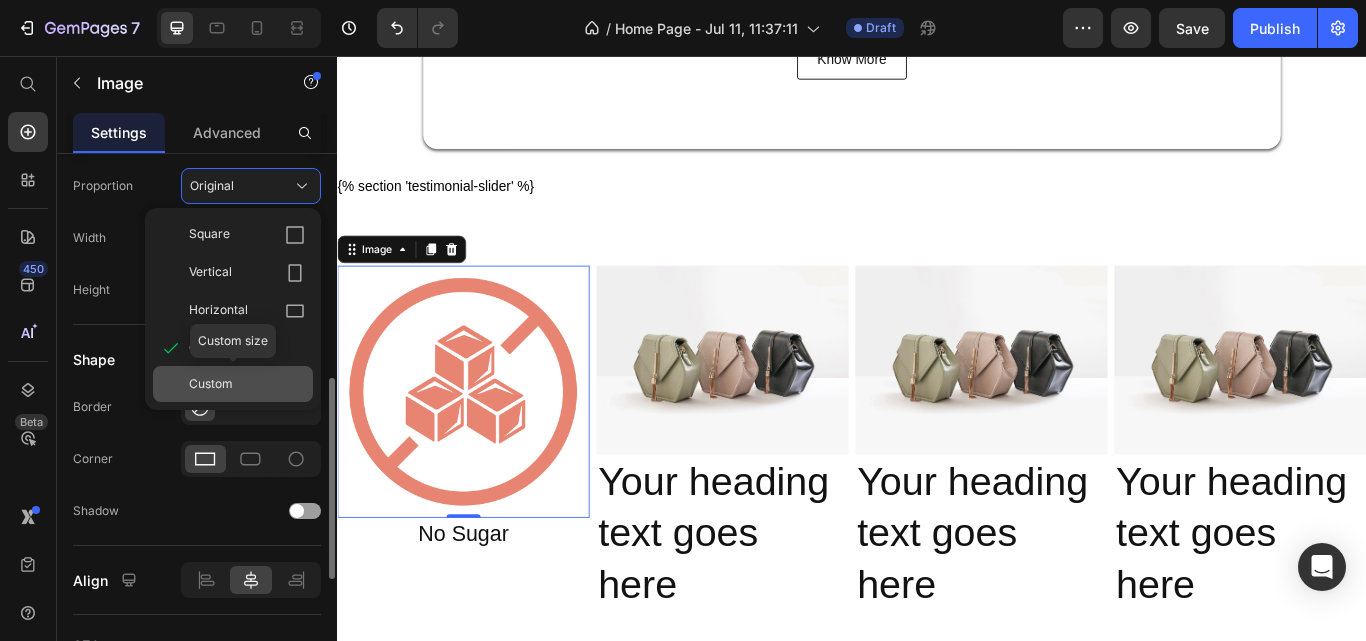 click on "Custom" at bounding box center [211, 384] 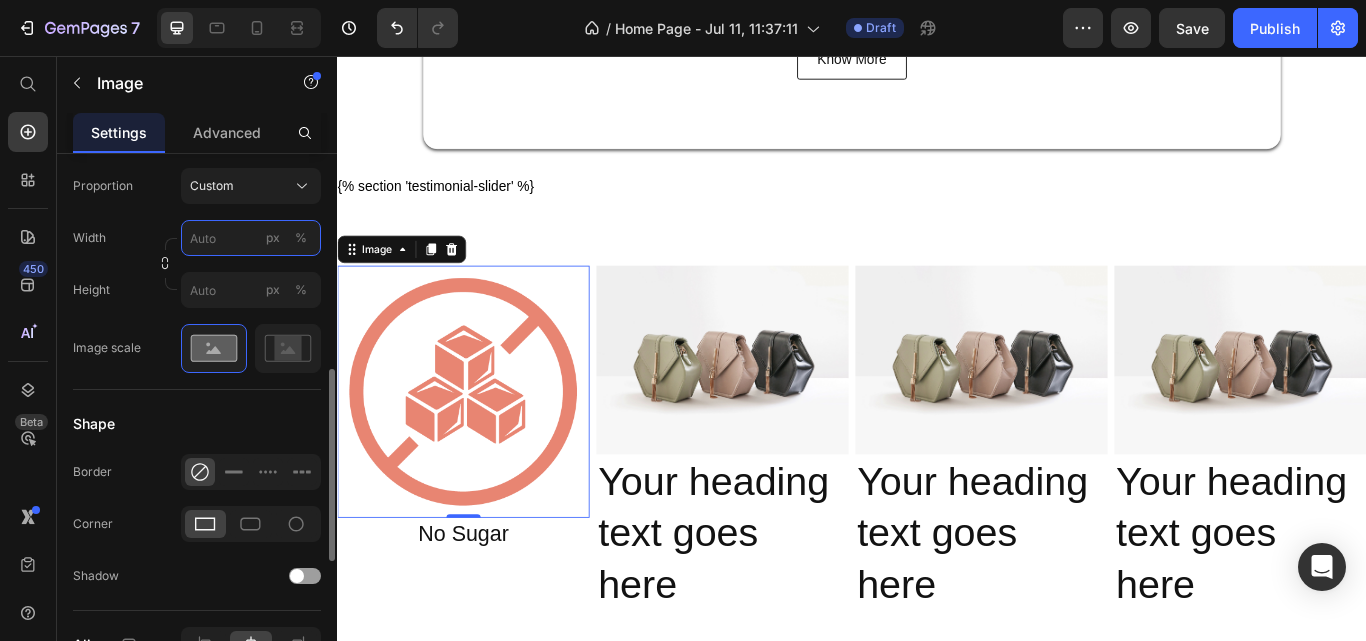click on "px %" at bounding box center (251, 238) 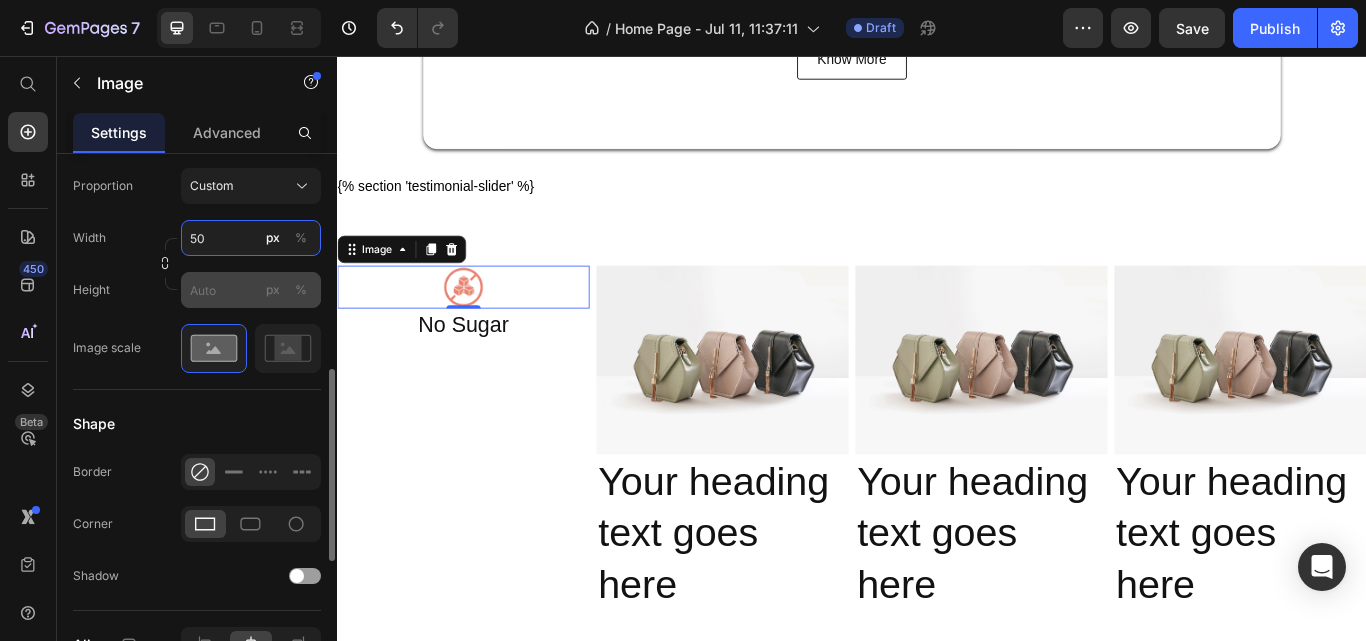 type on "50" 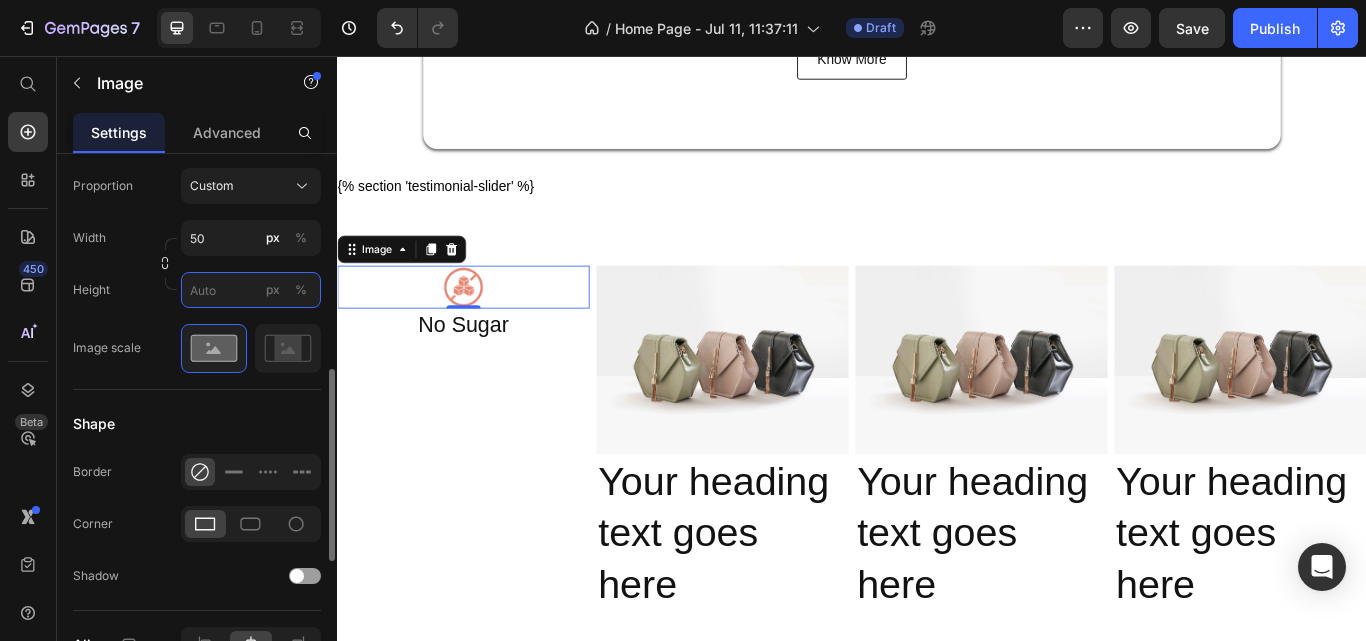 click on "px %" at bounding box center [251, 290] 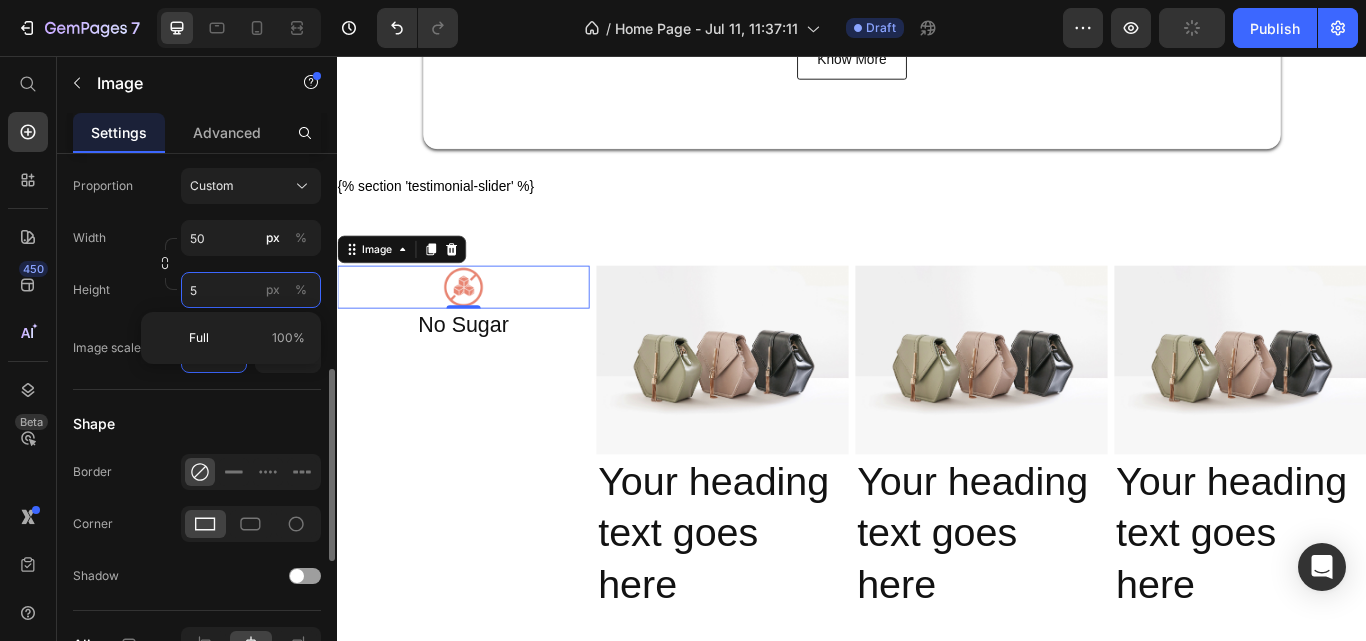 type on "50" 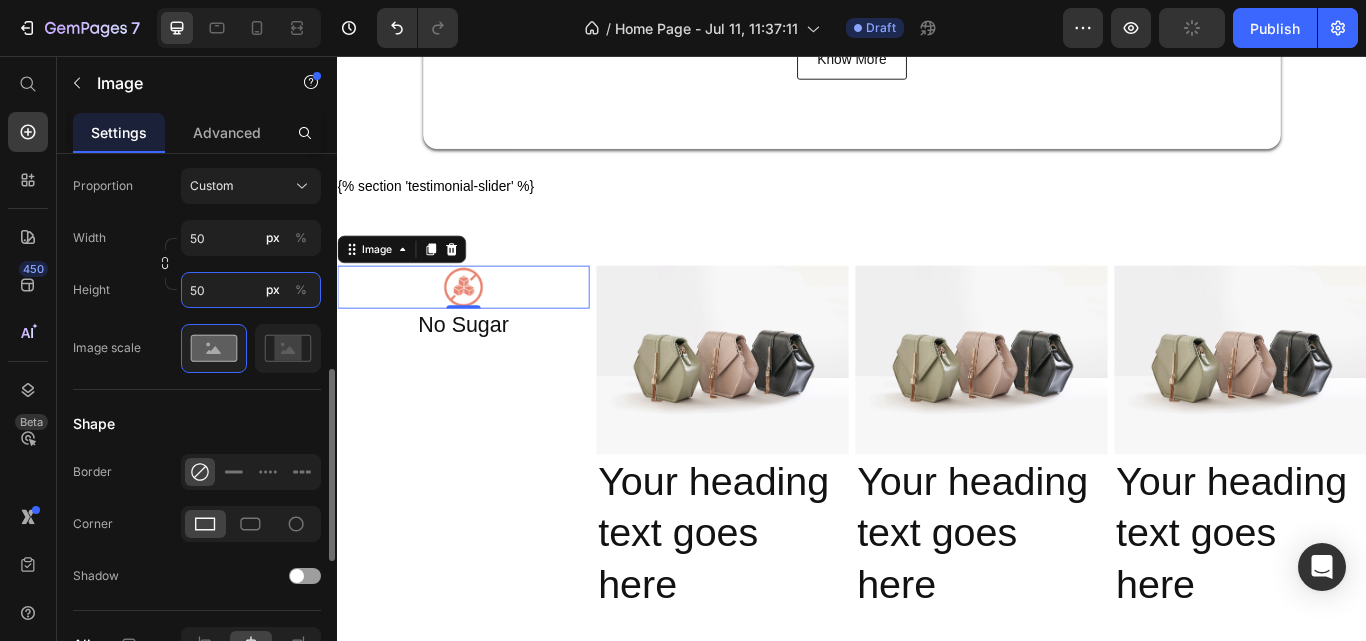 type 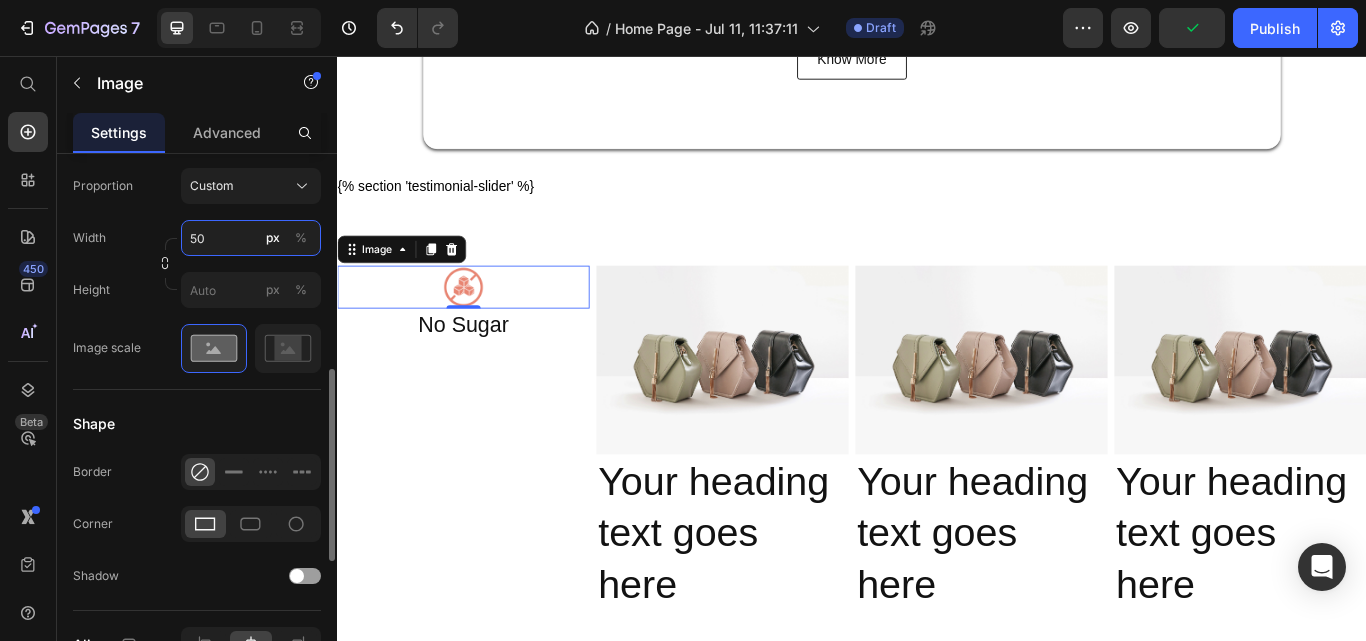 click on "50" at bounding box center (251, 238) 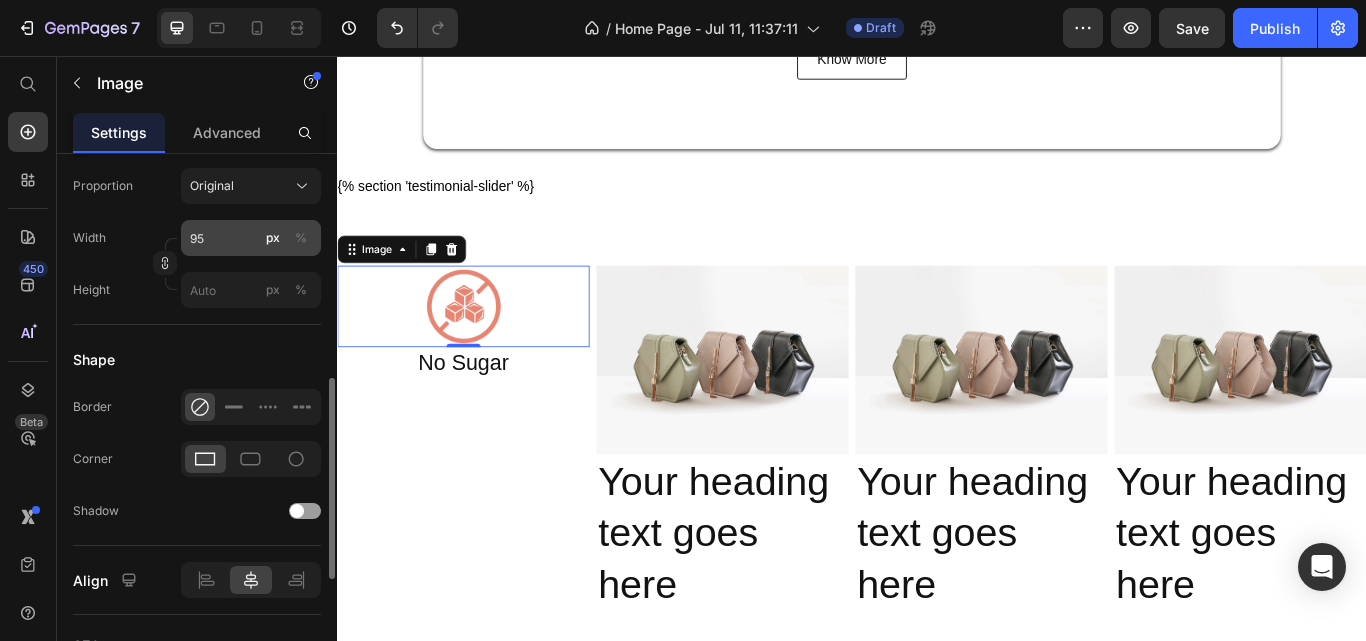 click on "%" at bounding box center (301, 238) 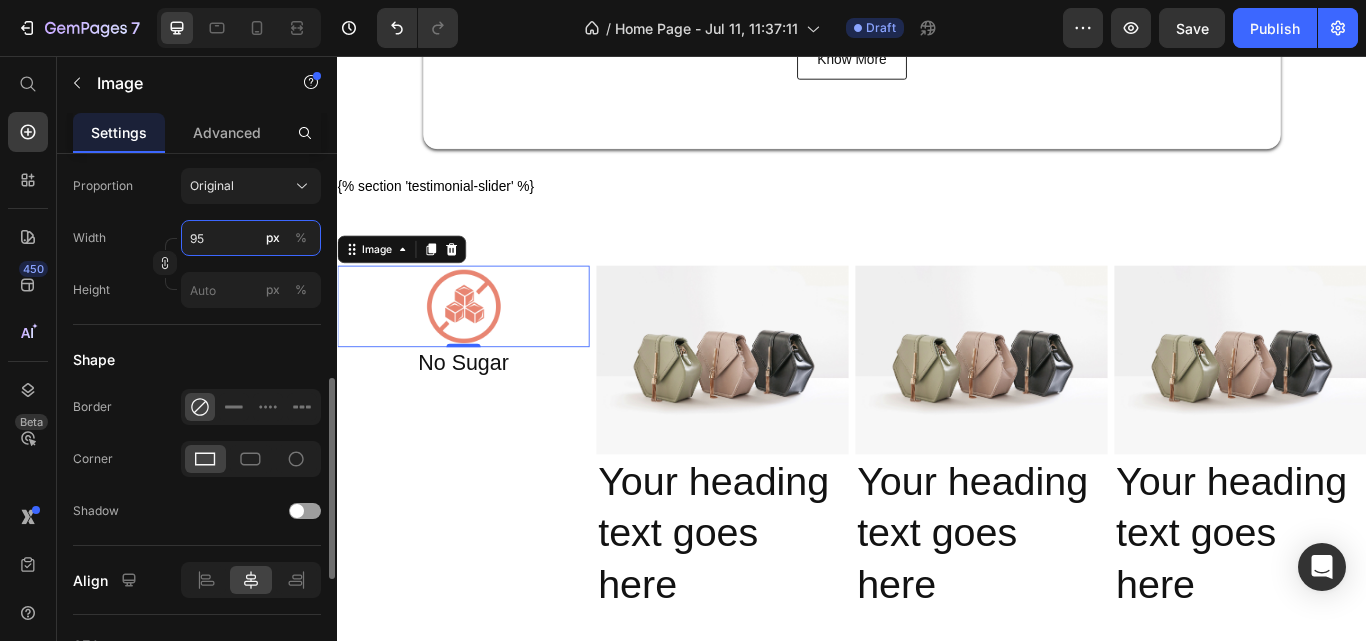 click on "95" at bounding box center (251, 238) 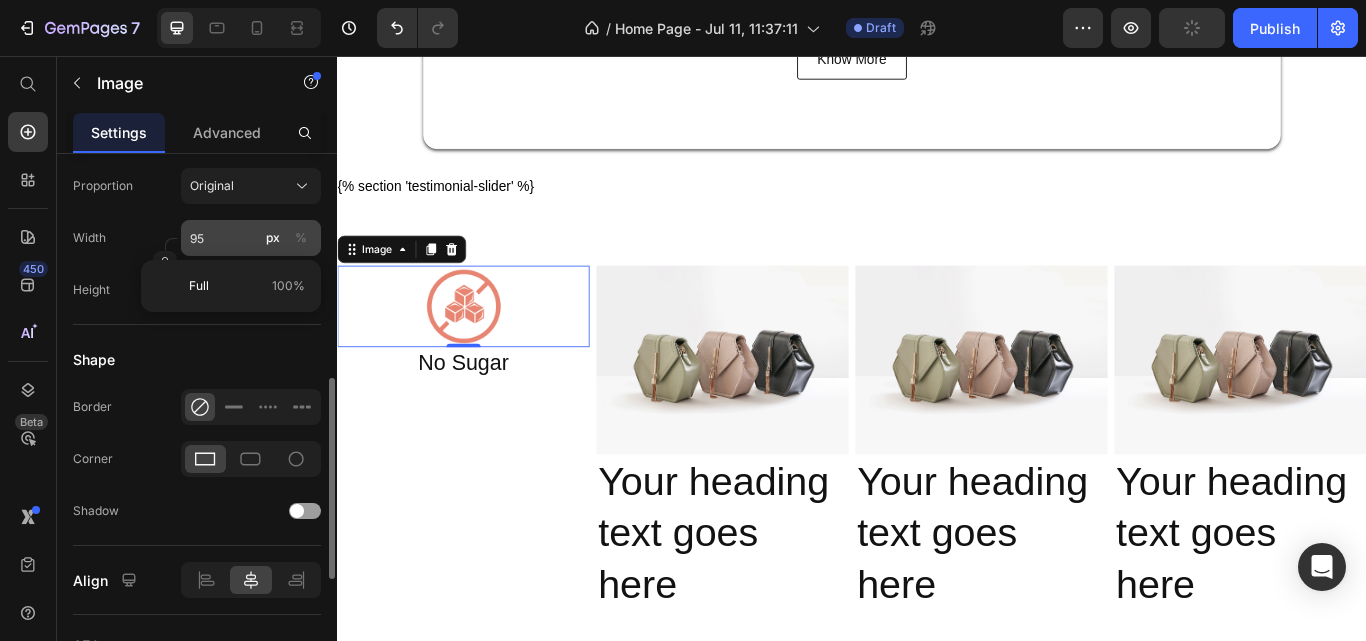 click on "%" at bounding box center (301, 238) 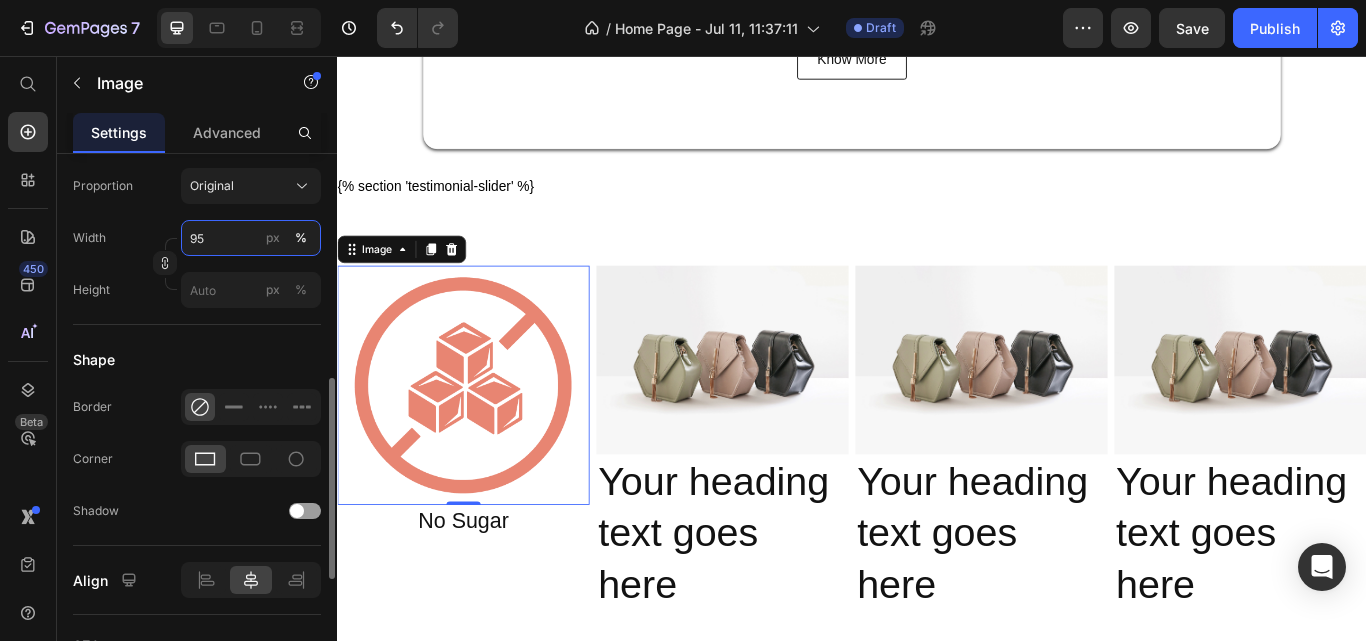click on "95" at bounding box center (251, 238) 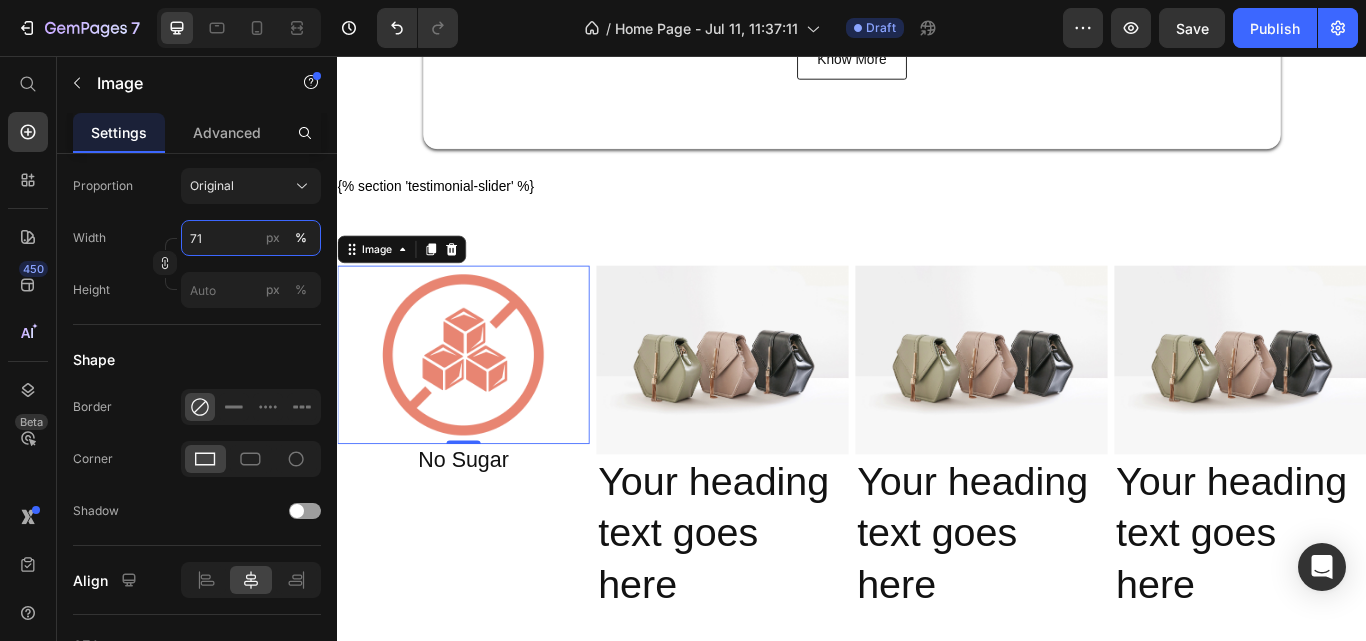 type on "70" 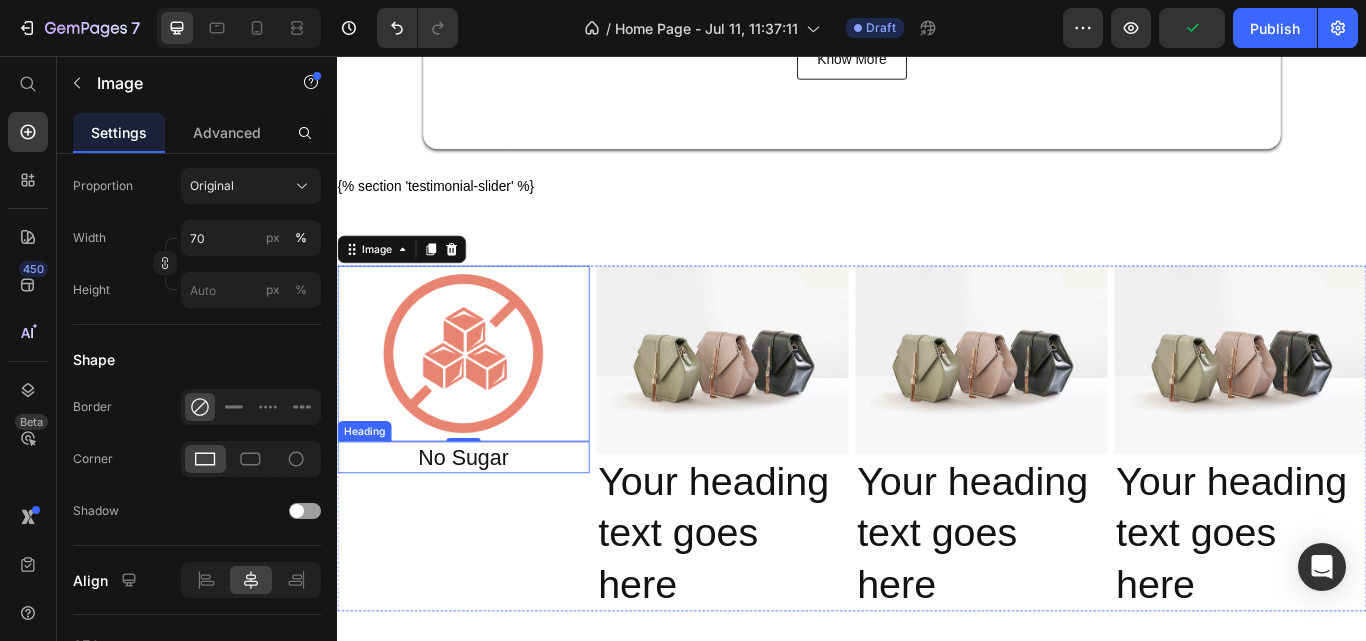 click on "No Sugar" at bounding box center [484, 524] 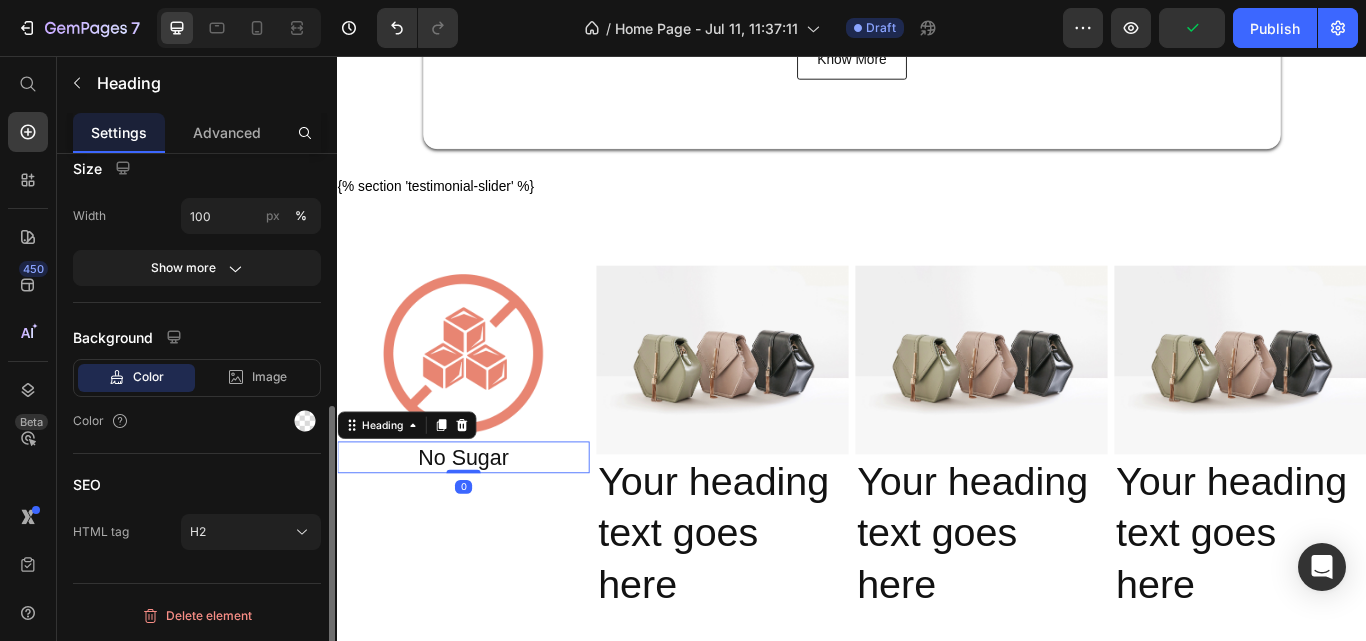 scroll, scrollTop: 0, scrollLeft: 0, axis: both 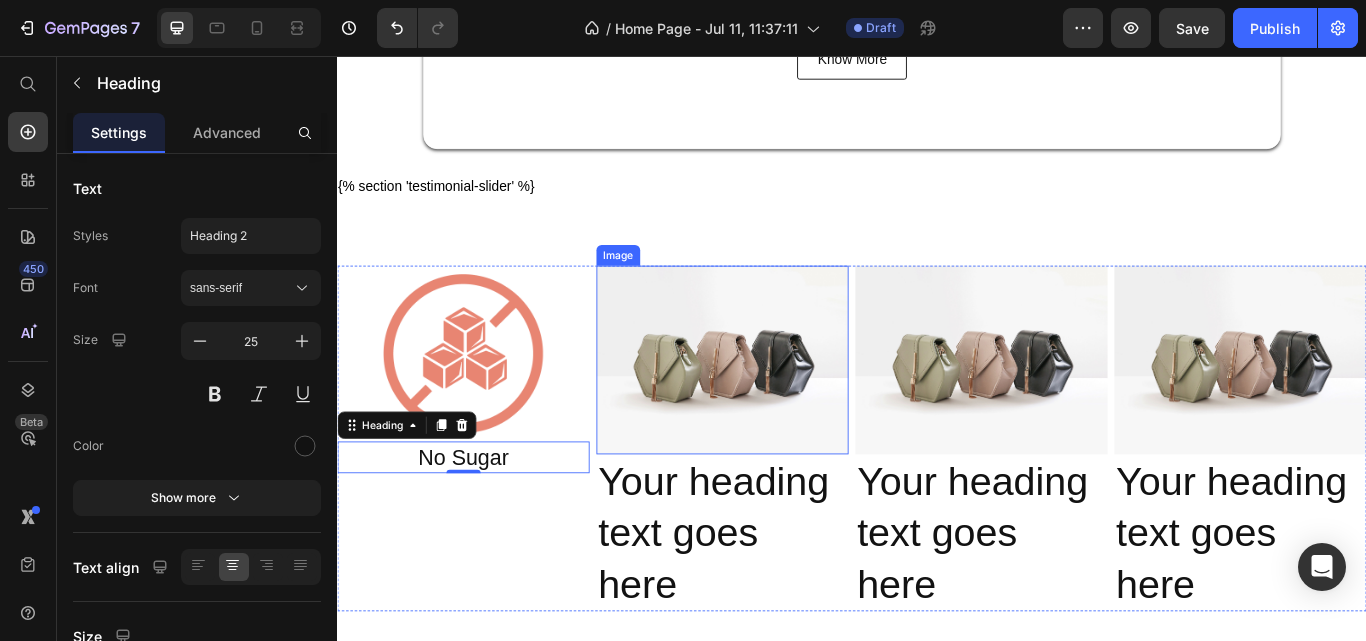 click at bounding box center (786, 411) 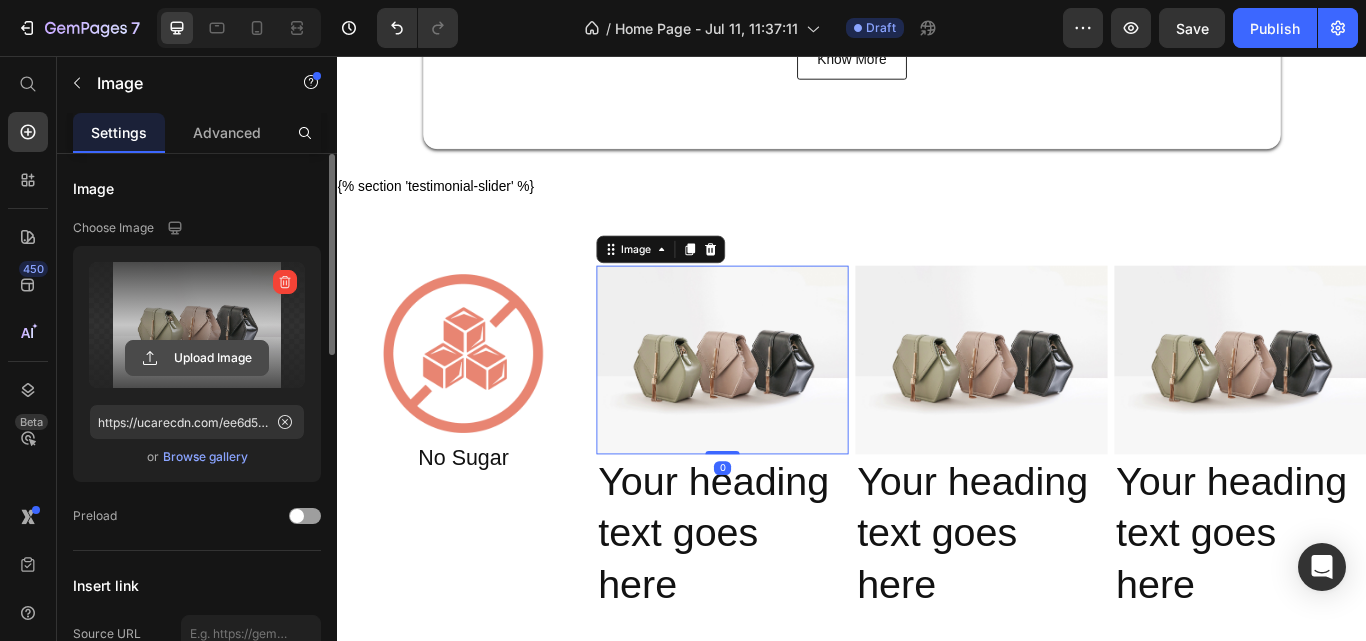 click 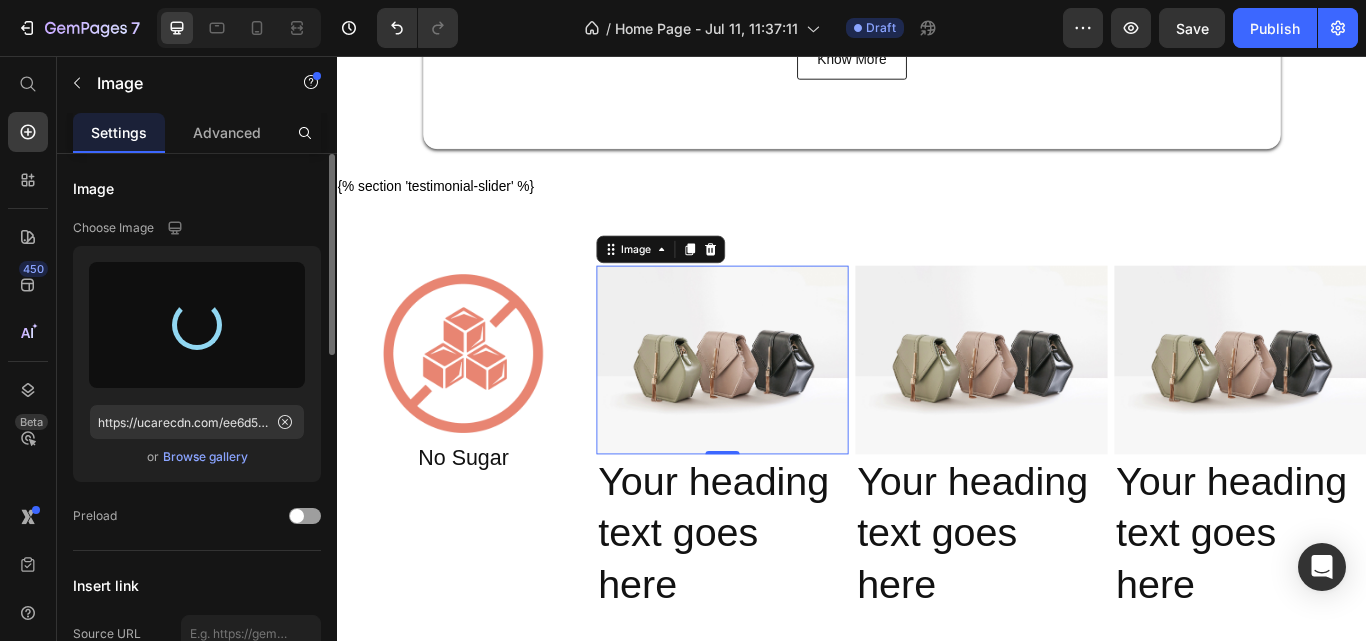type on "https://cdn.shopify.com/s/files/1/0805/2480/4398/files/gempages_574929025483408613-3980c7fc-c8e4-4a28-981d-268427e5c31b.png" 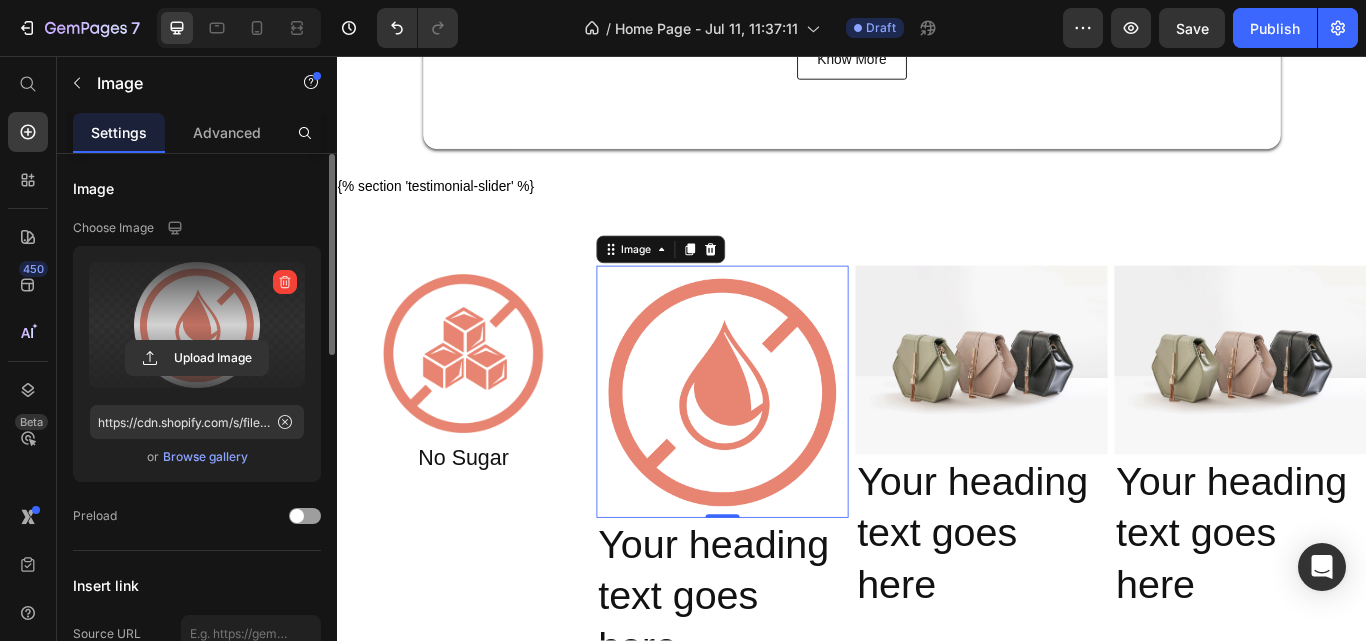 click at bounding box center [786, 448] 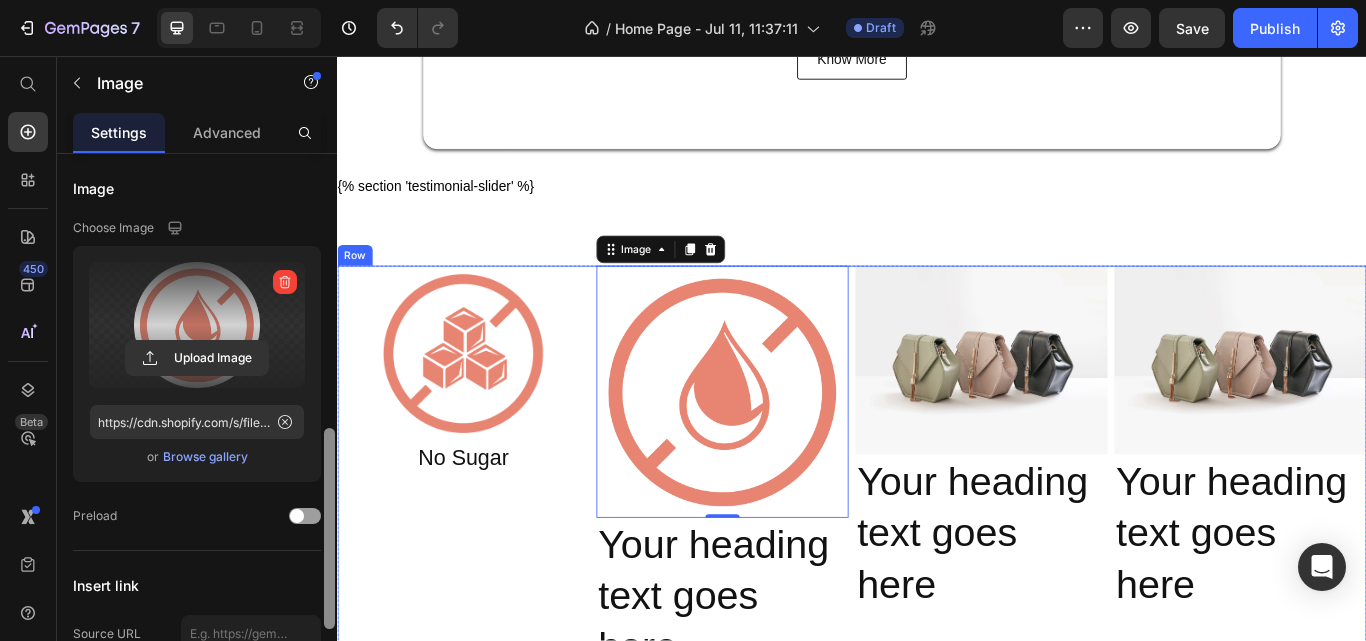 scroll, scrollTop: 200, scrollLeft: 0, axis: vertical 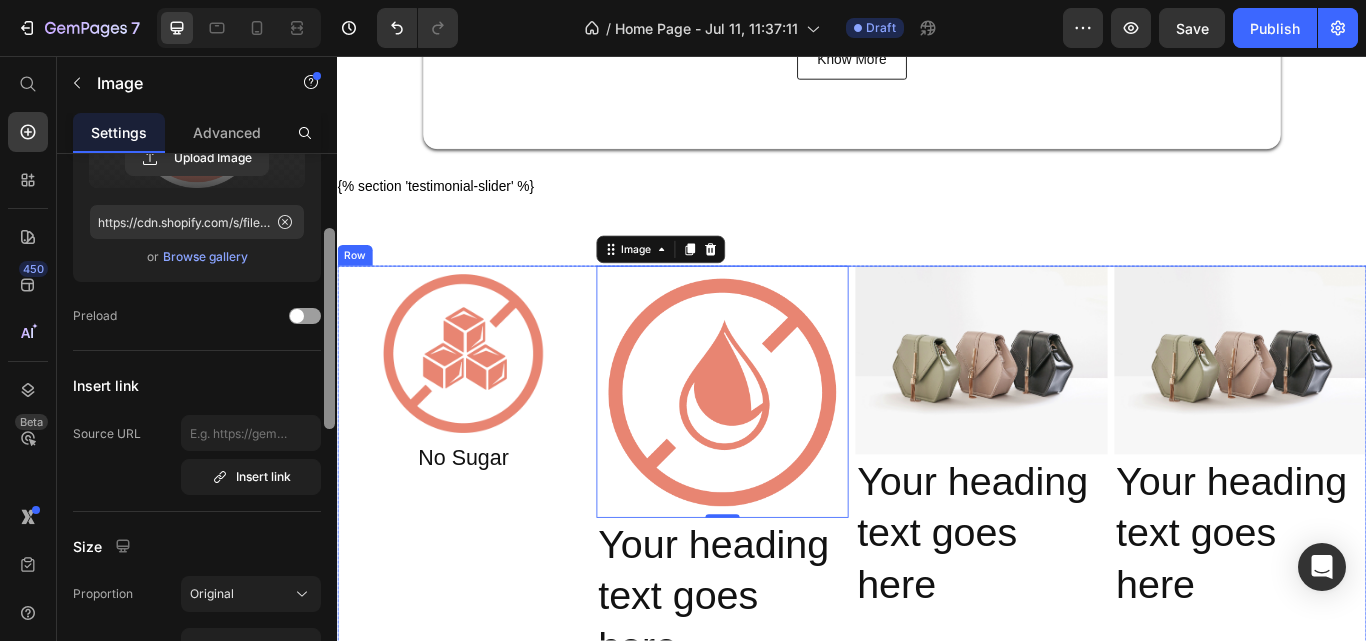 drag, startPoint x: 663, startPoint y: 327, endPoint x: 343, endPoint y: 598, distance: 419.33398 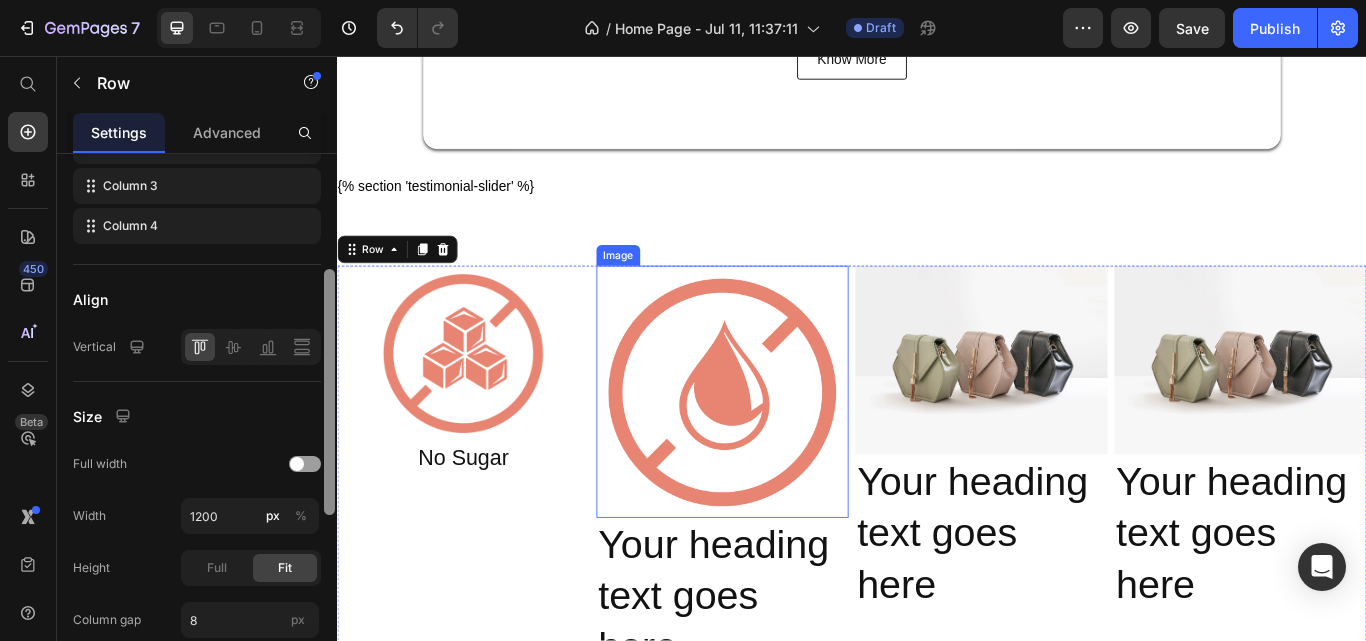 scroll, scrollTop: 370, scrollLeft: 0, axis: vertical 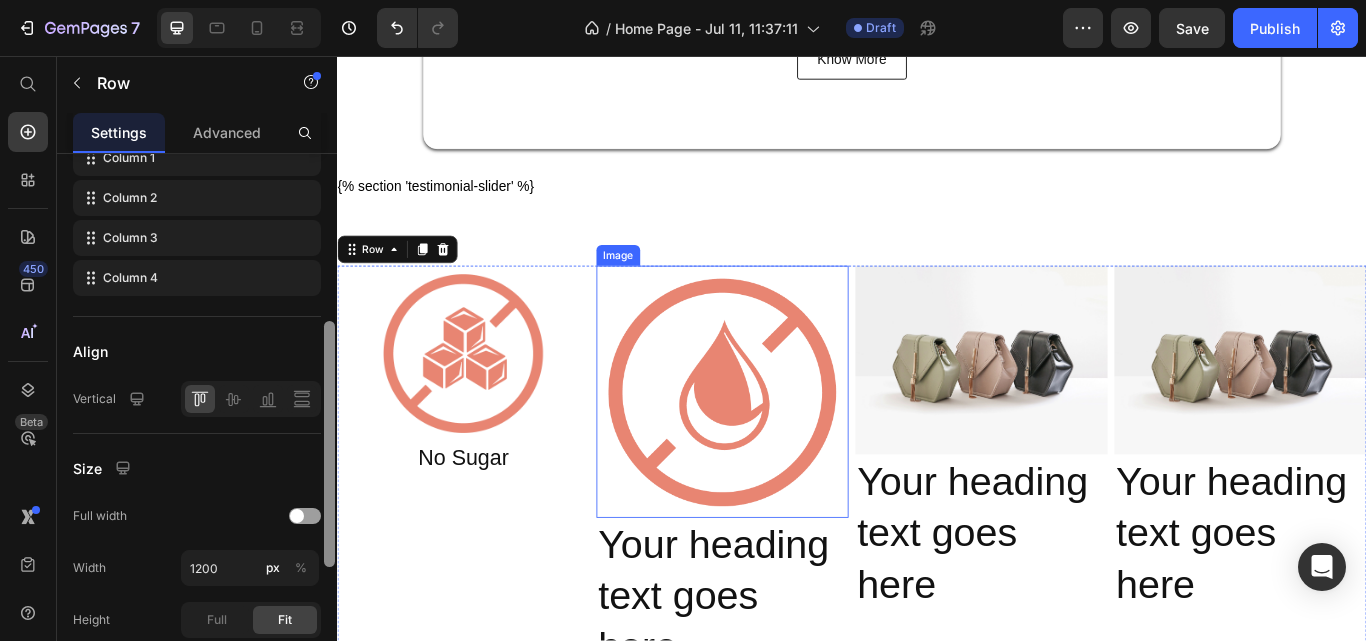 click at bounding box center [786, 448] 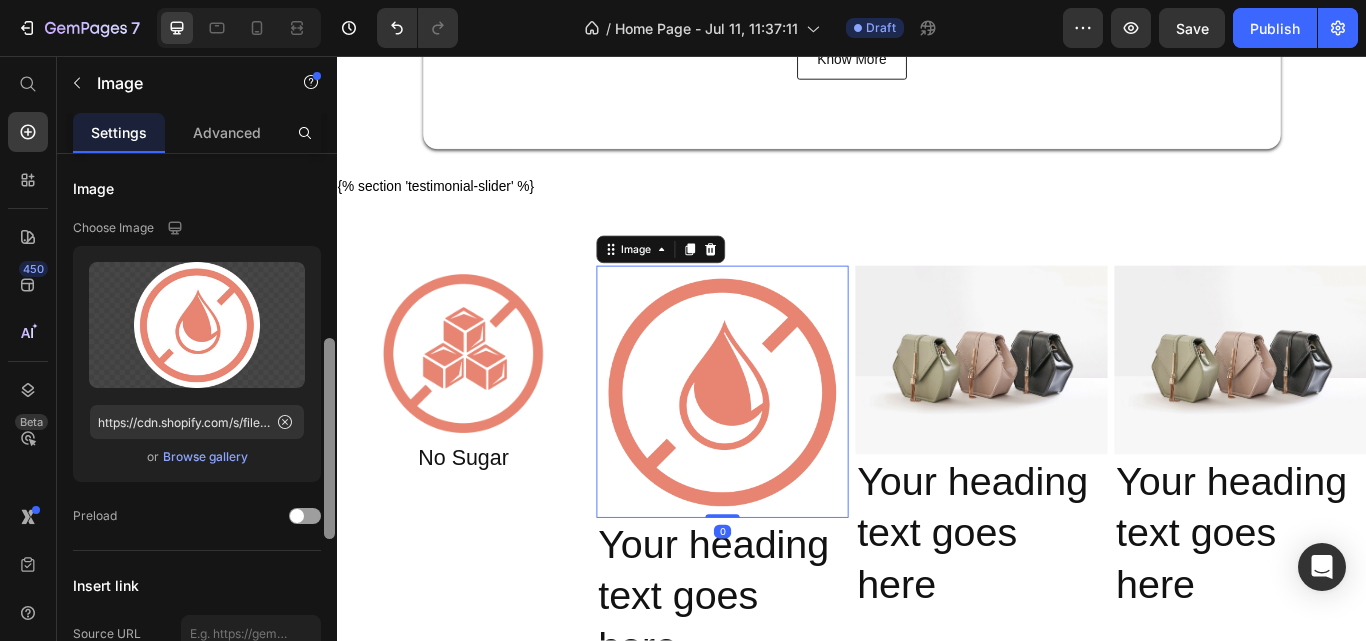 scroll, scrollTop: 135, scrollLeft: 0, axis: vertical 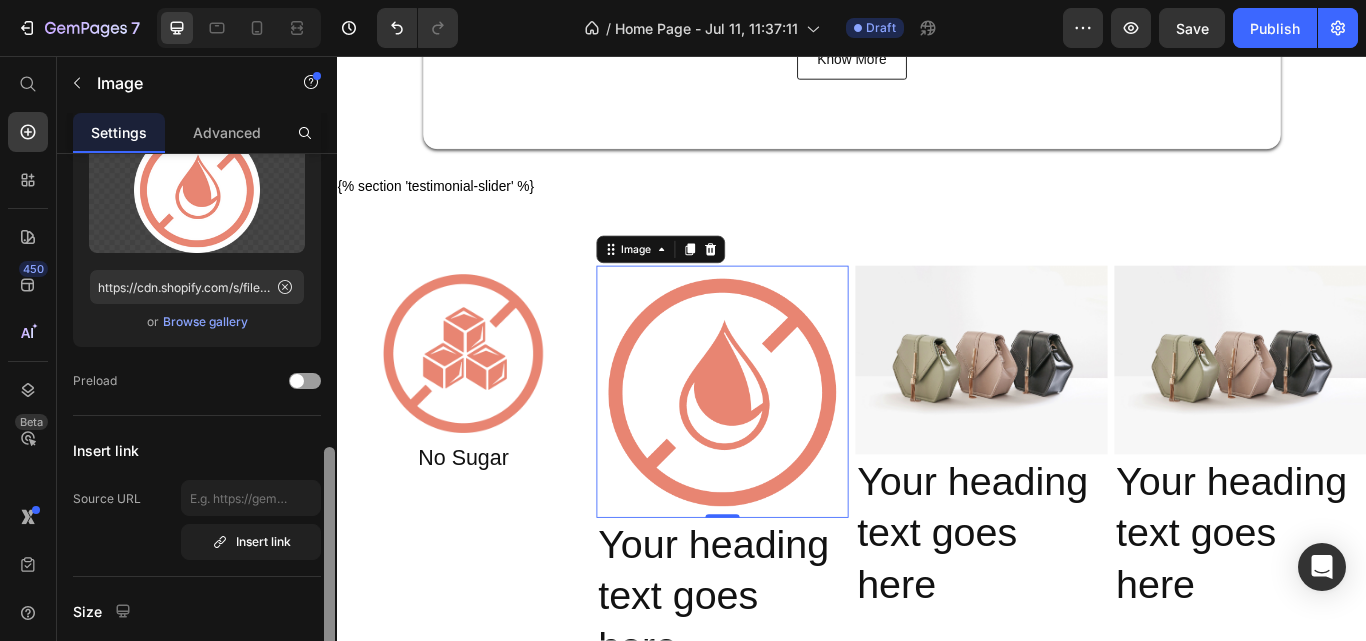 drag, startPoint x: 329, startPoint y: 321, endPoint x: 323, endPoint y: 429, distance: 108.16654 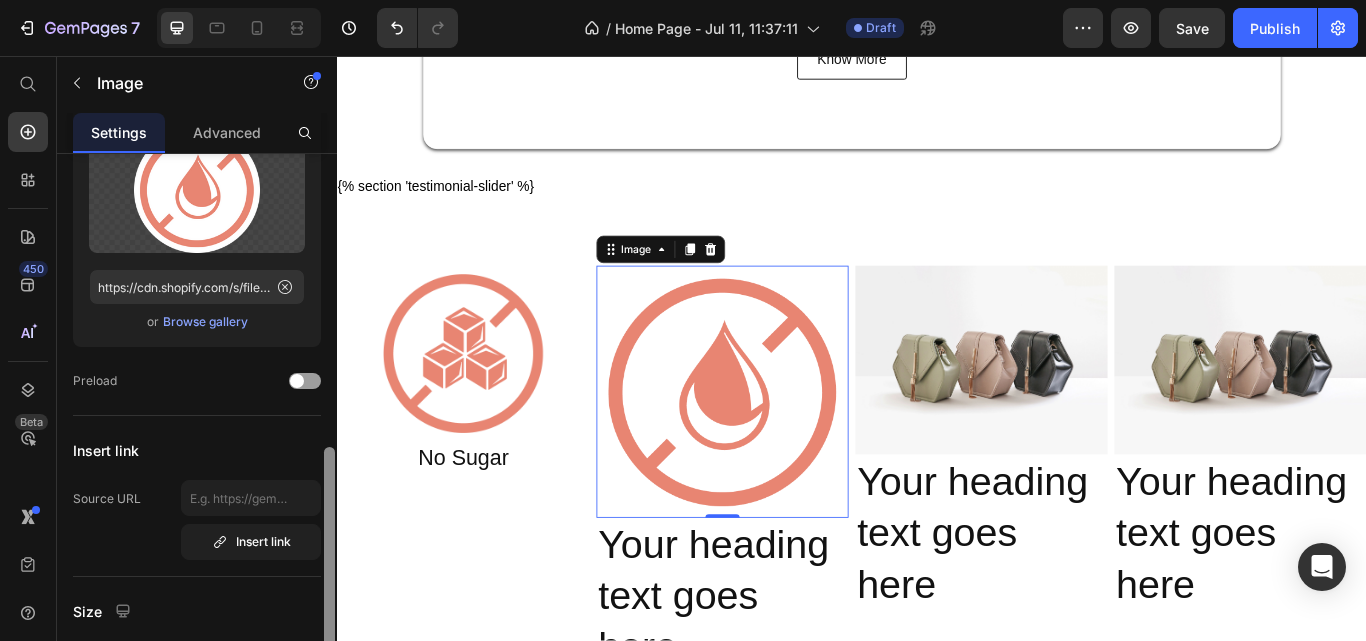 click at bounding box center [329, 604] 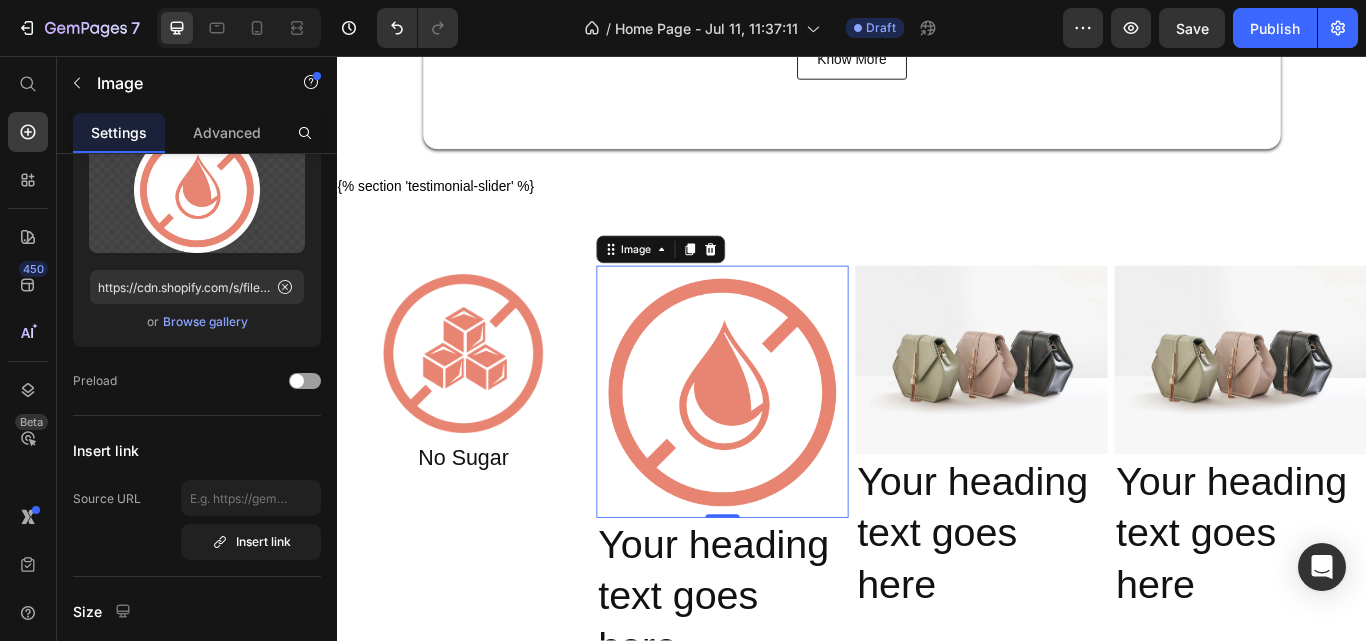 click on "Shape" at bounding box center (197, 832) 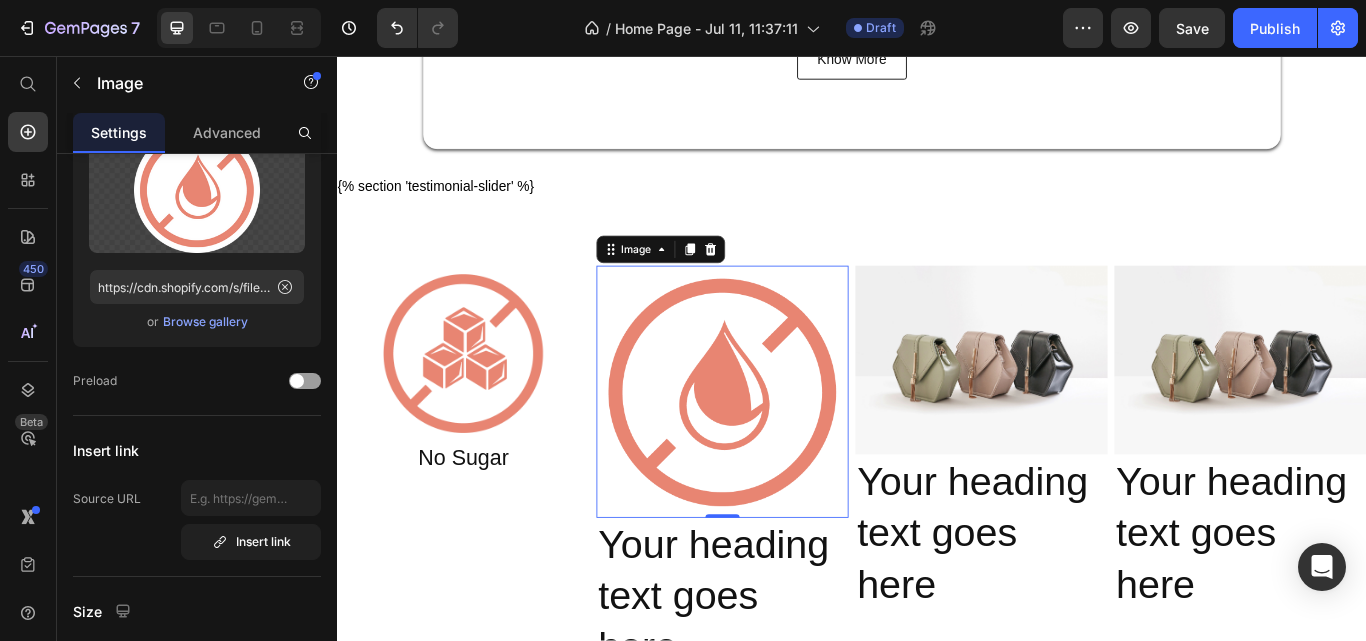 scroll, scrollTop: 427, scrollLeft: 0, axis: vertical 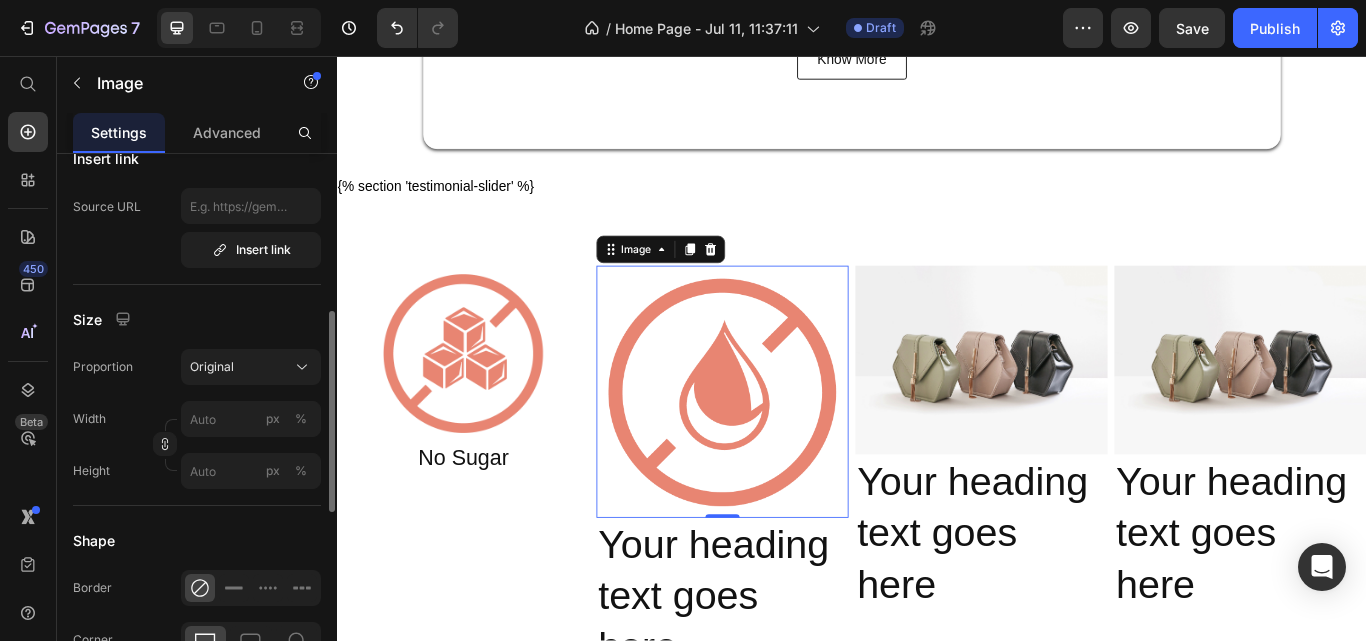 click on "Shape" at bounding box center [197, 540] 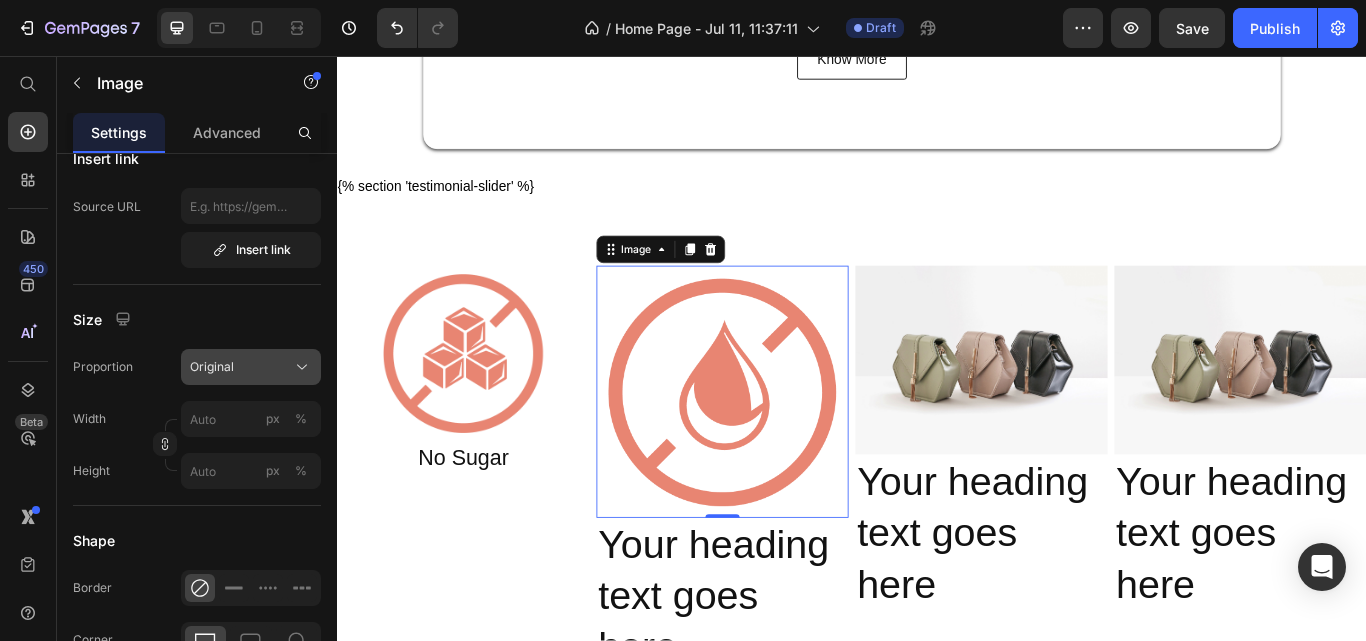 click 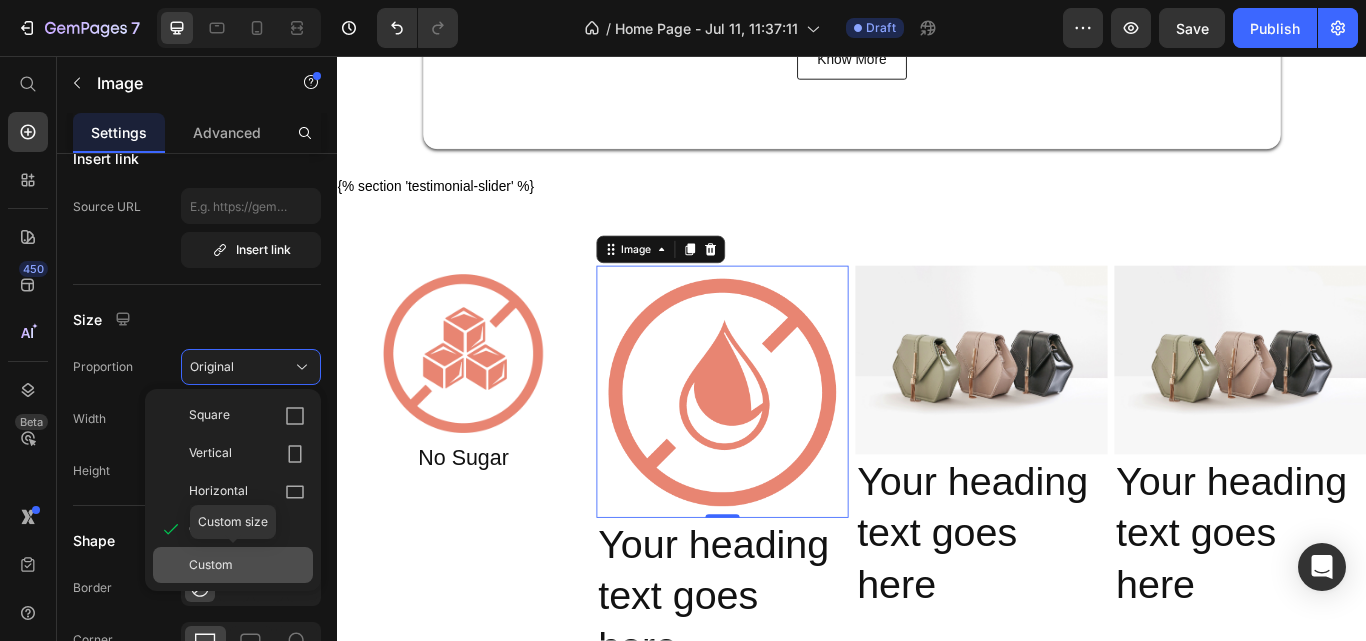 click on "Custom" at bounding box center (247, 565) 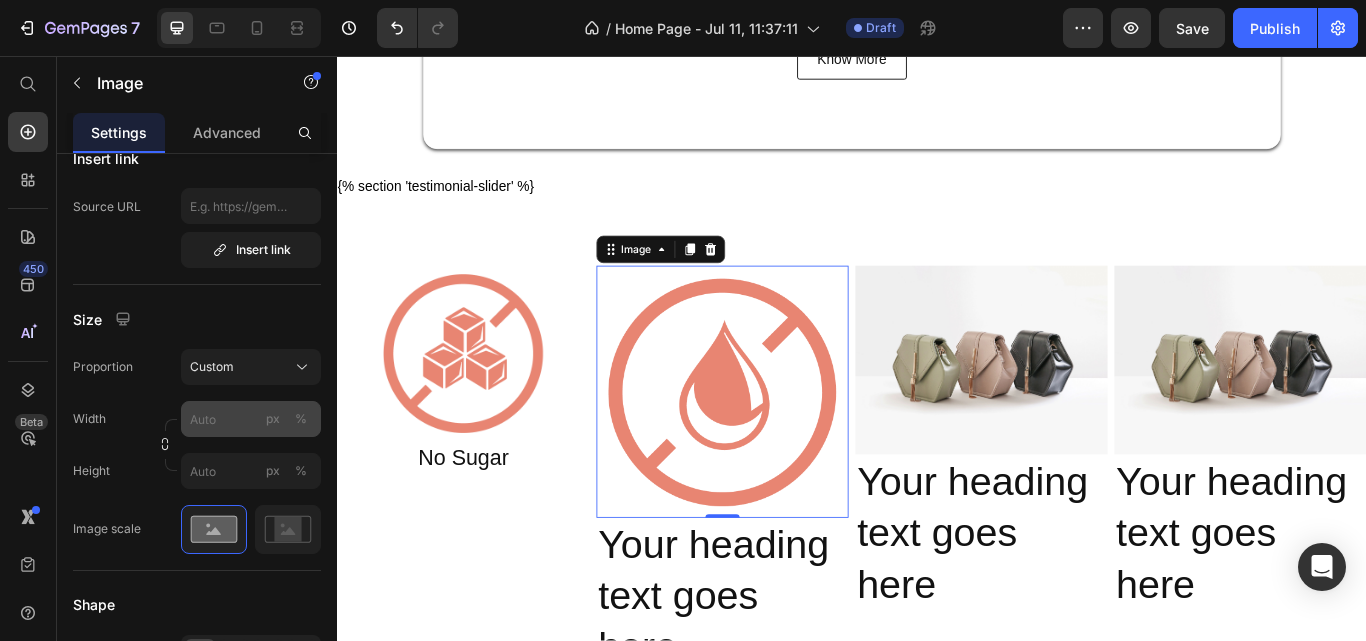 click on "%" at bounding box center (301, 419) 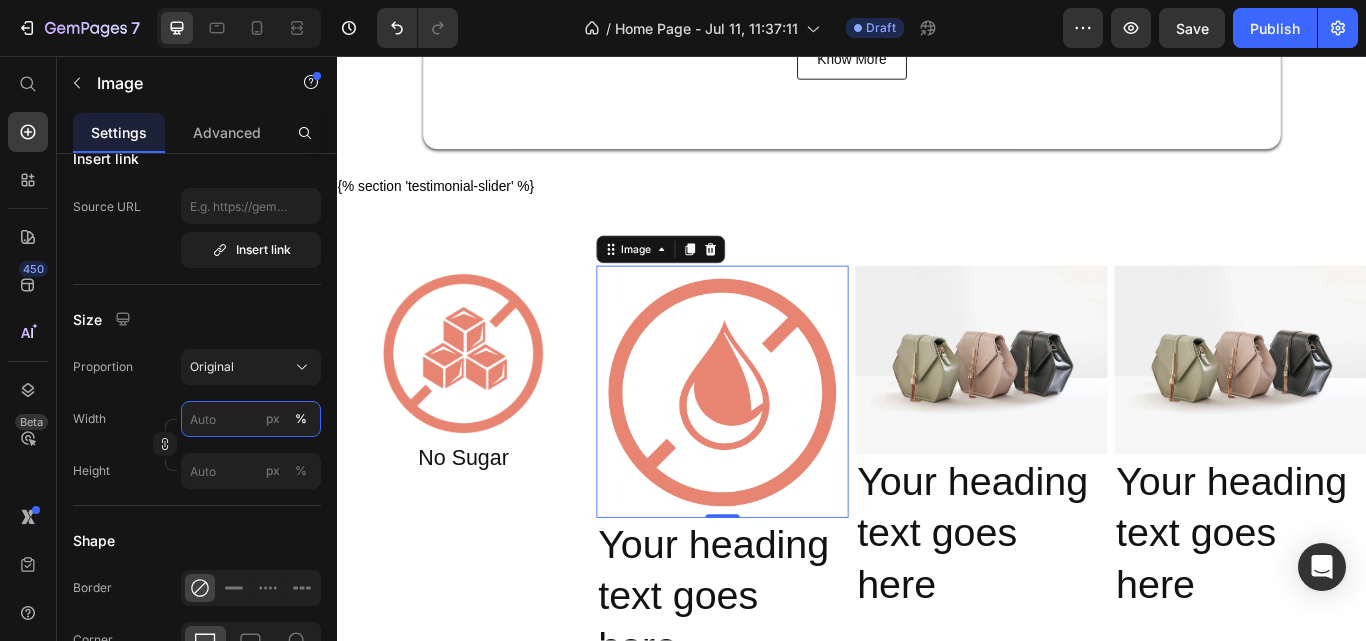 click on "px %" at bounding box center [251, 419] 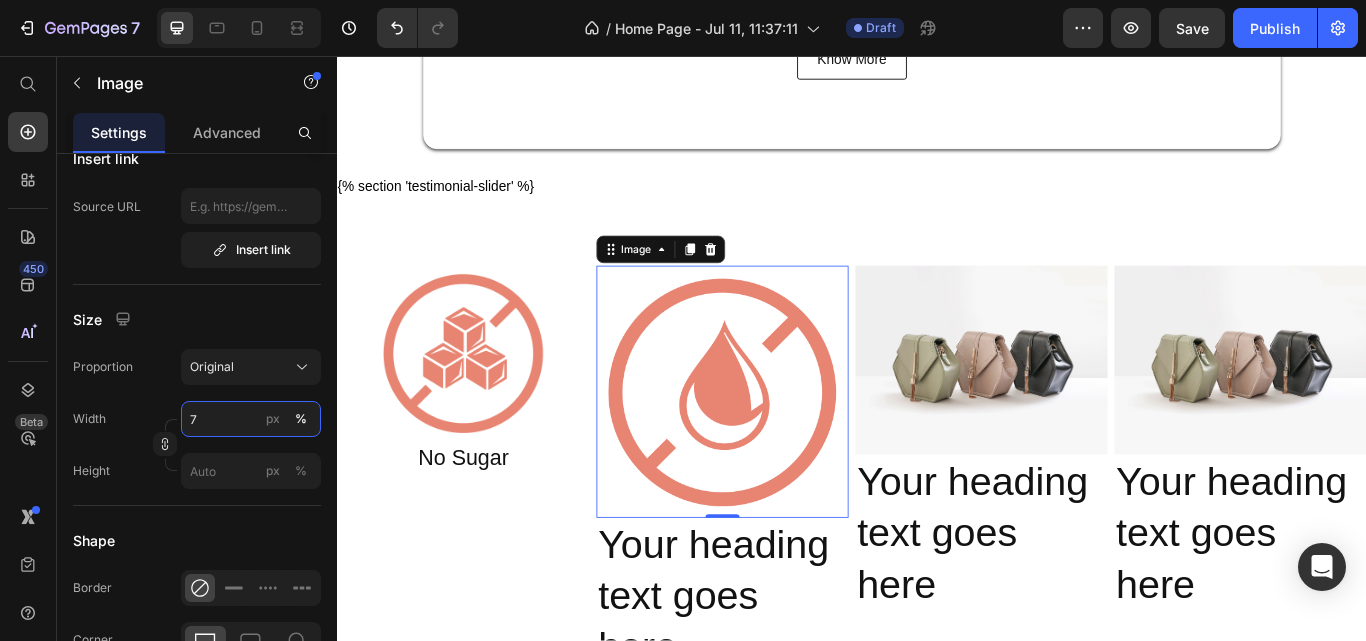 type on "70" 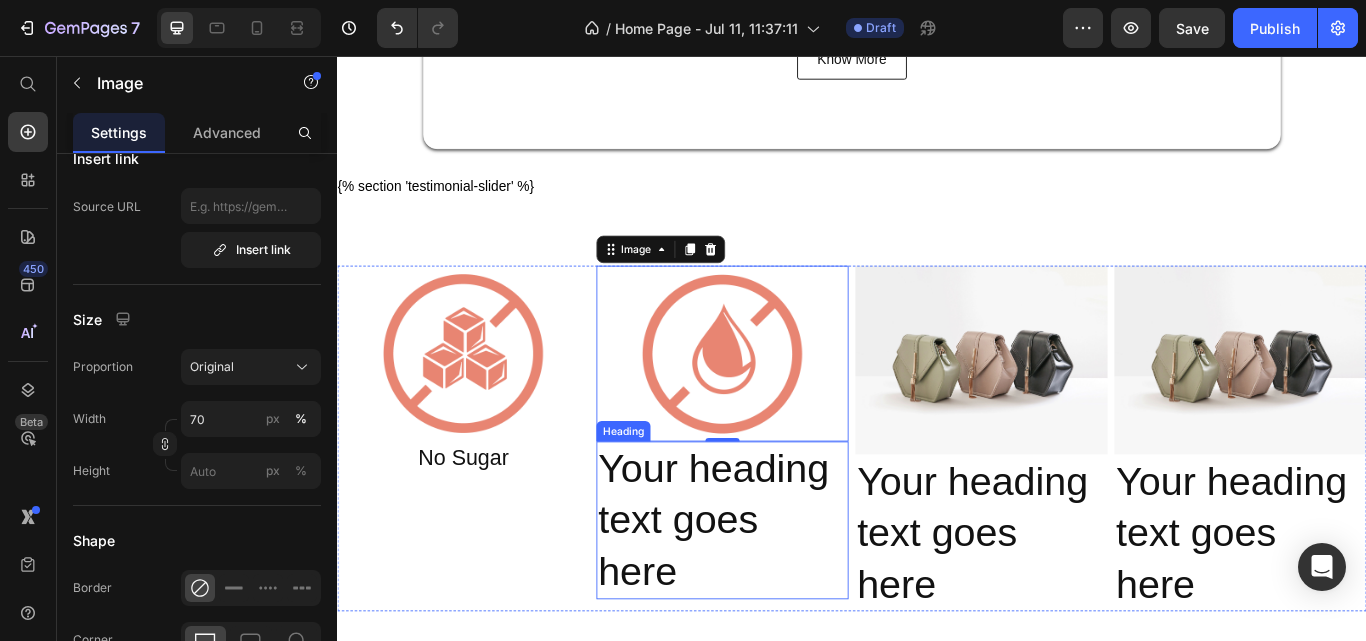 click on "Your heading text goes here" at bounding box center (786, 597) 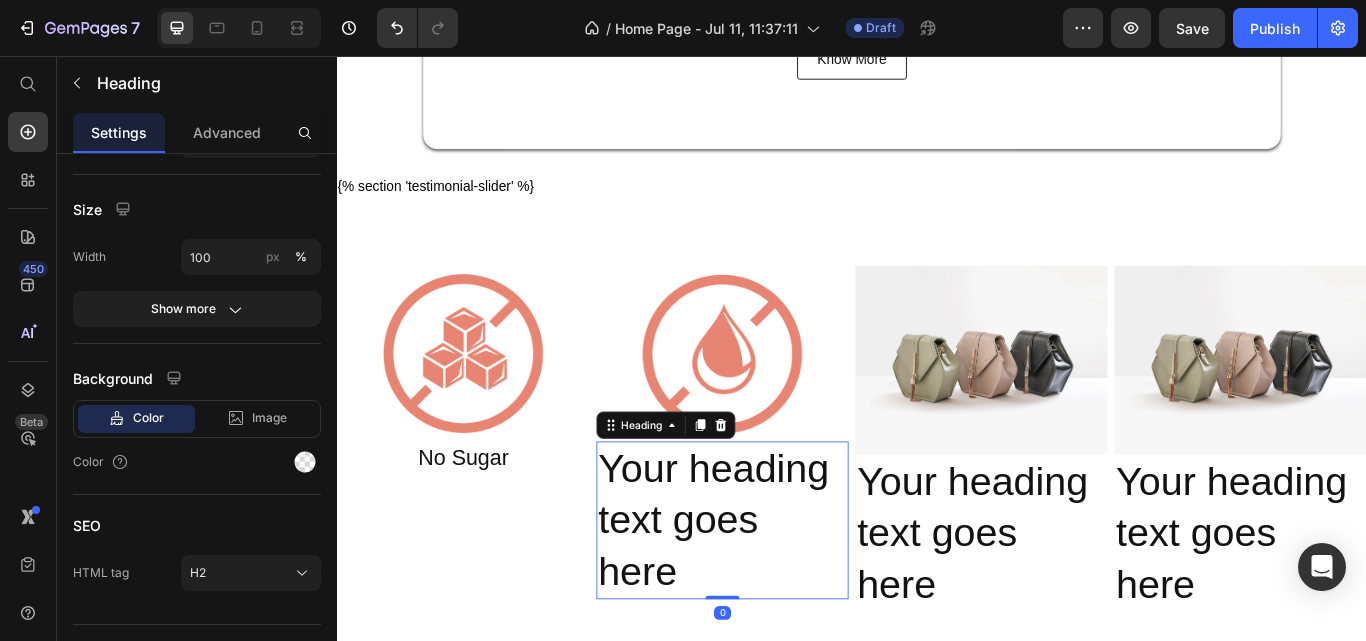 scroll, scrollTop: 0, scrollLeft: 0, axis: both 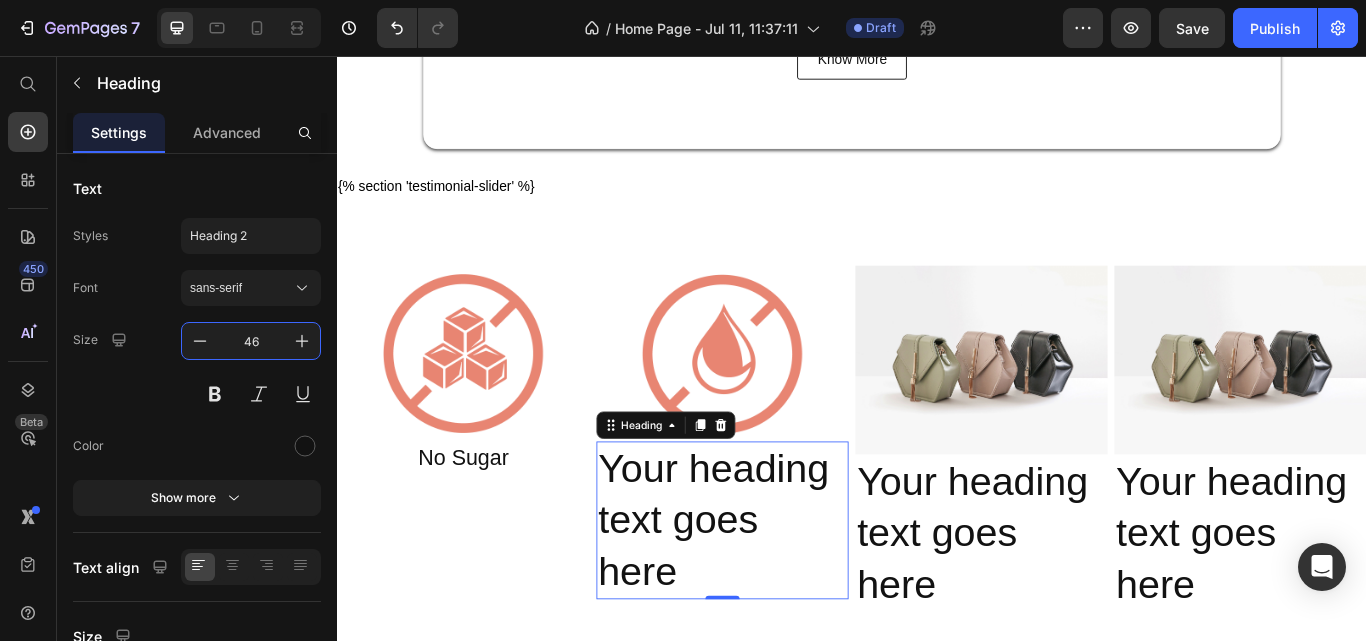 click on "Your heading text goes here" at bounding box center (786, 597) 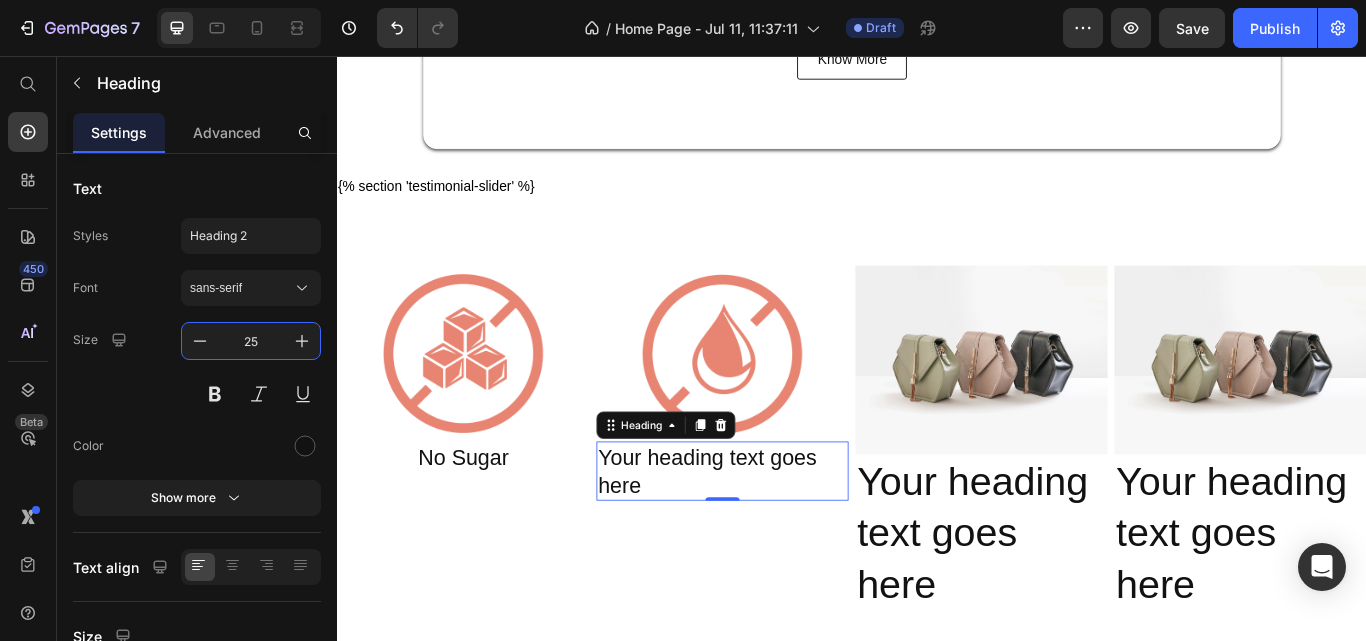 type on "25" 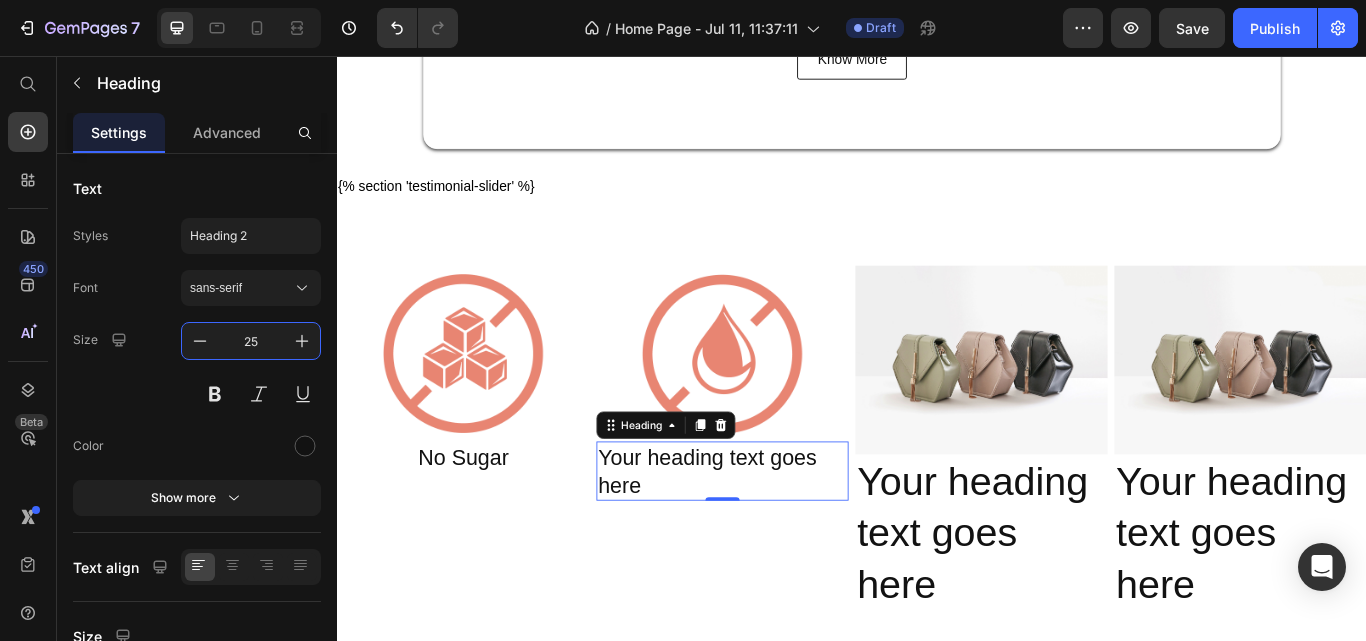 click on "Your heading text goes here" at bounding box center [786, 540] 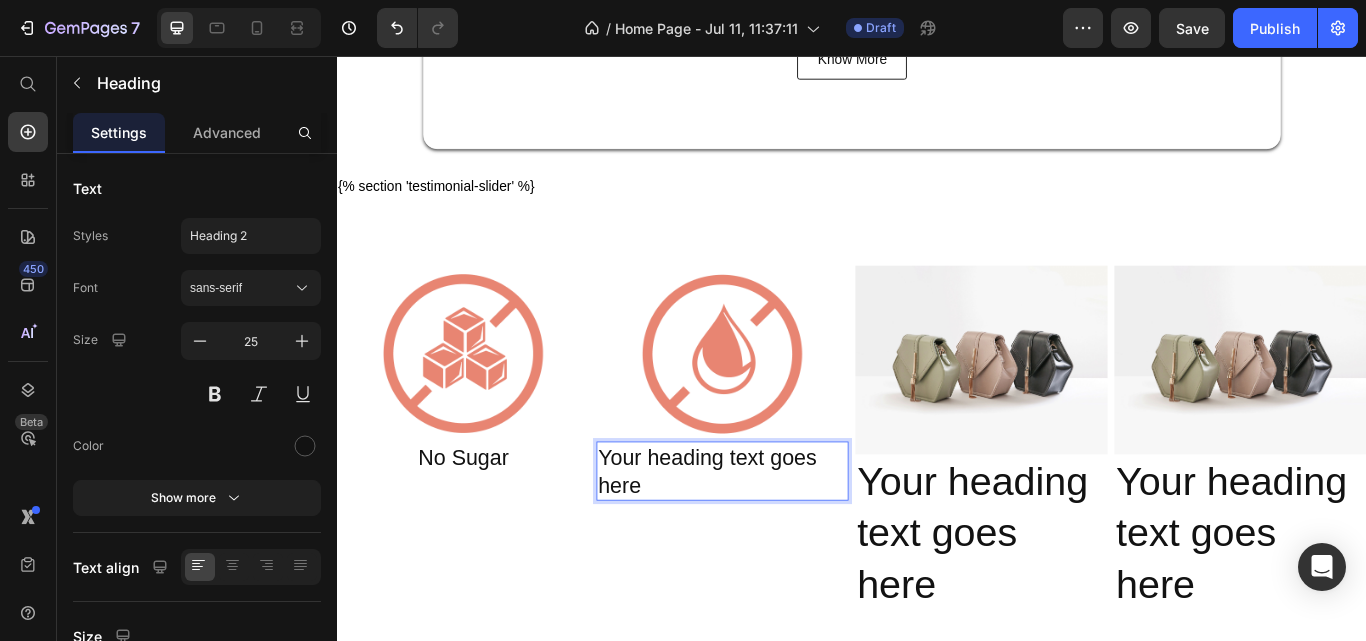 click on "Your heading text goes here" at bounding box center (786, 540) 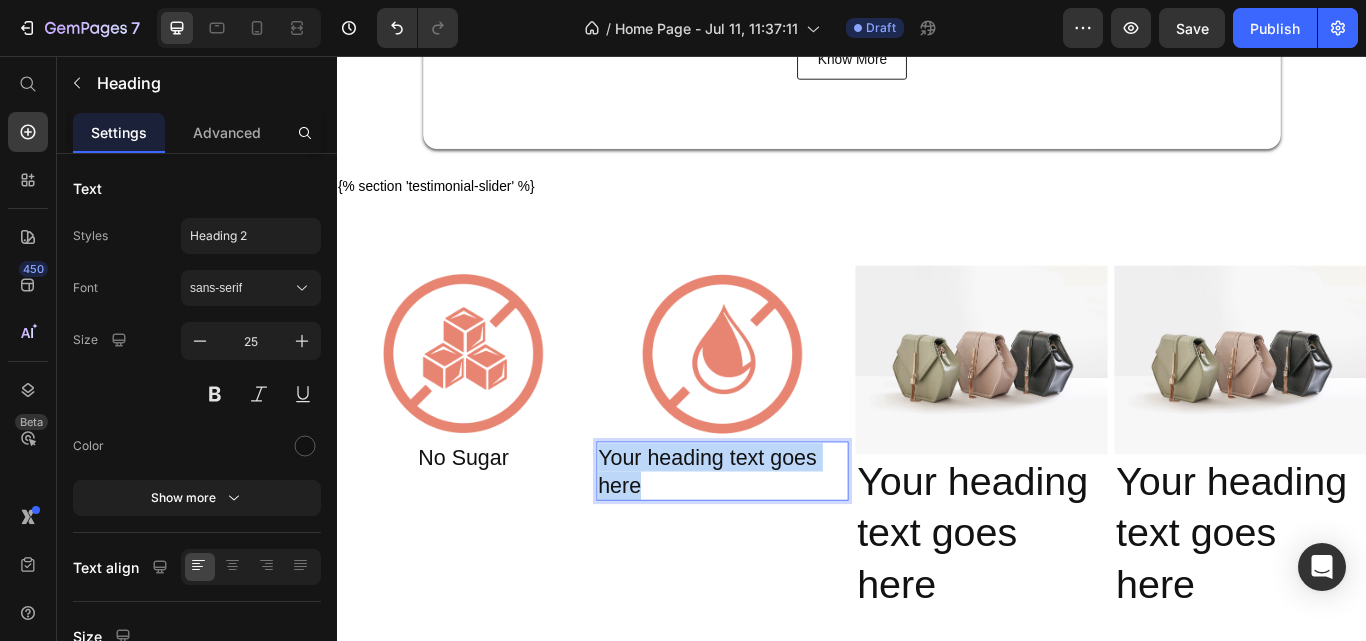 click on "Your heading text goes here" at bounding box center (786, 540) 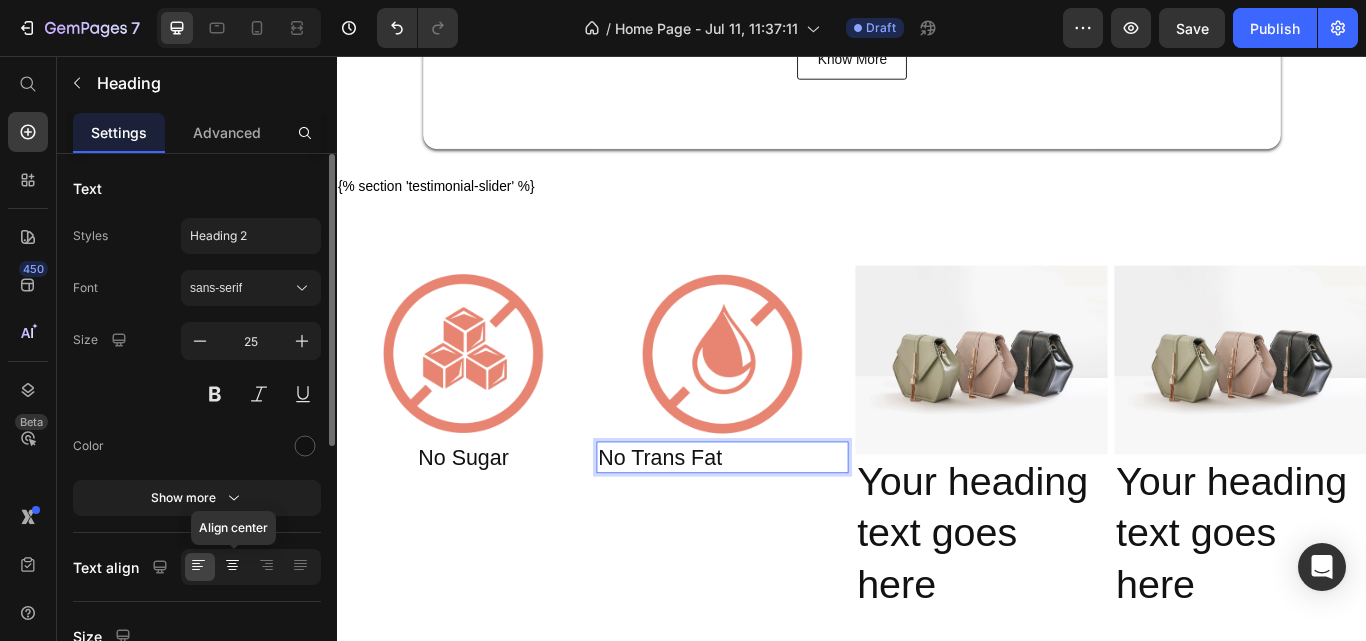 click 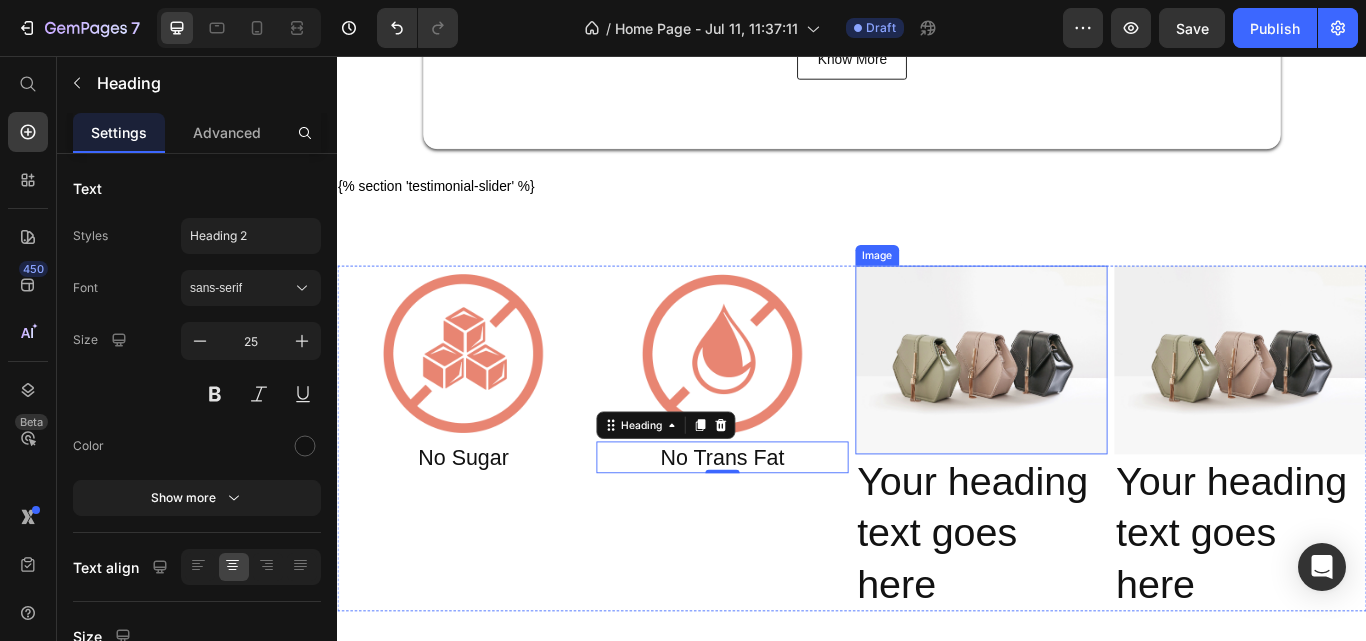 click at bounding box center (1088, 411) 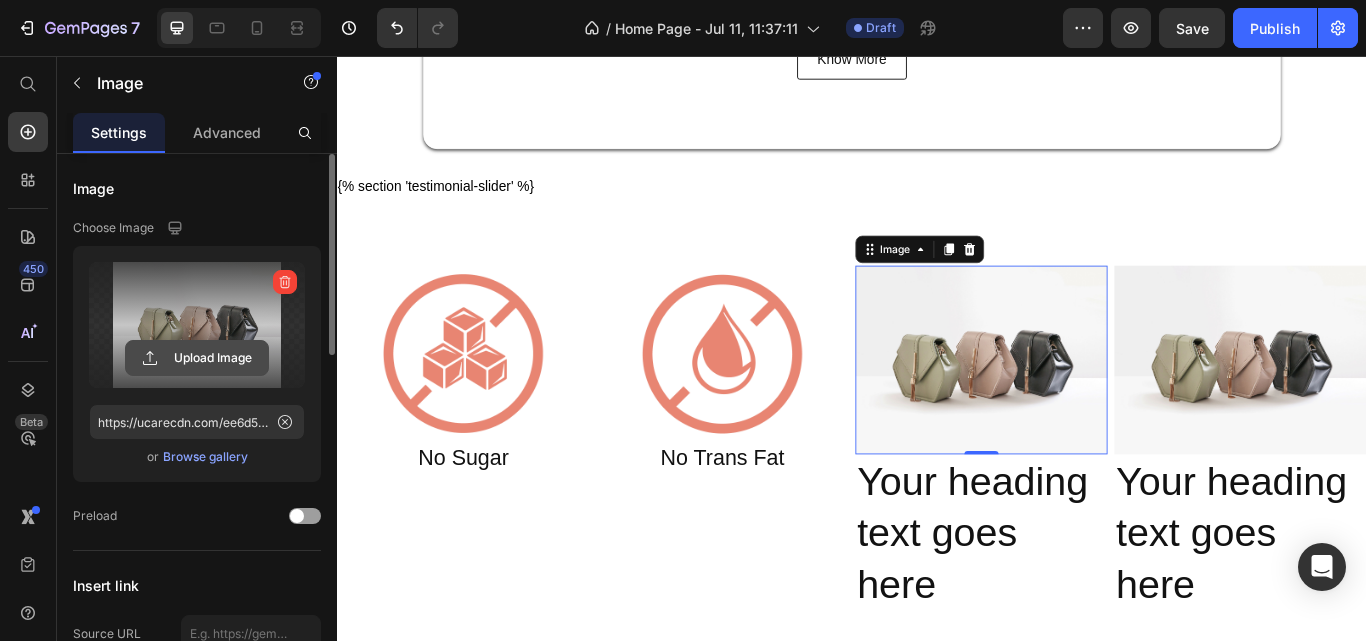 click 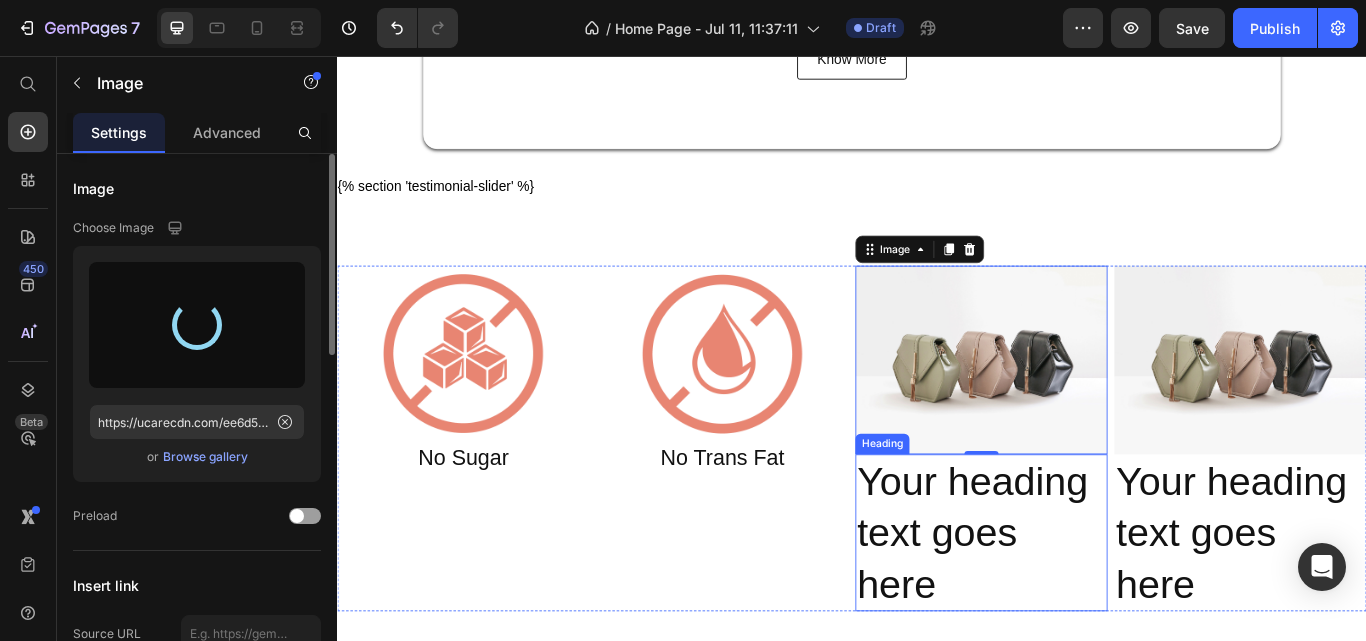 type on "https://cdn.shopify.com/s/files/1/0805/2480/4398/files/gempages_574929025483408613-91934af2-9c50-4f3d-9e01-d13473071a9a.png" 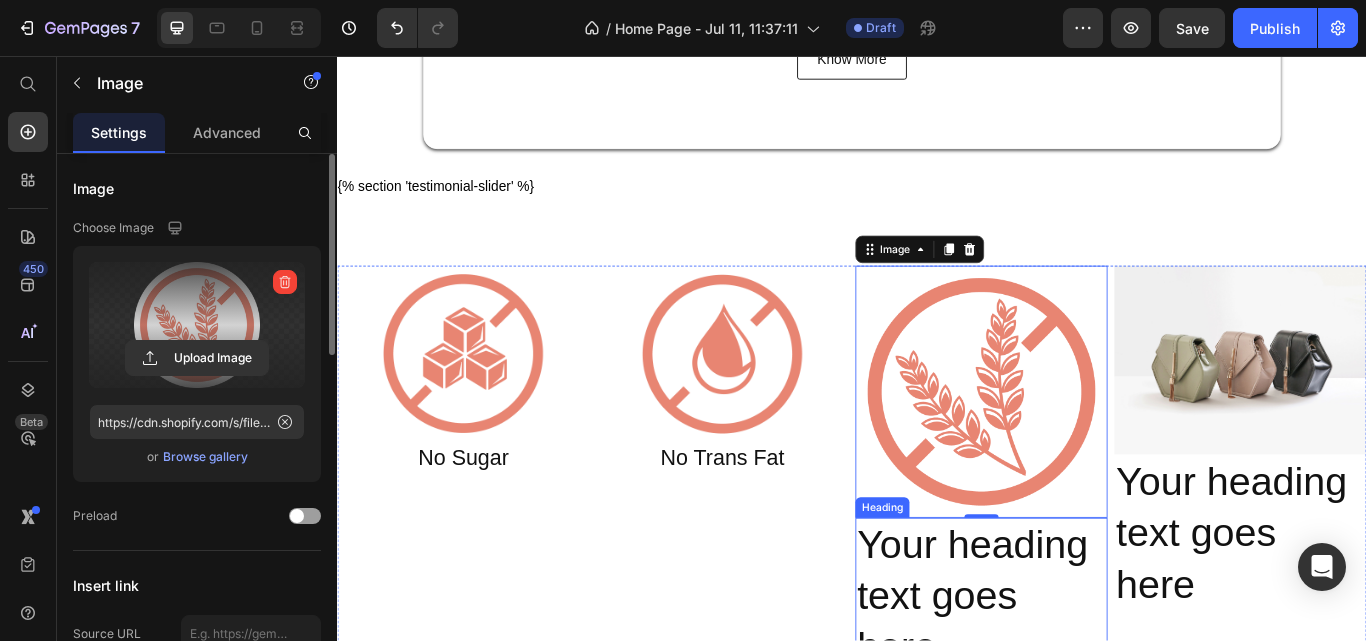click on "Your heading text goes here" at bounding box center [1088, 686] 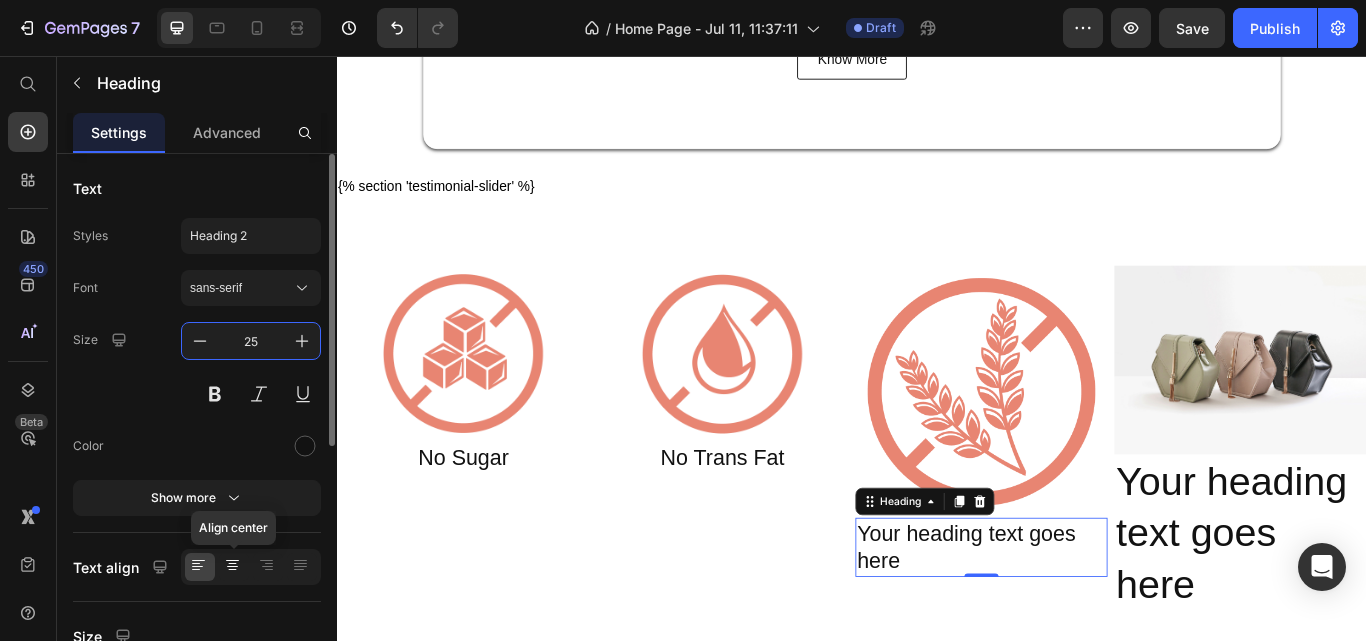 type on "25" 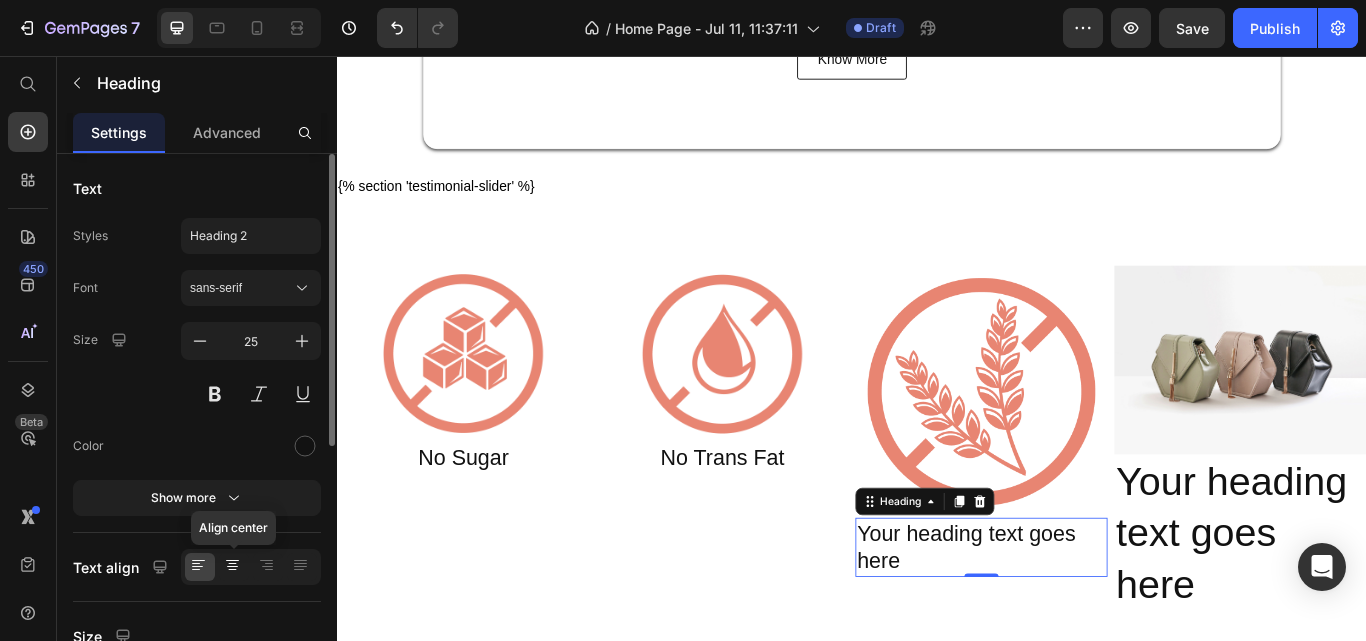 click 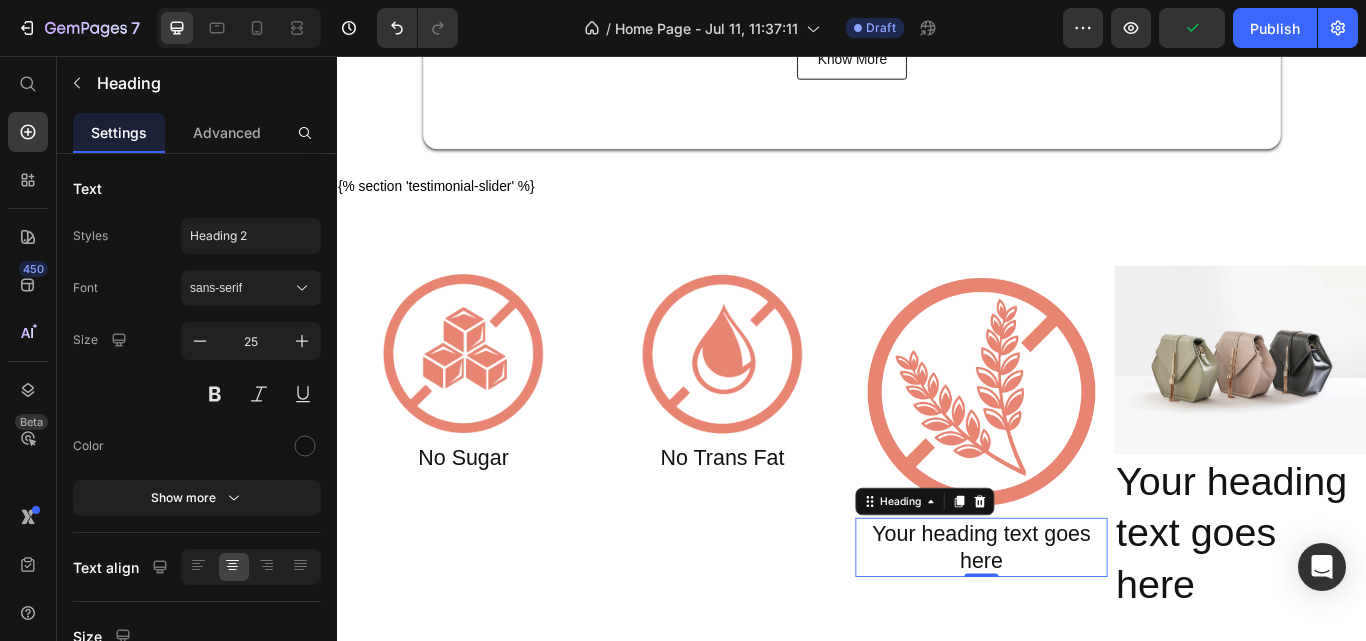 click on "Your heading text goes here" at bounding box center (1088, 629) 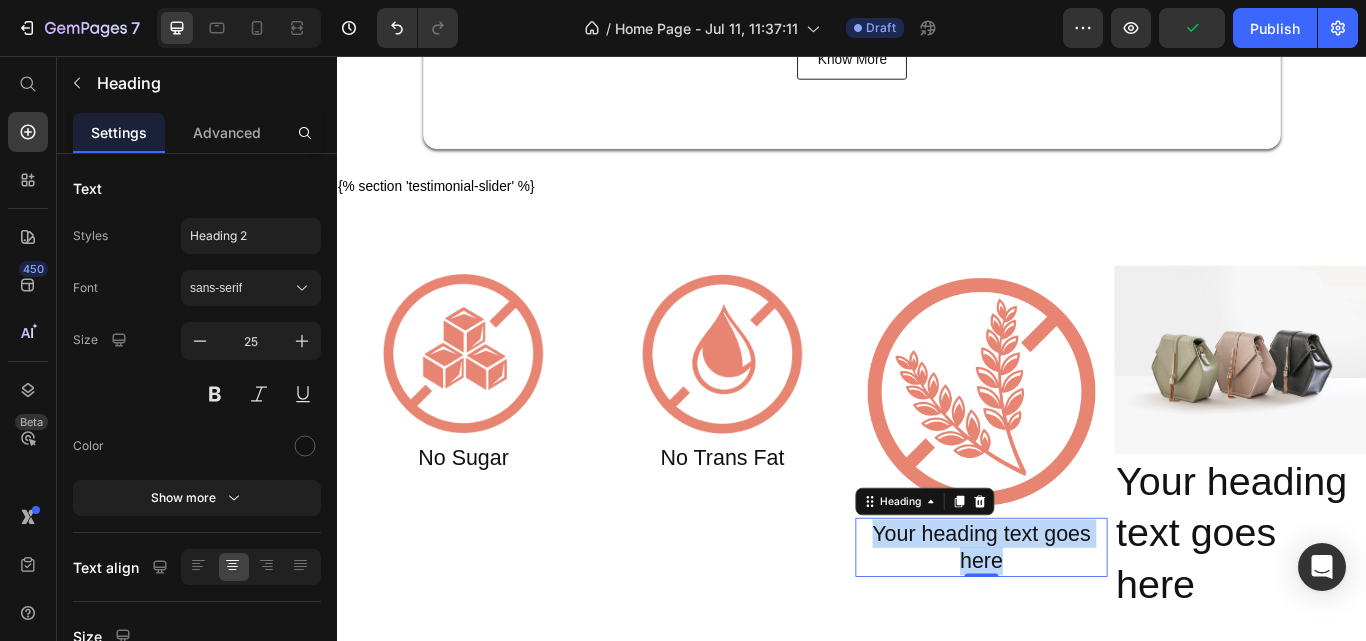 click on "Your heading text goes here" at bounding box center [1088, 629] 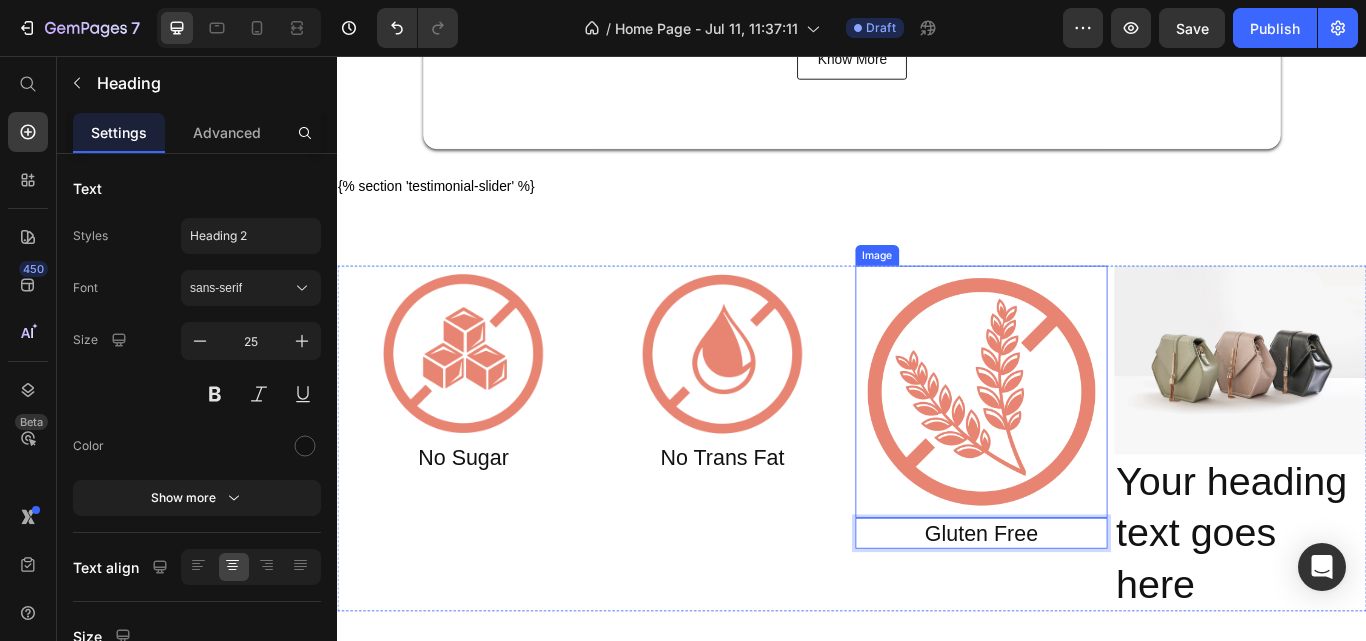click at bounding box center (1088, 448) 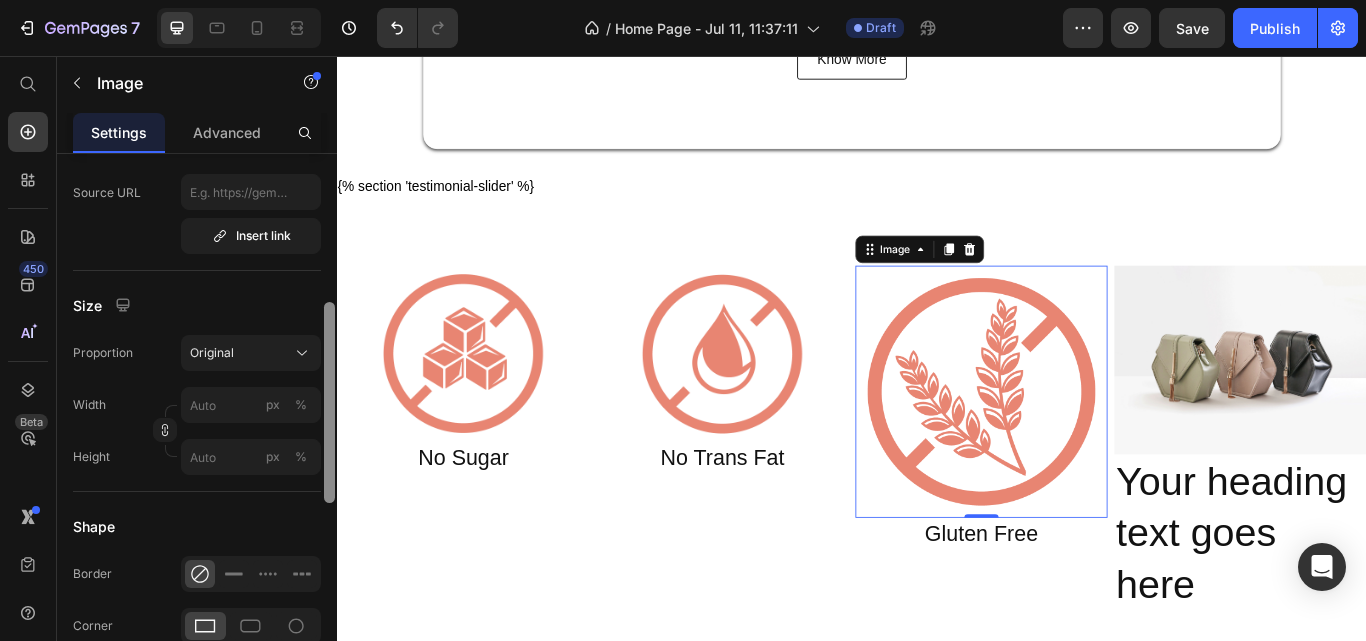drag, startPoint x: 328, startPoint y: 333, endPoint x: 333, endPoint y: 503, distance: 170.07352 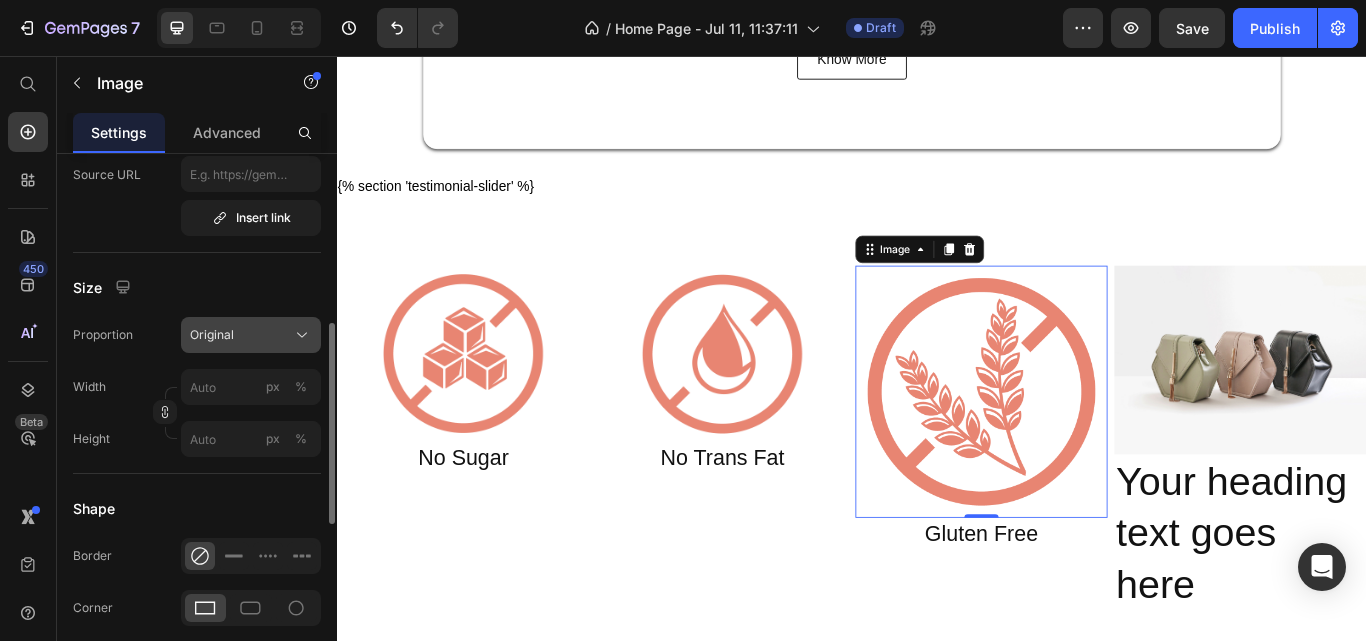 click on "Original" at bounding box center [251, 335] 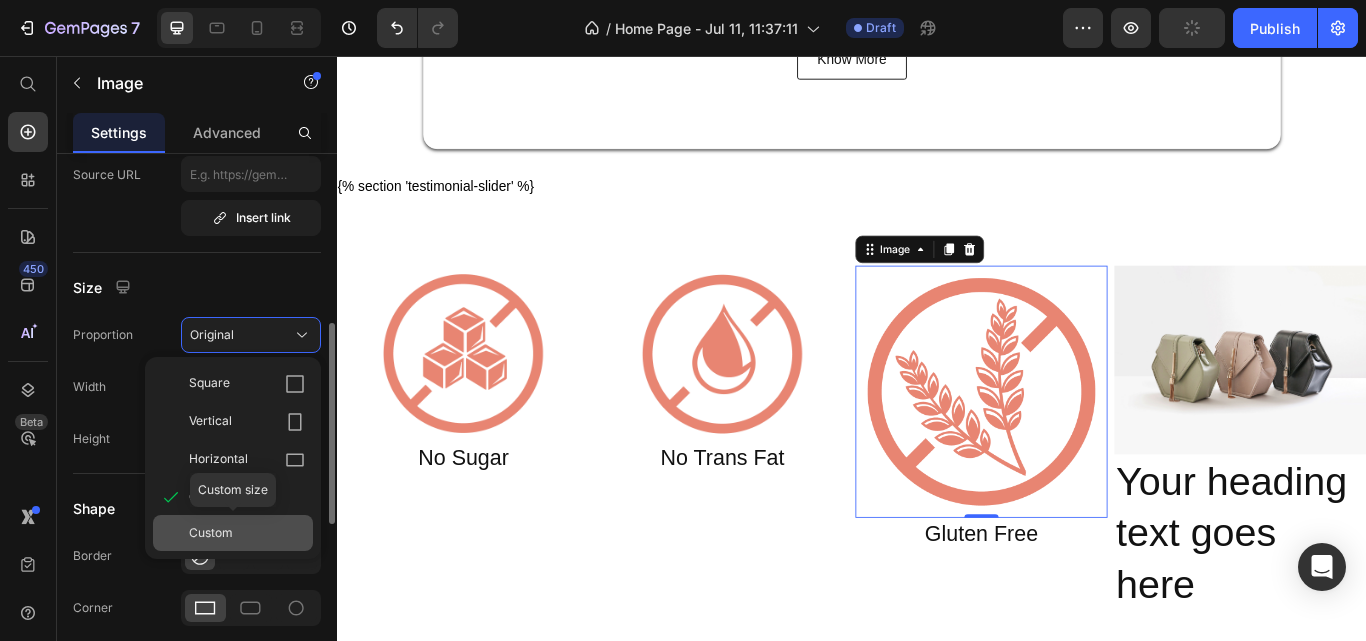 click on "Custom" at bounding box center [211, 533] 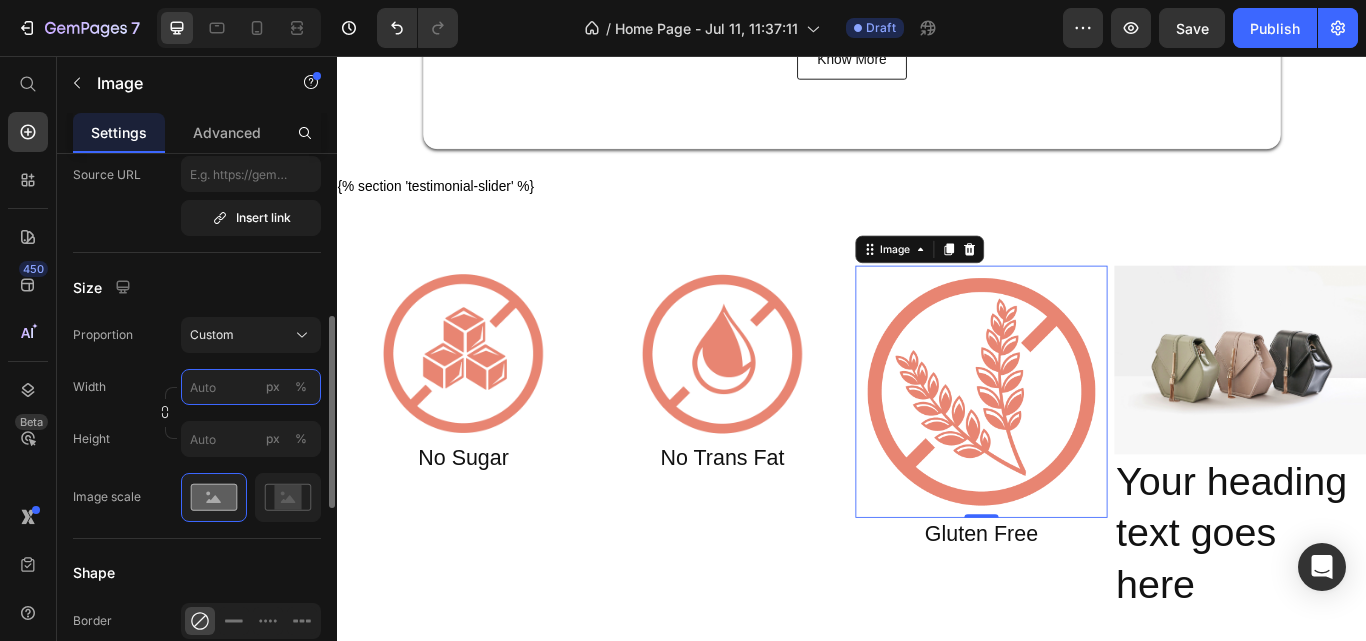 click on "px %" at bounding box center (251, 387) 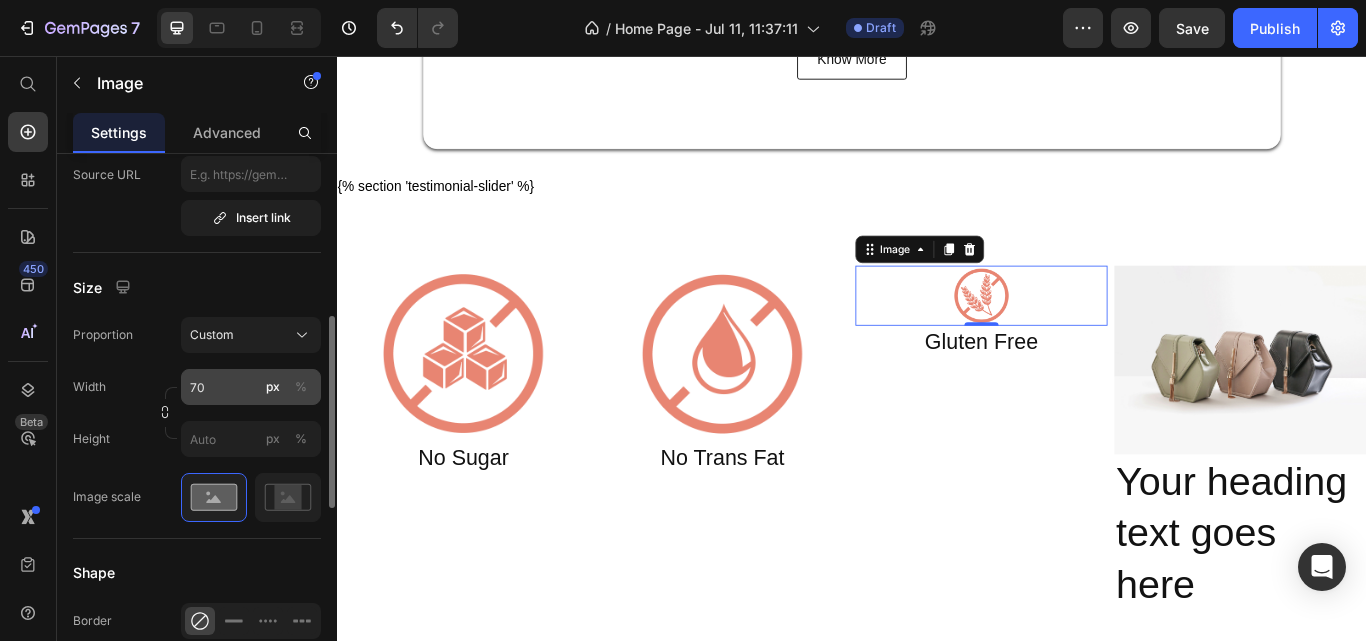 click on "%" 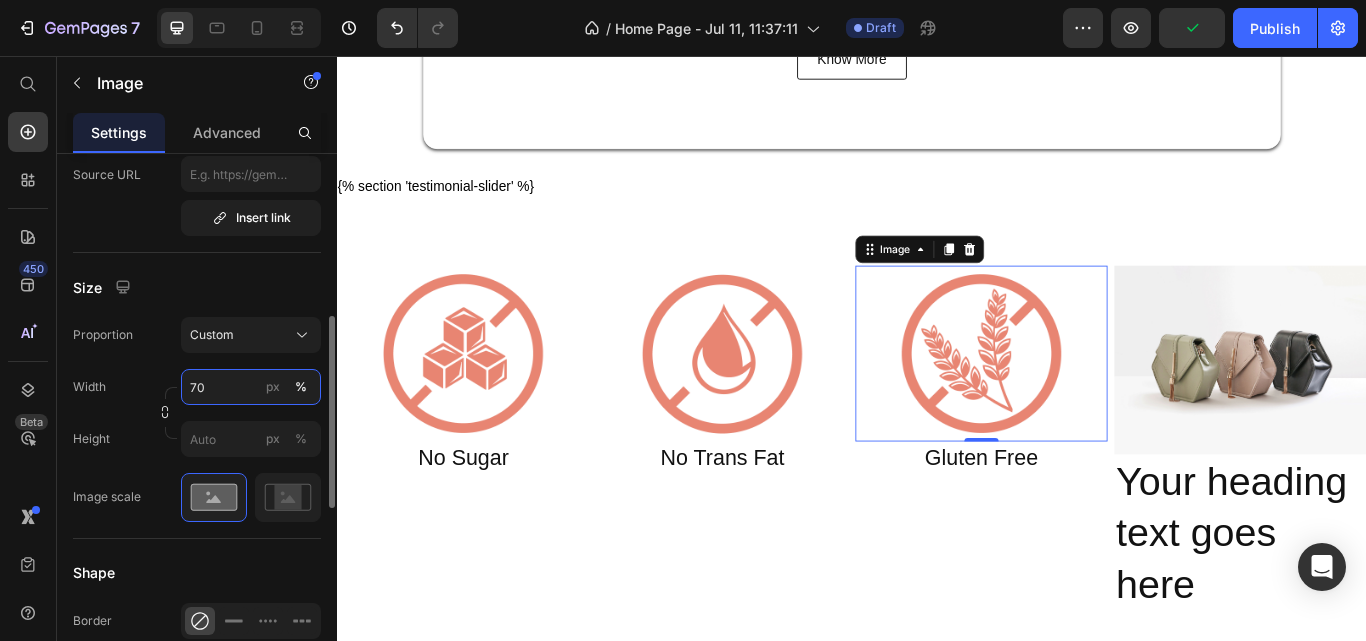 click on "70" at bounding box center [251, 387] 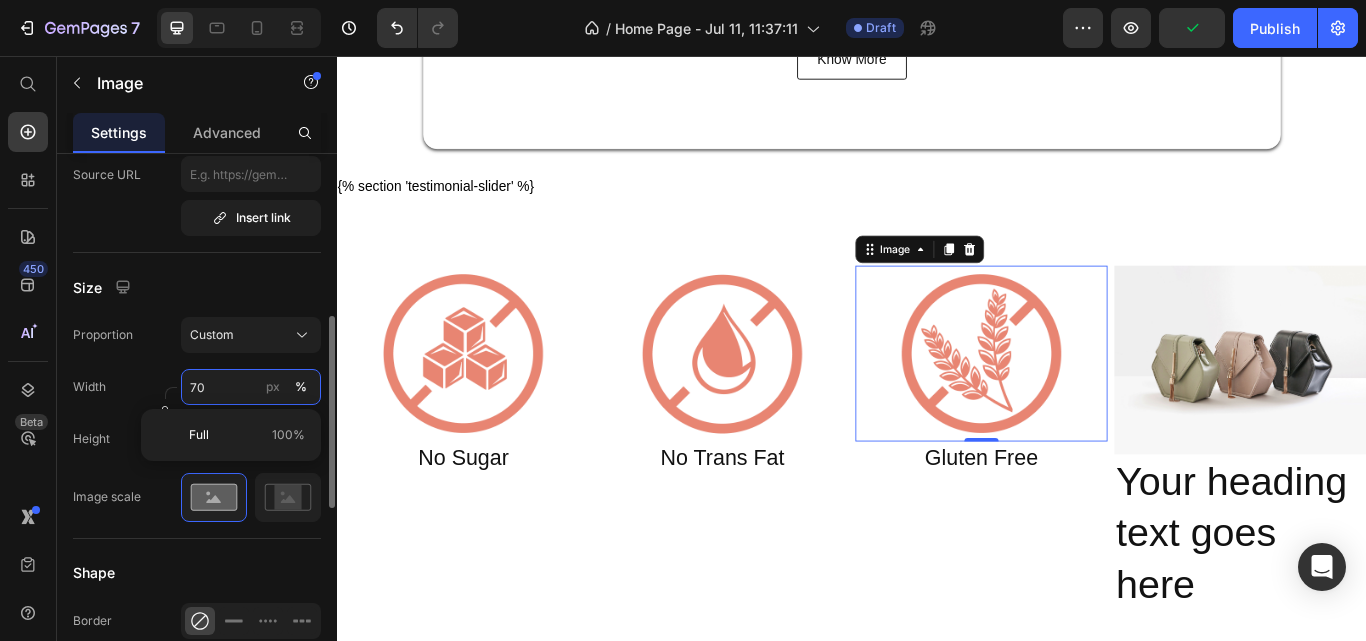 click on "70" at bounding box center [251, 387] 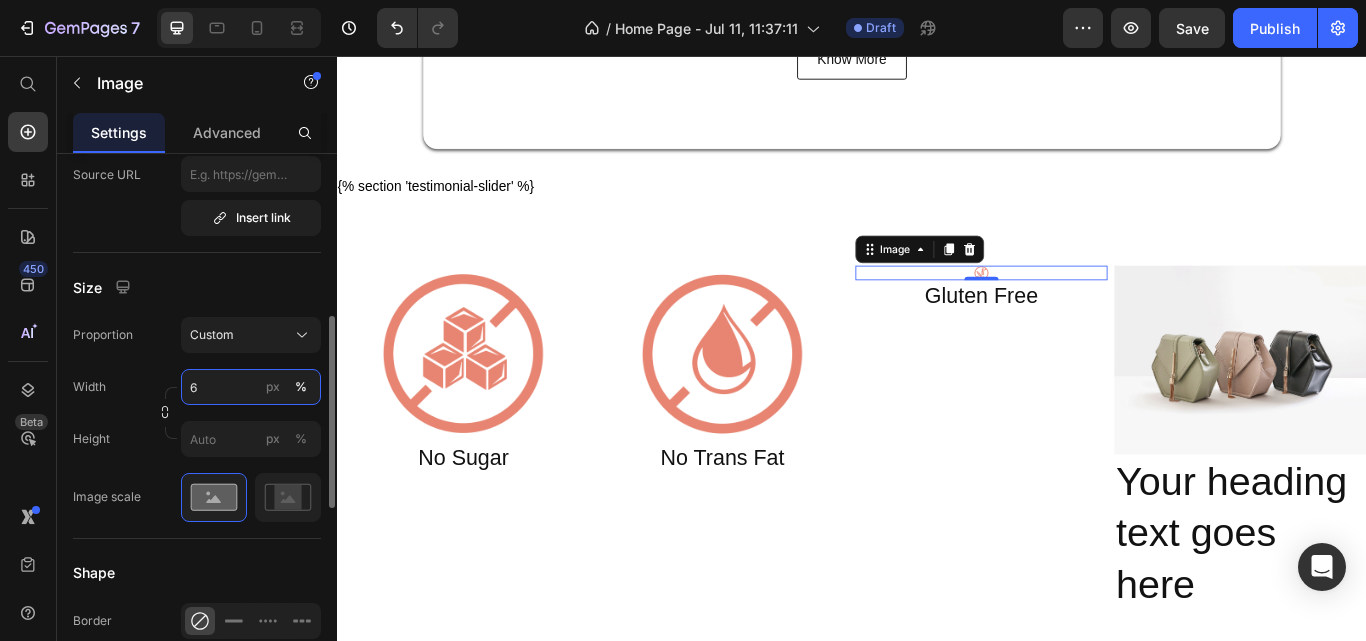 type on "60" 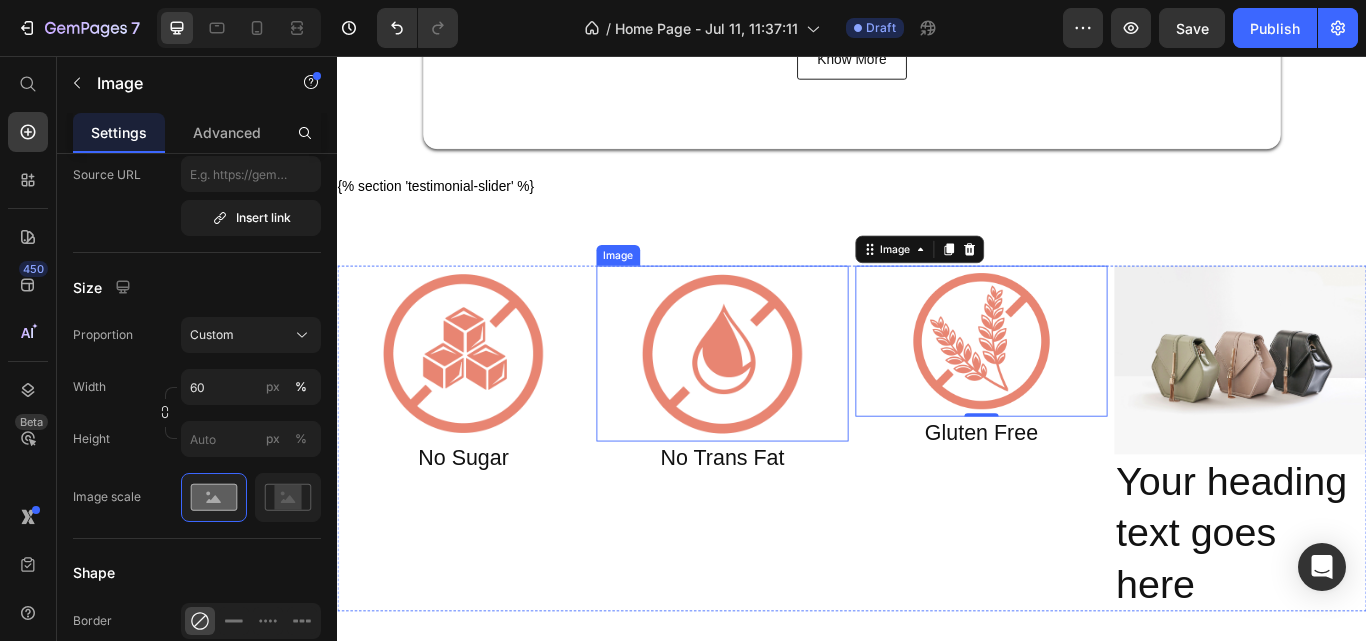click at bounding box center [786, 404] 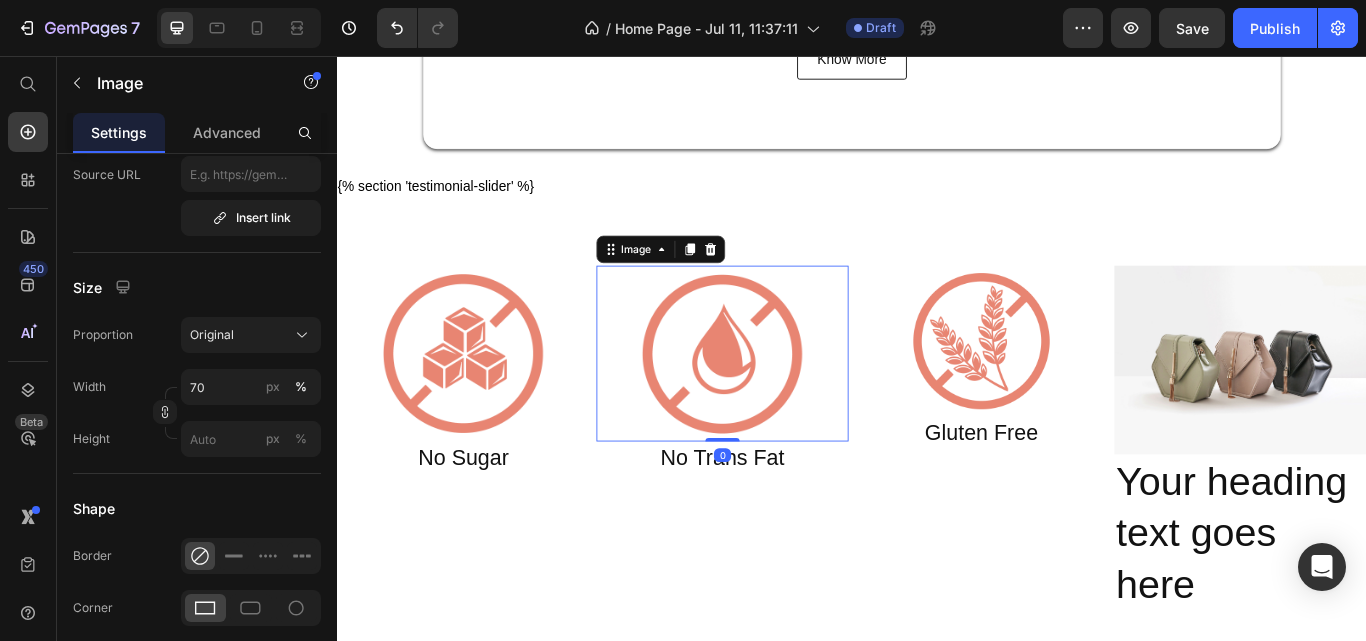click at bounding box center (786, 404) 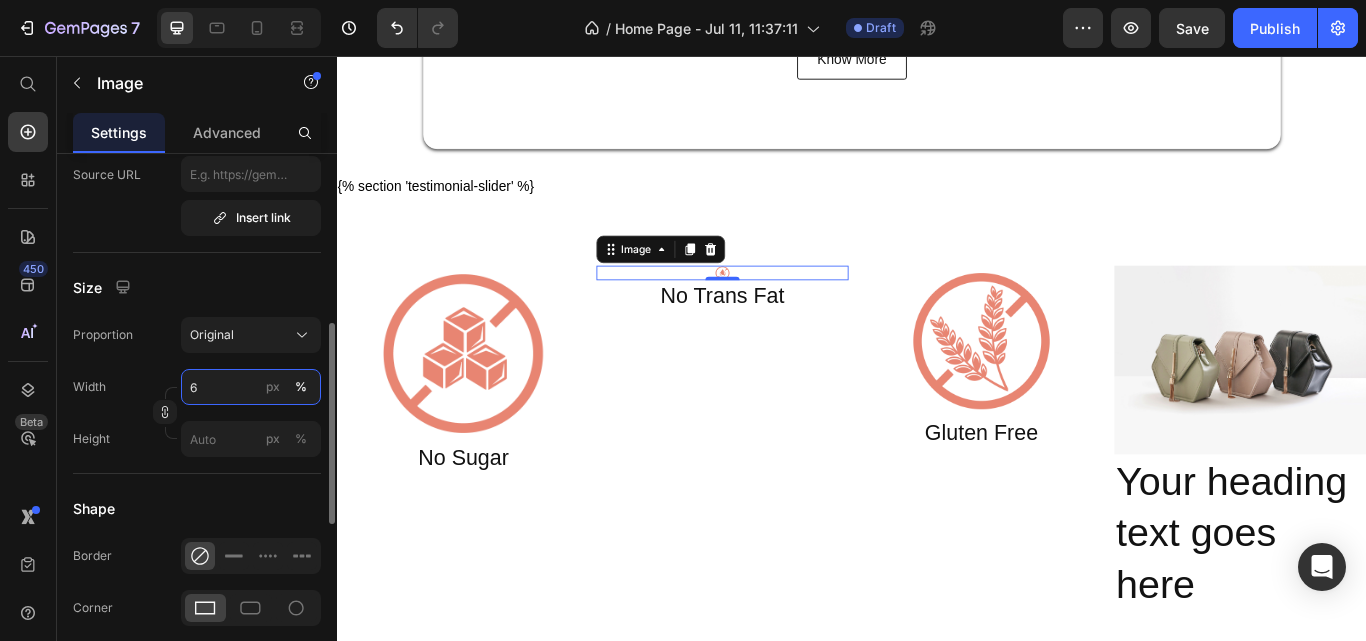 type on "60" 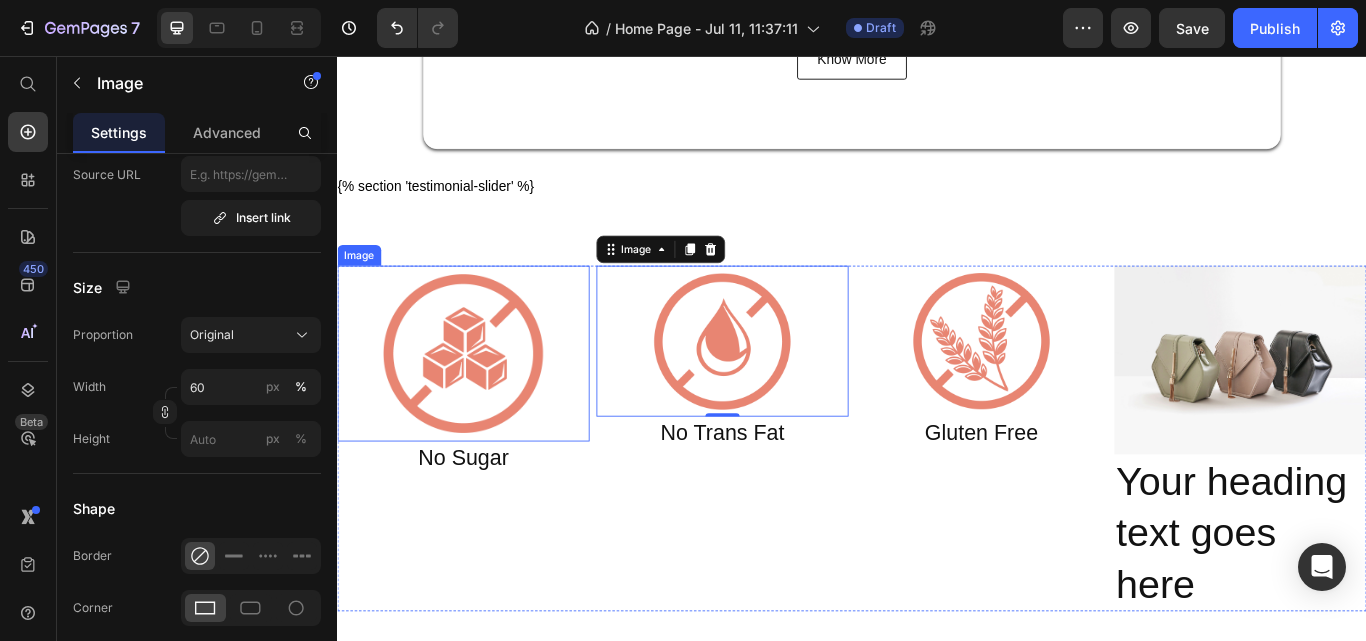 click at bounding box center (484, 404) 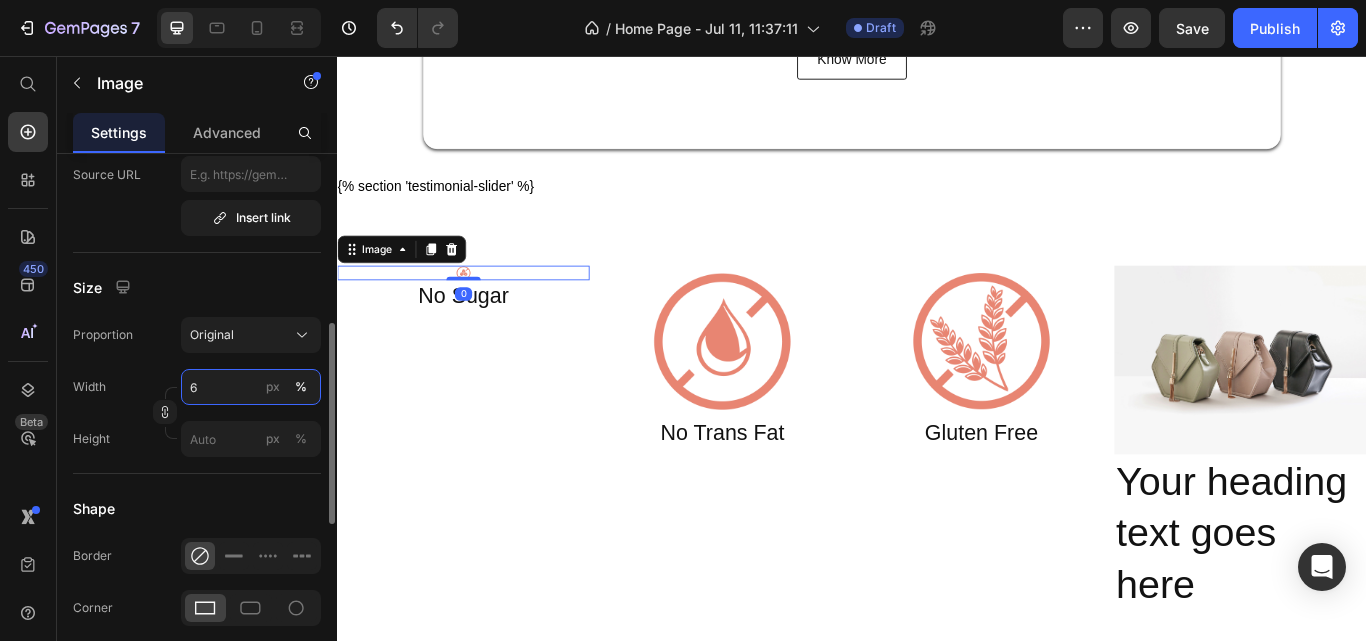 type on "60" 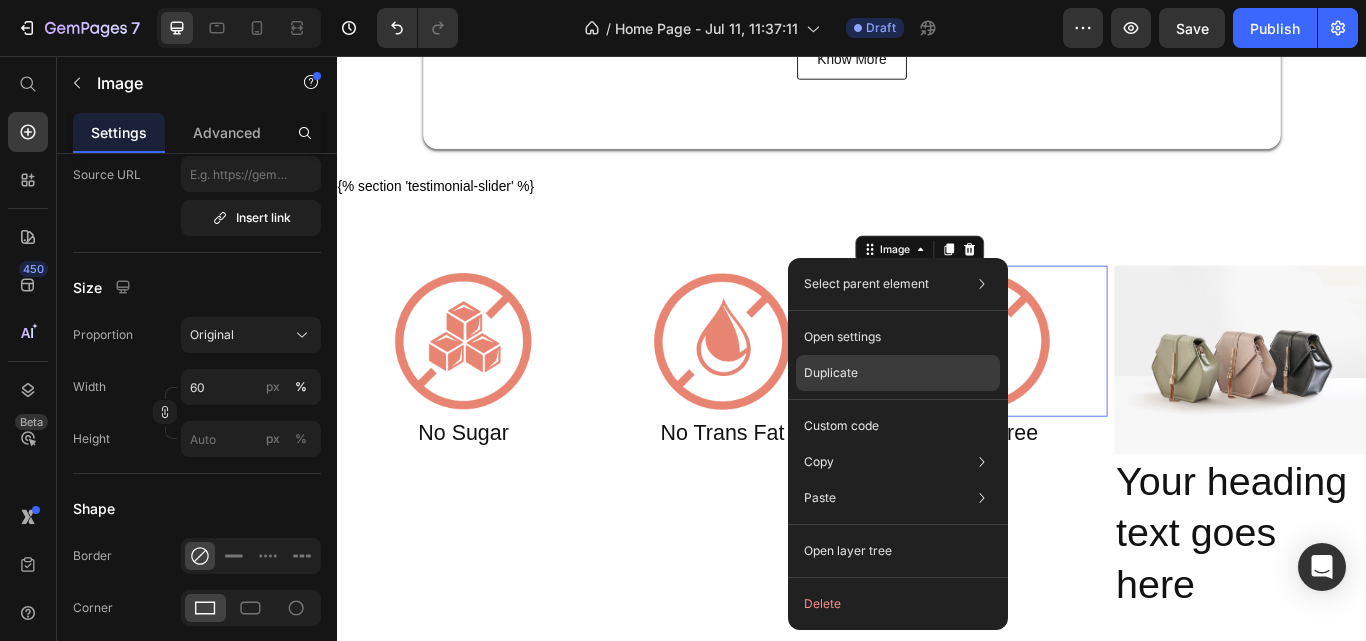 click on "Duplicate" 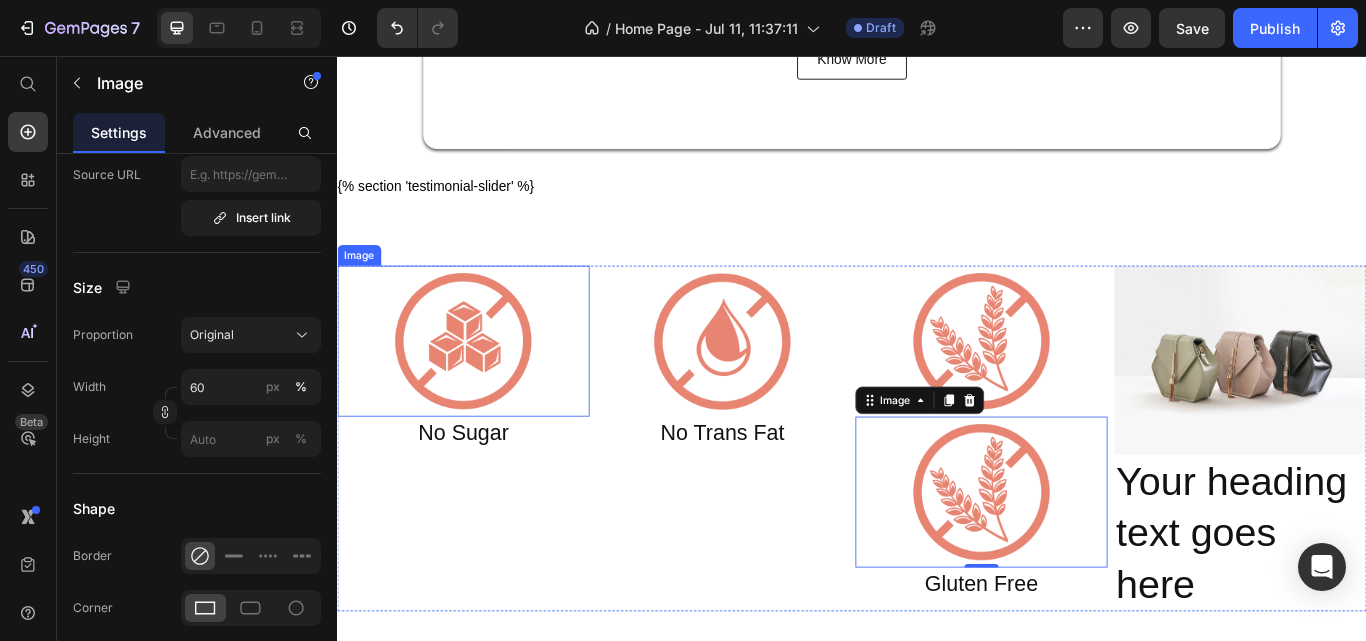click on "Image" at bounding box center [362, 289] 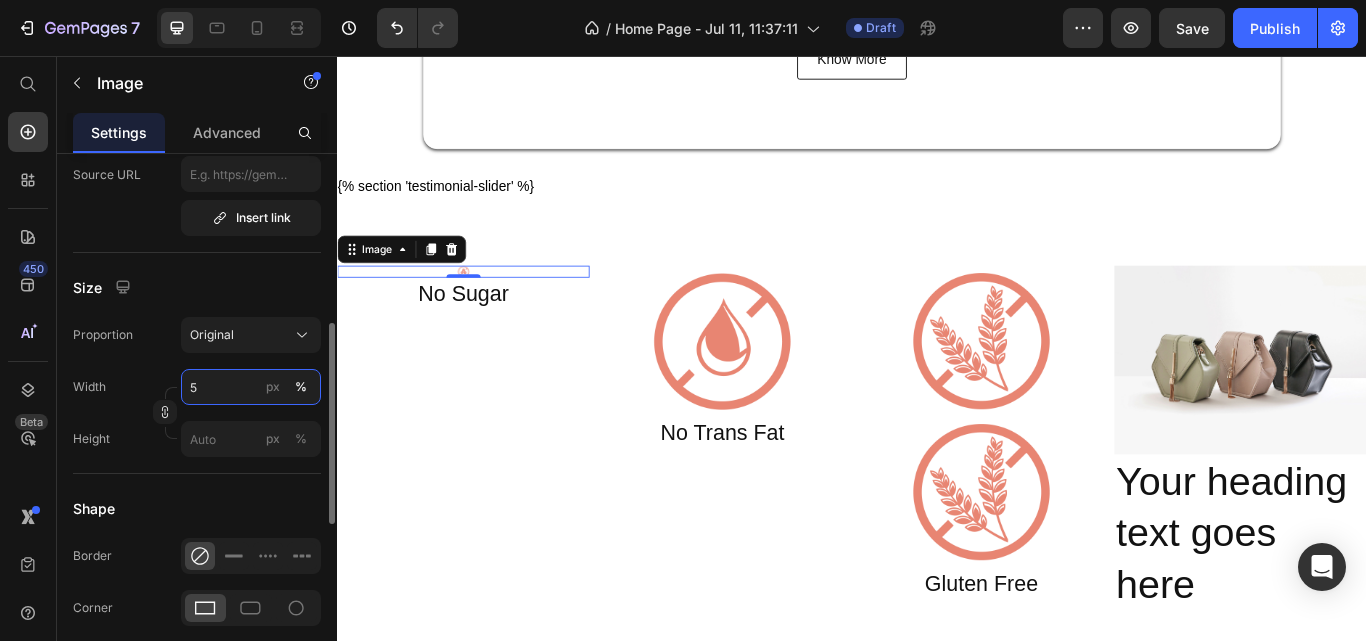 type on "50" 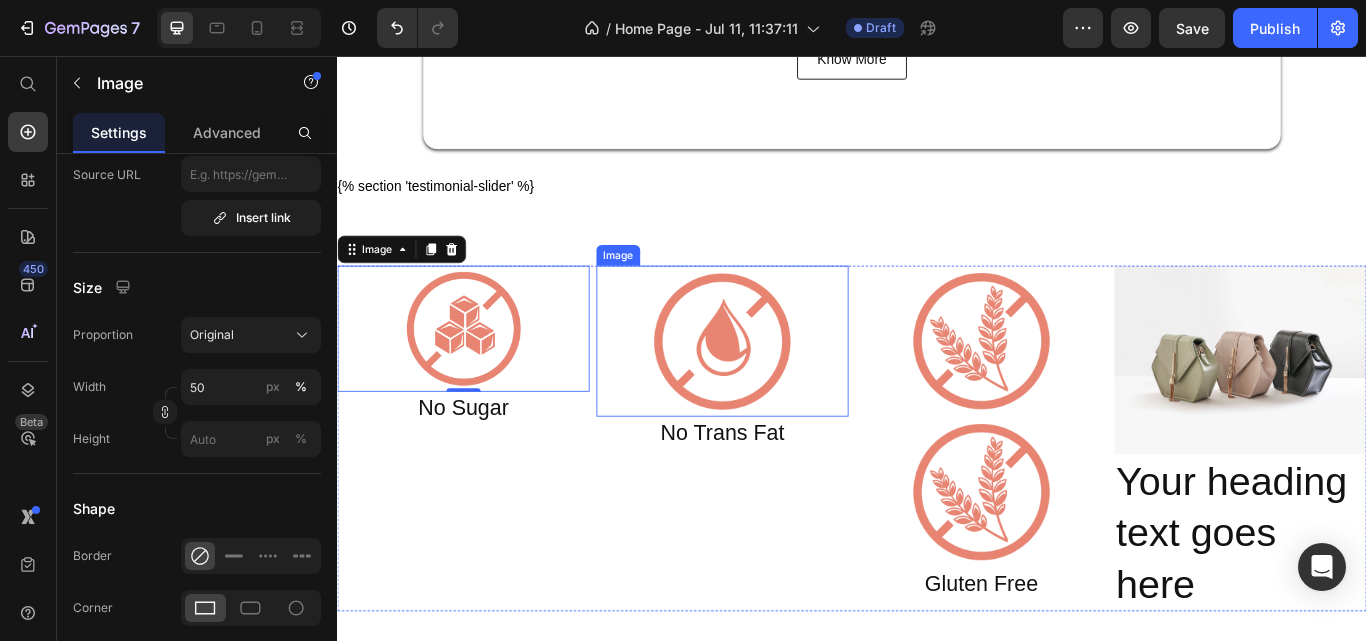 click at bounding box center (786, 389) 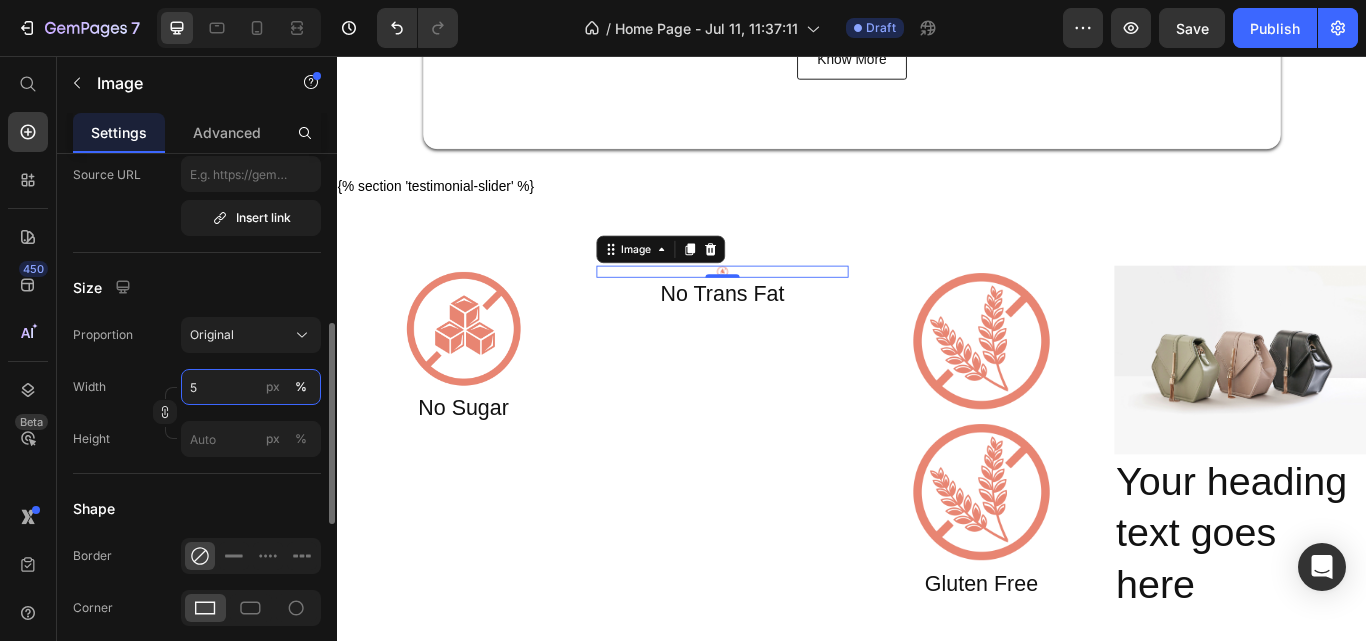 type on "50" 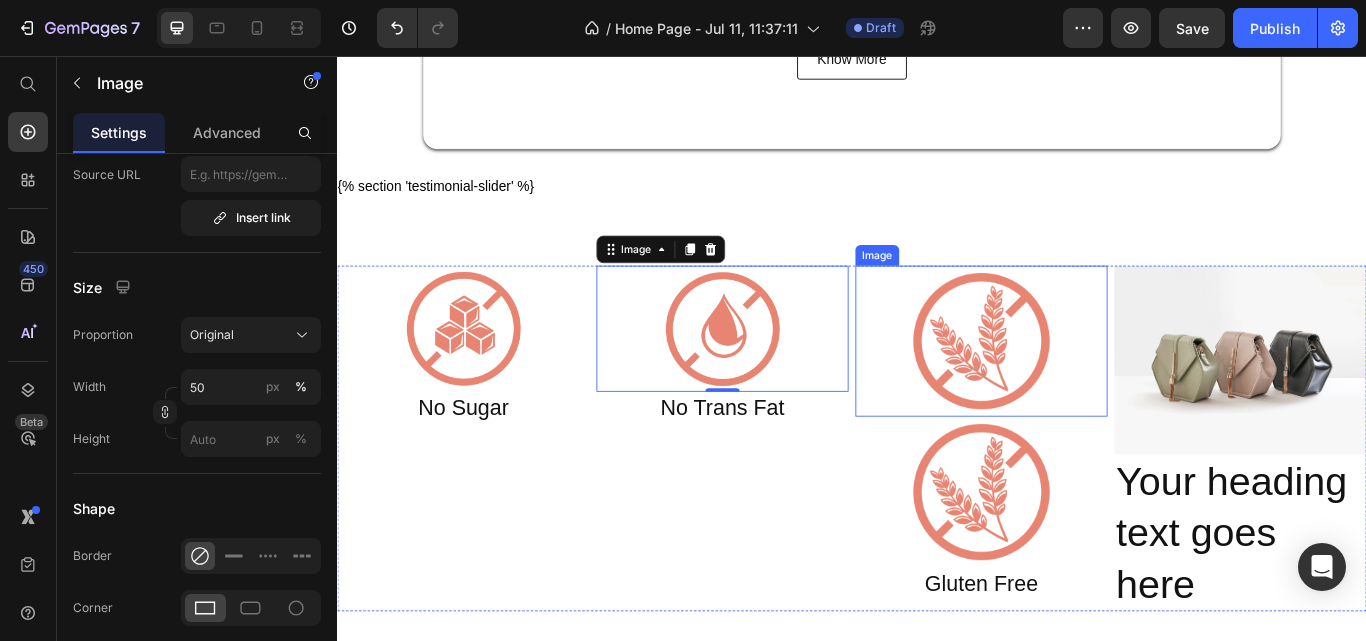 click at bounding box center (1088, 389) 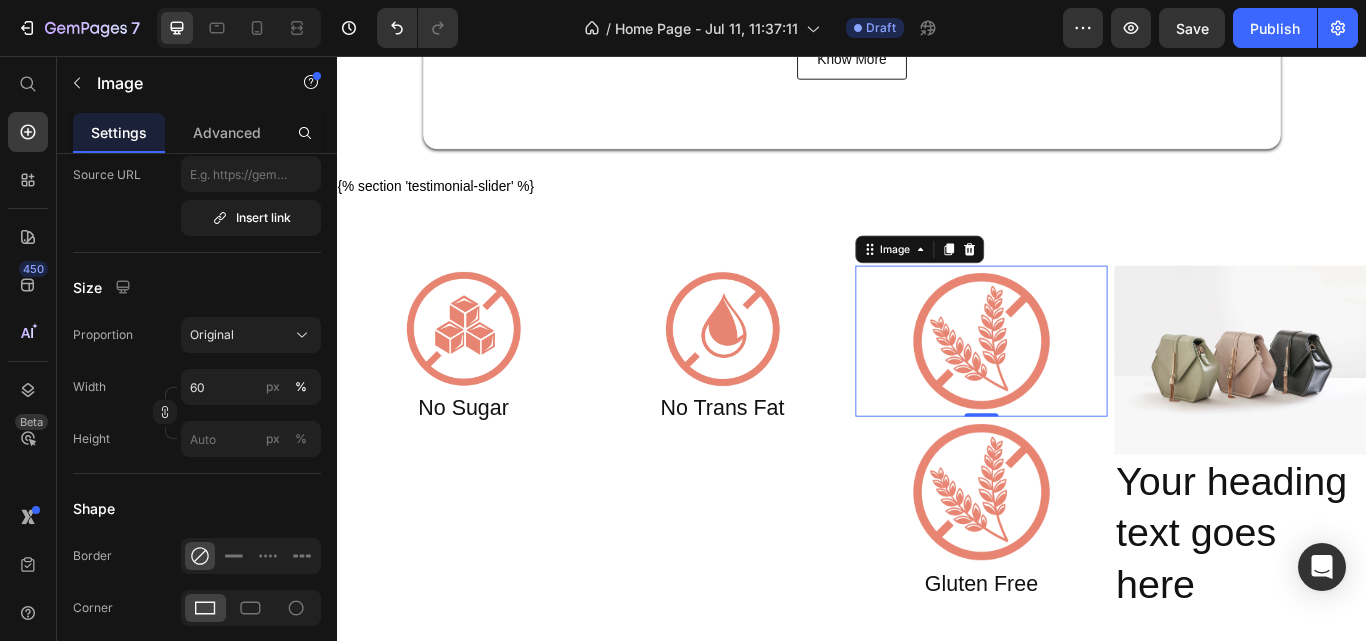 click at bounding box center [1088, 389] 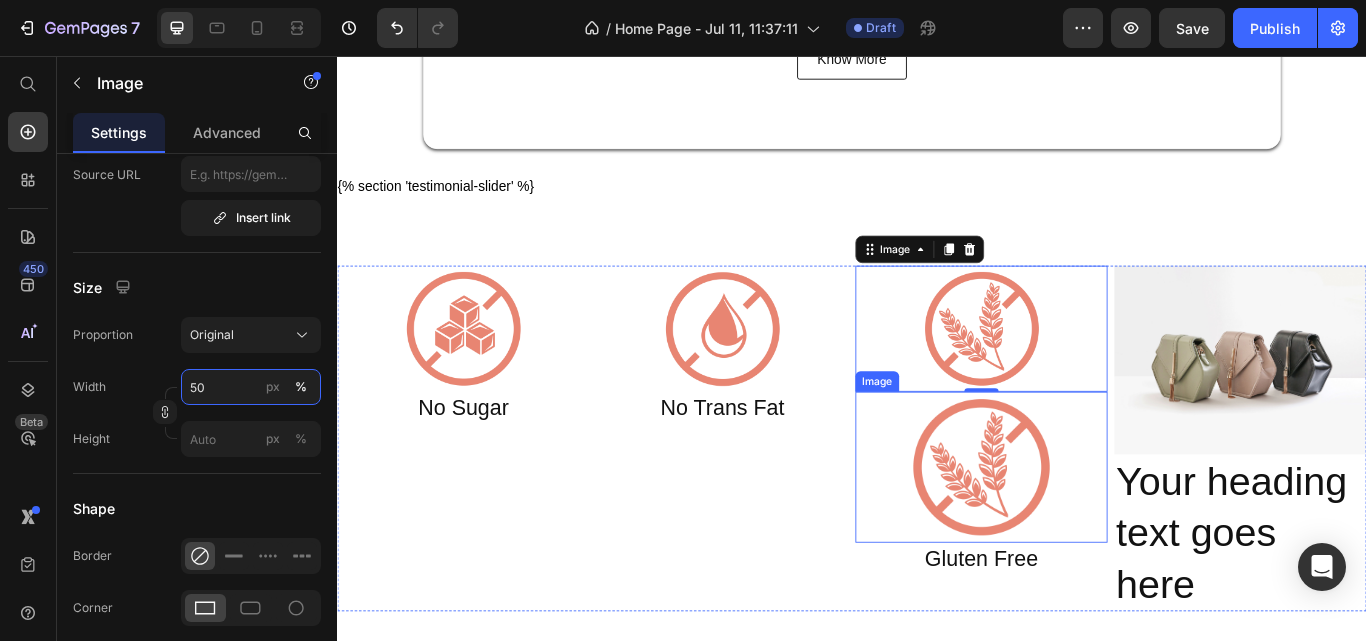 type on "50" 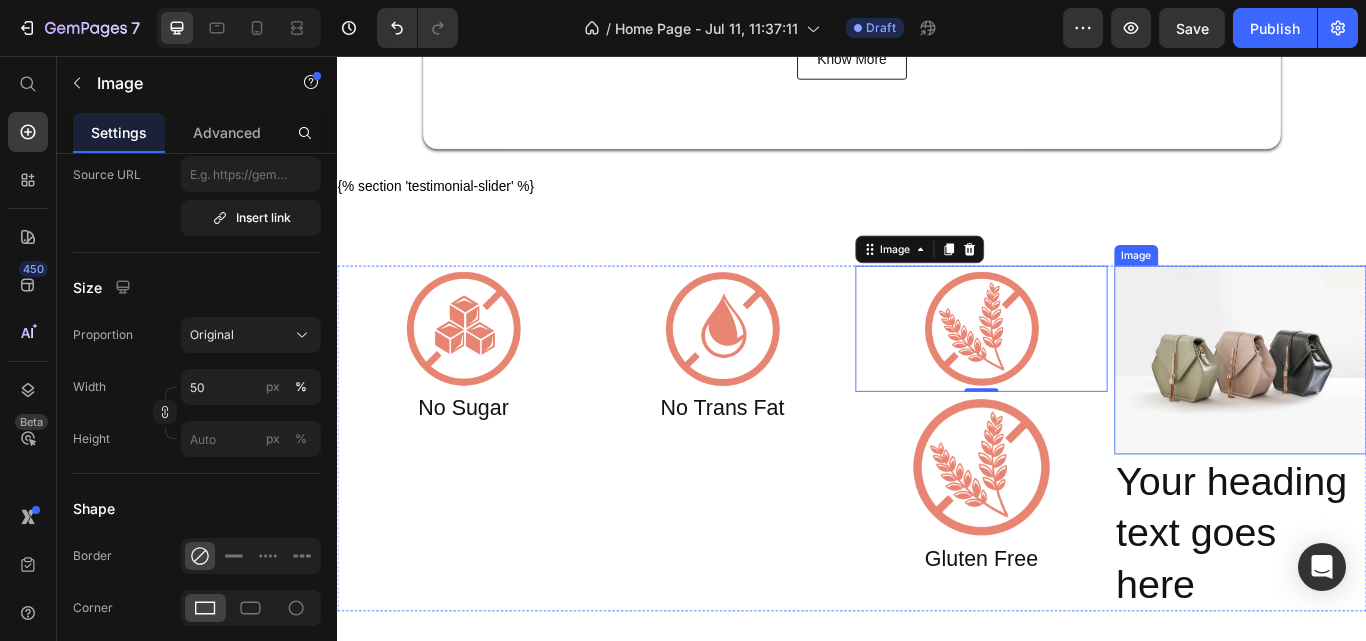 click at bounding box center [1390, 411] 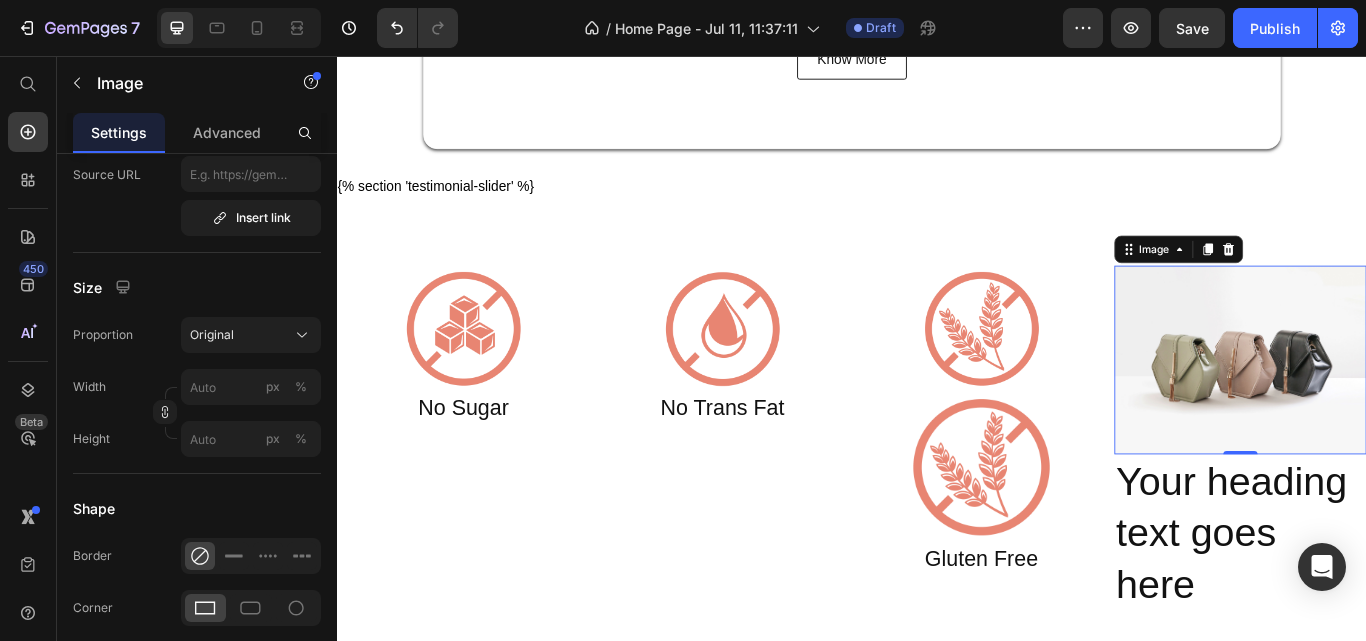 click at bounding box center [1390, 411] 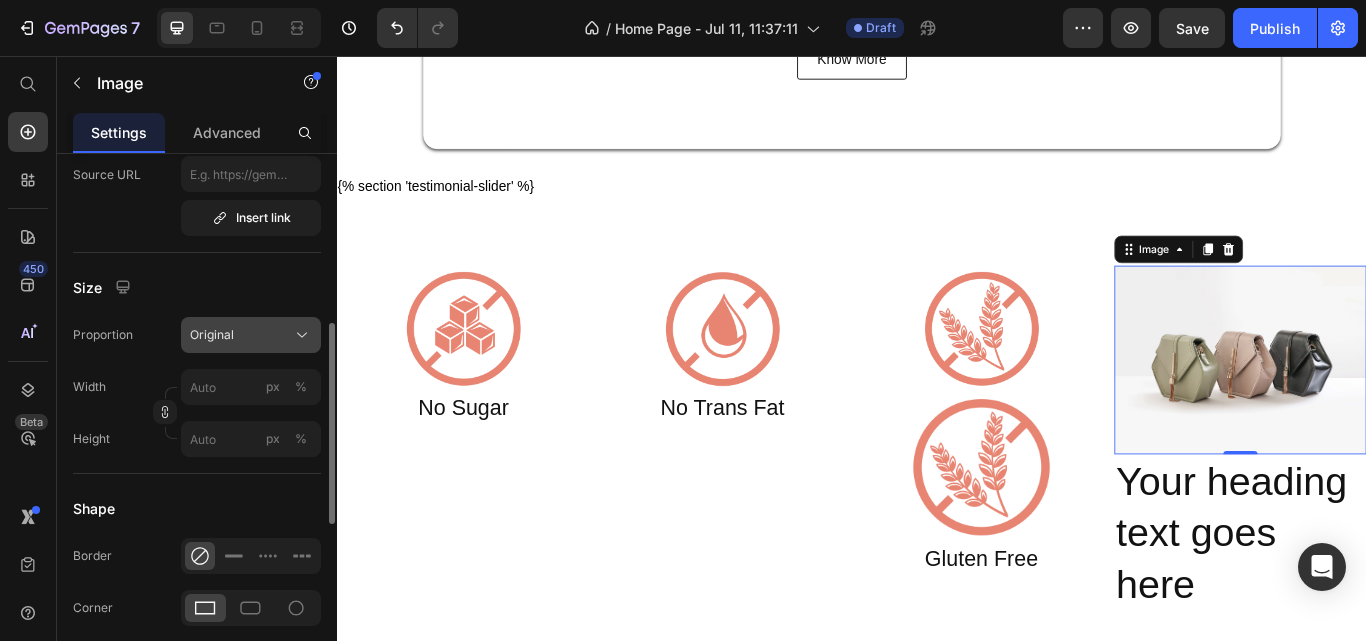 click on "Original" at bounding box center [251, 335] 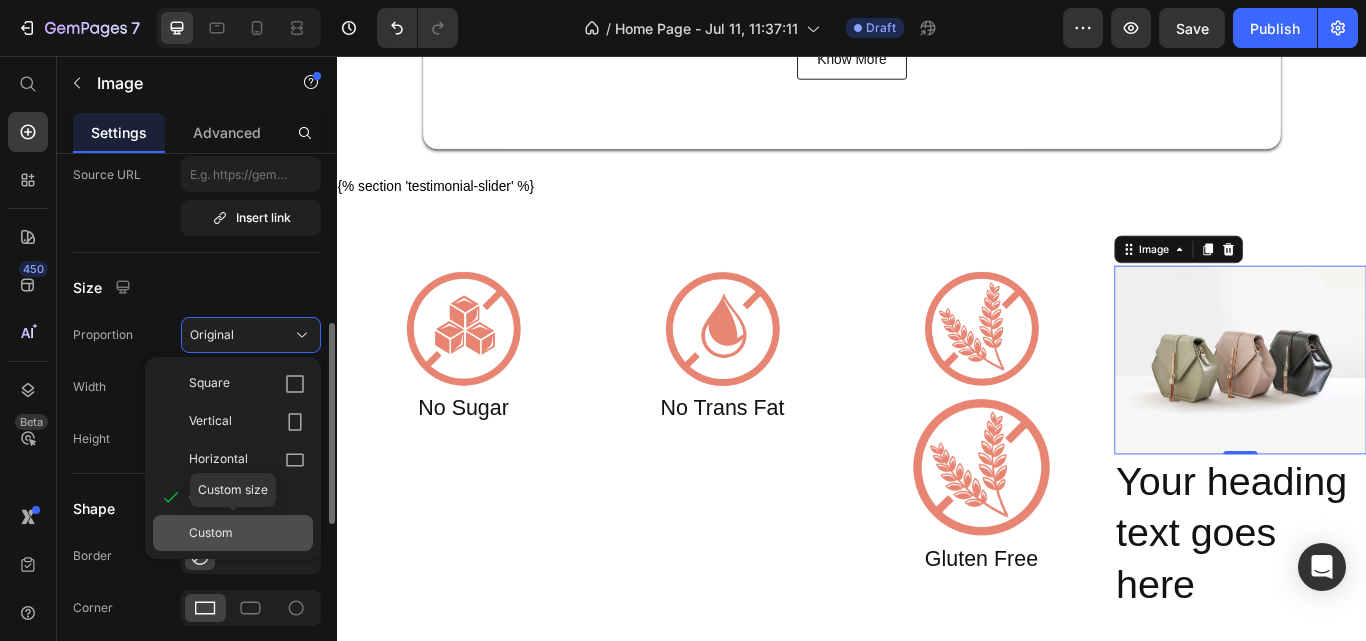 click on "Custom" at bounding box center [211, 533] 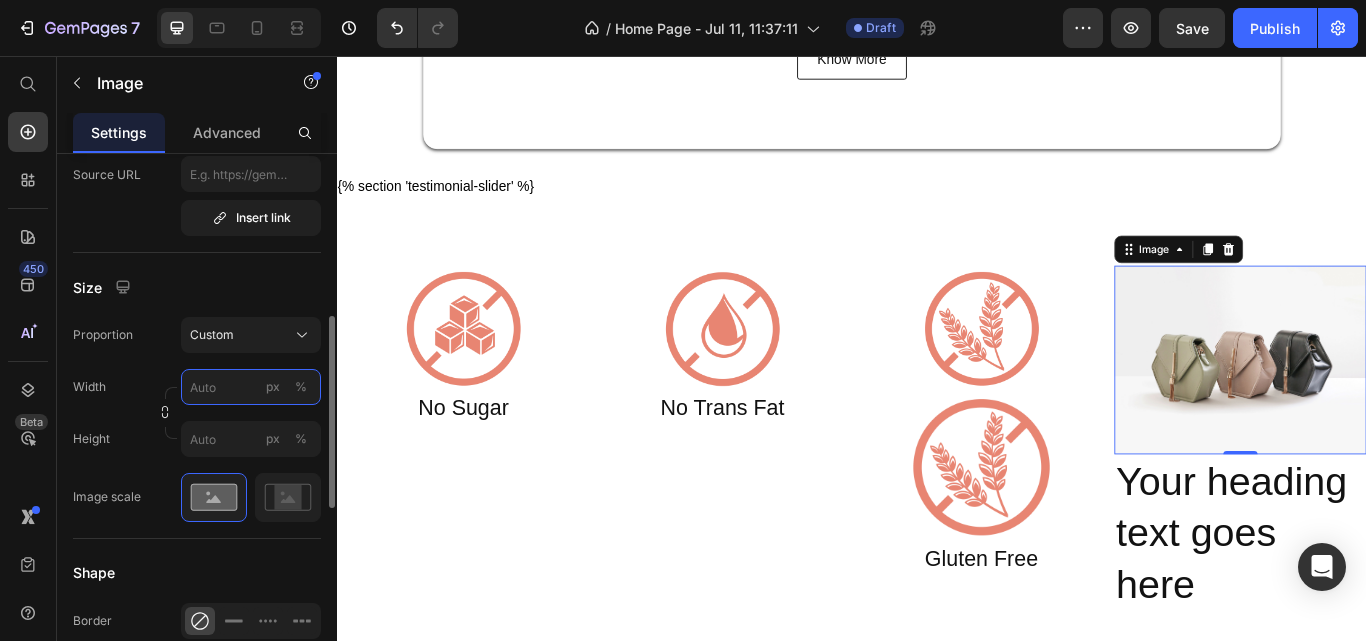 click on "px %" at bounding box center (251, 387) 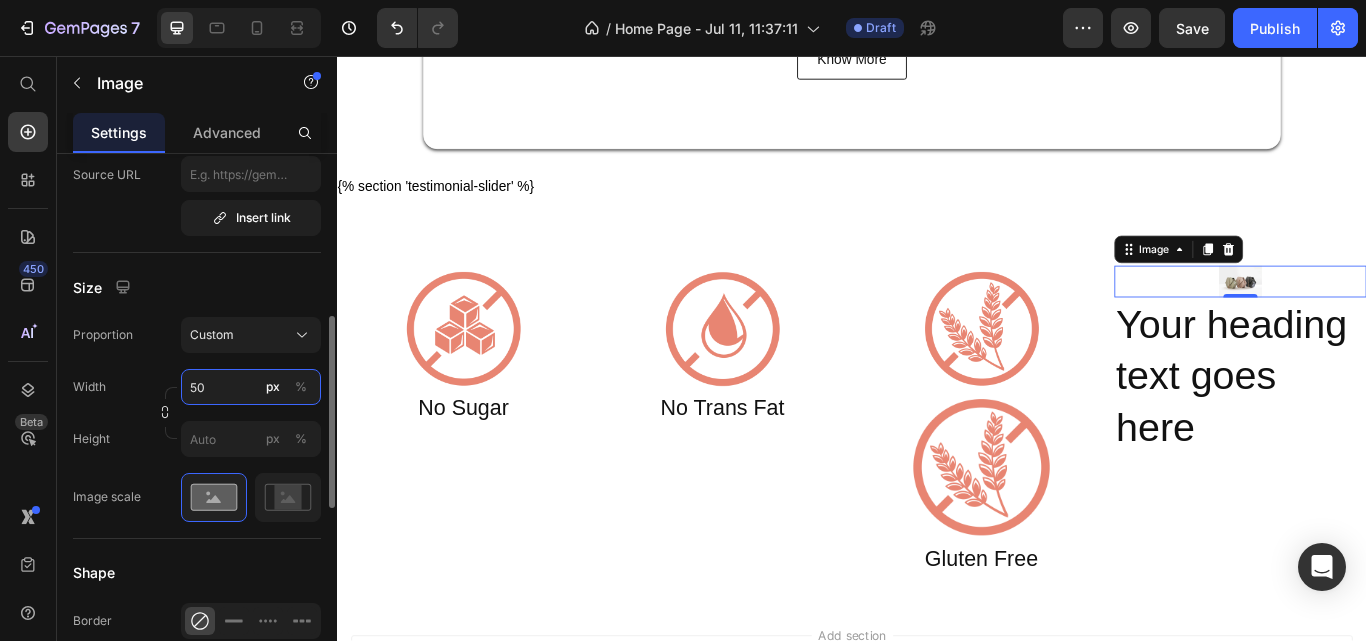 type on "50" 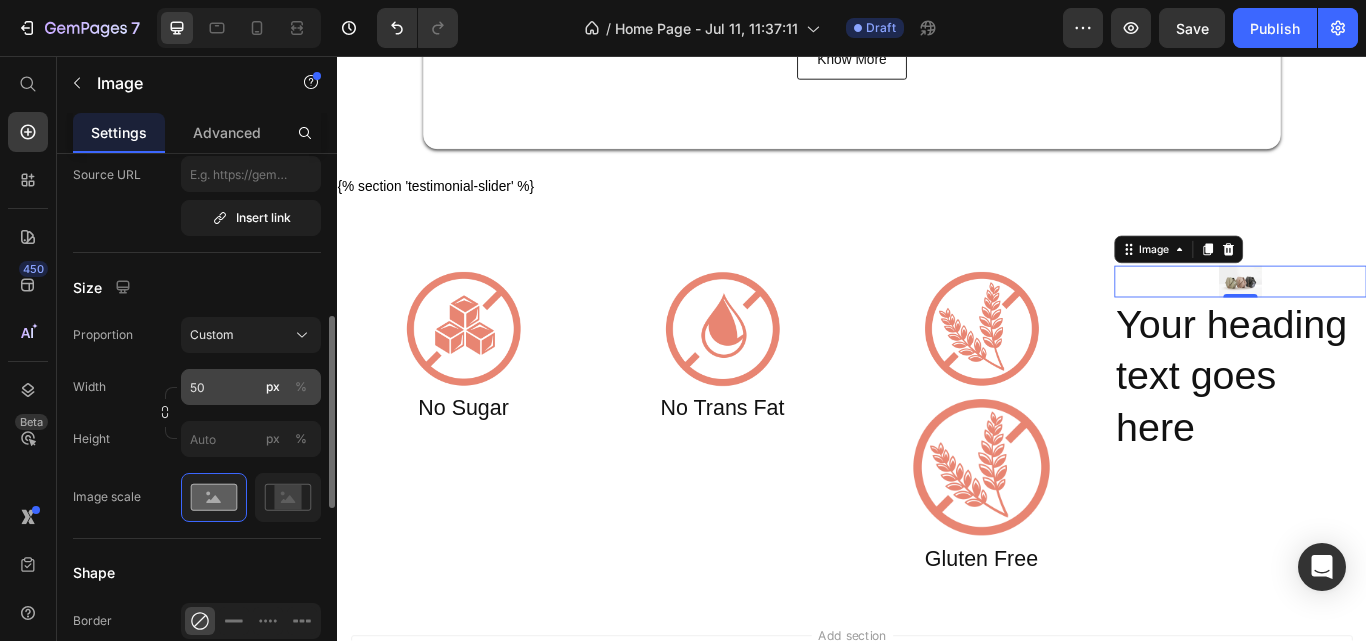 click on "%" at bounding box center [301, 387] 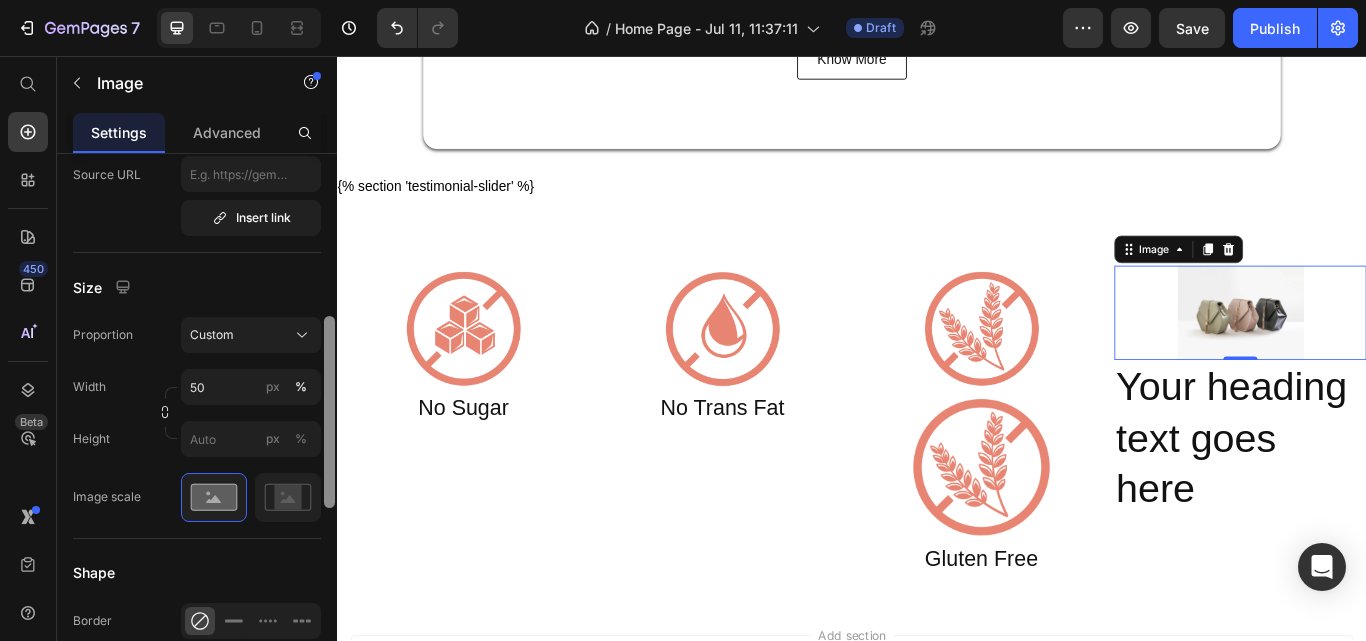 drag, startPoint x: 330, startPoint y: 337, endPoint x: 322, endPoint y: 189, distance: 148.21606 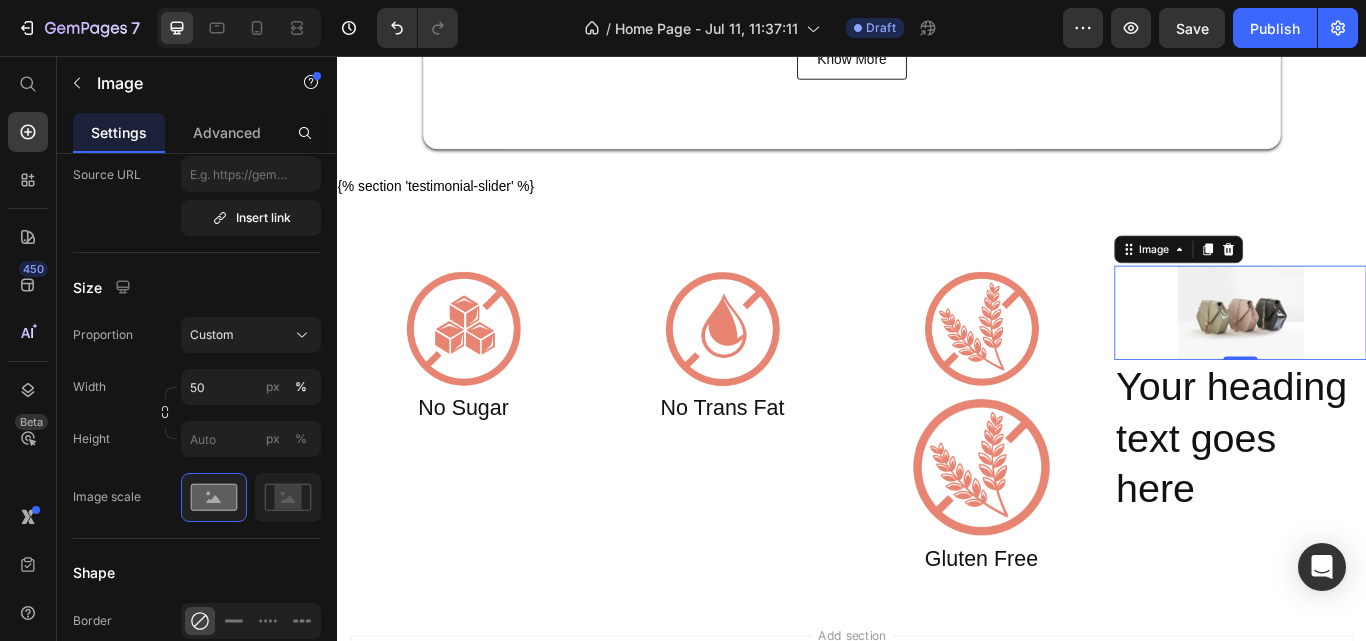 scroll, scrollTop: 42, scrollLeft: 0, axis: vertical 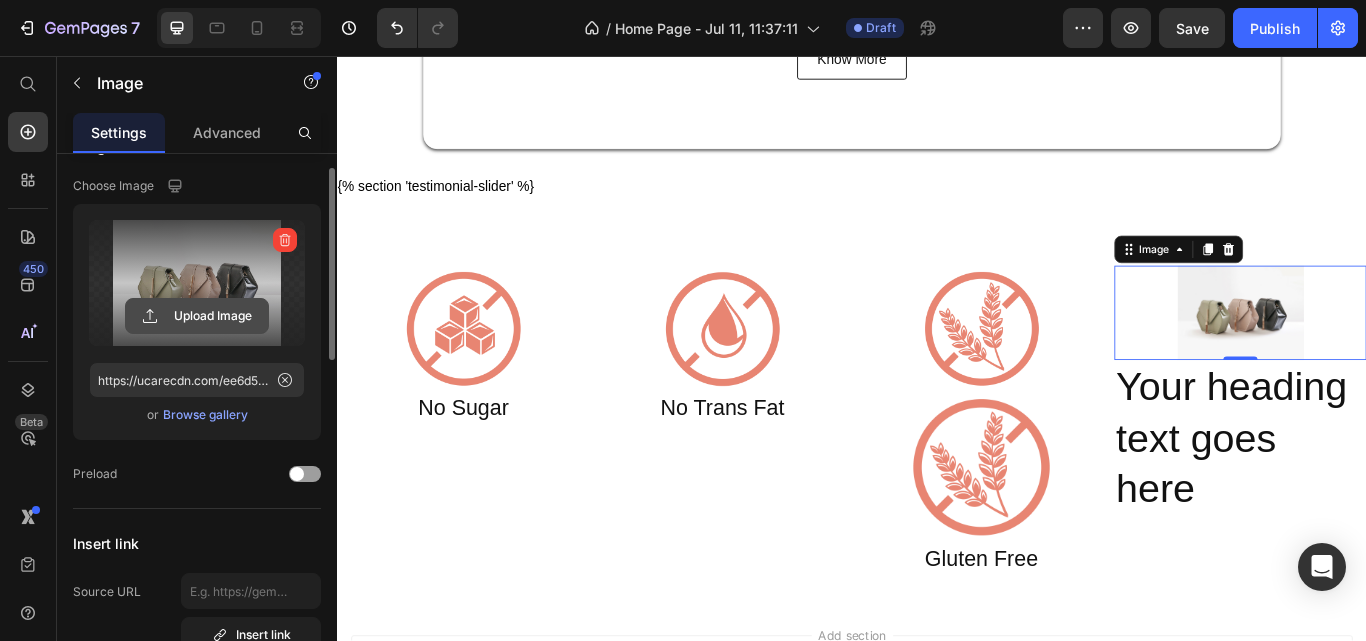 click 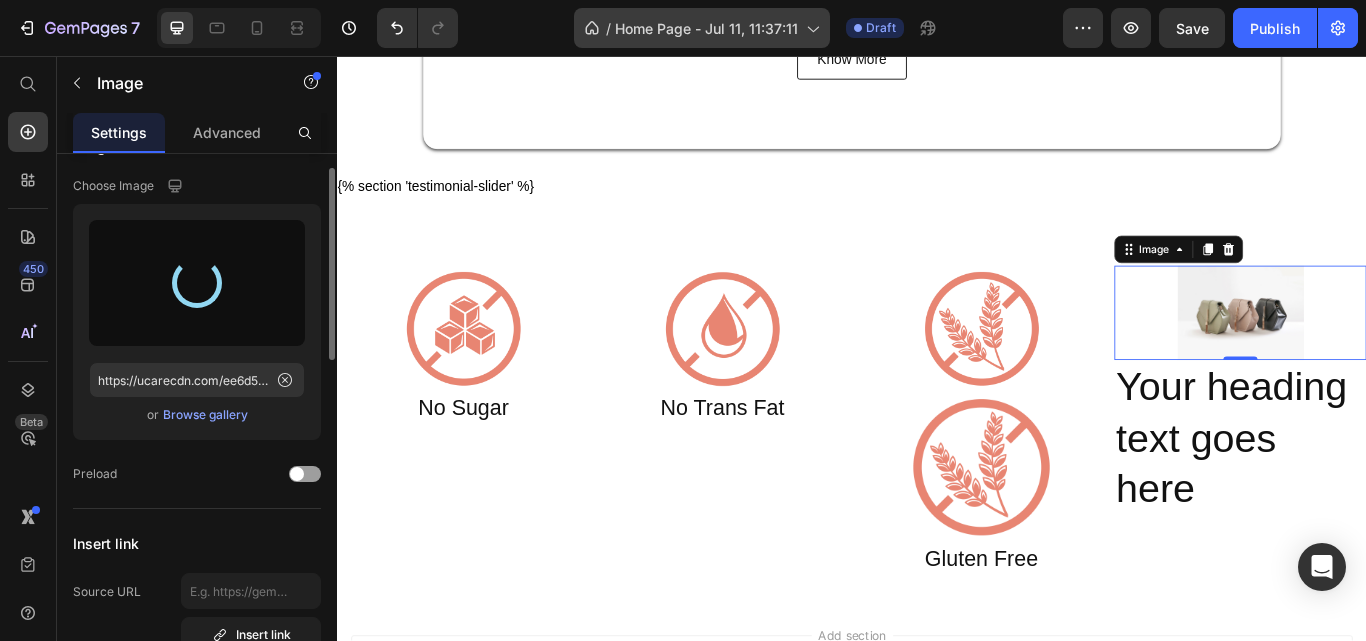 type on "https://cdn.shopify.com/s/files/1/0805/2480/4398/files/gempages_574929025483408613-549a76c1-0571-467f-9983-74b49814e83d.png" 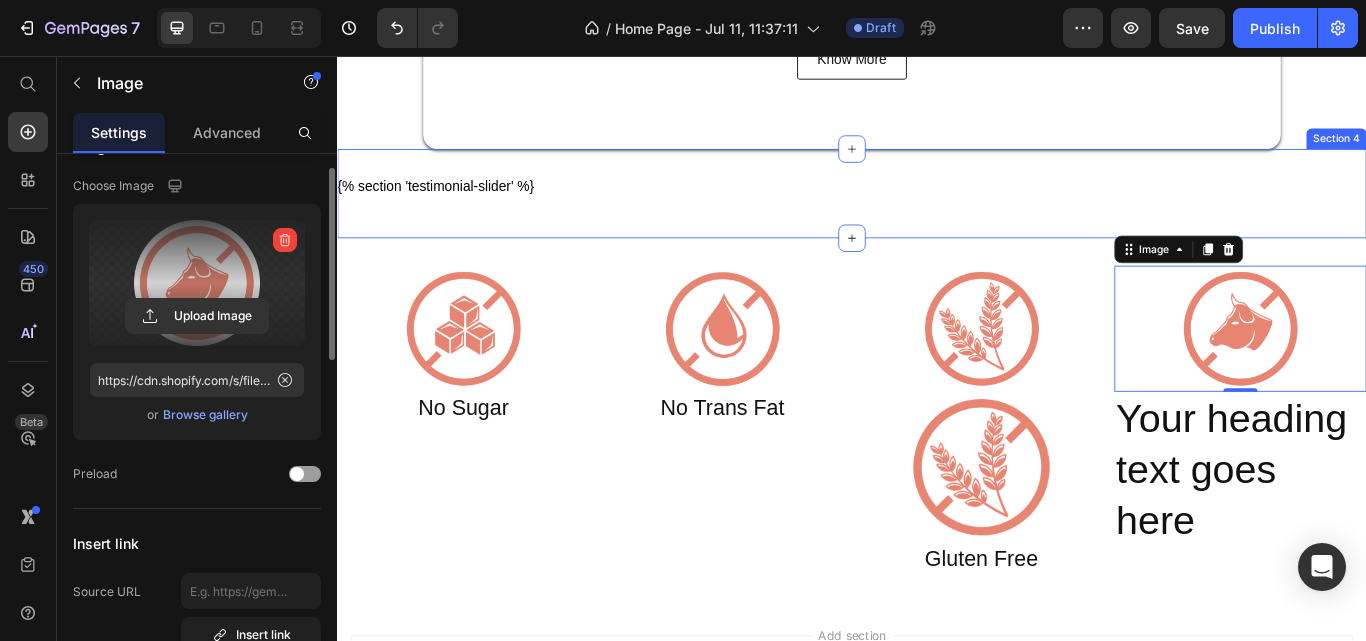 click at bounding box center (1088, 536) 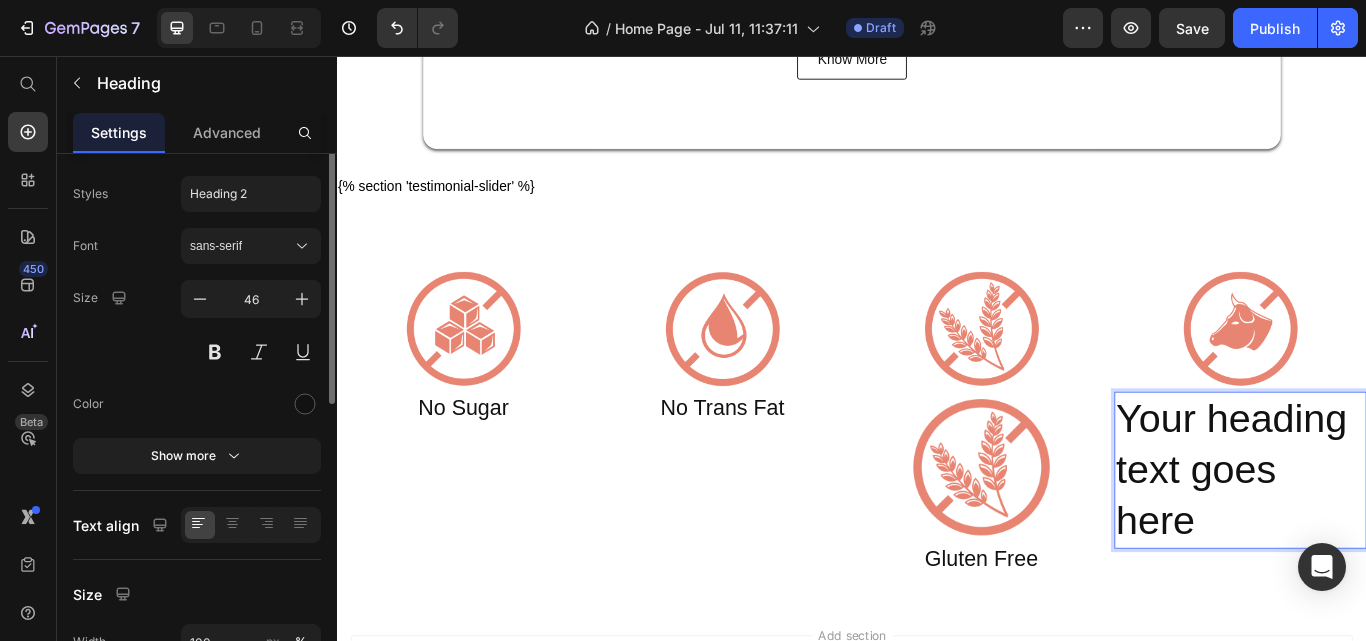 scroll, scrollTop: 0, scrollLeft: 0, axis: both 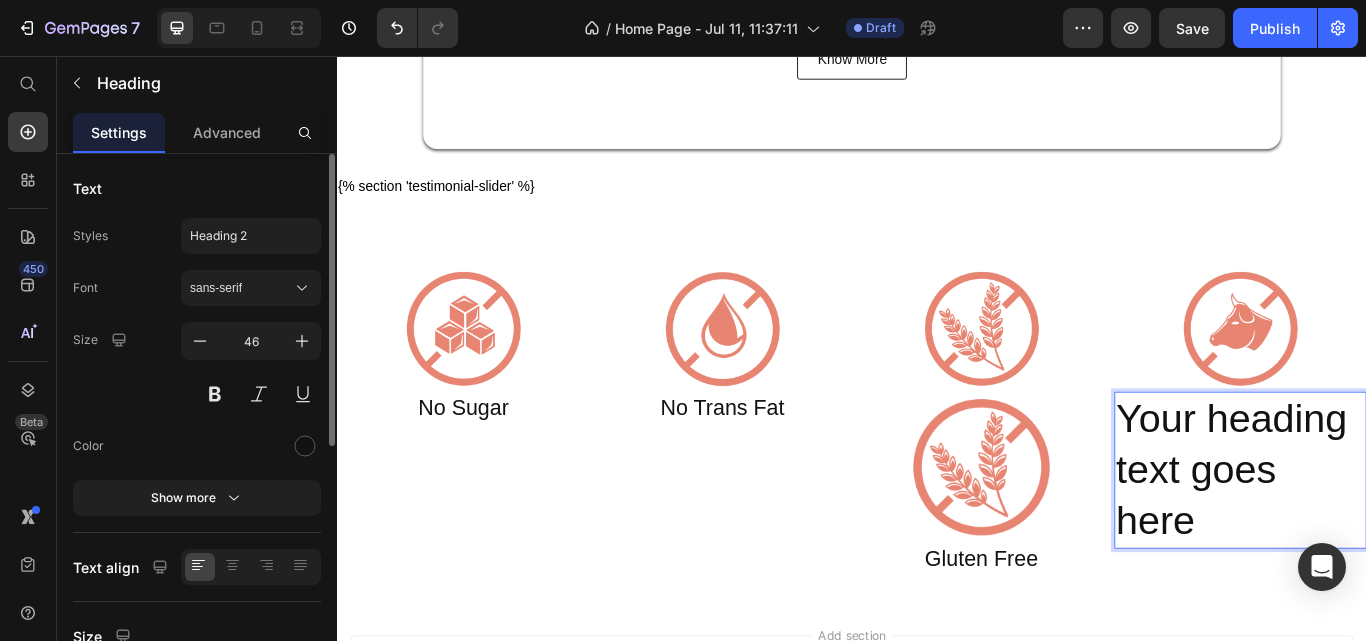click on "Your heading text goes here" at bounding box center [1390, 539] 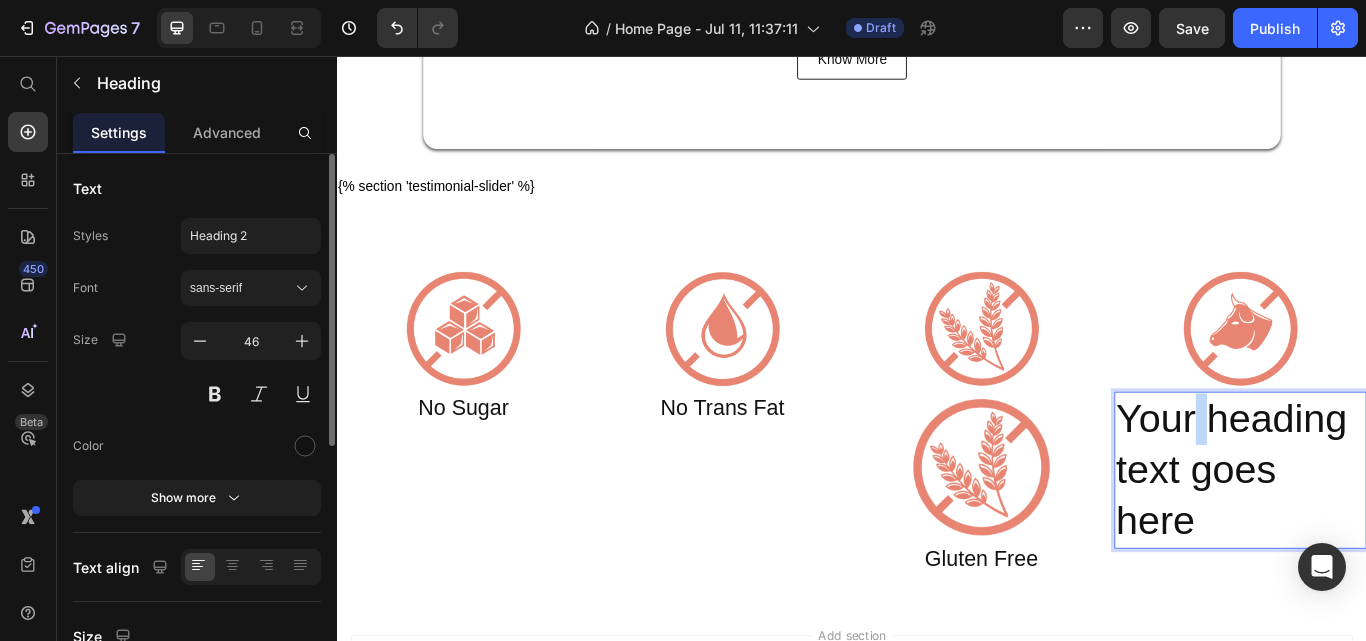 click on "Your heading text goes here" at bounding box center [1390, 539] 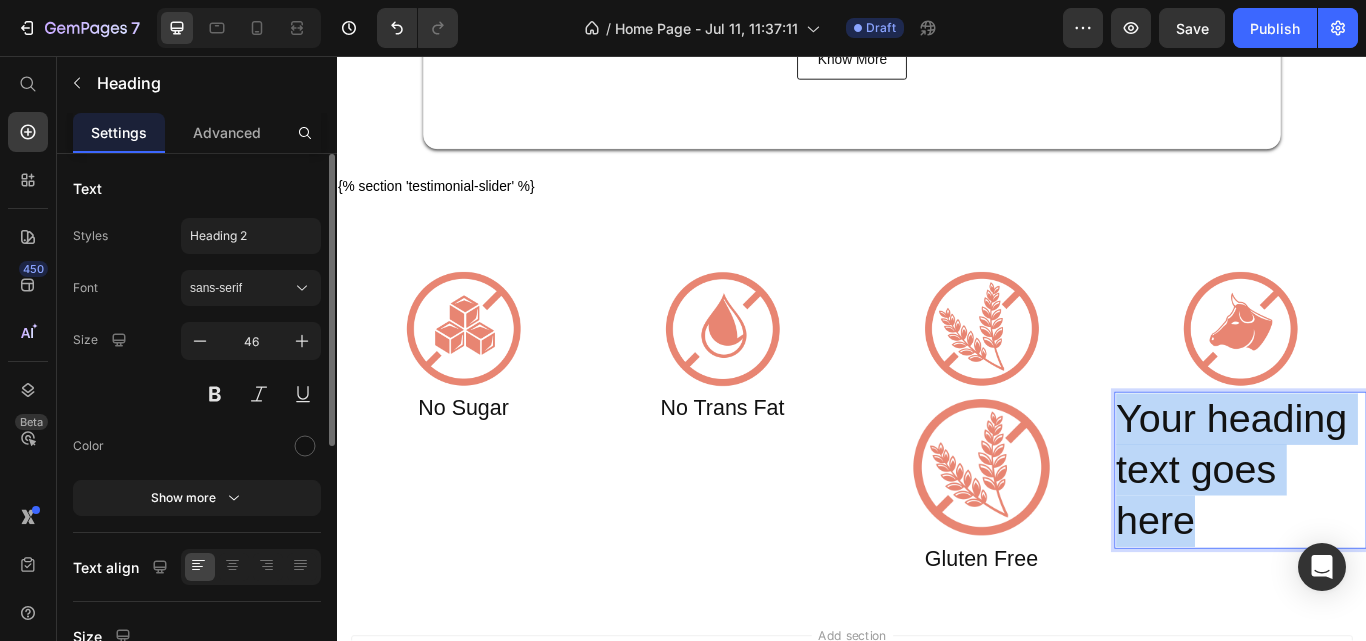 click on "Your heading text goes here" at bounding box center (1390, 539) 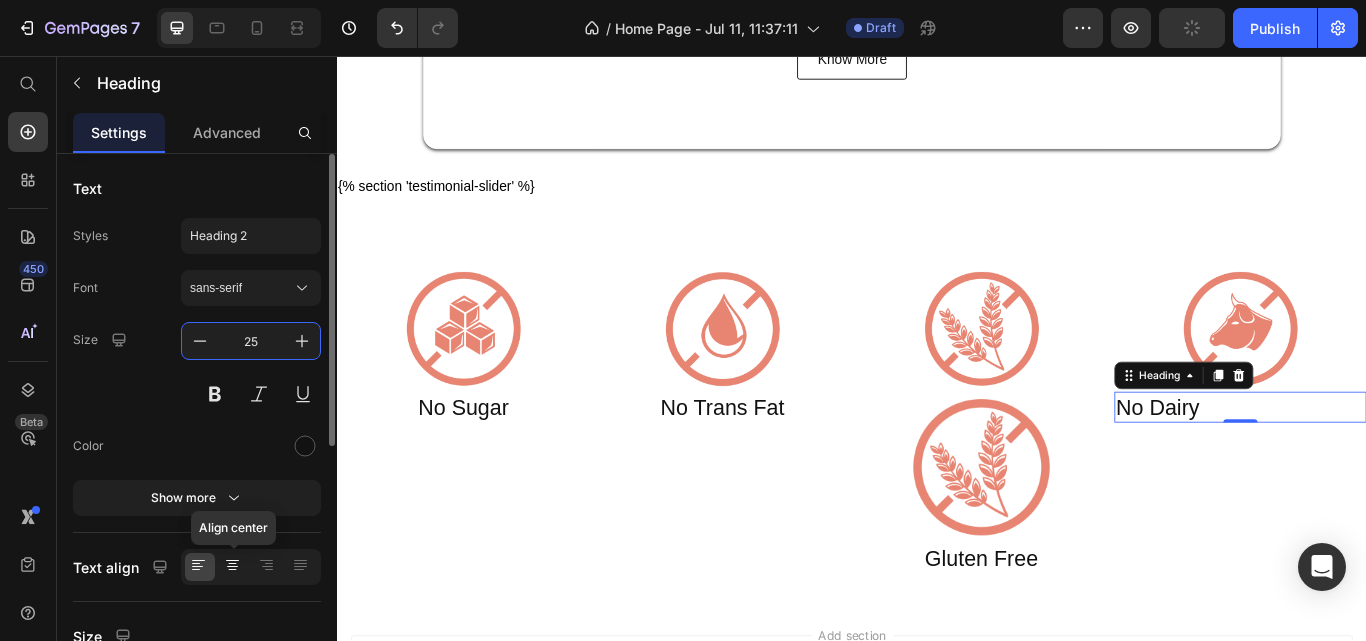 type on "25" 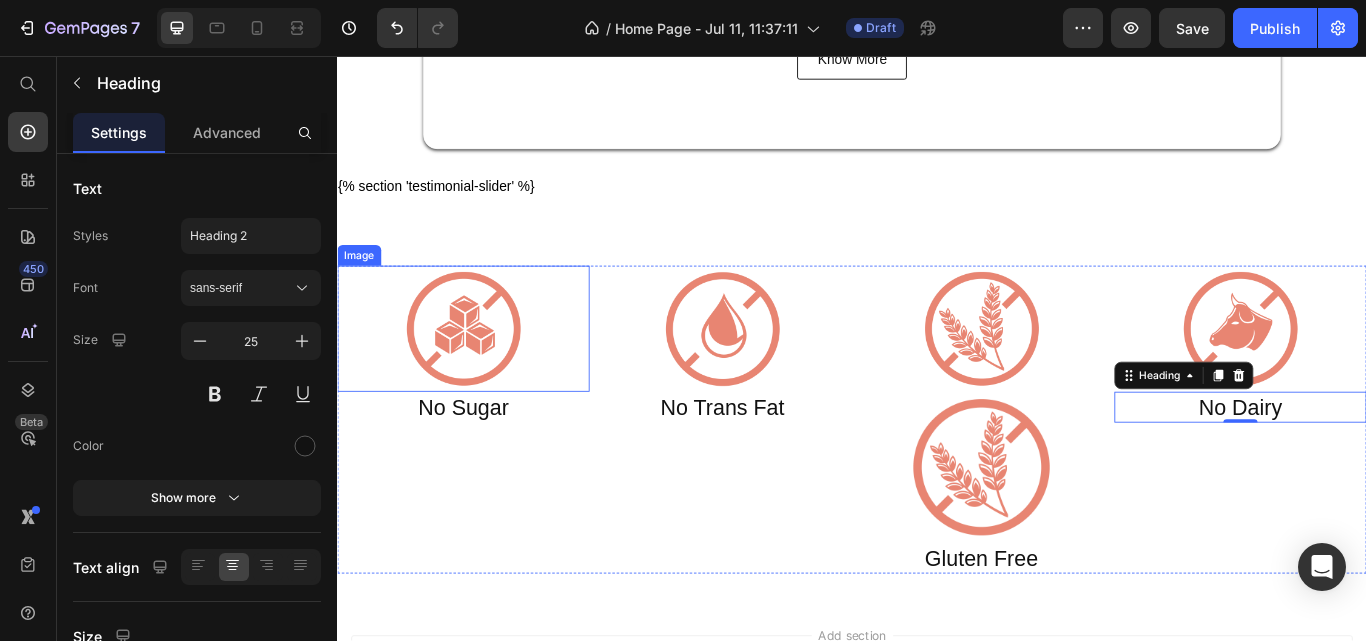 click on "Image" at bounding box center [362, 289] 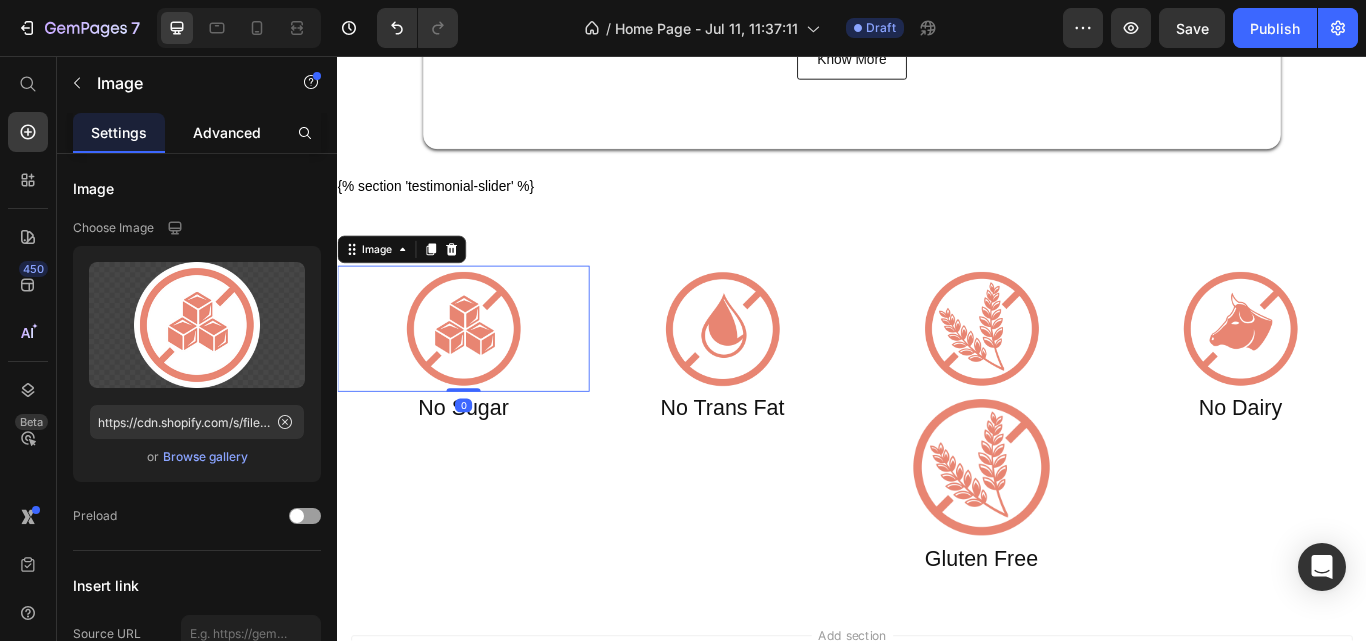 click on "Advanced" at bounding box center [227, 132] 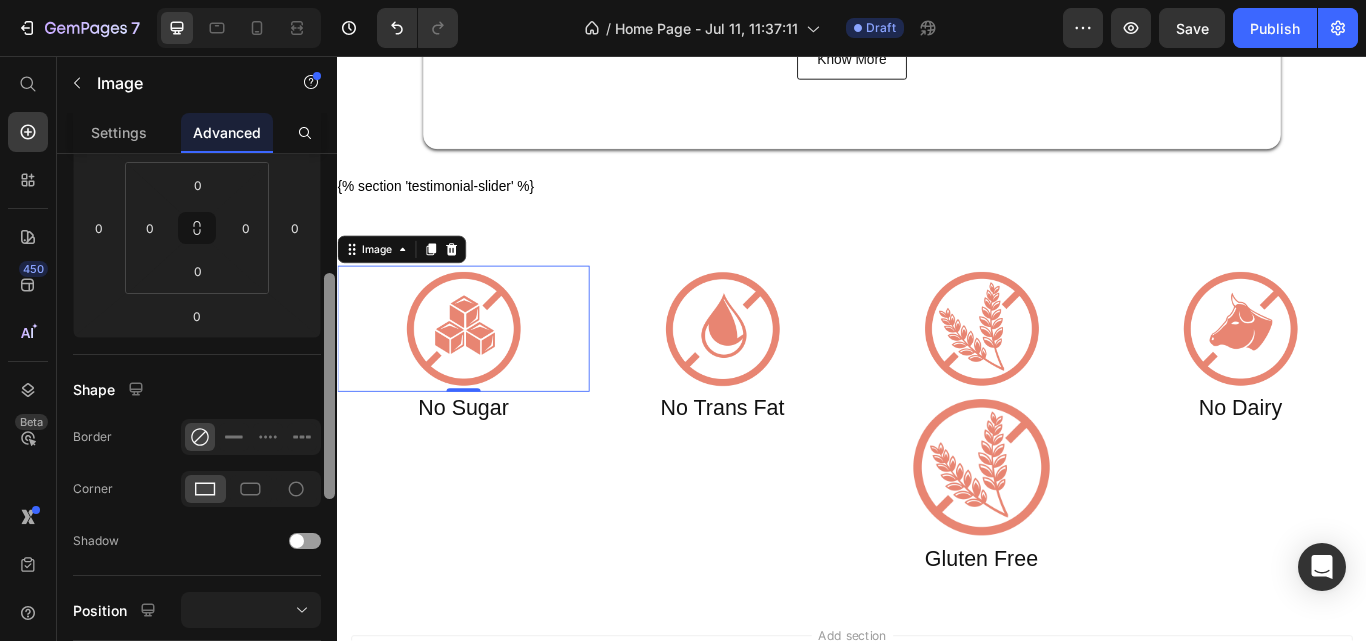 scroll, scrollTop: 294, scrollLeft: 0, axis: vertical 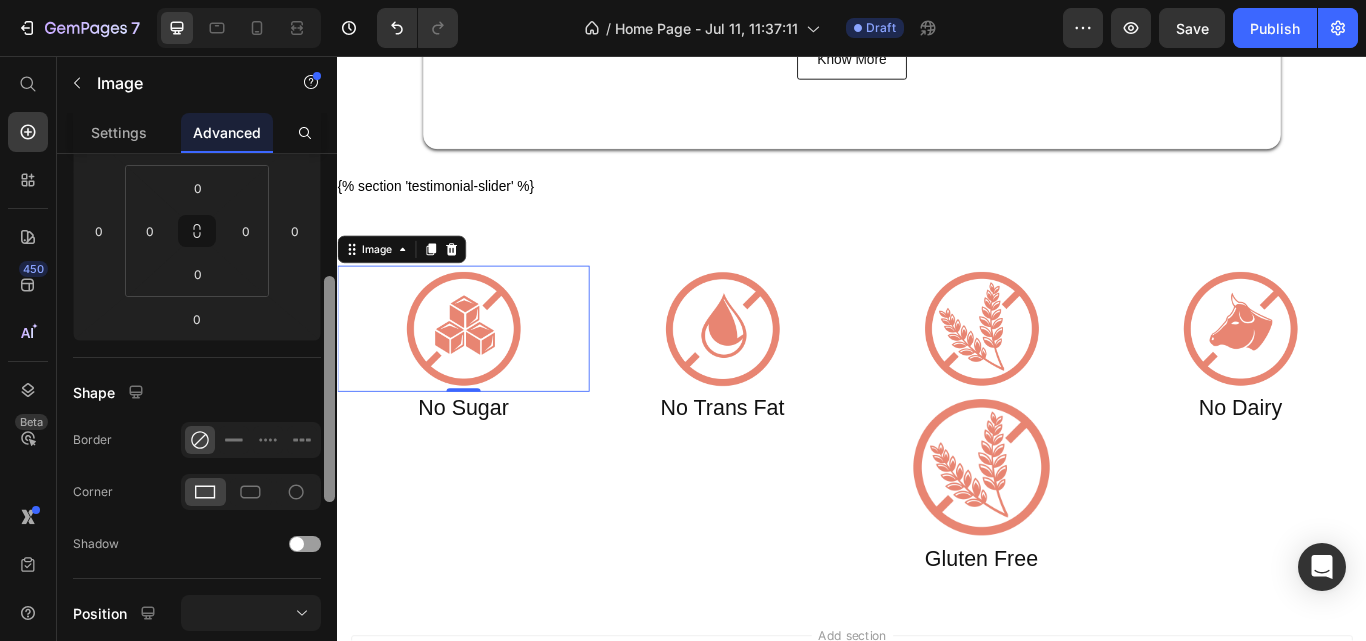 drag, startPoint x: 330, startPoint y: 300, endPoint x: 337, endPoint y: 423, distance: 123.19903 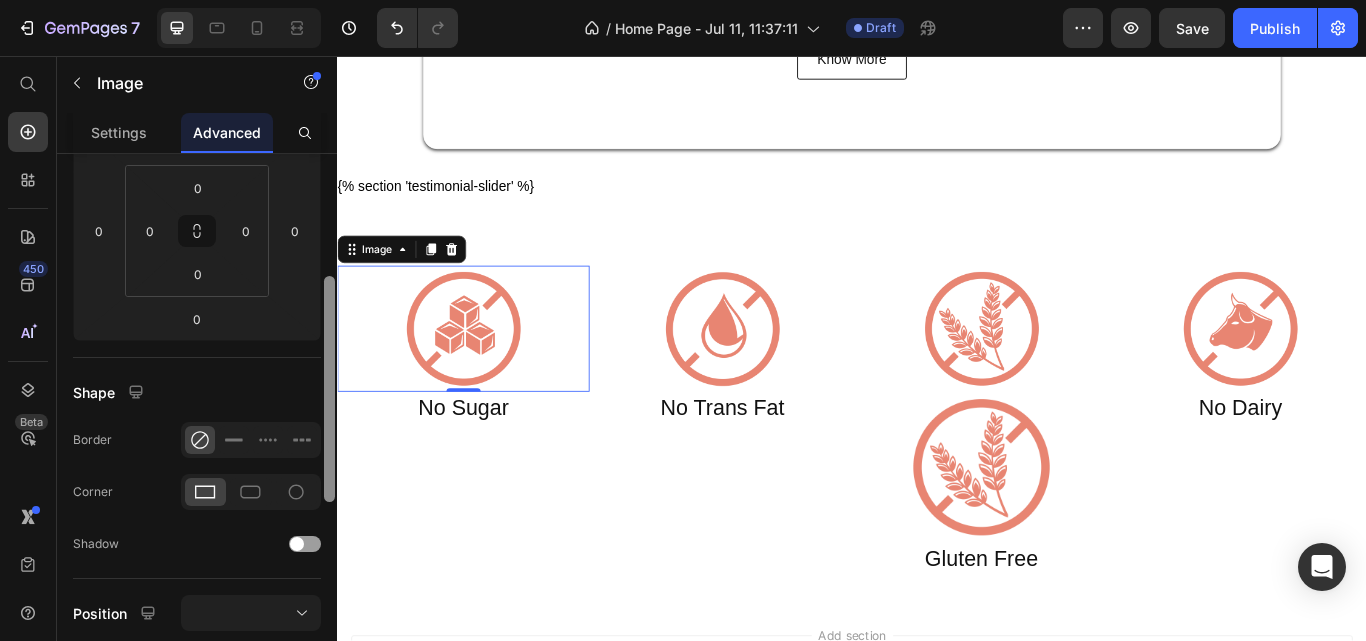 click on "7   /  Home Page - Jul 11, 11:37:11 Draft Preview  Save   Publish  450 Beta Start with Sections Elements Hero Section Product Detail Brands Trusted Badges Guarantee Product Breakdown How to use Testimonials Compare Bundle FAQs Social Proof Brand Story Product List Collection Blog List Contact Sticky Add to Cart Custom Footer Browse Library 450 Layout
Row
Row
Row
Row Text
Heading
Text Block Button
Button
Button
Sticky Back to top Media
Image" 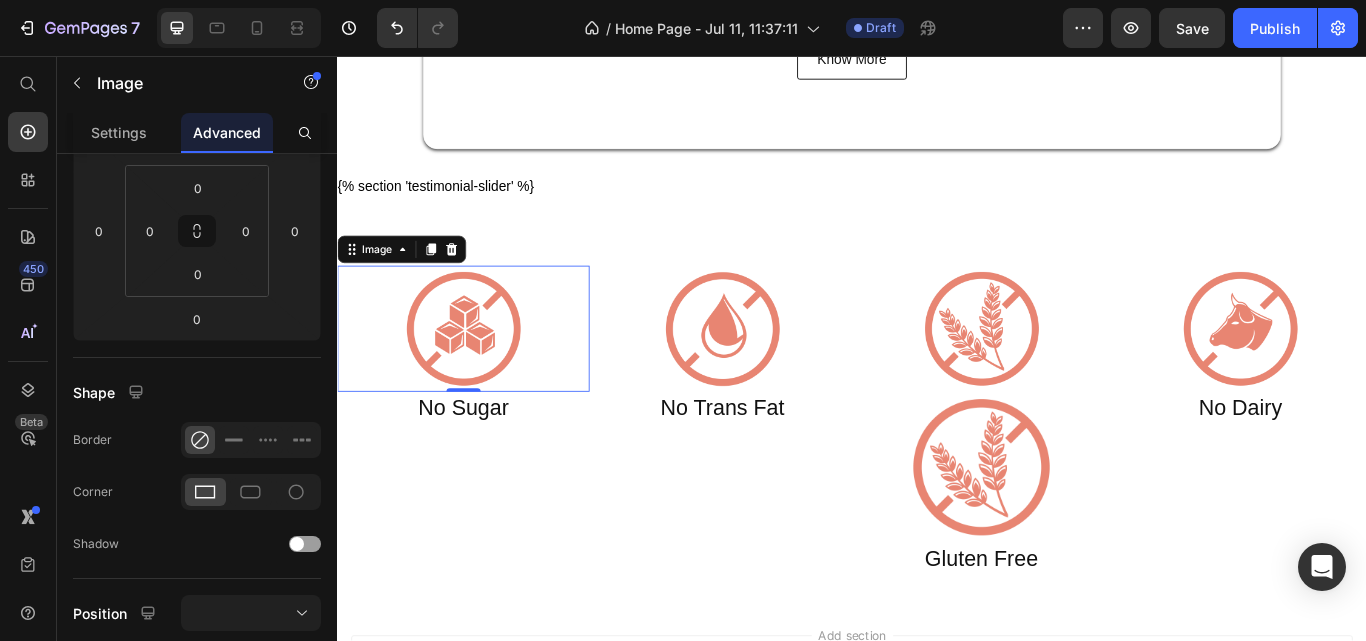 click at bounding box center (484, 374) 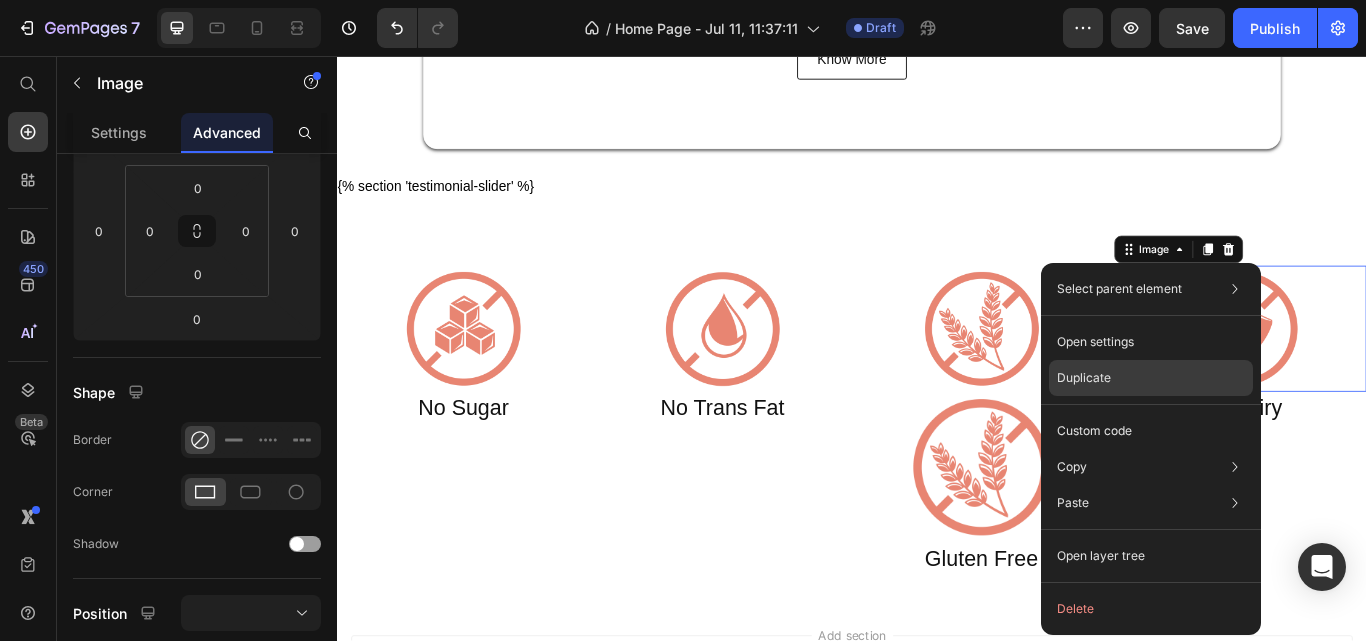 click on "Duplicate" 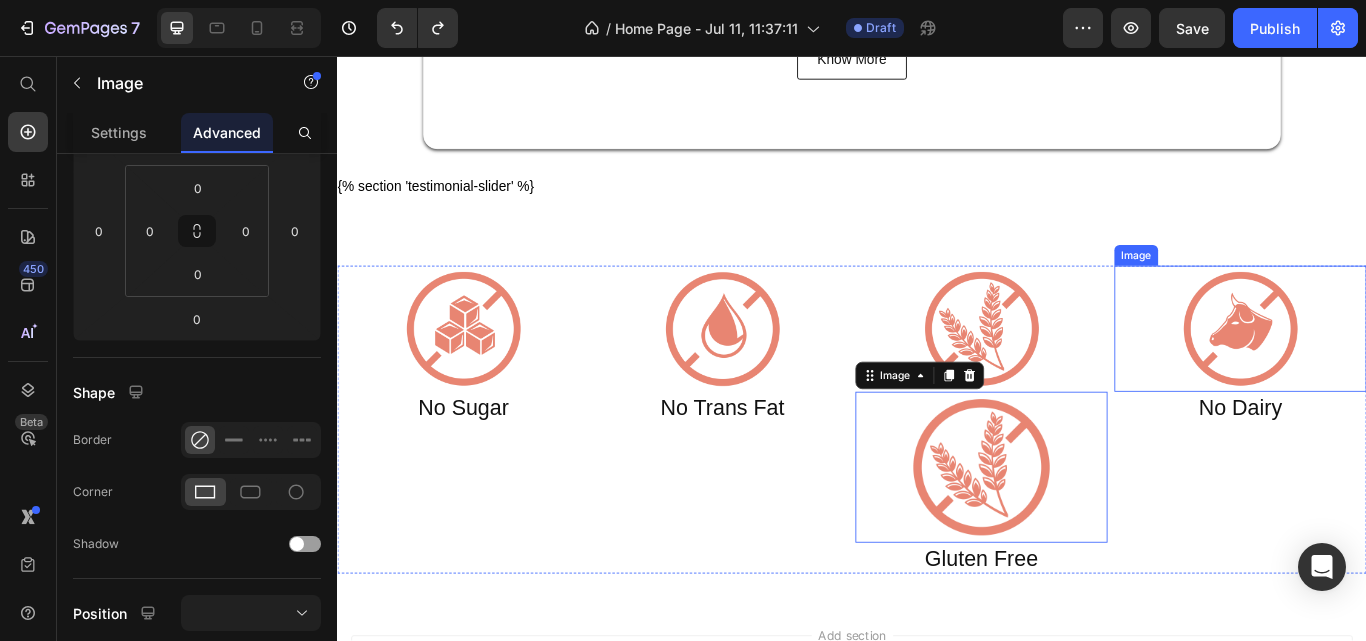 drag, startPoint x: 1067, startPoint y: 521, endPoint x: 1489, endPoint y: 365, distance: 449.9111 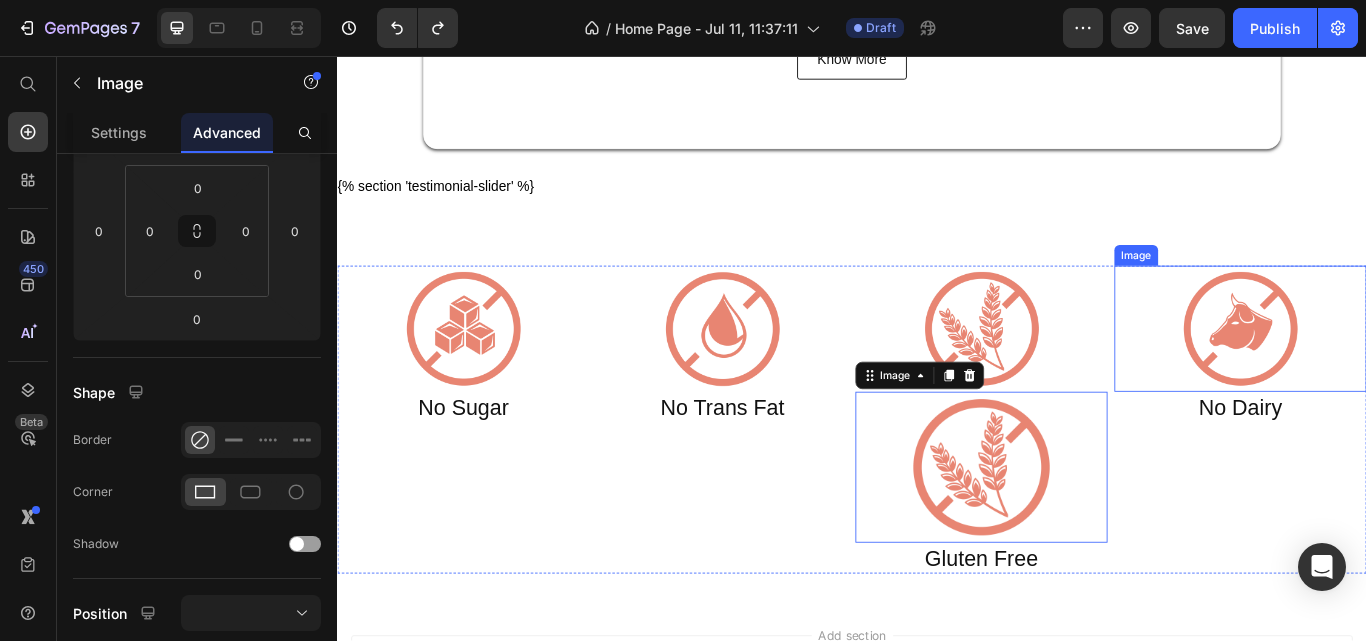 click on "Image No Sugar Heading Image No Trans Fat Heading Image Image   0 Gluten Free Heading Image No Dairy Heading Row" at bounding box center (937, 481) 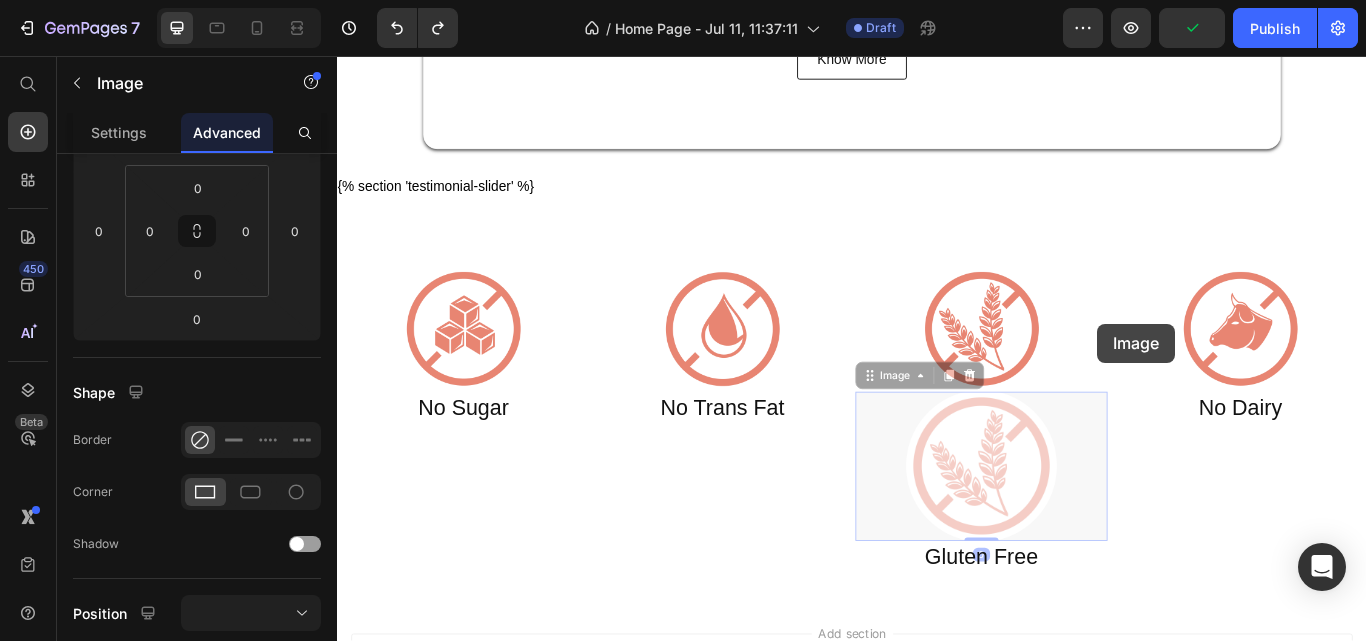 drag, startPoint x: 1095, startPoint y: 496, endPoint x: 1223, endPoint y: 368, distance: 181.01933 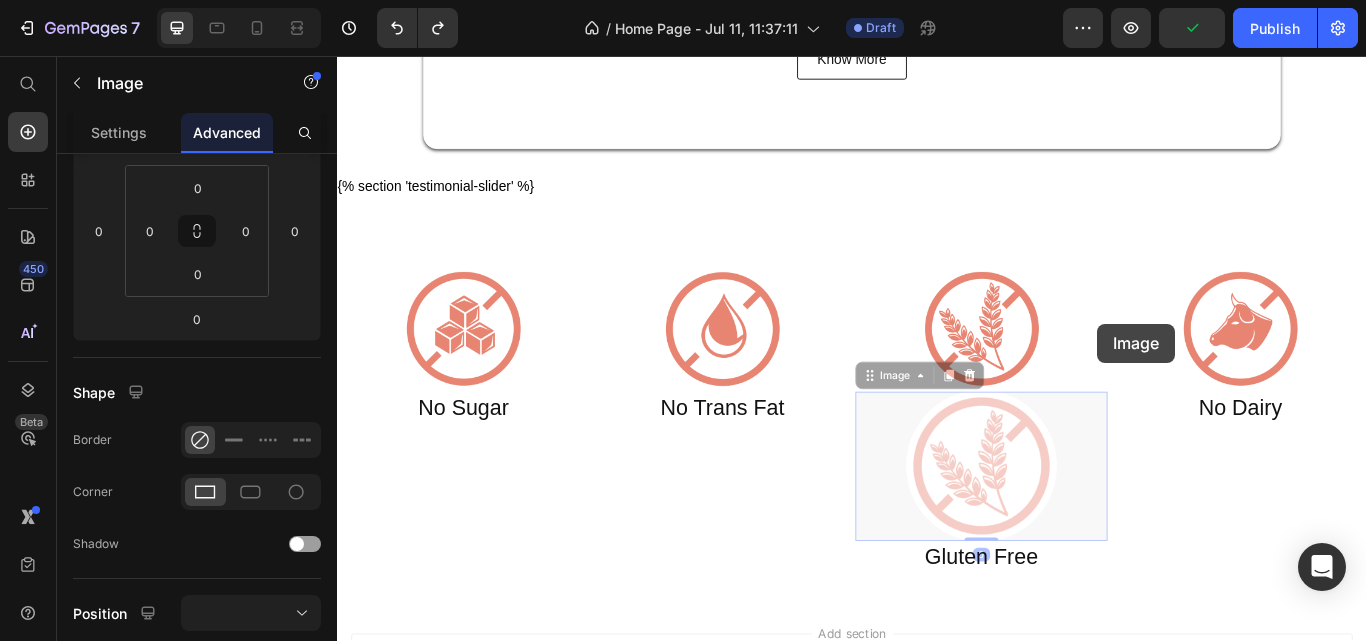 click on "Image Image   0 Image   0 Gluten Free Heading" at bounding box center [1088, 480] 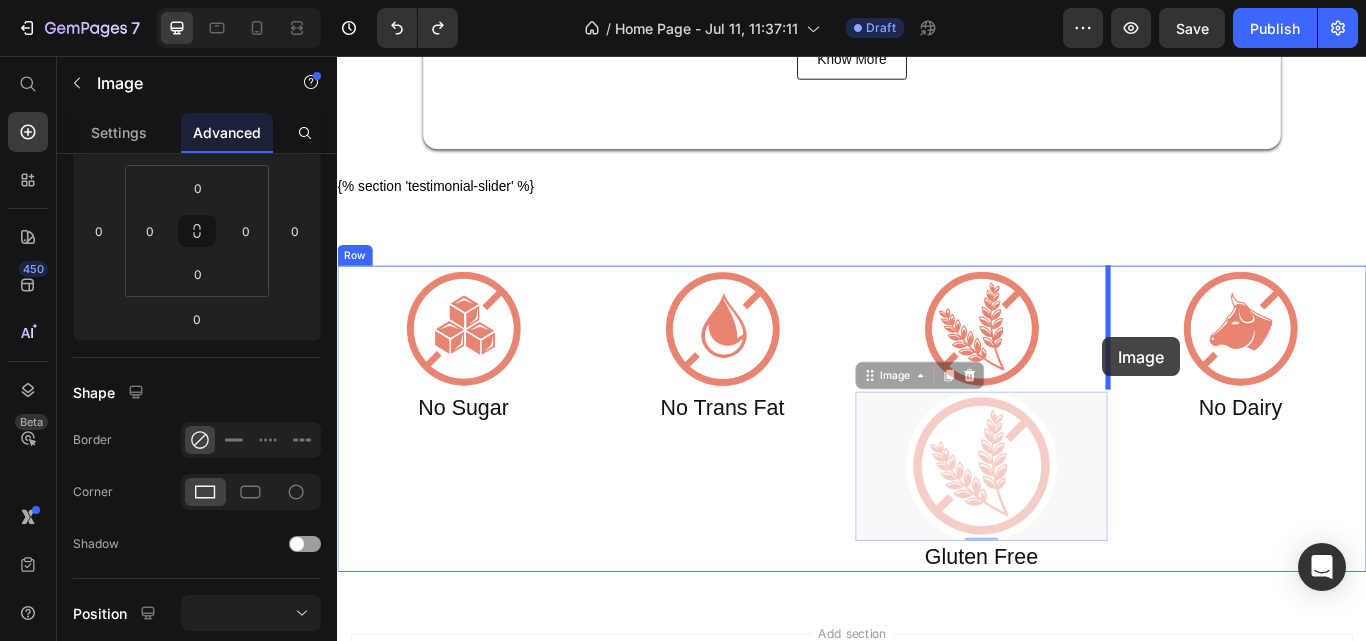 drag, startPoint x: 1140, startPoint y: 495, endPoint x: 1227, endPoint y: 383, distance: 141.82031 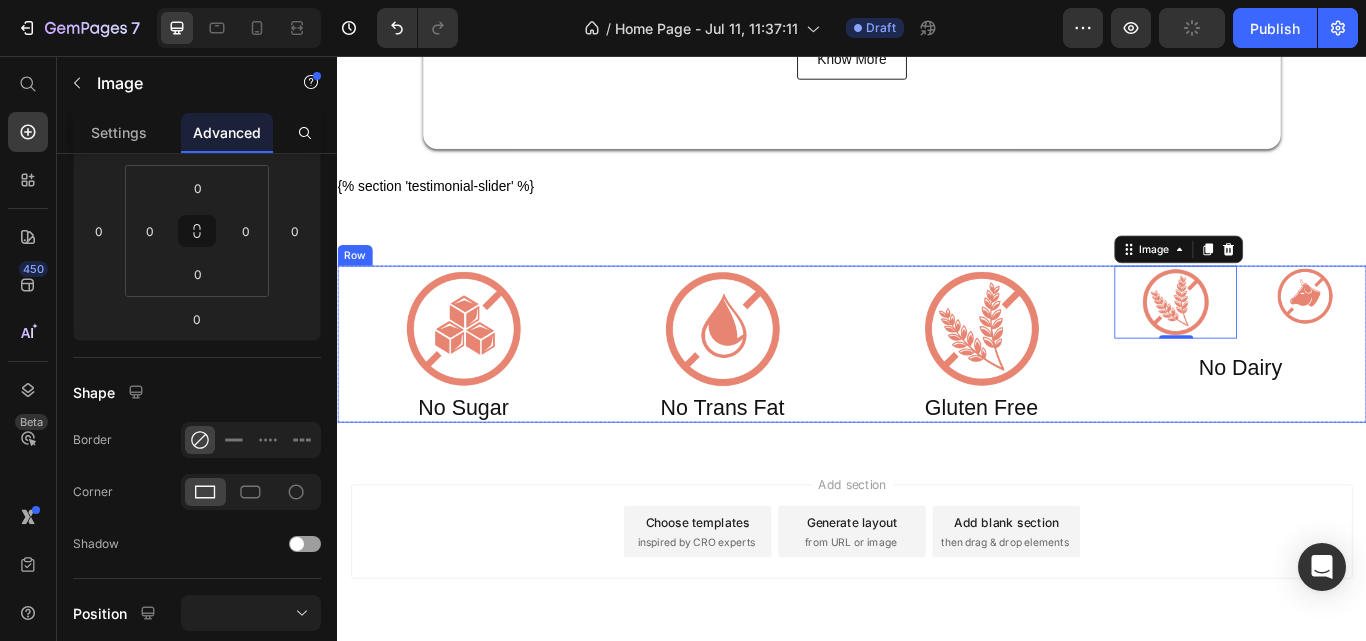 click on "Image No Sugar Heading Image No Trans Fat Heading Image Gluten Free Heading Image   0 Image Row No Dairy Heading Row" at bounding box center (937, 393) 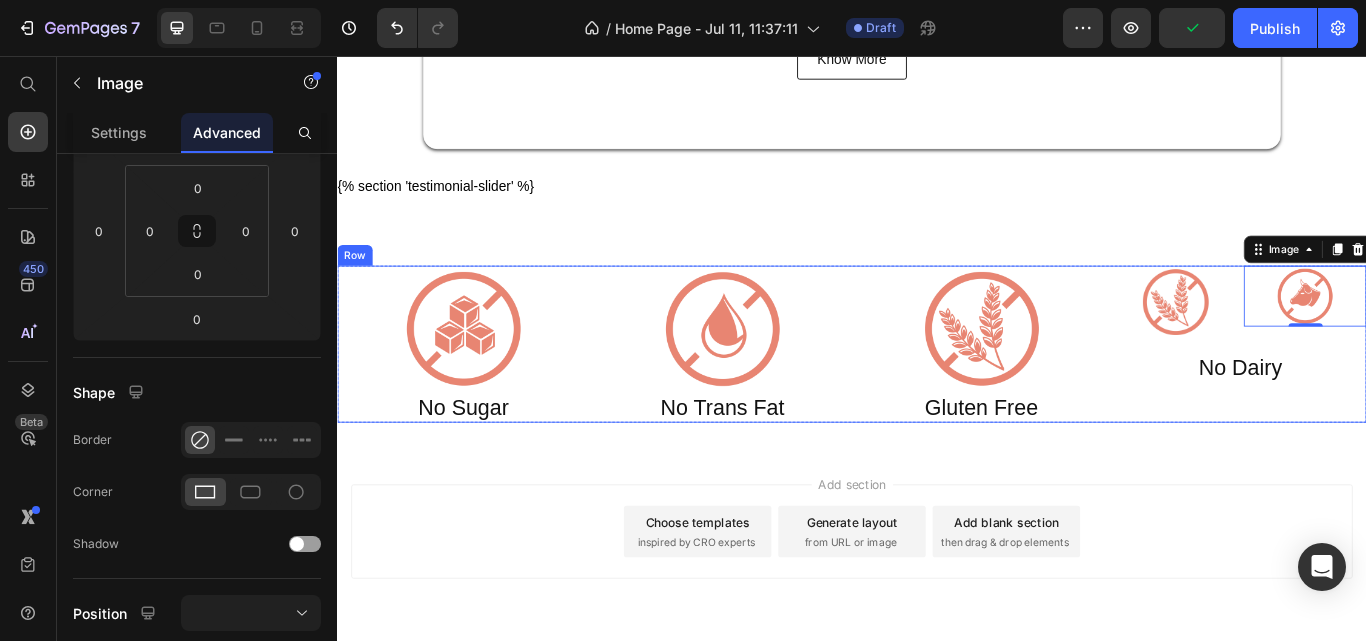 drag, startPoint x: 1443, startPoint y: 339, endPoint x: 1490, endPoint y: 332, distance: 47.518417 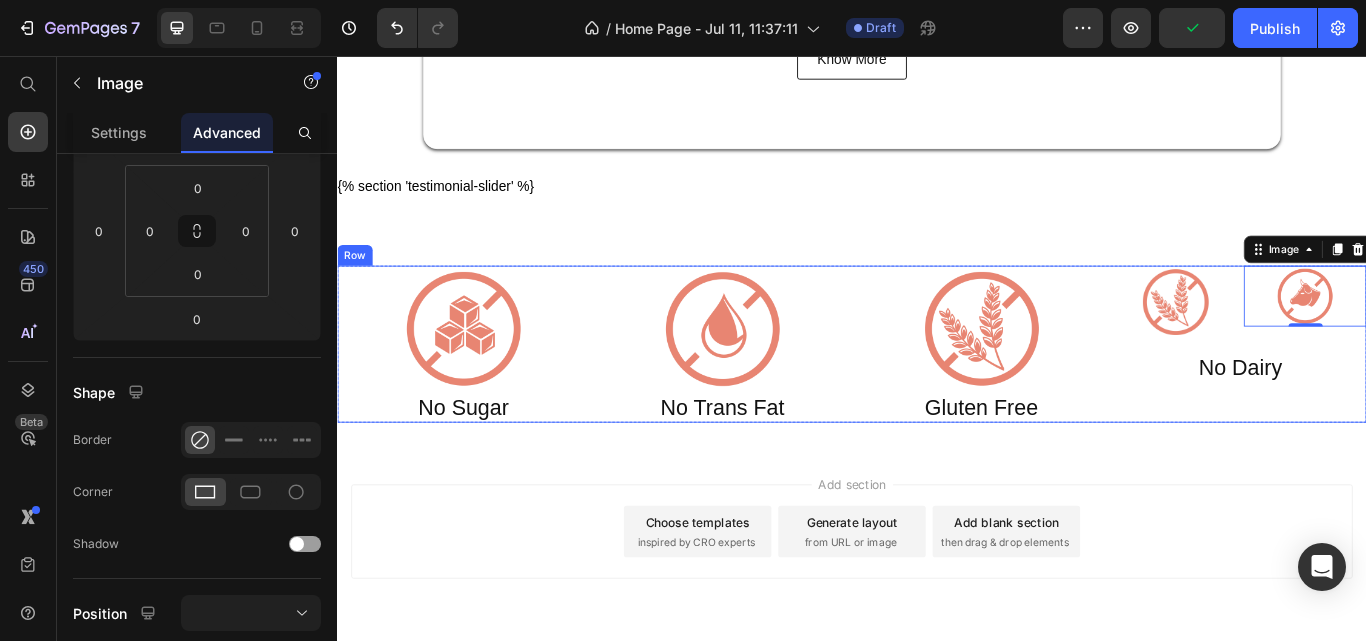click on "Image No Sugar Heading Image No Trans Fat Heading Image Gluten Free Heading Image Image   0 Row No Dairy Heading Row" at bounding box center (937, 393) 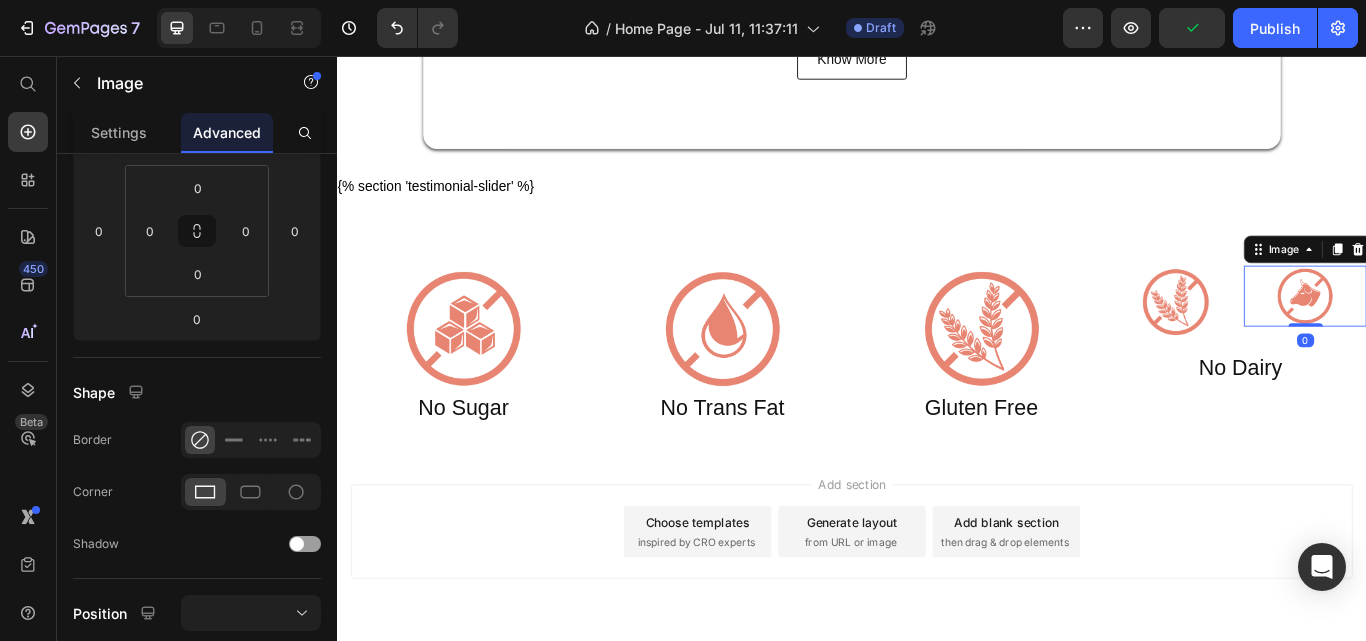 scroll, scrollTop: 0, scrollLeft: 0, axis: both 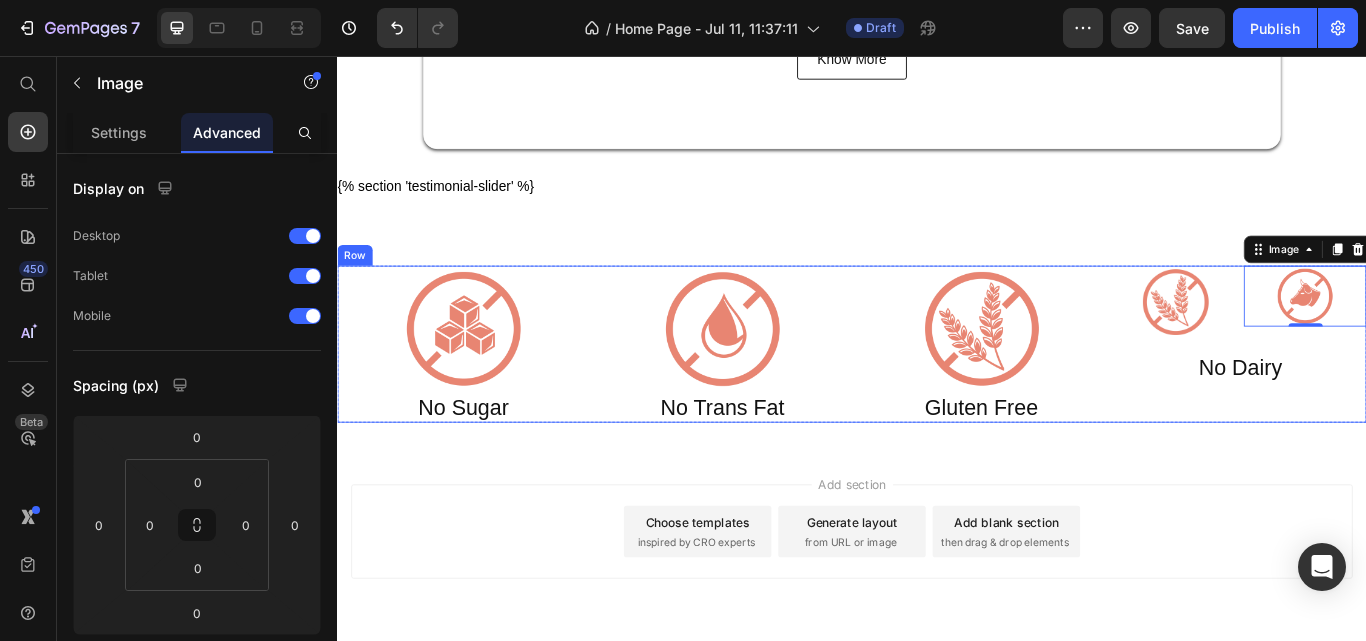 drag, startPoint x: 1461, startPoint y: 332, endPoint x: 1231, endPoint y: 393, distance: 237.95168 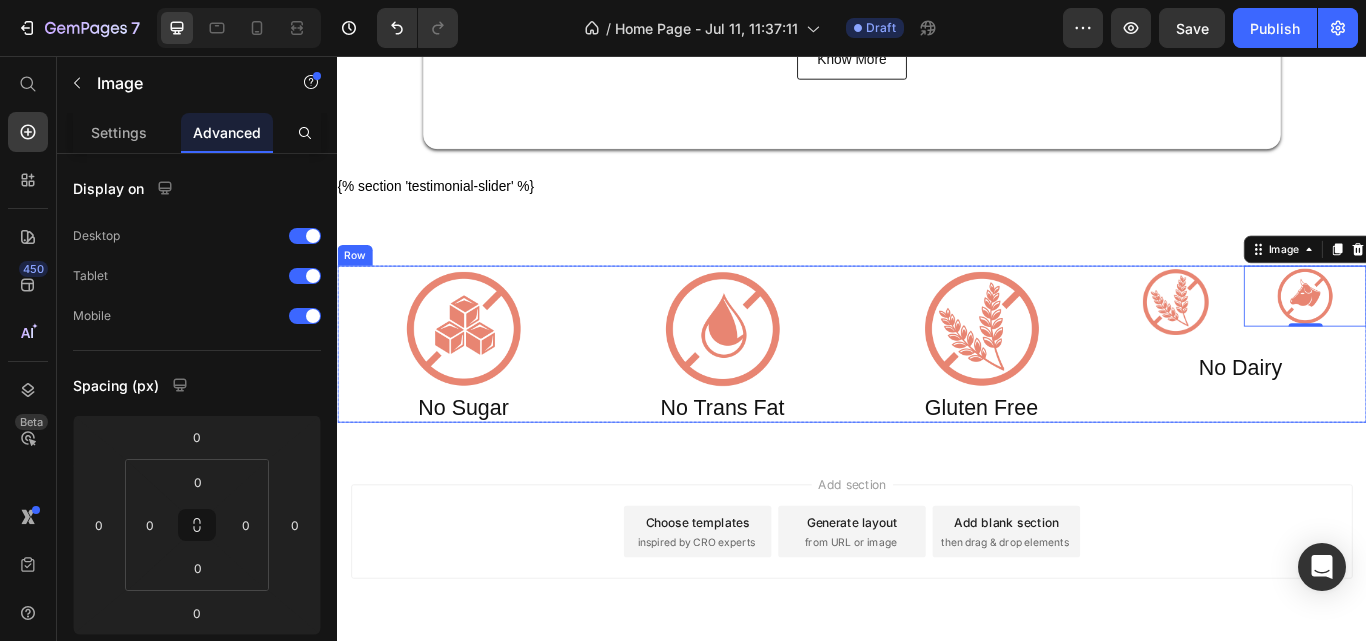 click on "Image Image   0 Row No Dairy Heading" at bounding box center [1390, 393] 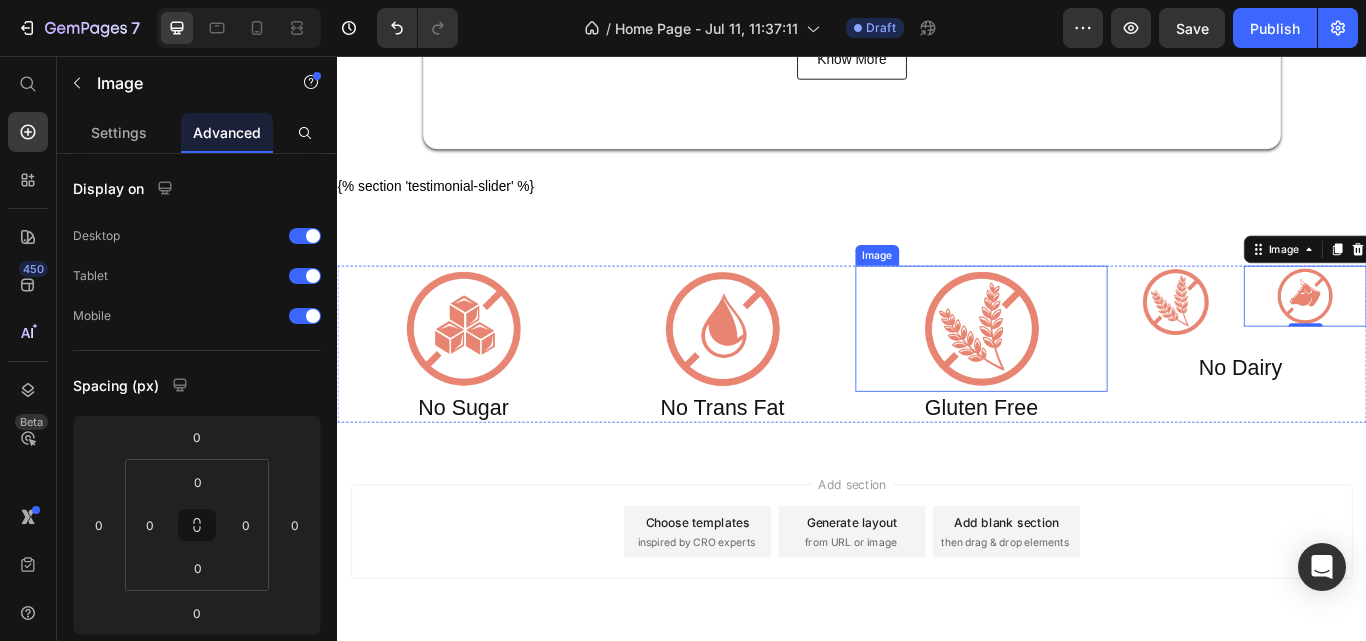 click at bounding box center (1088, 374) 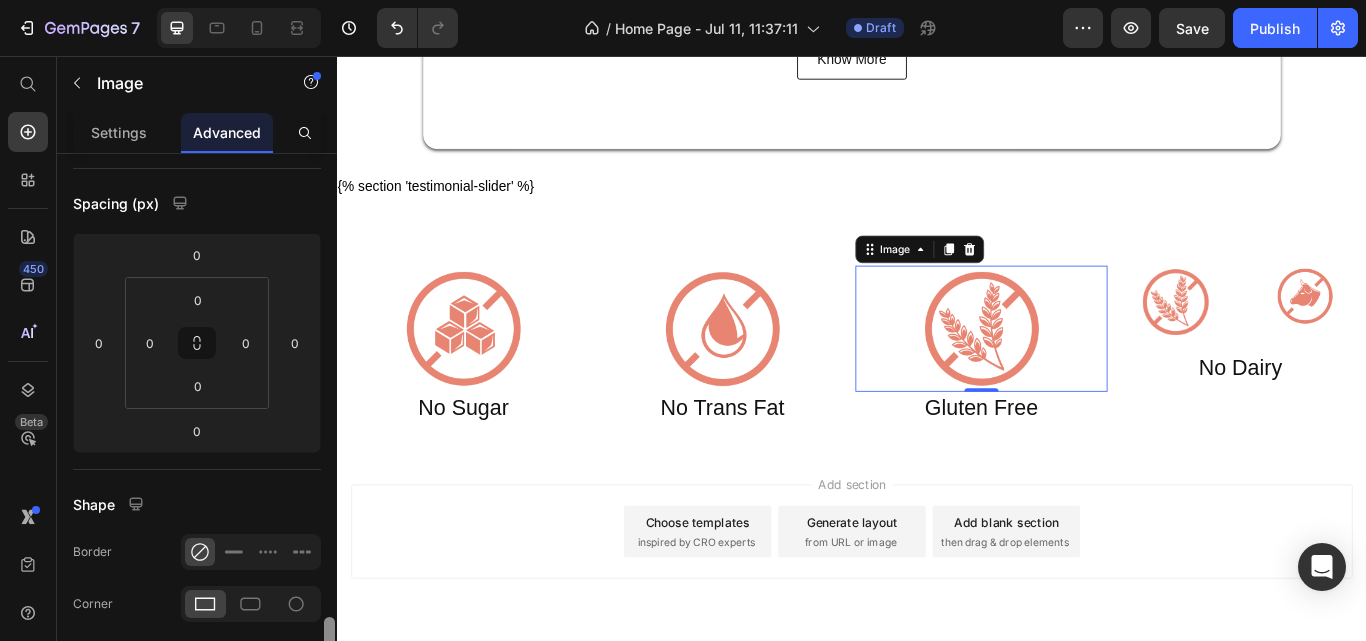 scroll, scrollTop: 455, scrollLeft: 0, axis: vertical 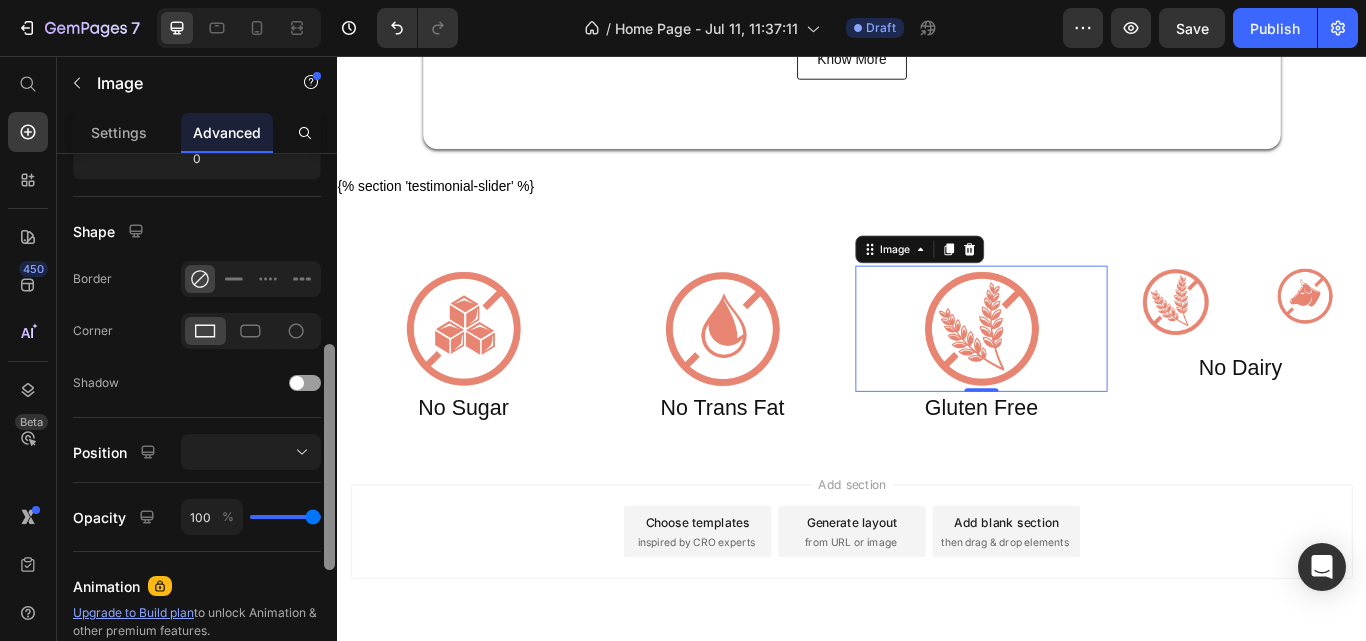 drag, startPoint x: 330, startPoint y: 218, endPoint x: 327, endPoint y: 408, distance: 190.02368 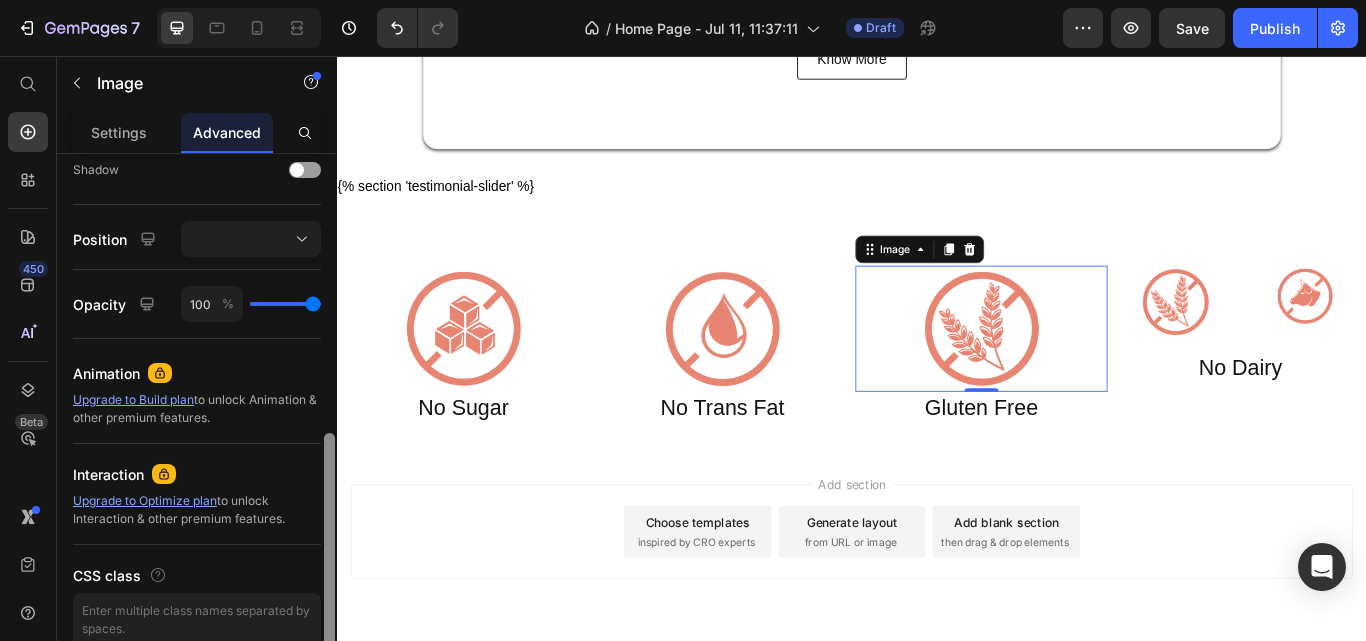 scroll, scrollTop: 735, scrollLeft: 0, axis: vertical 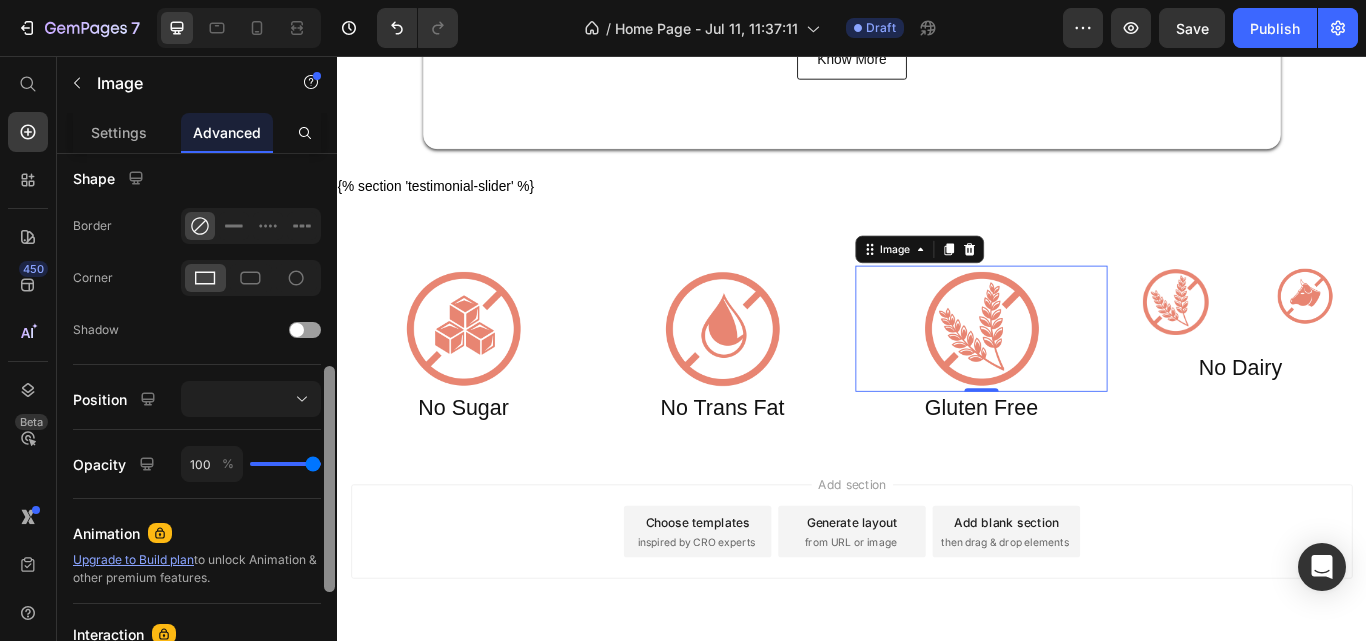 drag, startPoint x: 327, startPoint y: 404, endPoint x: 334, endPoint y: 245, distance: 159.154 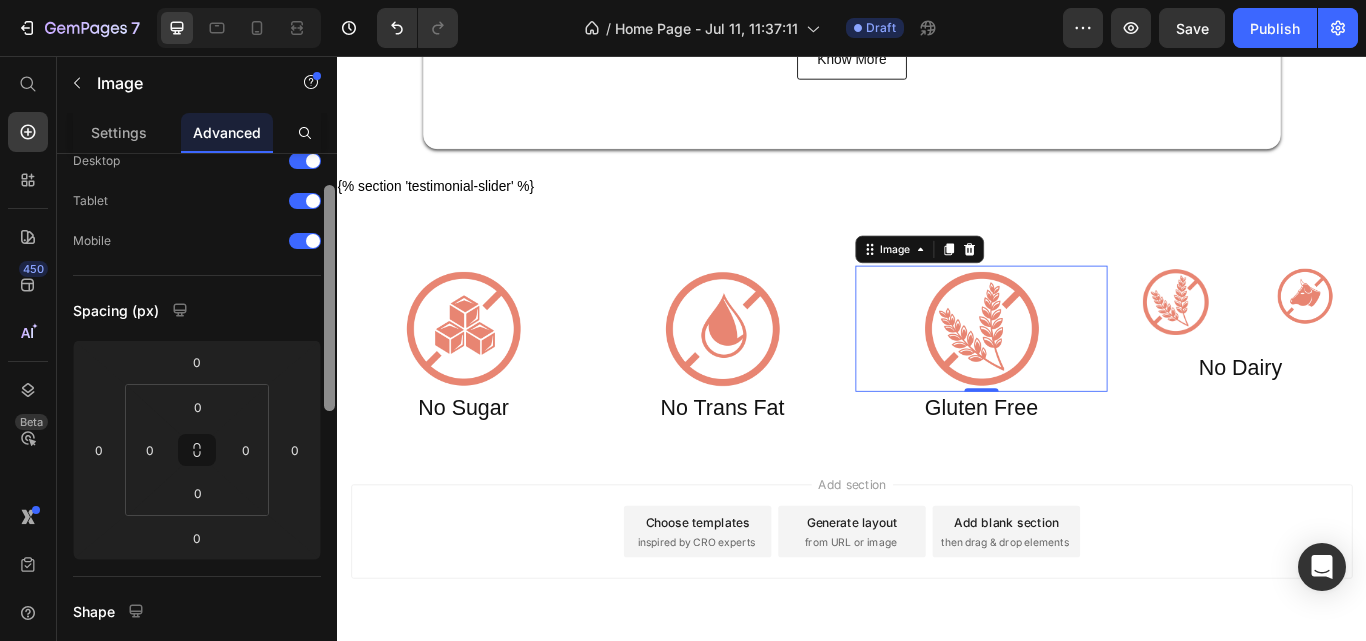 scroll, scrollTop: 0, scrollLeft: 0, axis: both 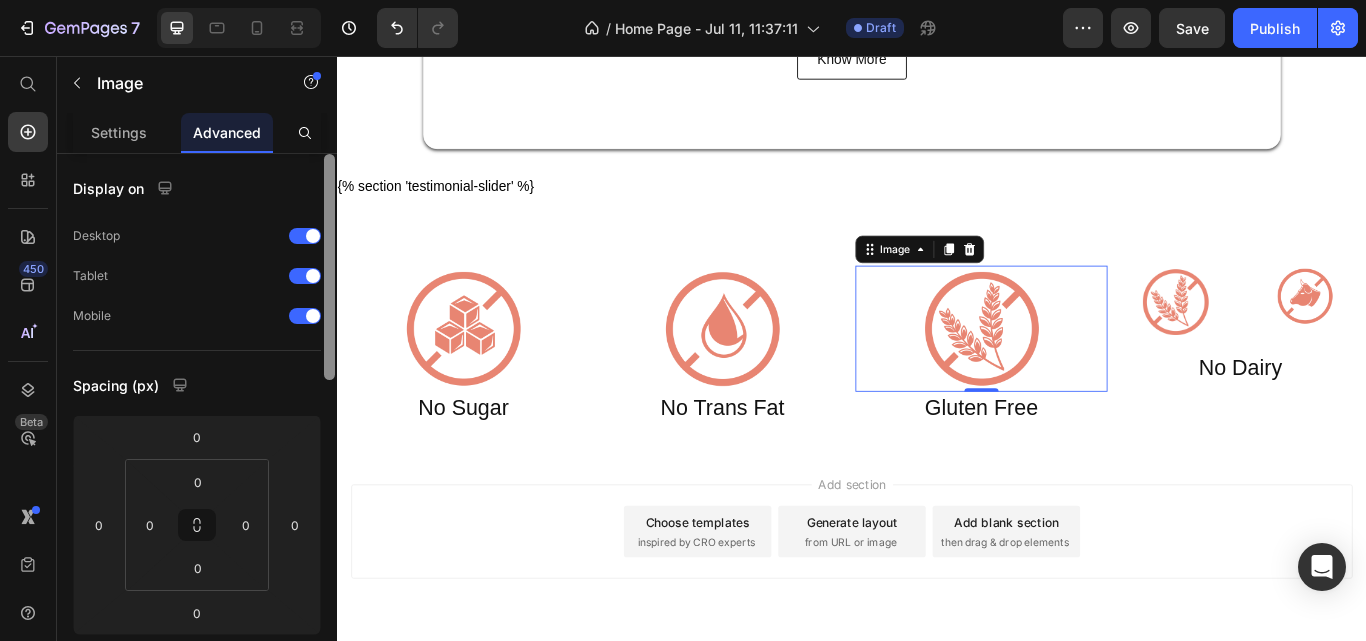 drag, startPoint x: 334, startPoint y: 245, endPoint x: 335, endPoint y: 74, distance: 171.00293 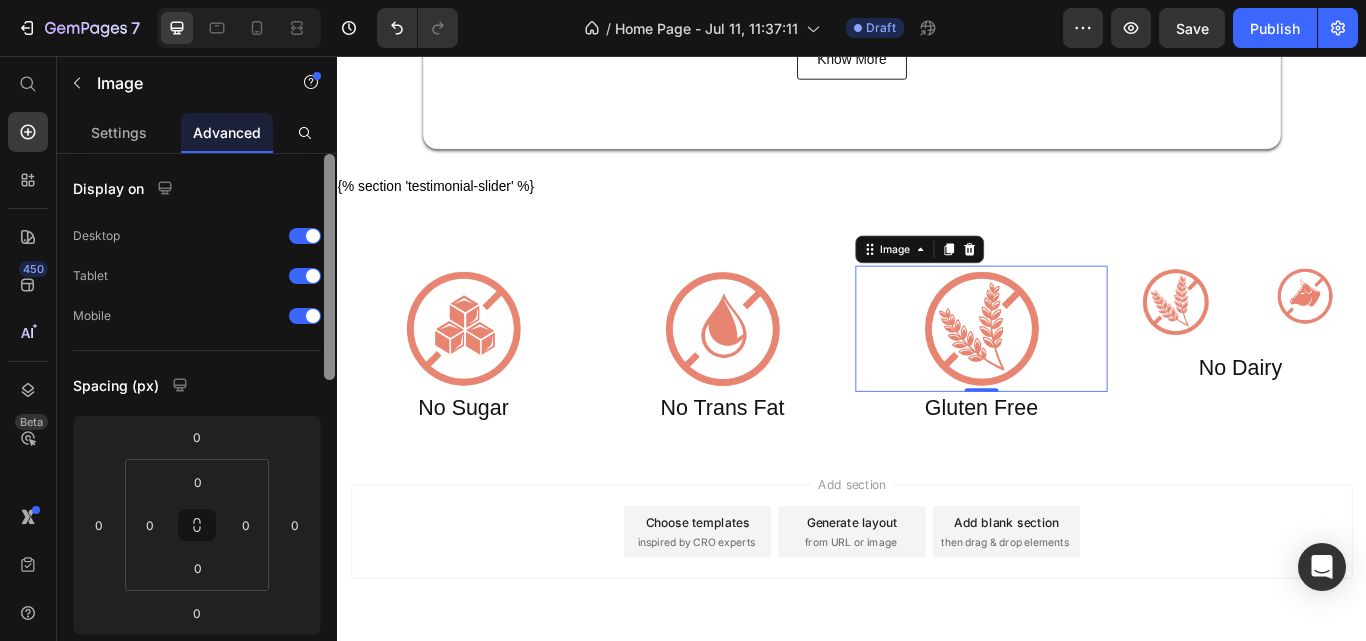 click on "Image Settings Advanced Display on Desktop Tablet Mobile Spacing (px) 0 0 0 0 0 0 0 0 Shape Border Corner Shadow Position Opacity 100 % Animation Upgrade to Build plan  to unlock Animation & other premium features. Interaction Upgrade to Optimize plan  to unlock Interaction & other premium features. CSS class  Delete element" at bounding box center (197, 348) 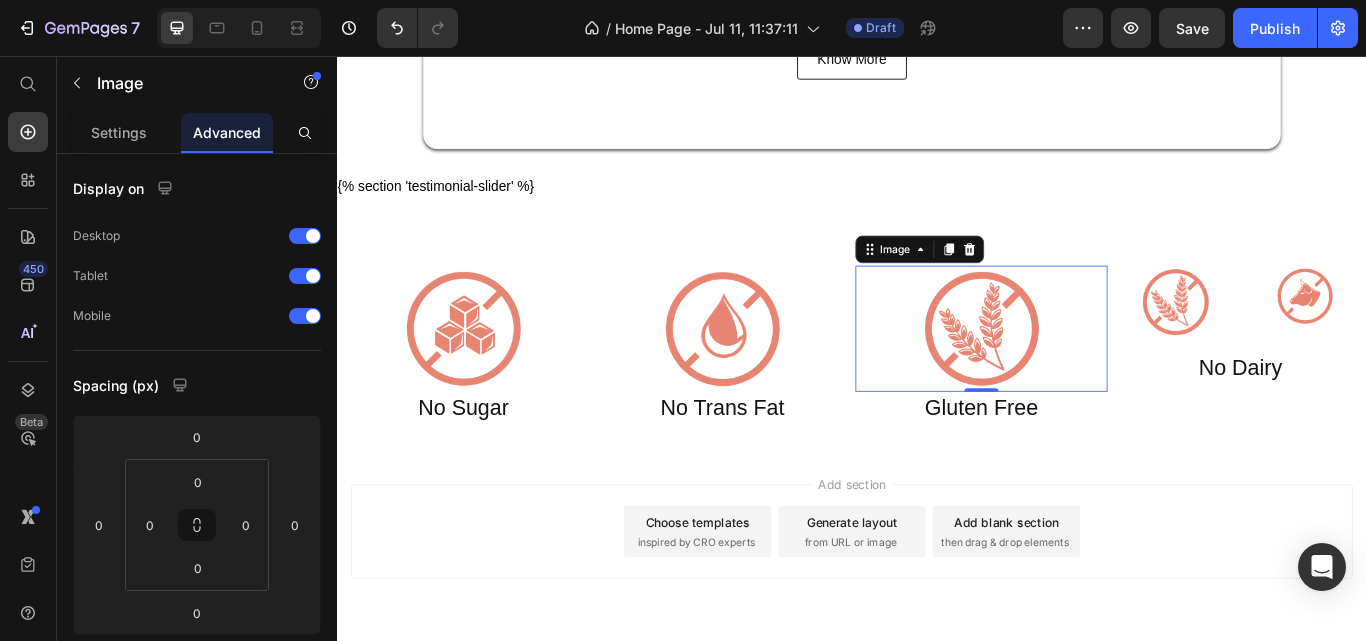 click on "Image" 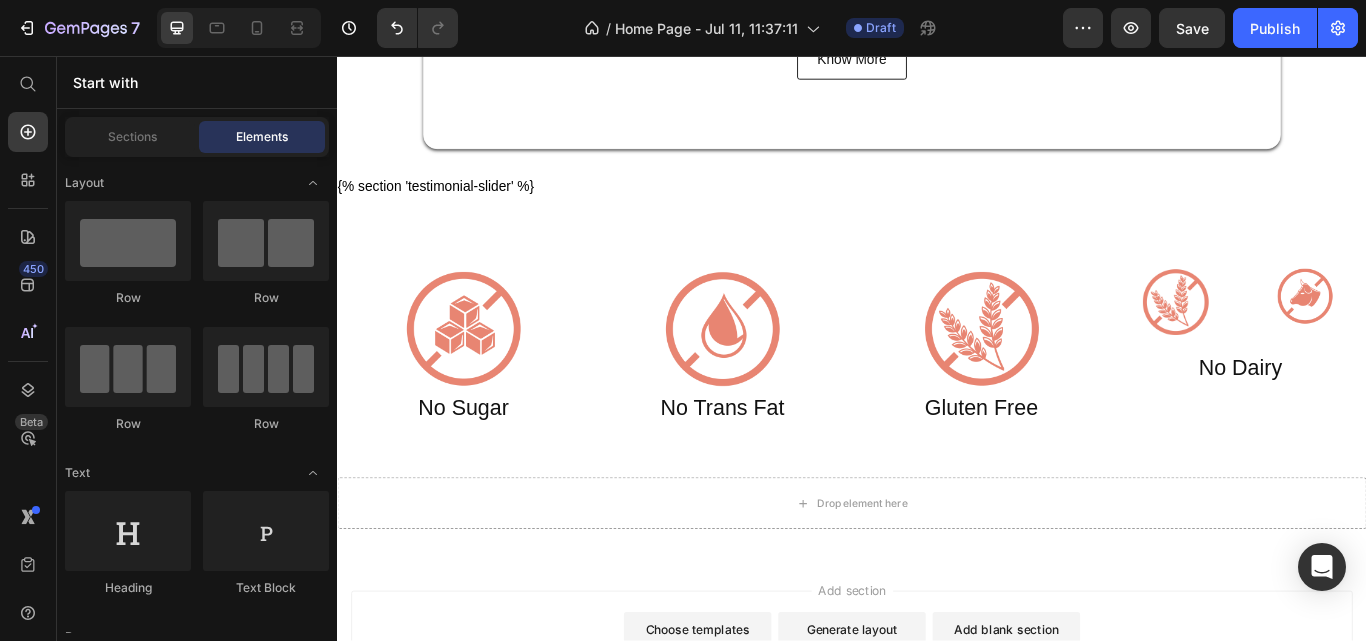 click on "Layout
Row
Row
Row
Row Text
Heading
Text Block Button
Button
Button
Sticky Back to top Media
Image
Image
Video
Video Banner" at bounding box center (197, 3246) 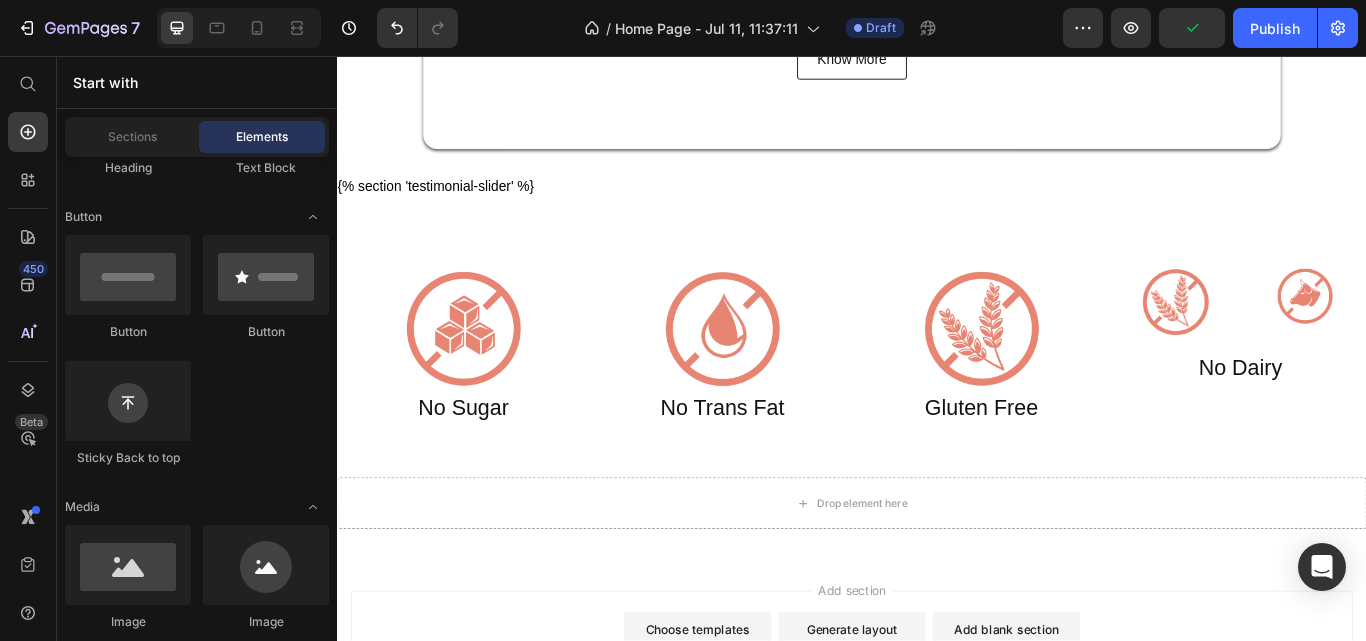 scroll, scrollTop: 1050, scrollLeft: 0, axis: vertical 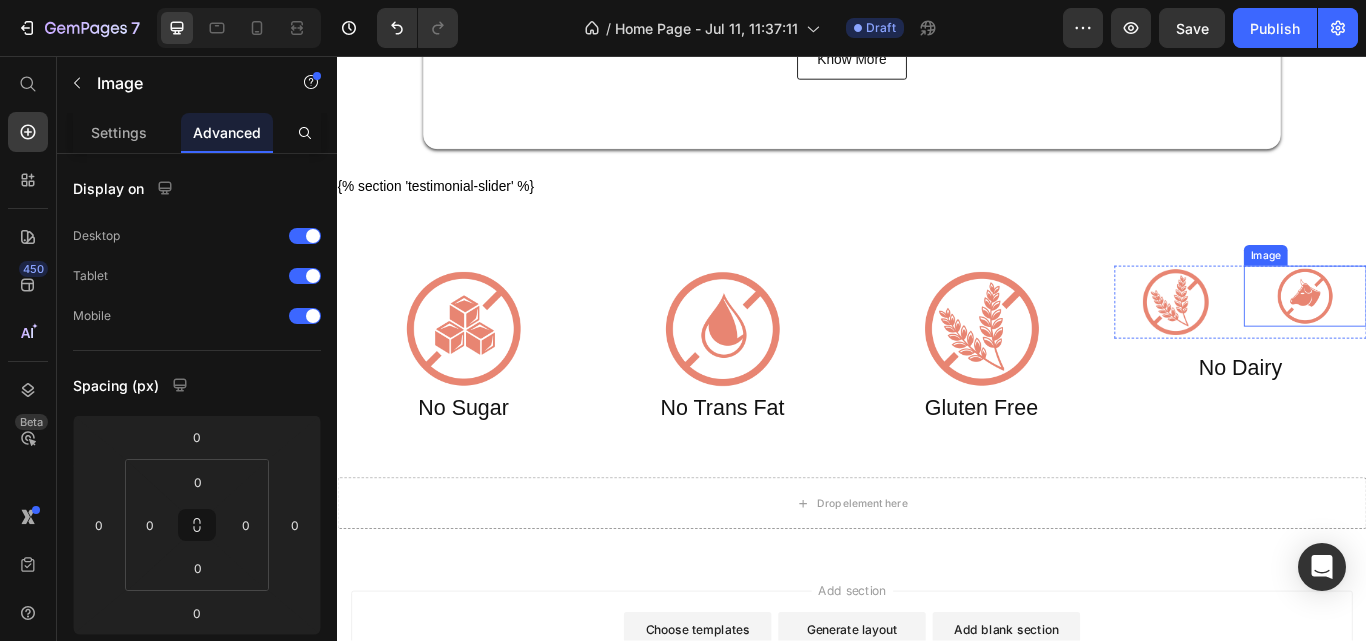 drag, startPoint x: 1447, startPoint y: 328, endPoint x: 1247, endPoint y: 338, distance: 200.24985 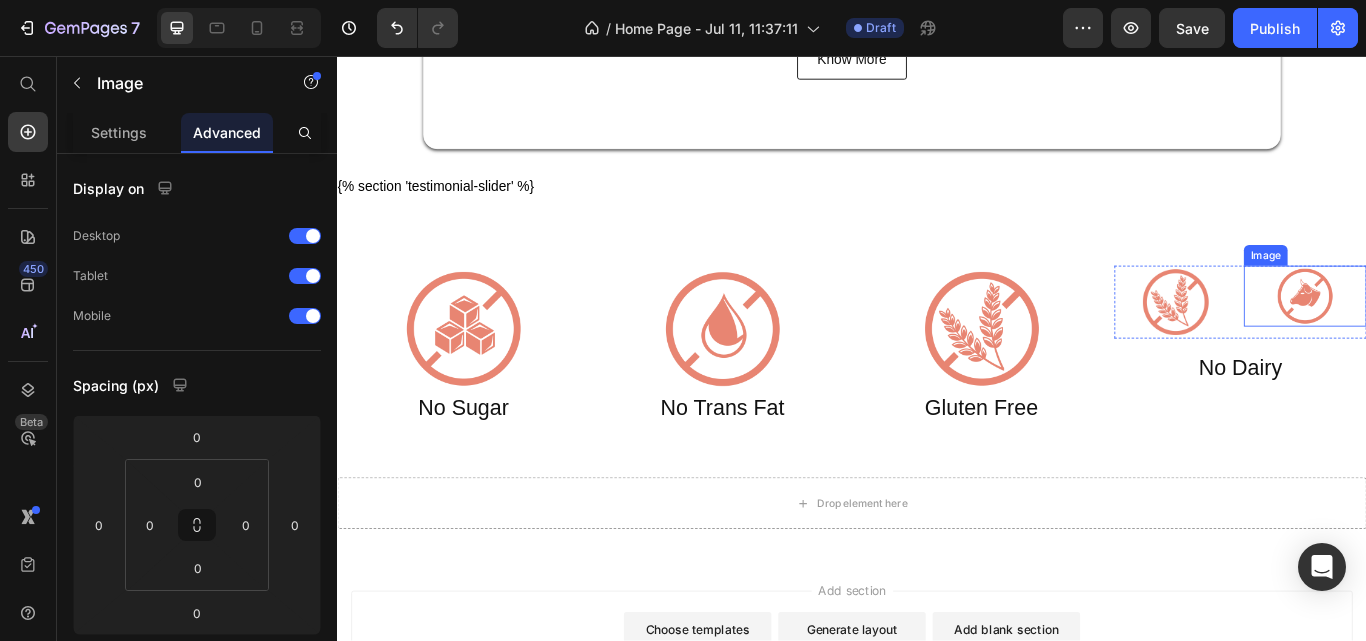 click on "Image Image Row" at bounding box center (1390, 344) 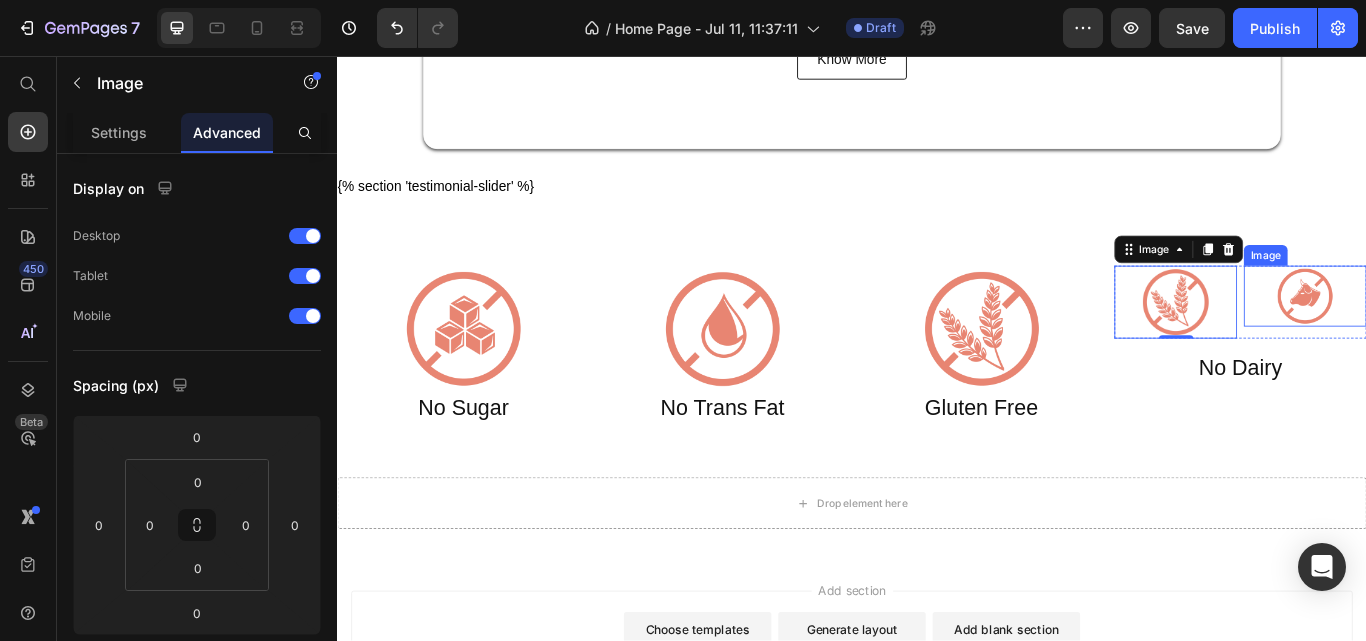 drag, startPoint x: 1247, startPoint y: 338, endPoint x: 1477, endPoint y: 342, distance: 230.03477 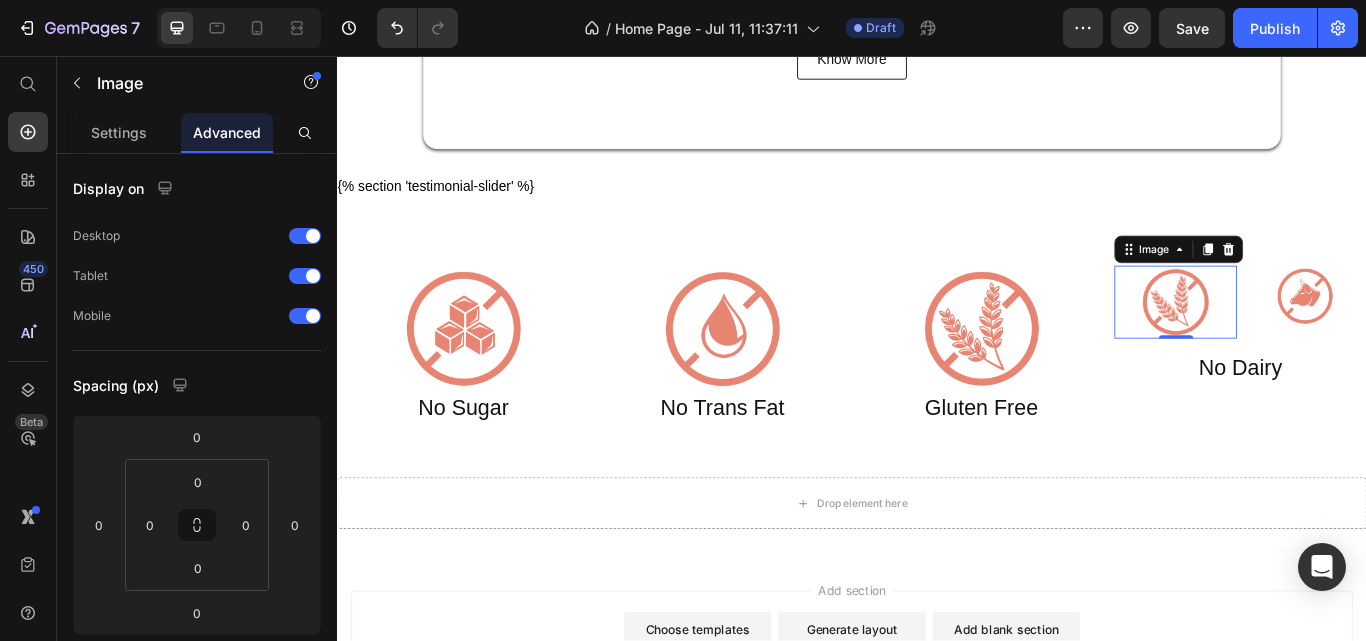 drag, startPoint x: 1302, startPoint y: 359, endPoint x: 1449, endPoint y: 349, distance: 147.33974 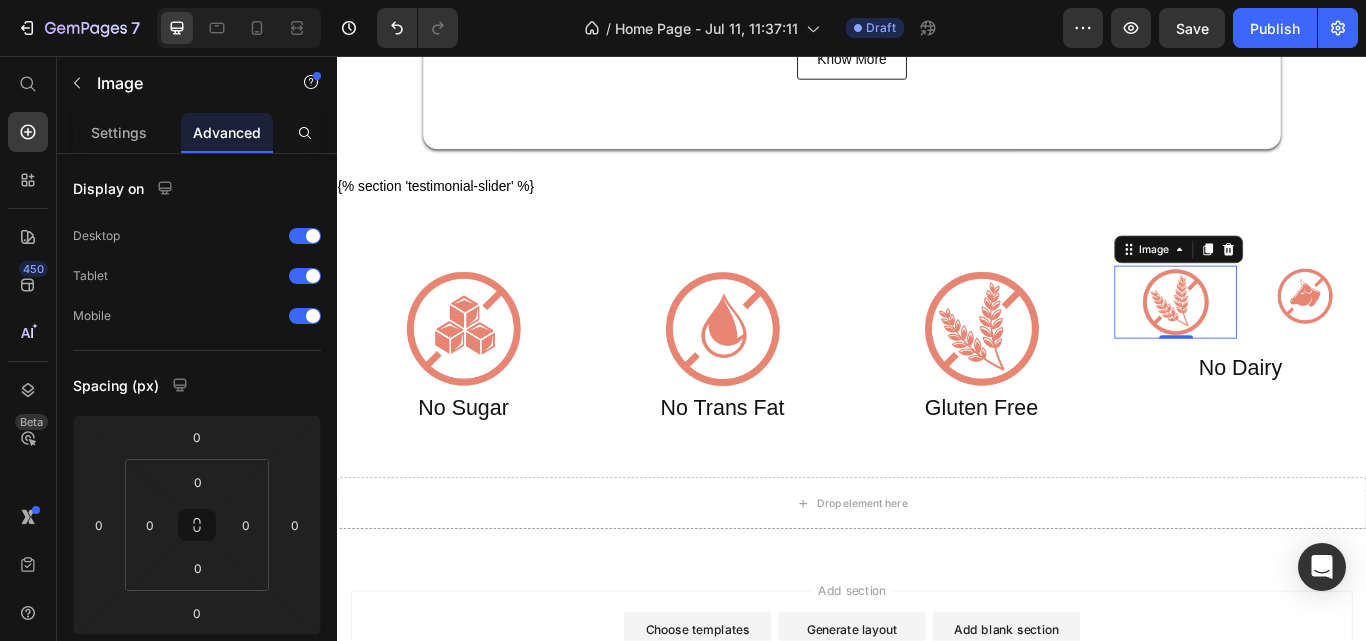 click on "Image   0 Image Row" at bounding box center (1390, 344) 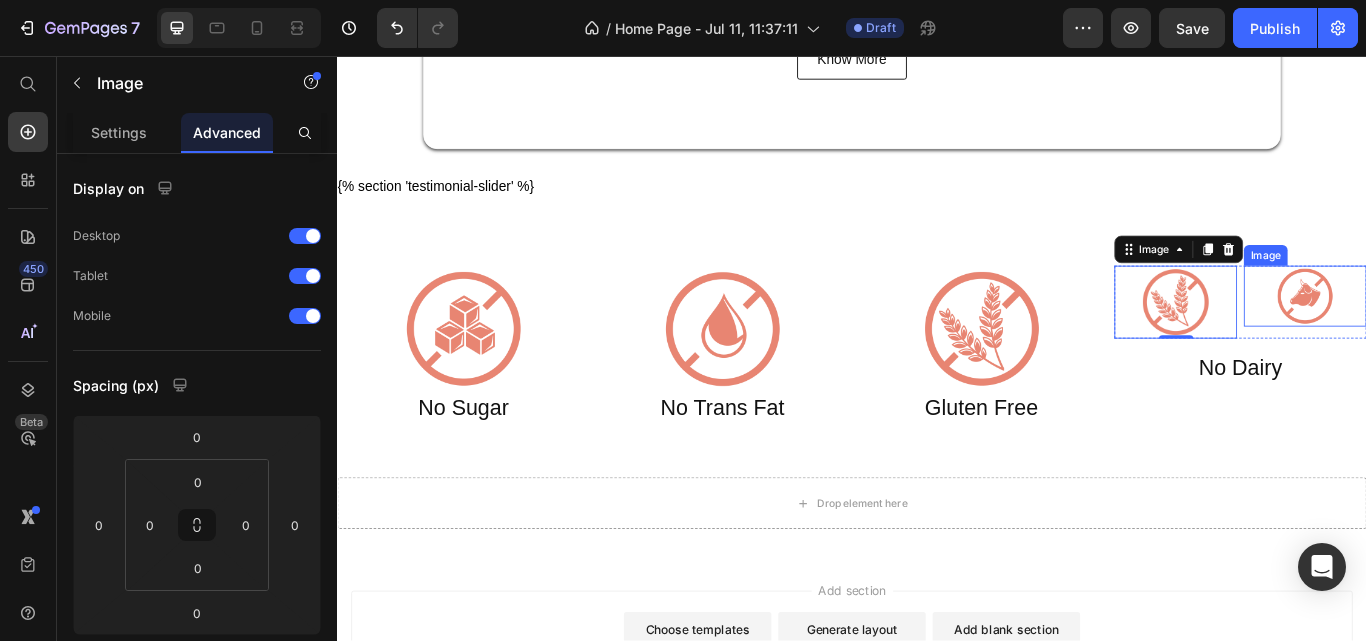 drag, startPoint x: 1449, startPoint y: 349, endPoint x: 1292, endPoint y: 365, distance: 157.81319 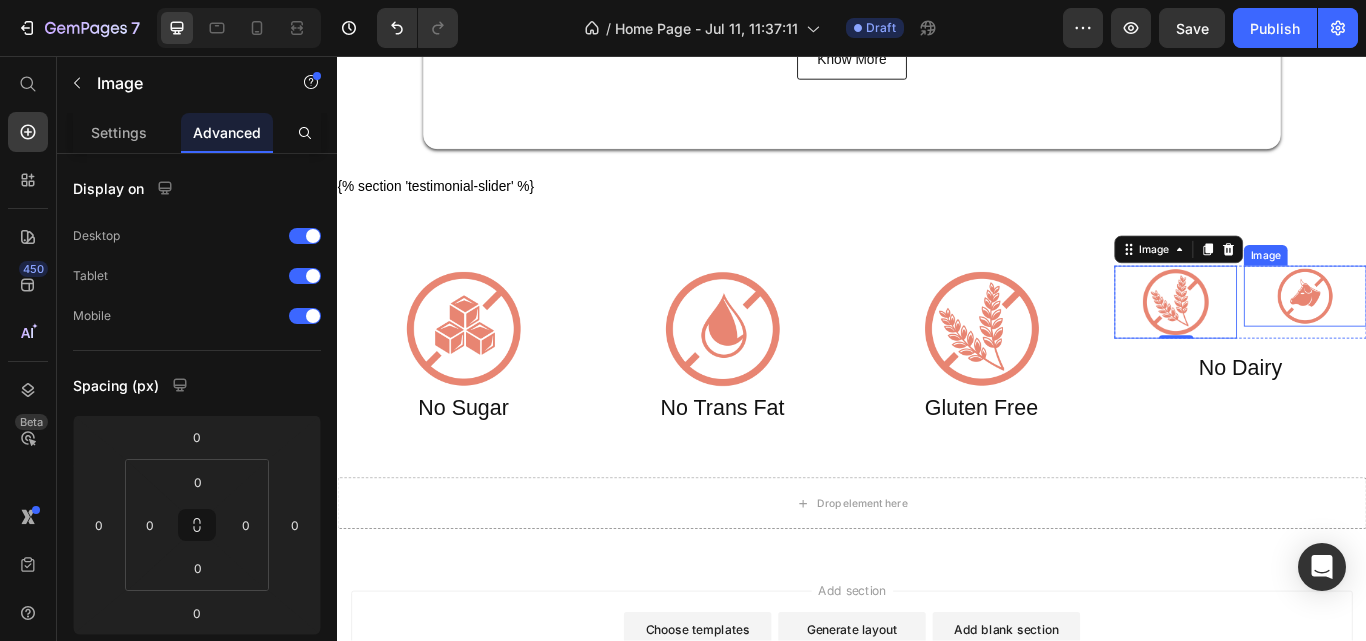 click on "Image   0 Image Row" at bounding box center [1390, 344] 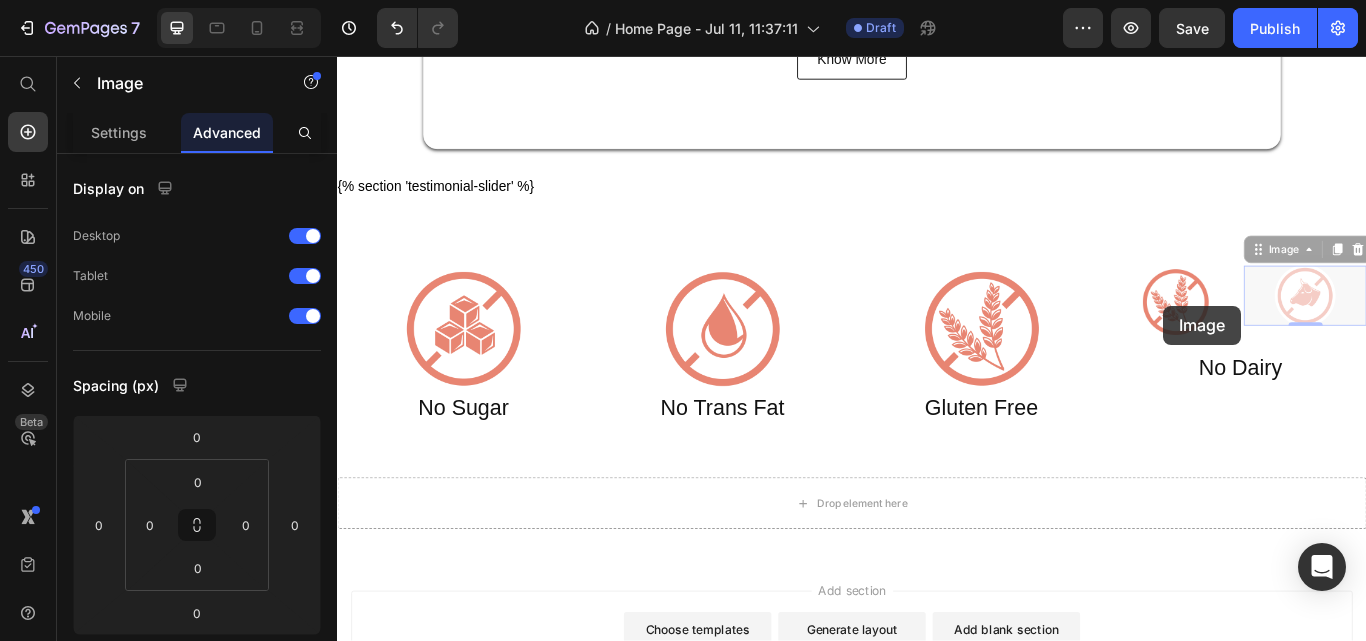 drag, startPoint x: 1411, startPoint y: 330, endPoint x: 1304, endPoint y: 346, distance: 108.18965 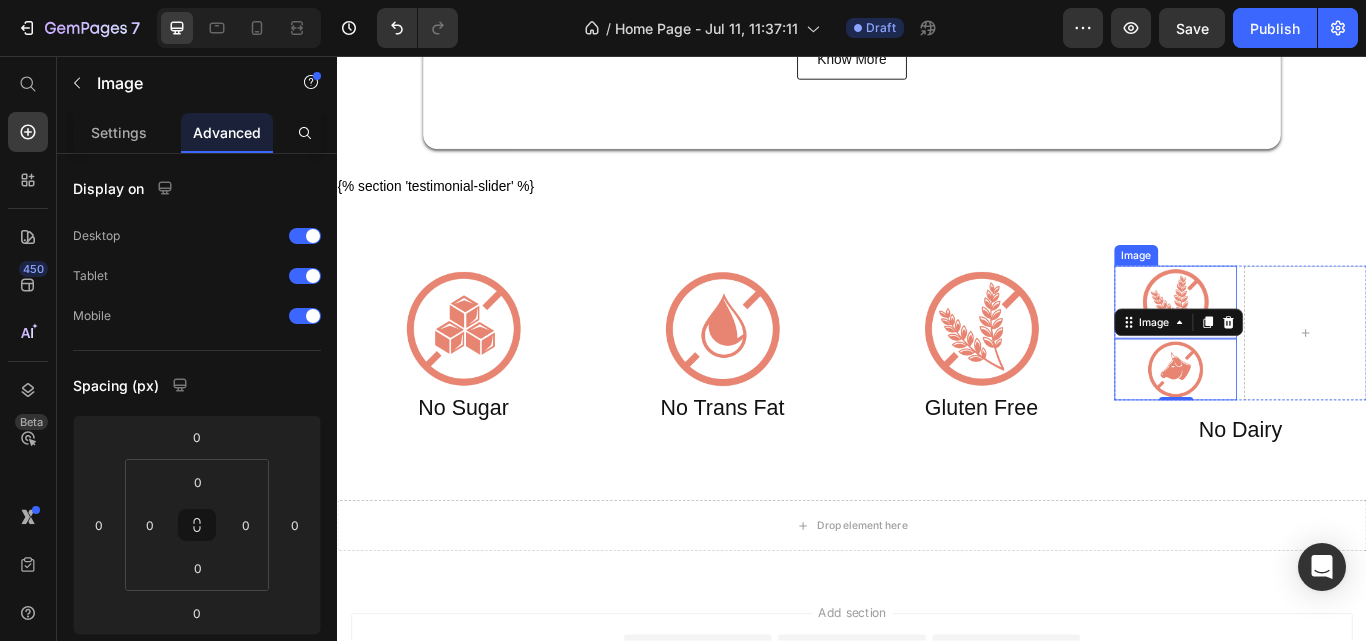 click at bounding box center [1314, 344] 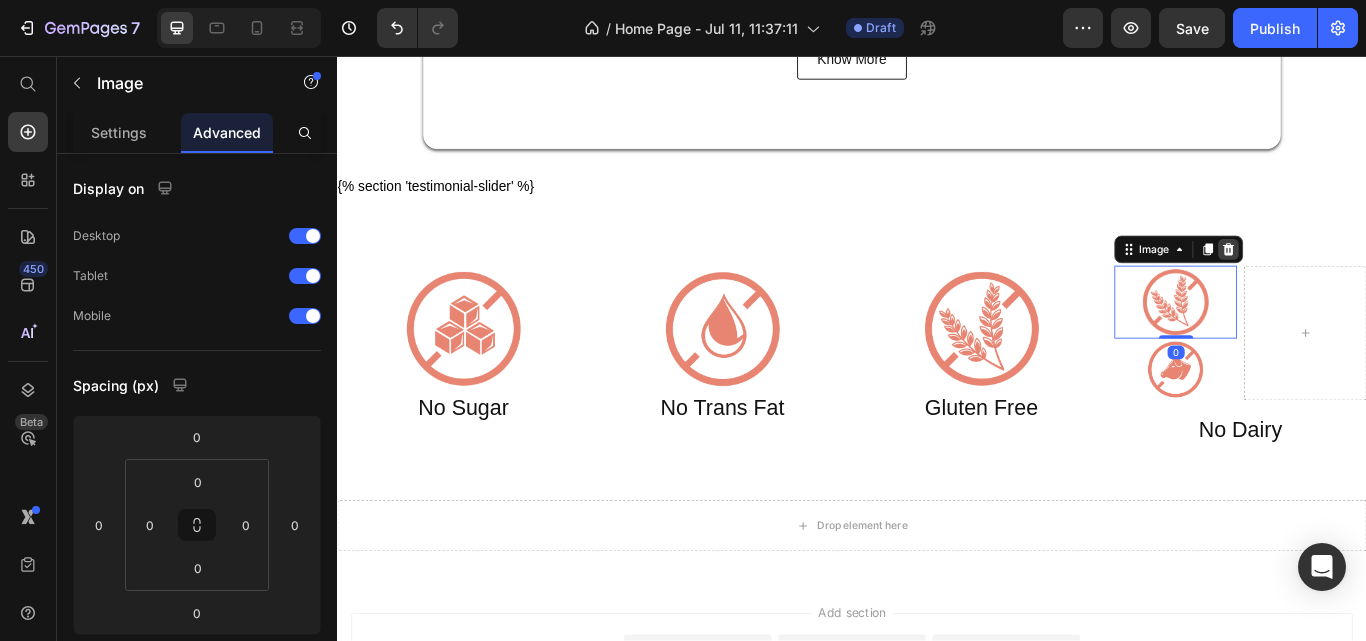 click 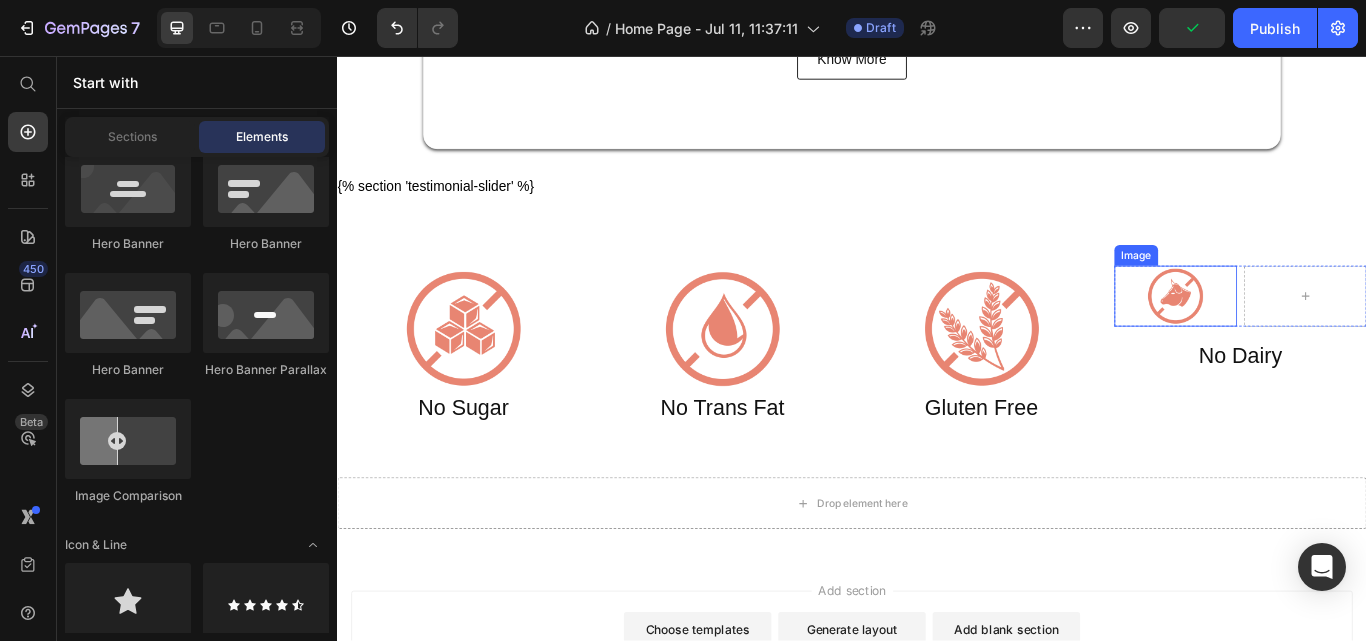 click on "Image" at bounding box center [1268, 289] 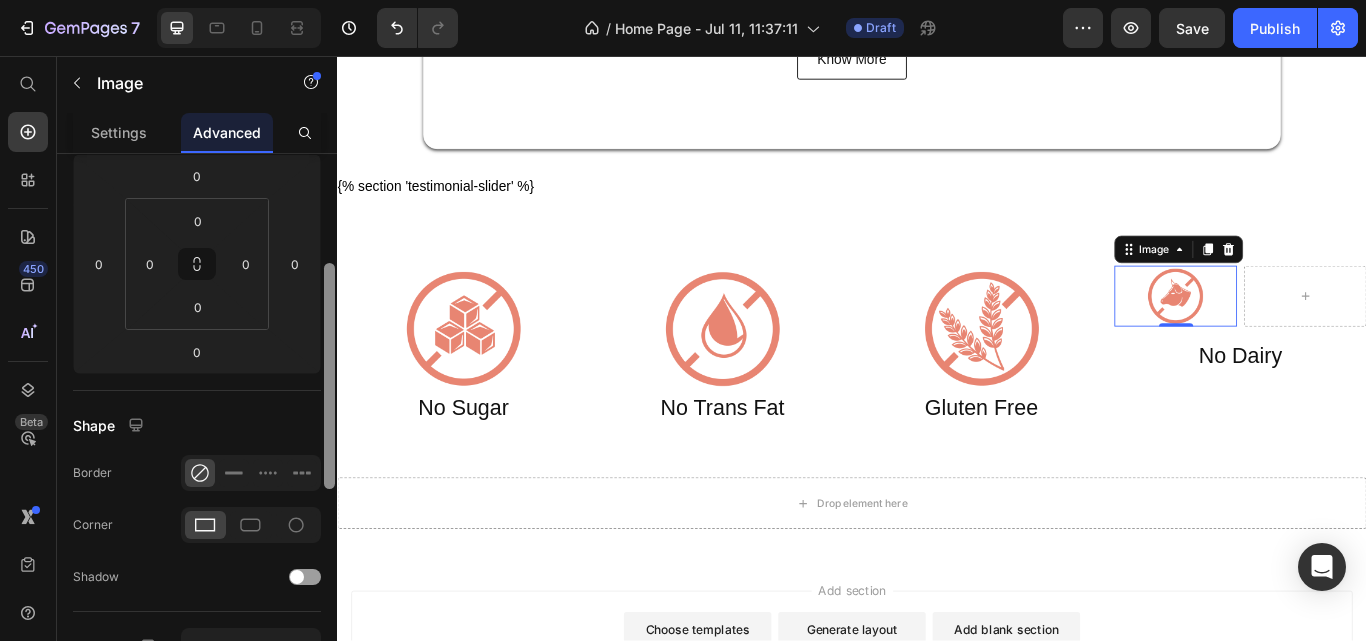 scroll, scrollTop: 438, scrollLeft: 0, axis: vertical 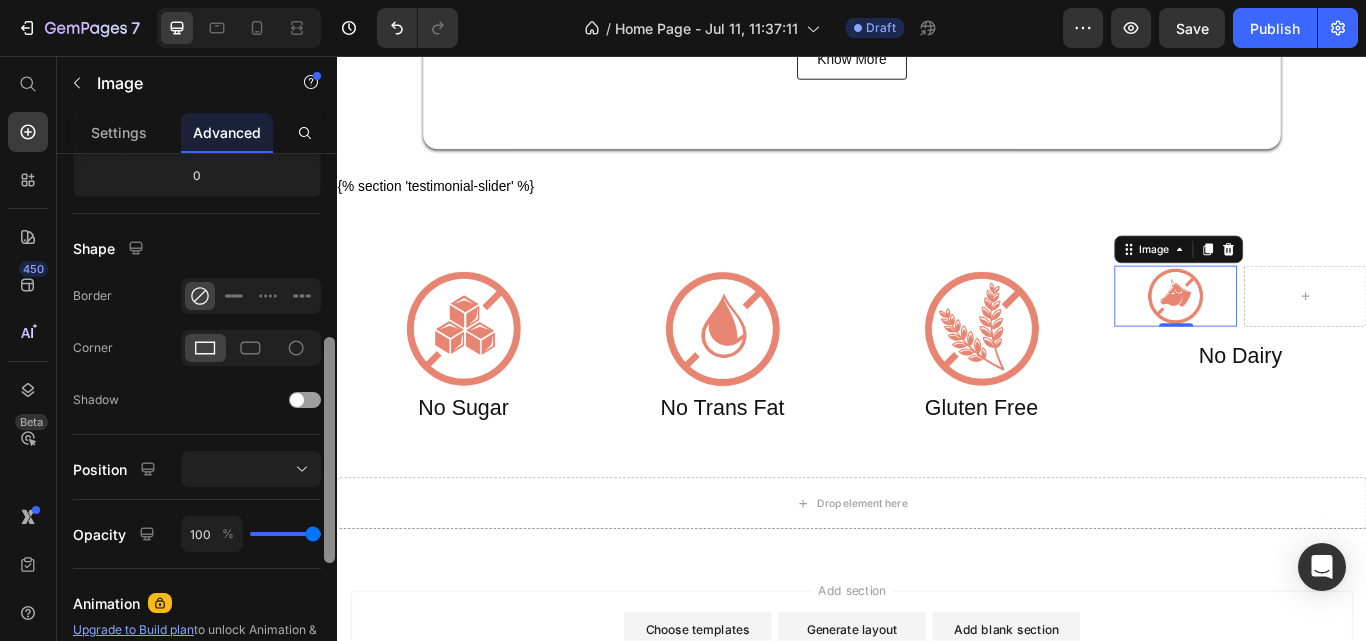 drag, startPoint x: 327, startPoint y: 361, endPoint x: 314, endPoint y: 544, distance: 183.46117 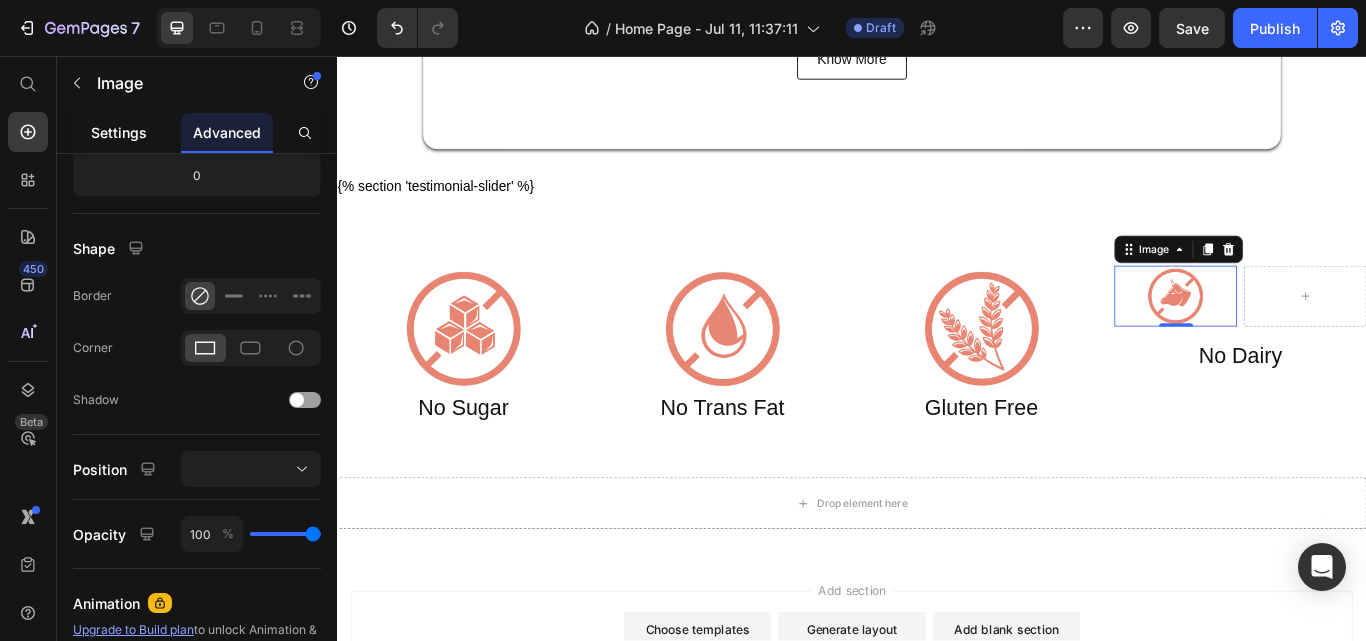 click on "Settings" at bounding box center (119, 132) 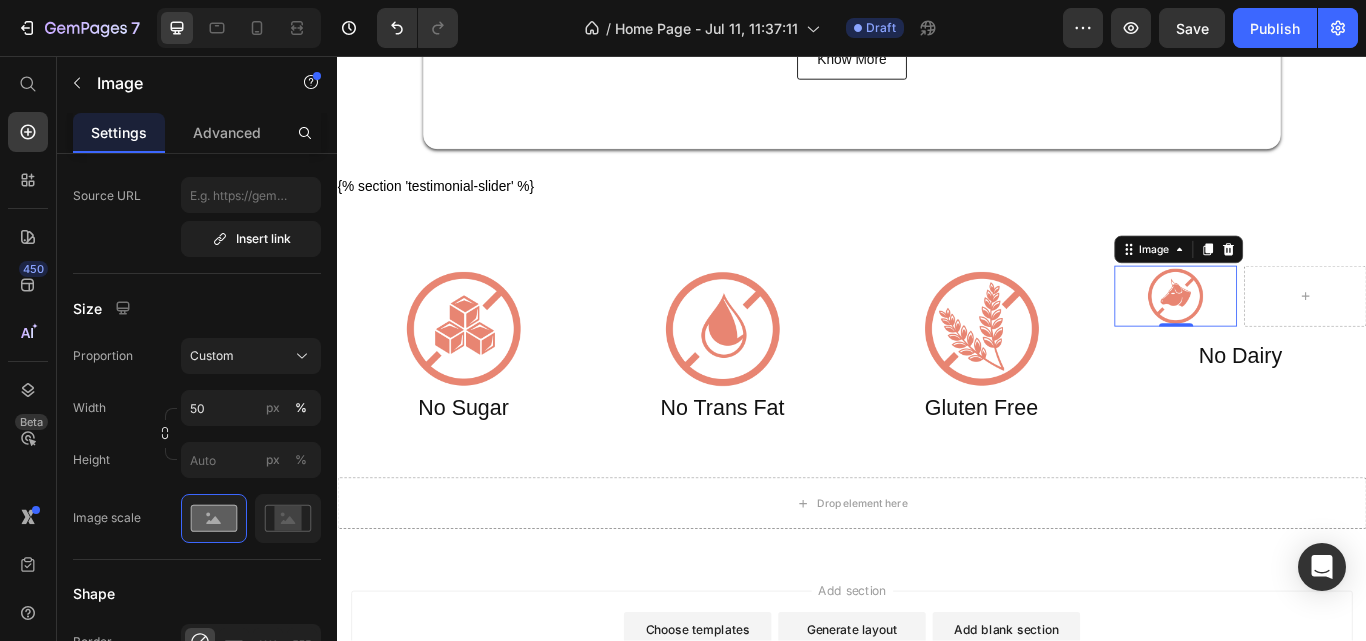 scroll, scrollTop: 0, scrollLeft: 0, axis: both 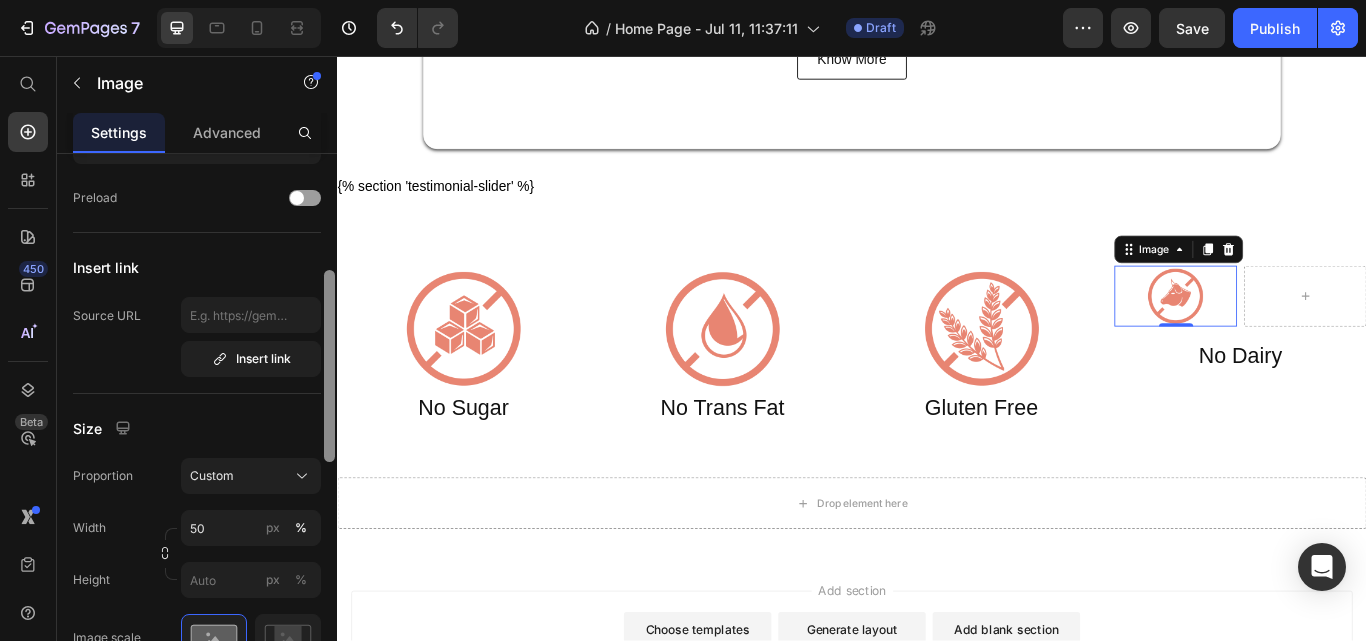 drag, startPoint x: 328, startPoint y: 289, endPoint x: 332, endPoint y: 403, distance: 114.07015 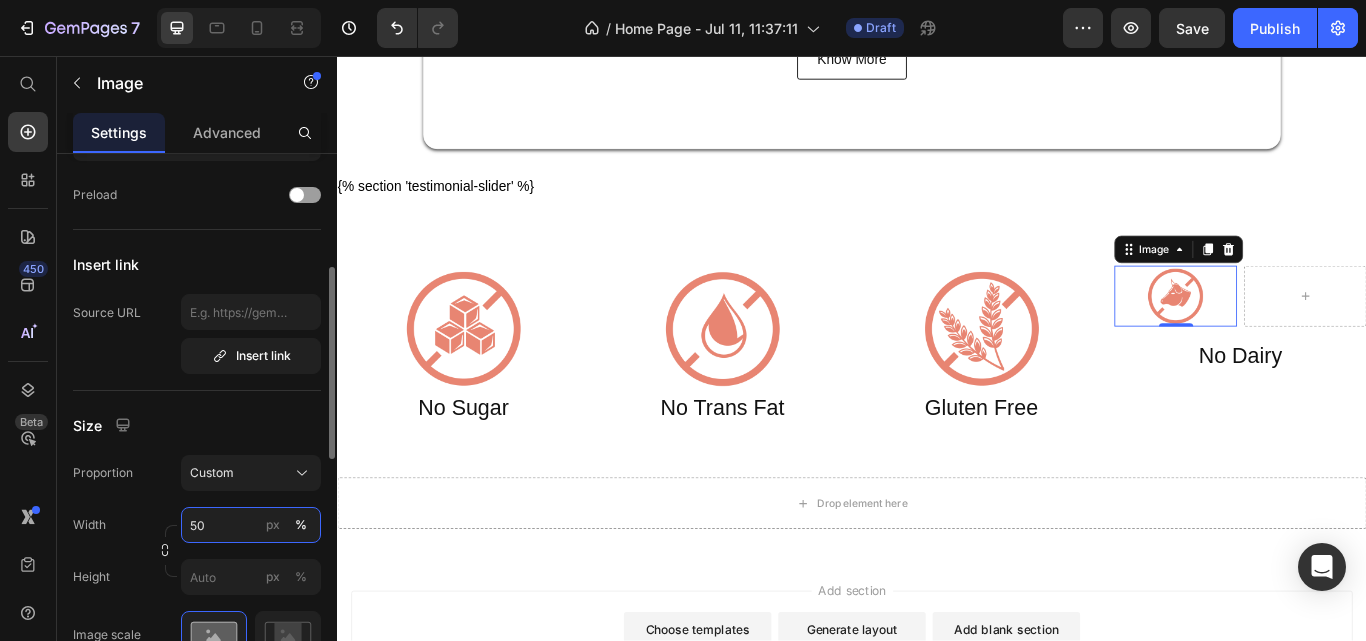 click on "50" at bounding box center [251, 525] 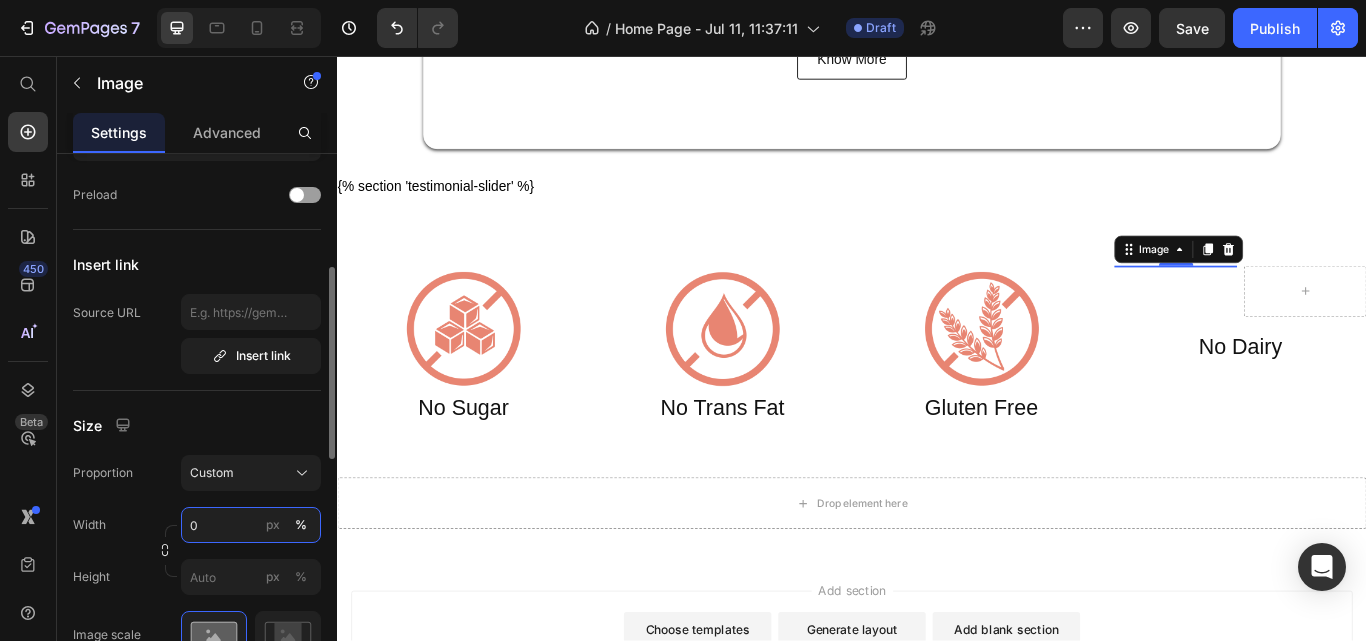 type on "30" 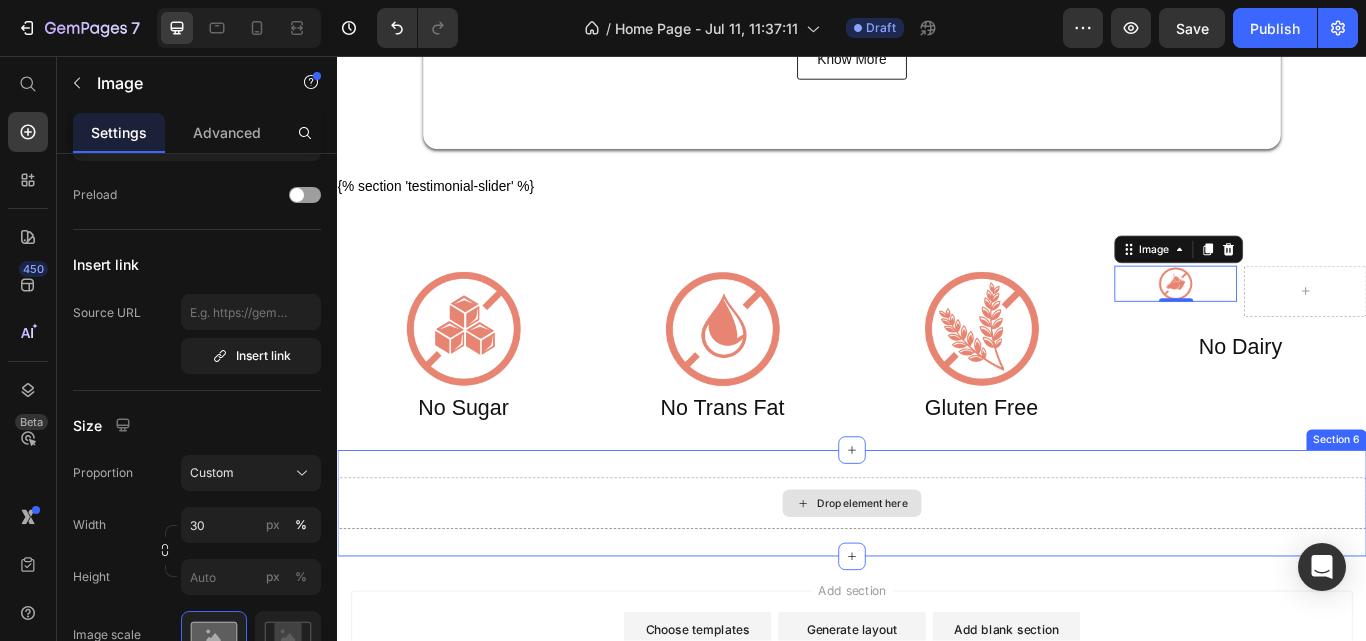 click on "Drop element here" at bounding box center (937, 578) 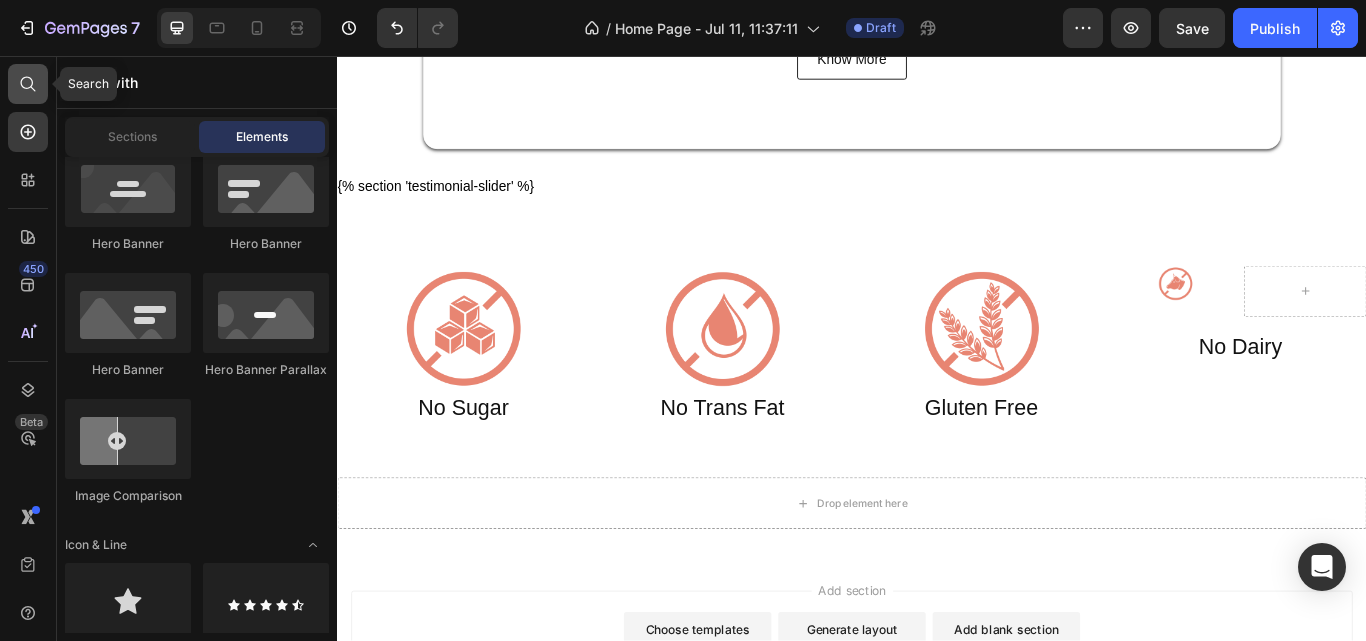 click 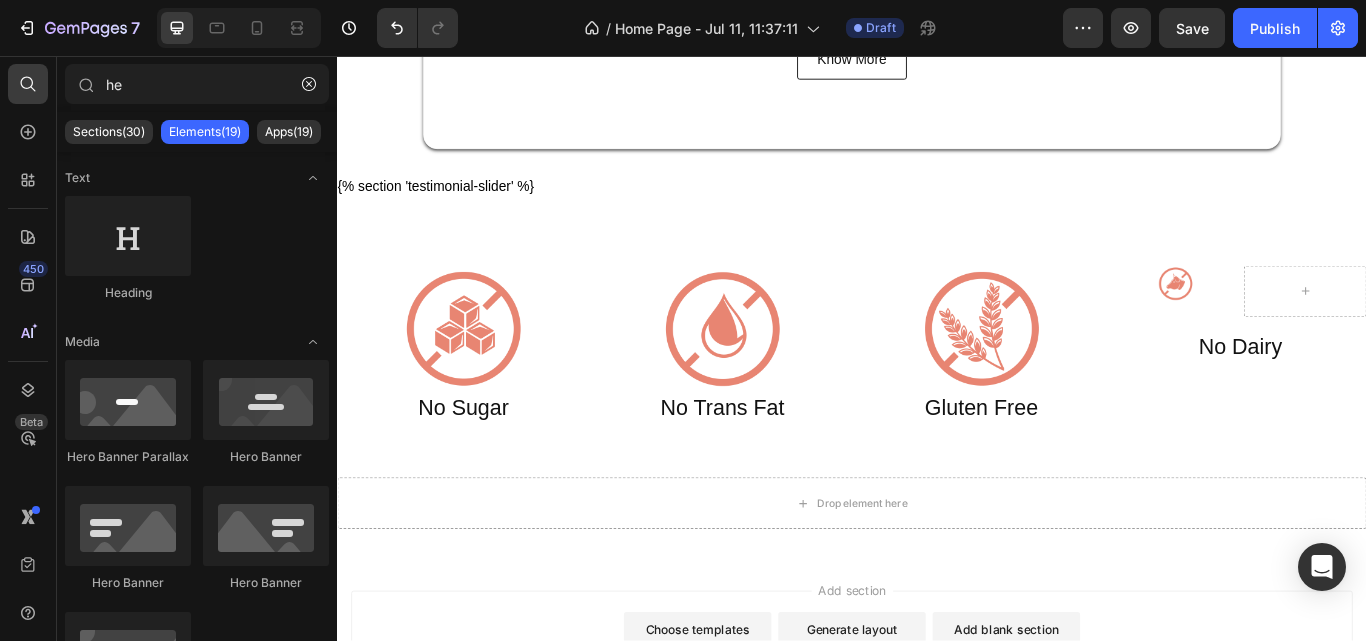 click on "450 Beta" at bounding box center (28, 348) 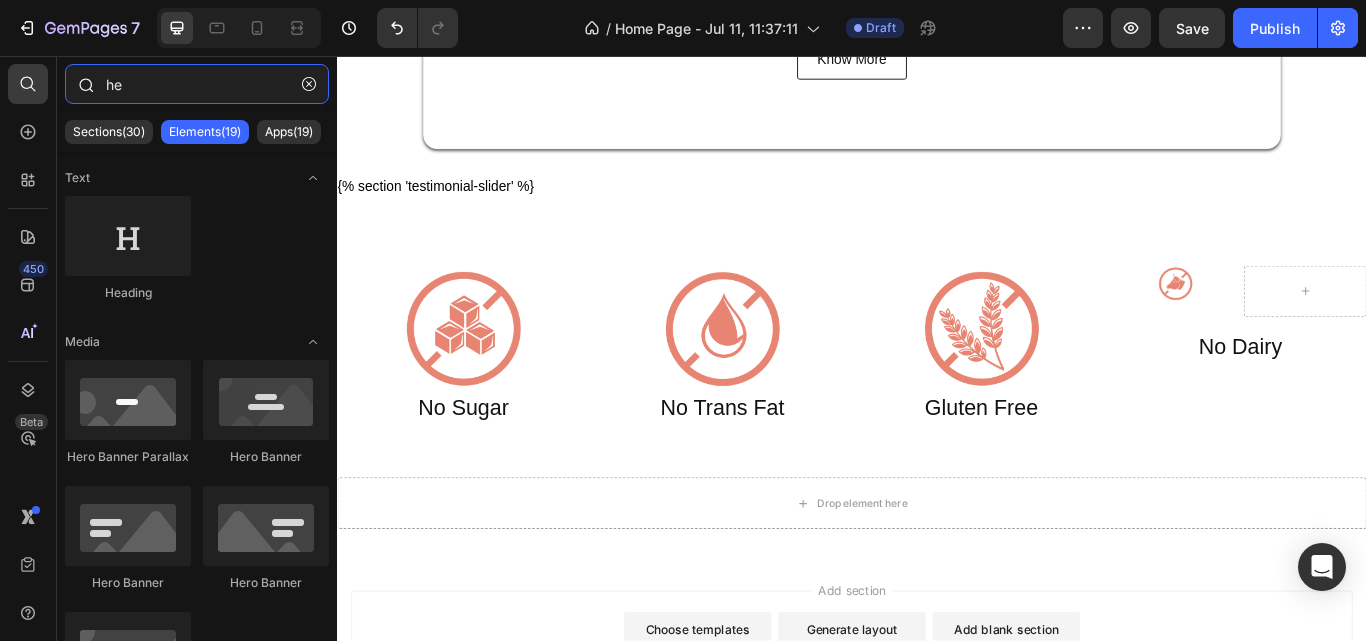 click on "he" at bounding box center [197, 84] 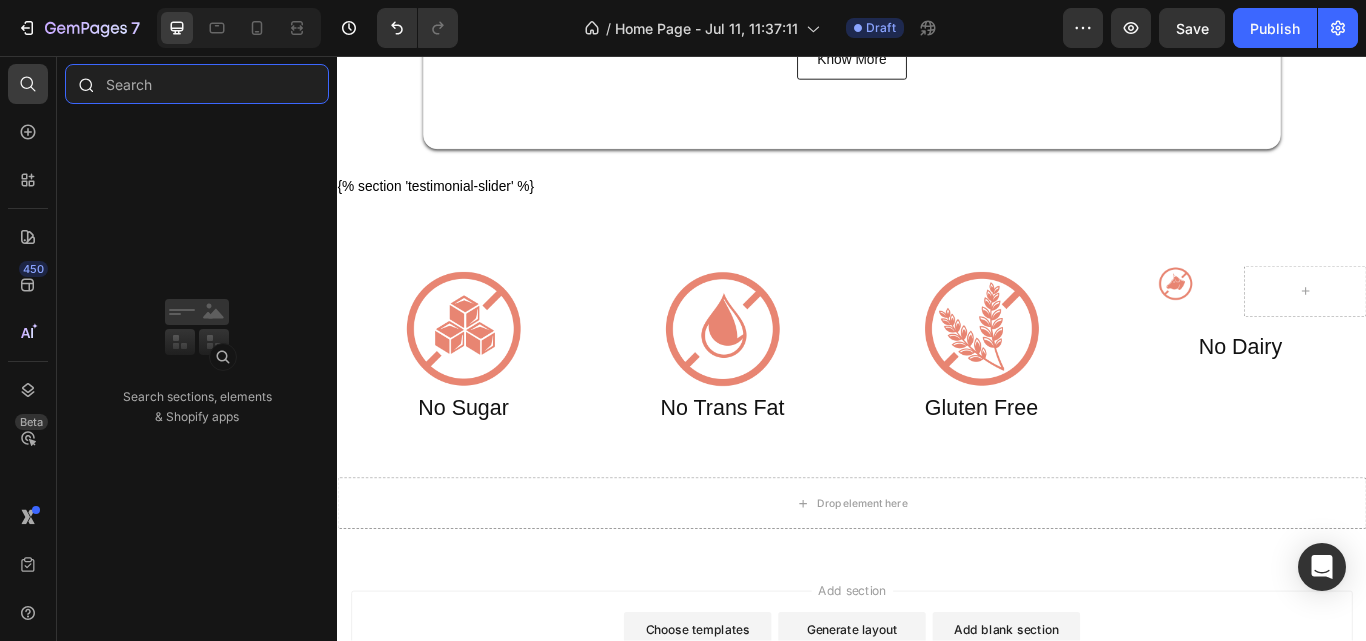 click at bounding box center [197, 84] 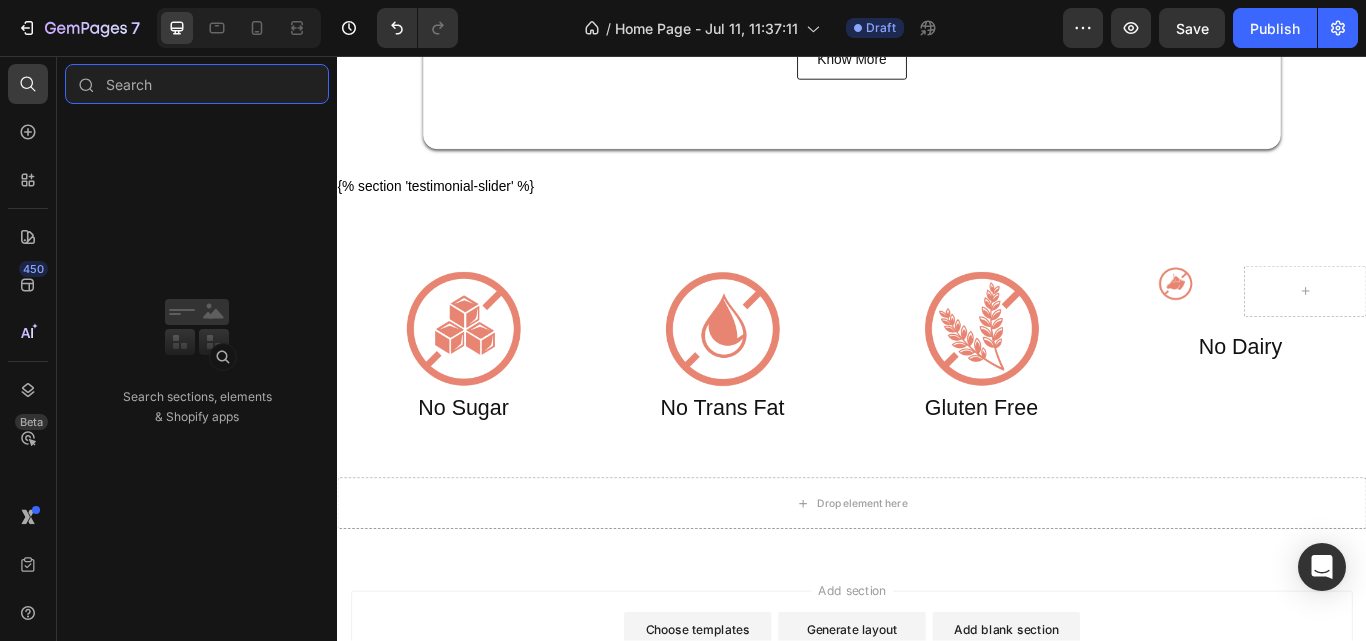 type 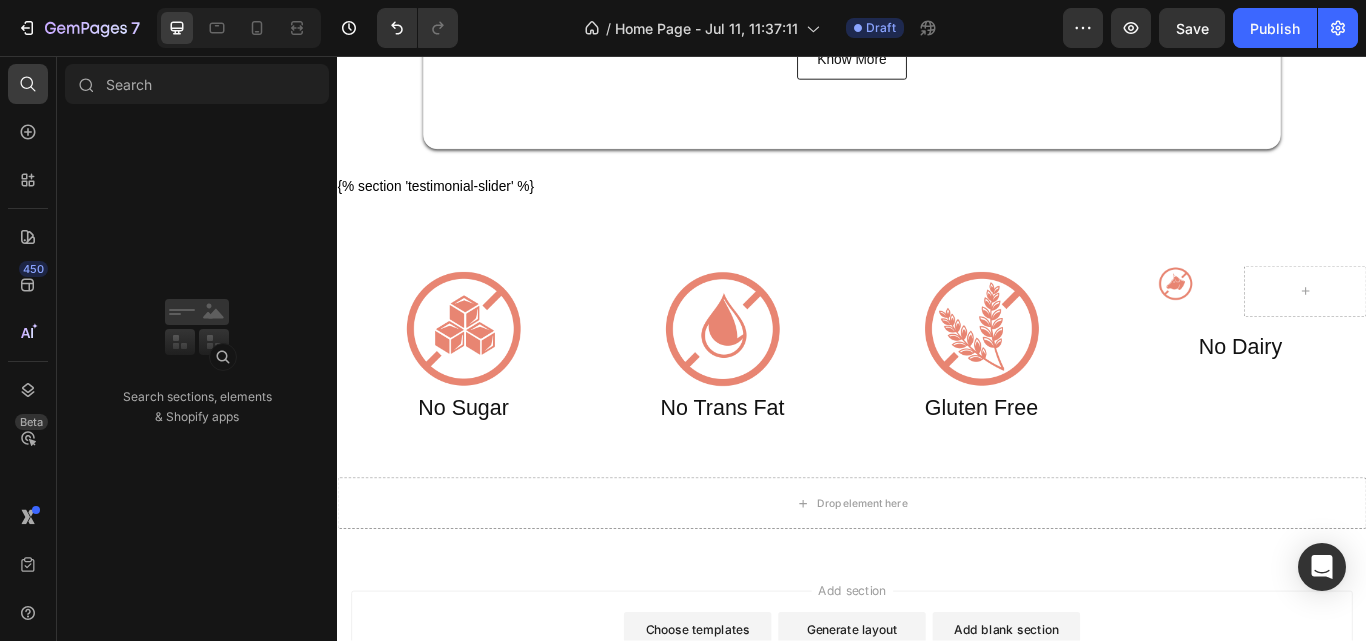 click 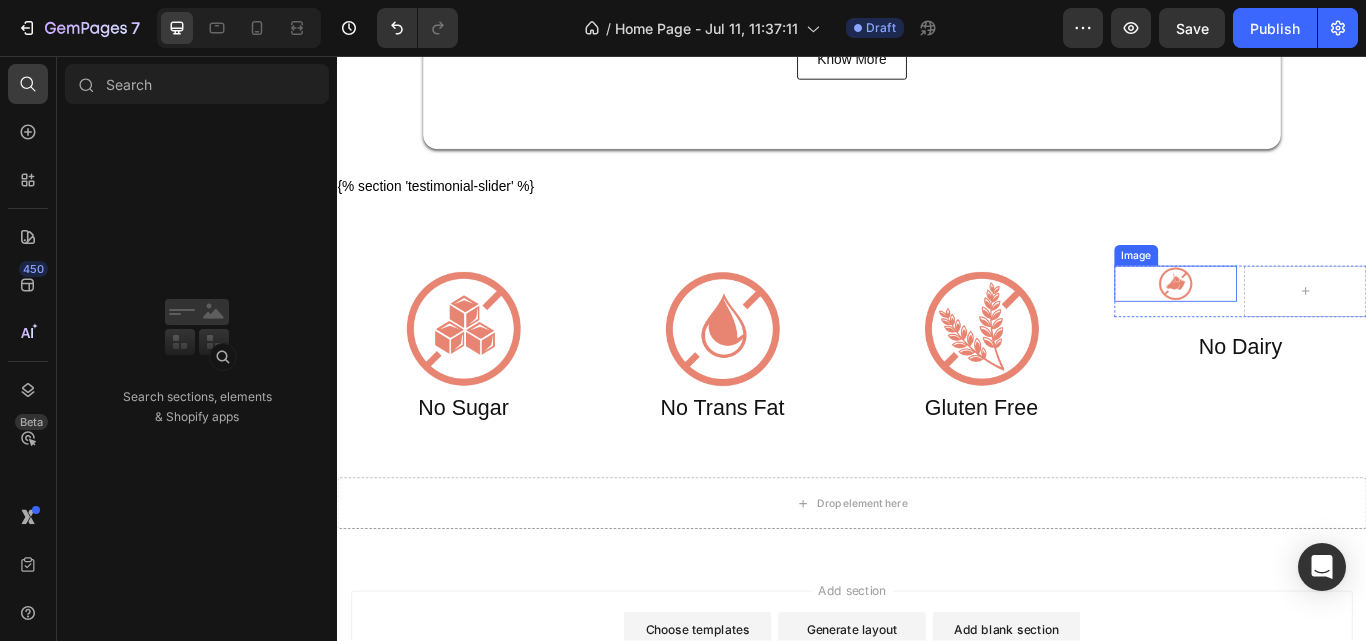 drag, startPoint x: 1300, startPoint y: 324, endPoint x: 1395, endPoint y: 339, distance: 96.17692 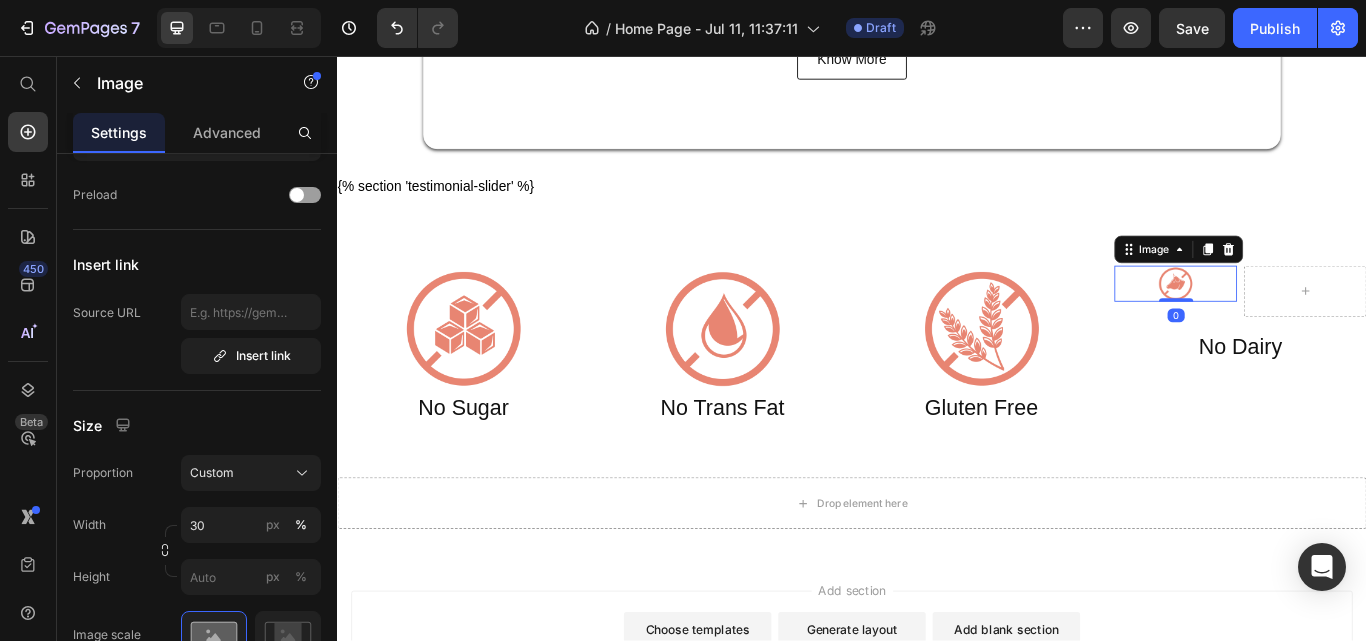 drag, startPoint x: 1311, startPoint y: 326, endPoint x: 1463, endPoint y: 356, distance: 154.93224 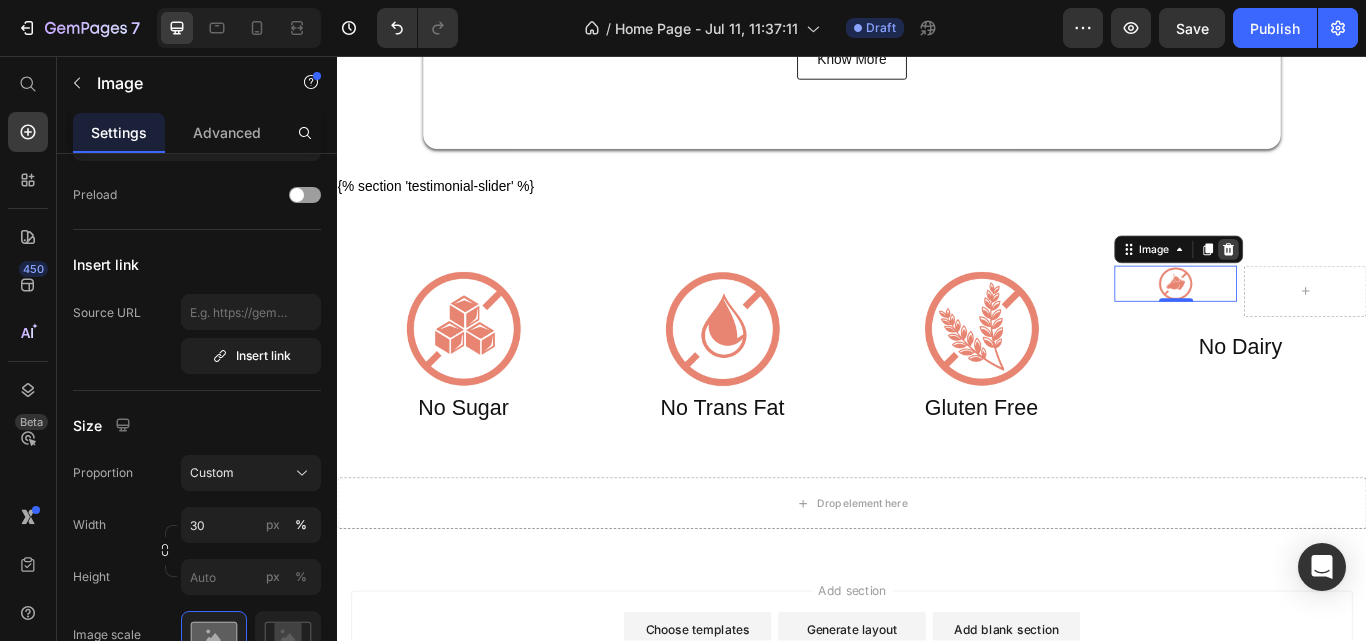 click 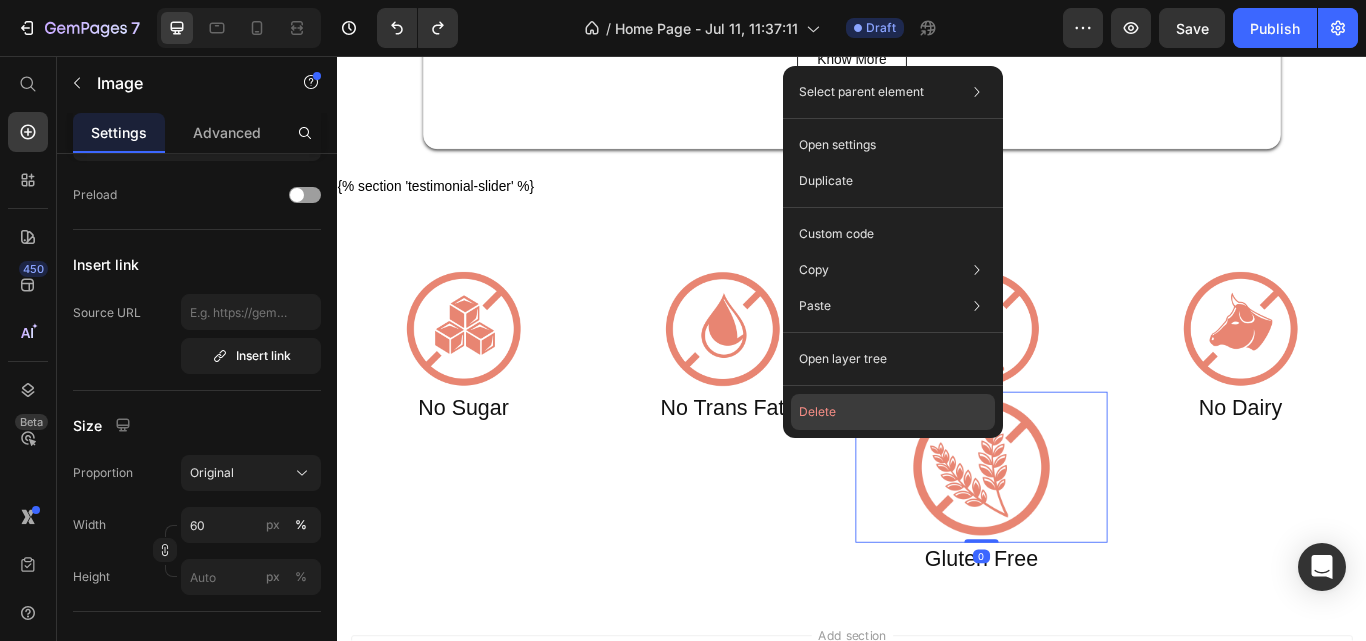click on "Delete" 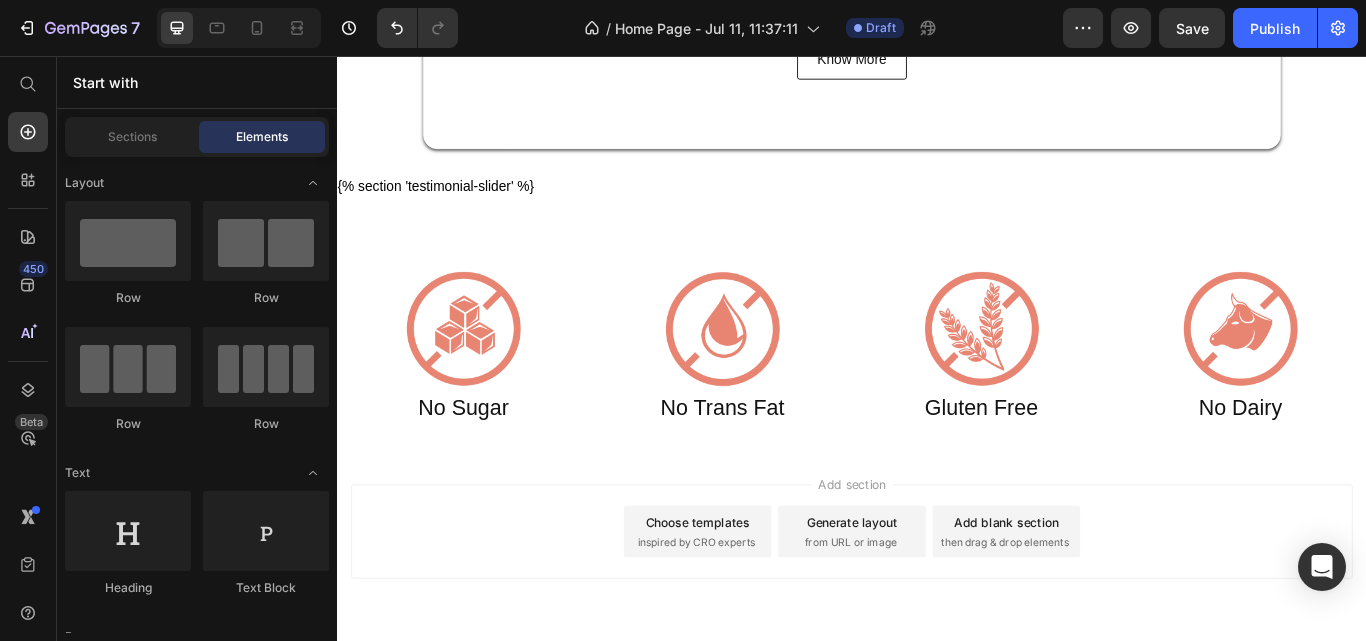 click on "Add blank section" at bounding box center [1117, 600] 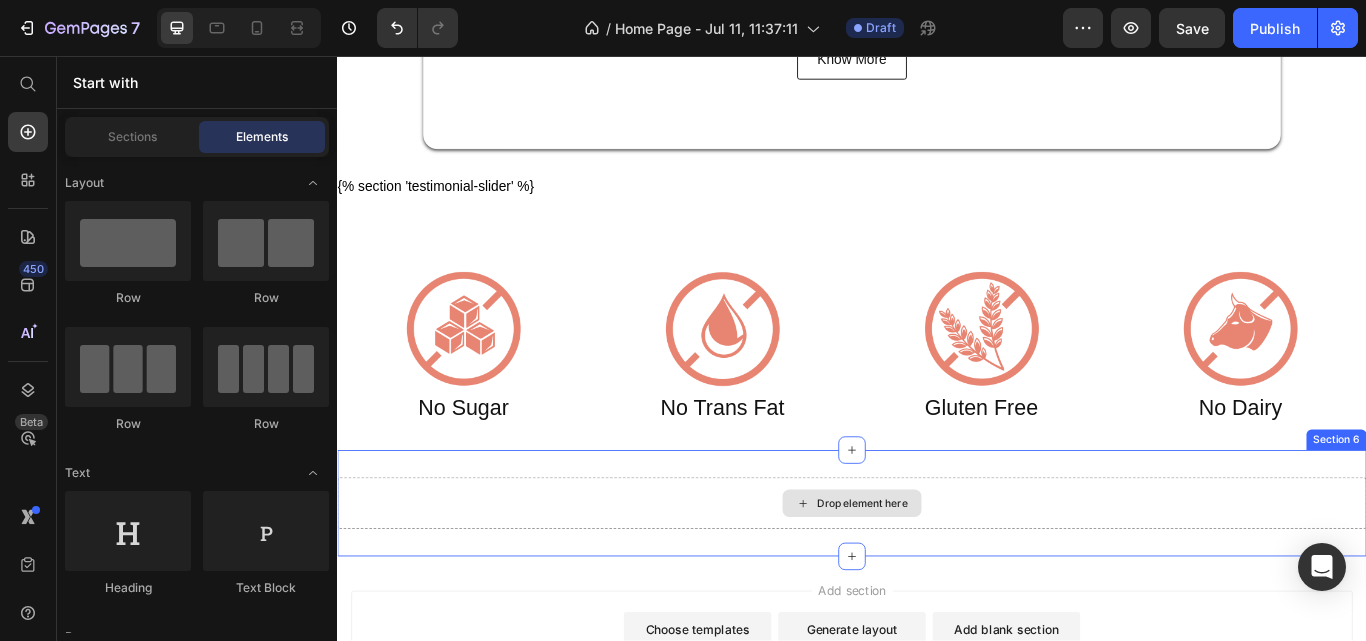 click on "Drop element here" at bounding box center (949, 578) 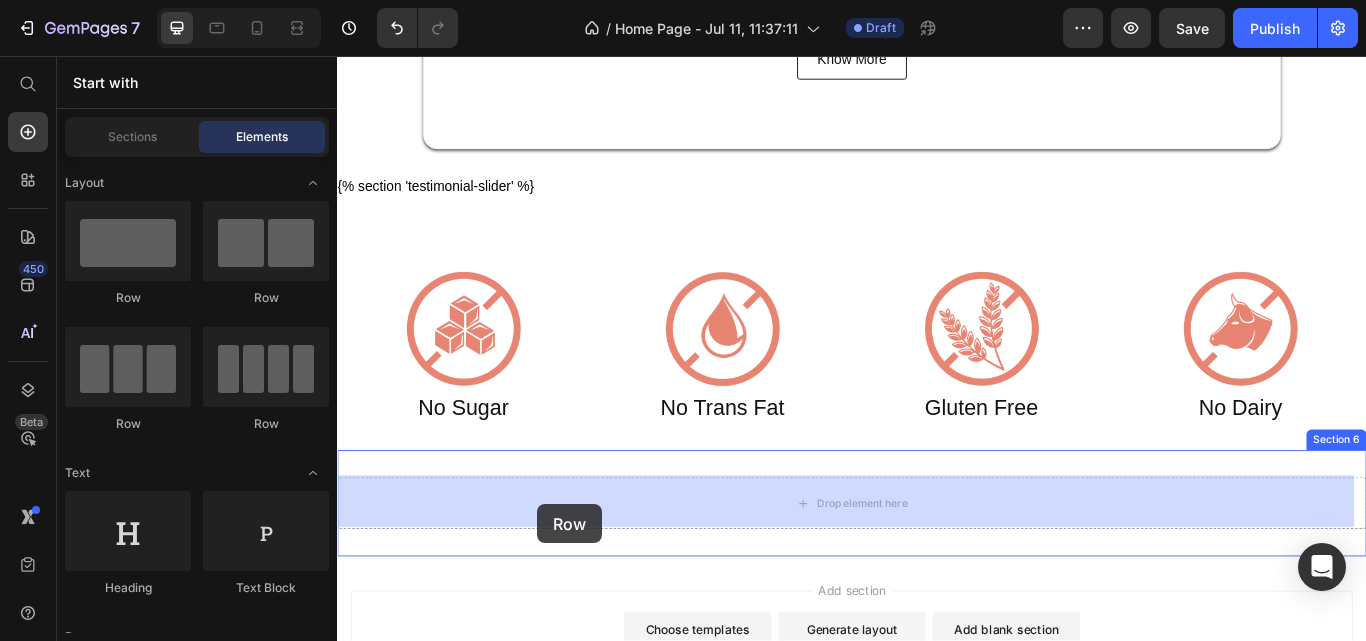 drag, startPoint x: 628, startPoint y: 428, endPoint x: 570, endPoint y: 579, distance: 161.75598 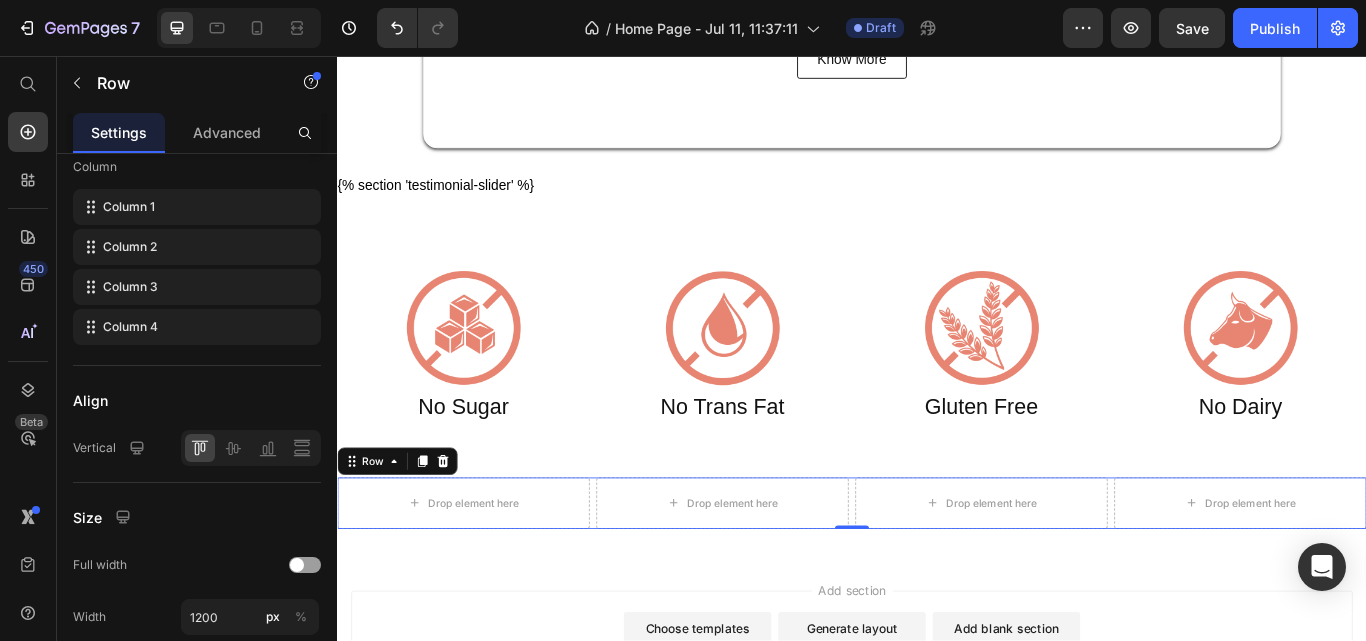 scroll, scrollTop: 930, scrollLeft: 0, axis: vertical 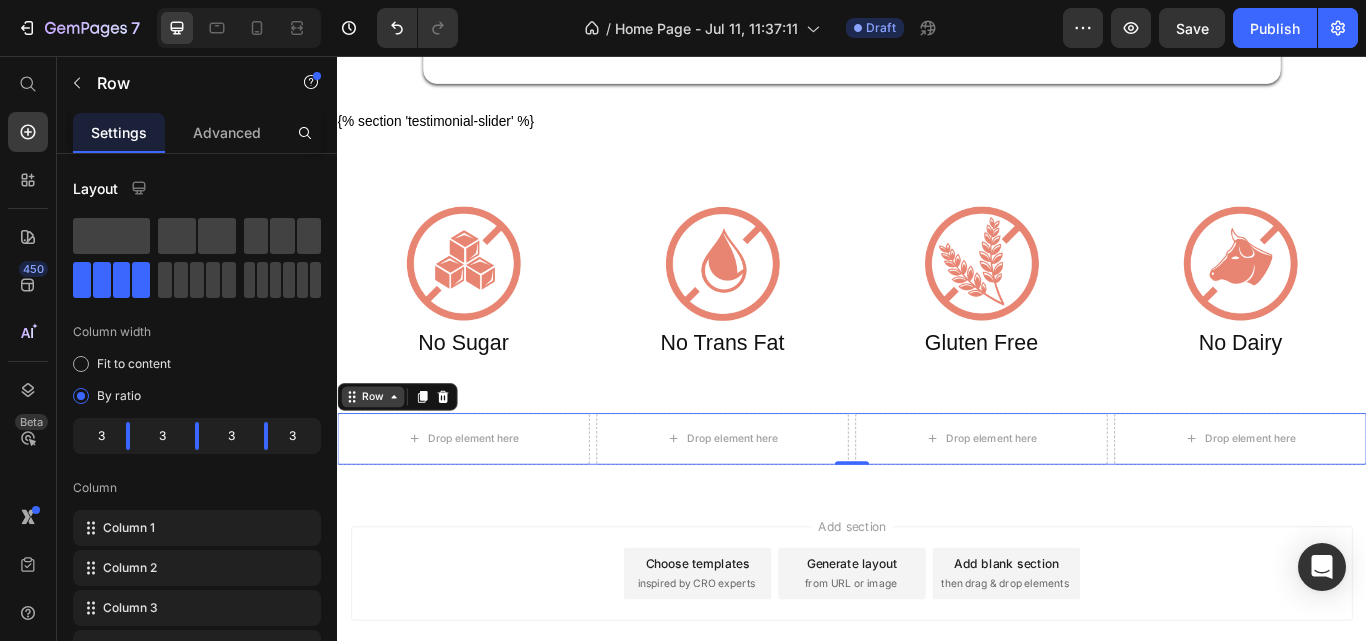 click 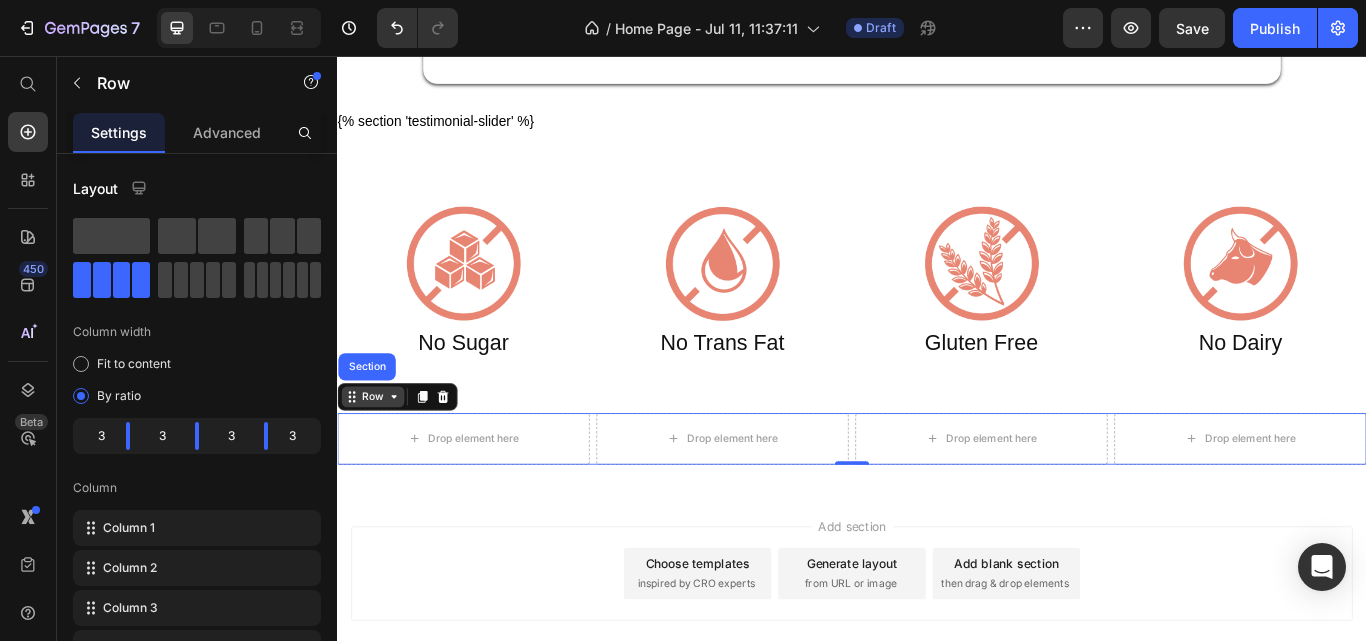 click on "Row" at bounding box center [378, 454] 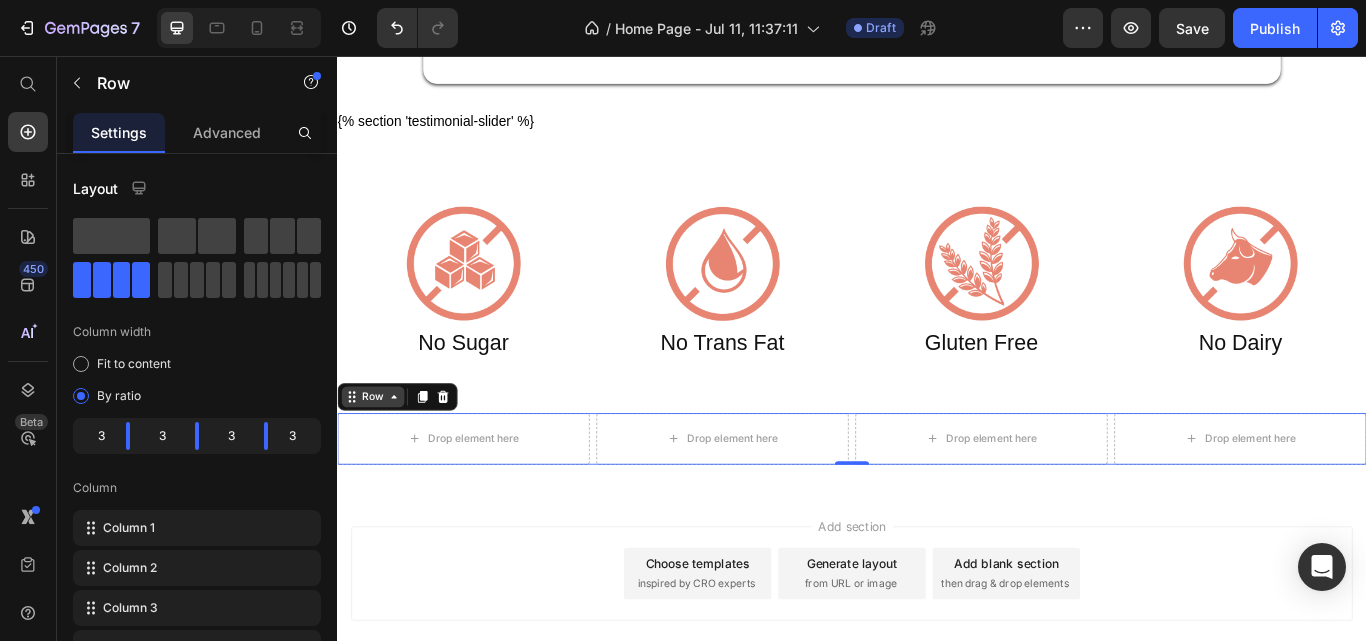 click on "Row" at bounding box center (378, 454) 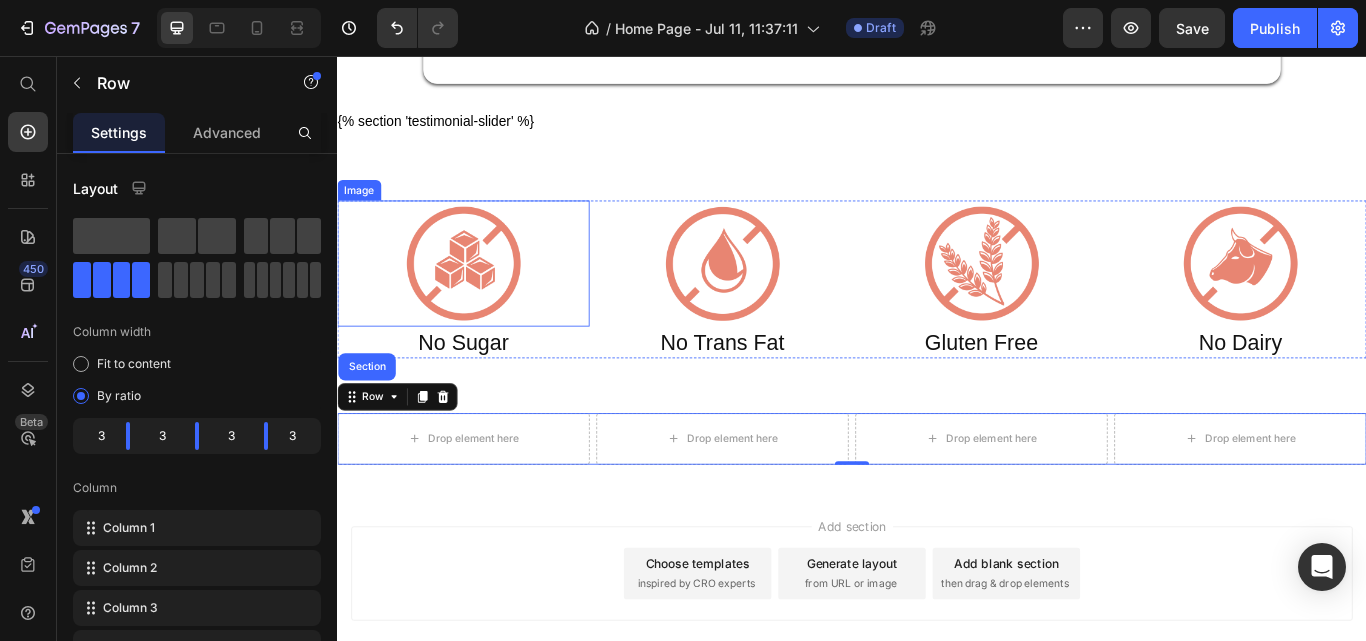 click on "Image" at bounding box center [362, 213] 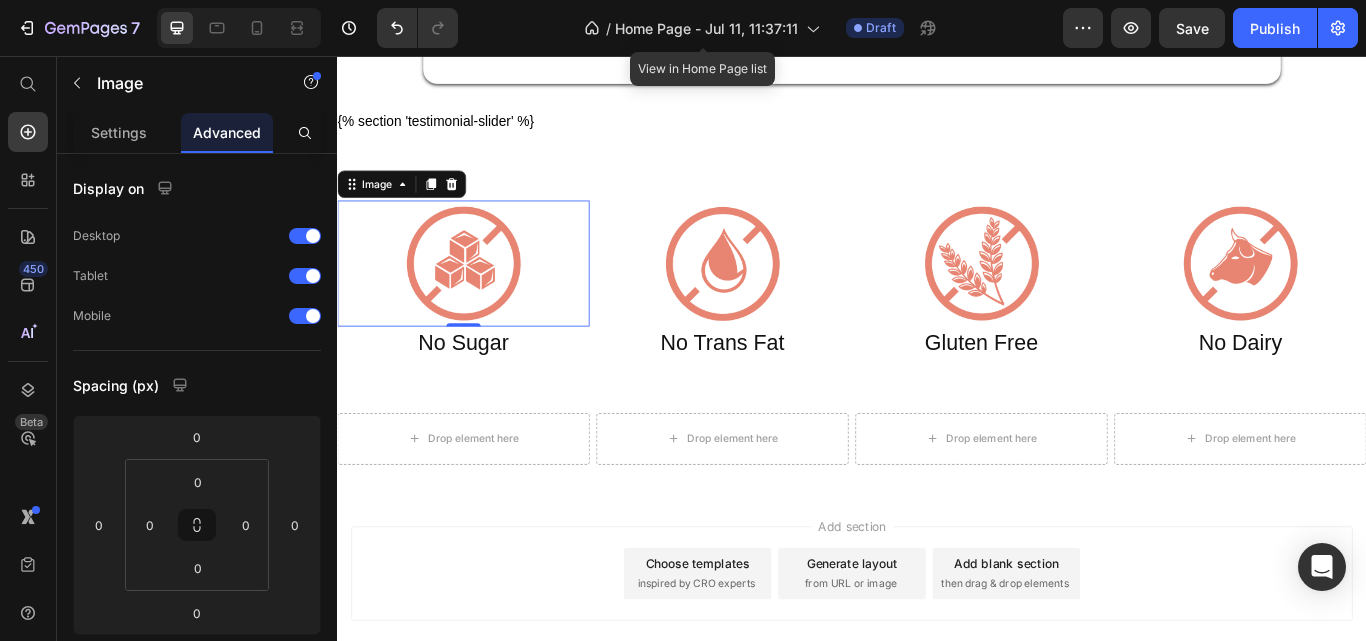 click on "Drop element here" at bounding box center (496, 503) 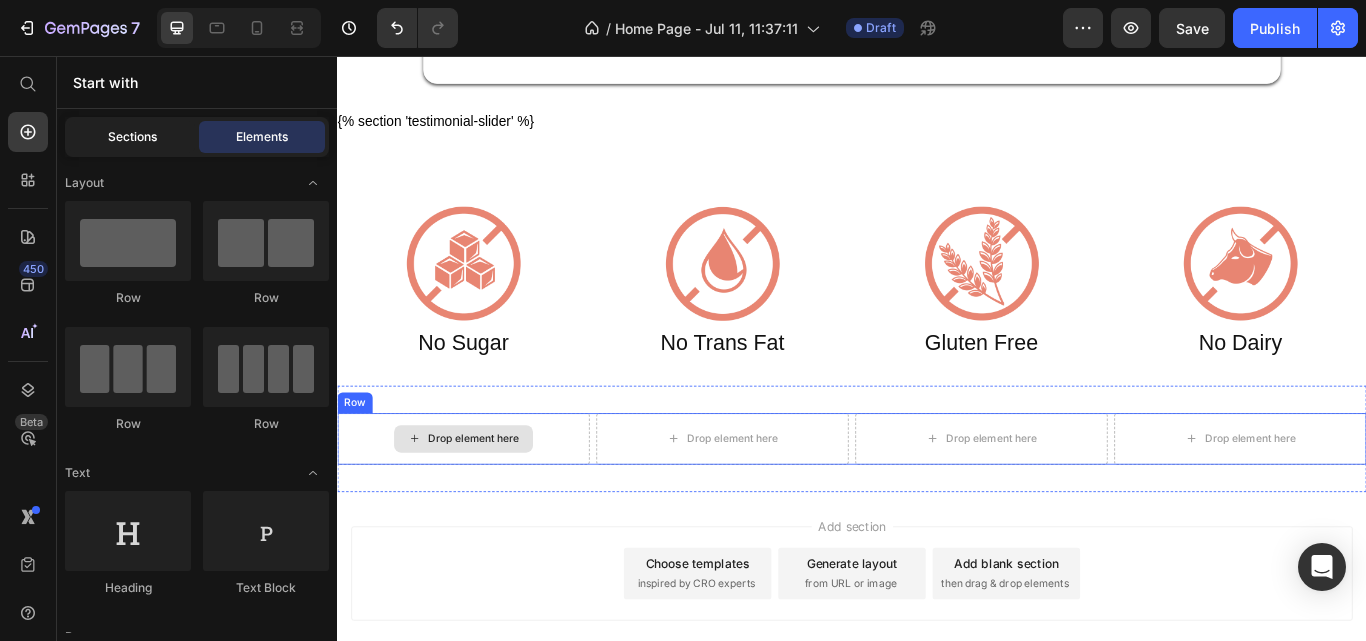 click on "Sections" at bounding box center (132, 137) 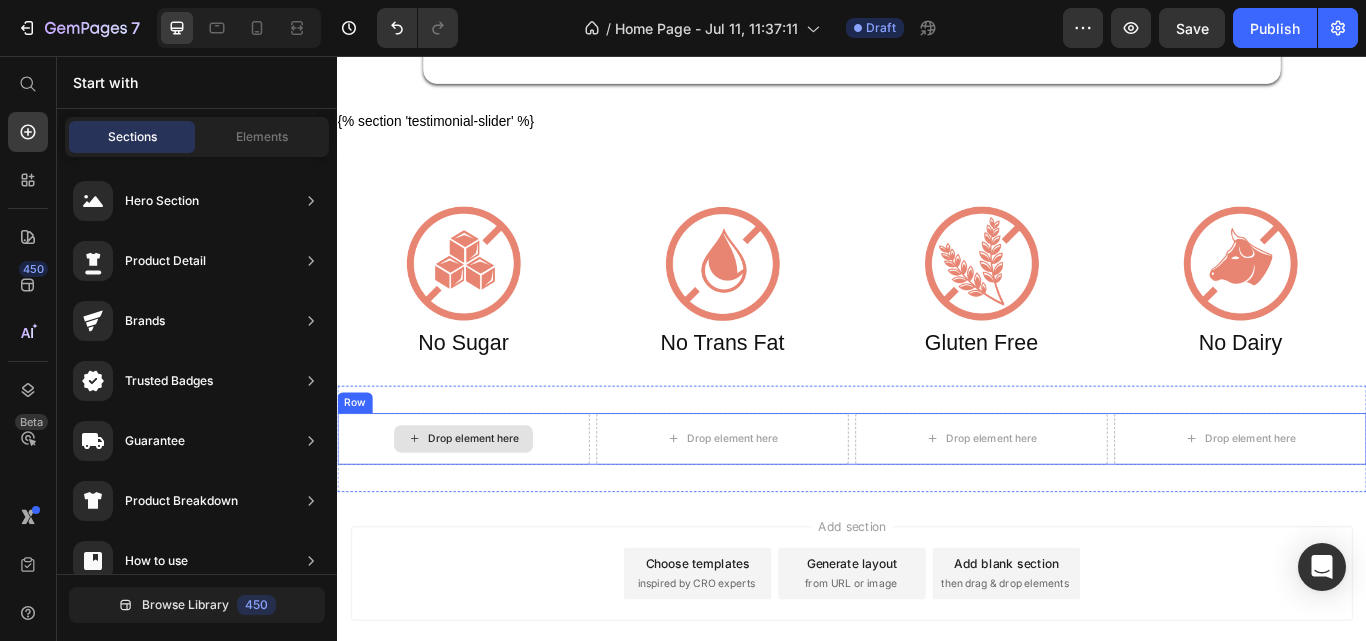 click on "Drop element here" at bounding box center [496, 503] 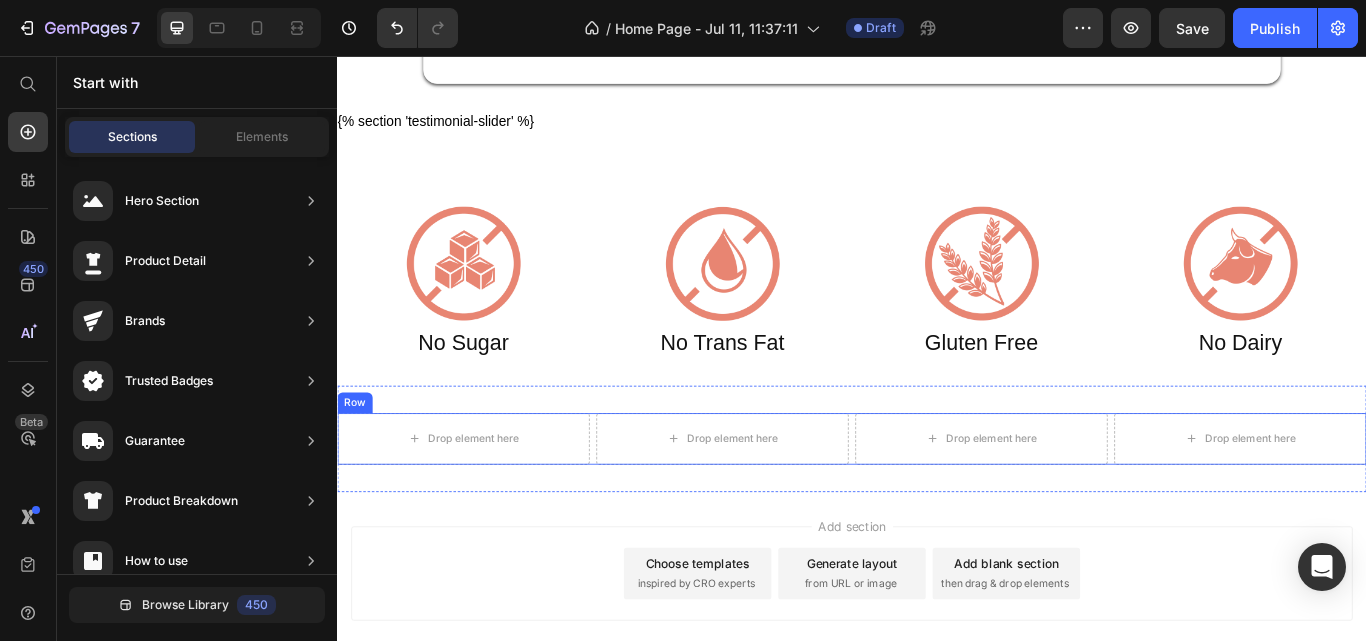 click on "Row" at bounding box center (357, 461) 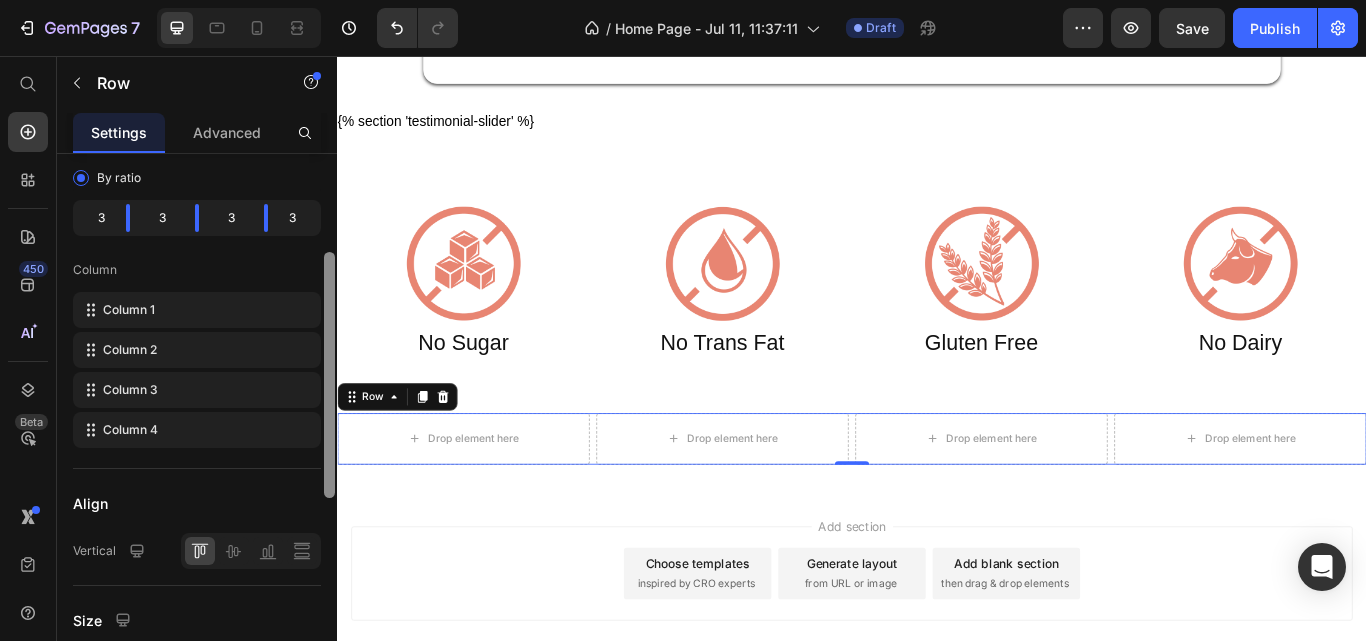 scroll, scrollTop: 247, scrollLeft: 0, axis: vertical 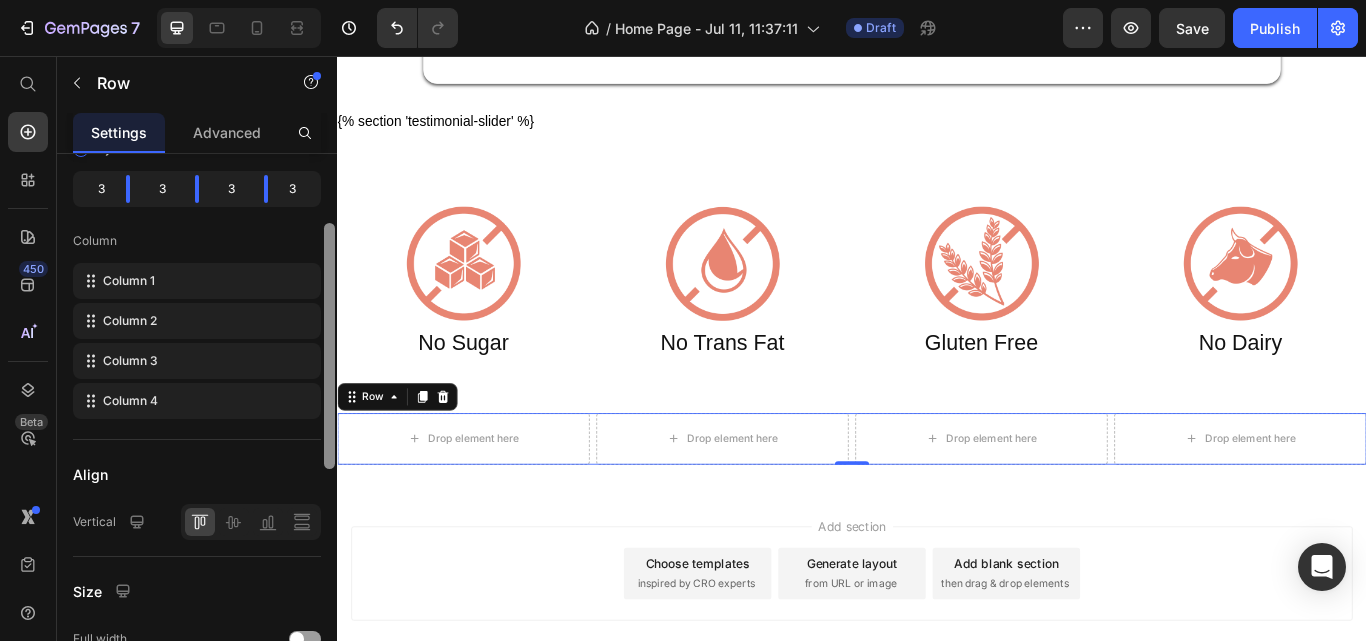 drag, startPoint x: 332, startPoint y: 380, endPoint x: 328, endPoint y: 492, distance: 112.0714 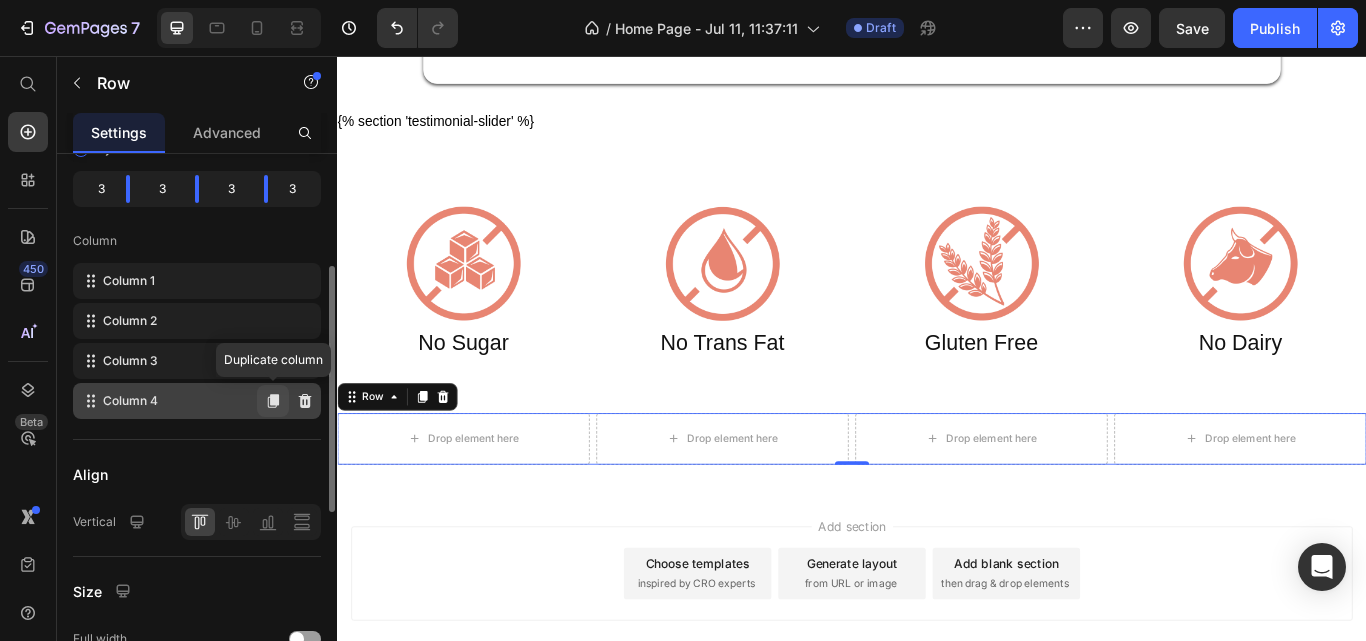 click 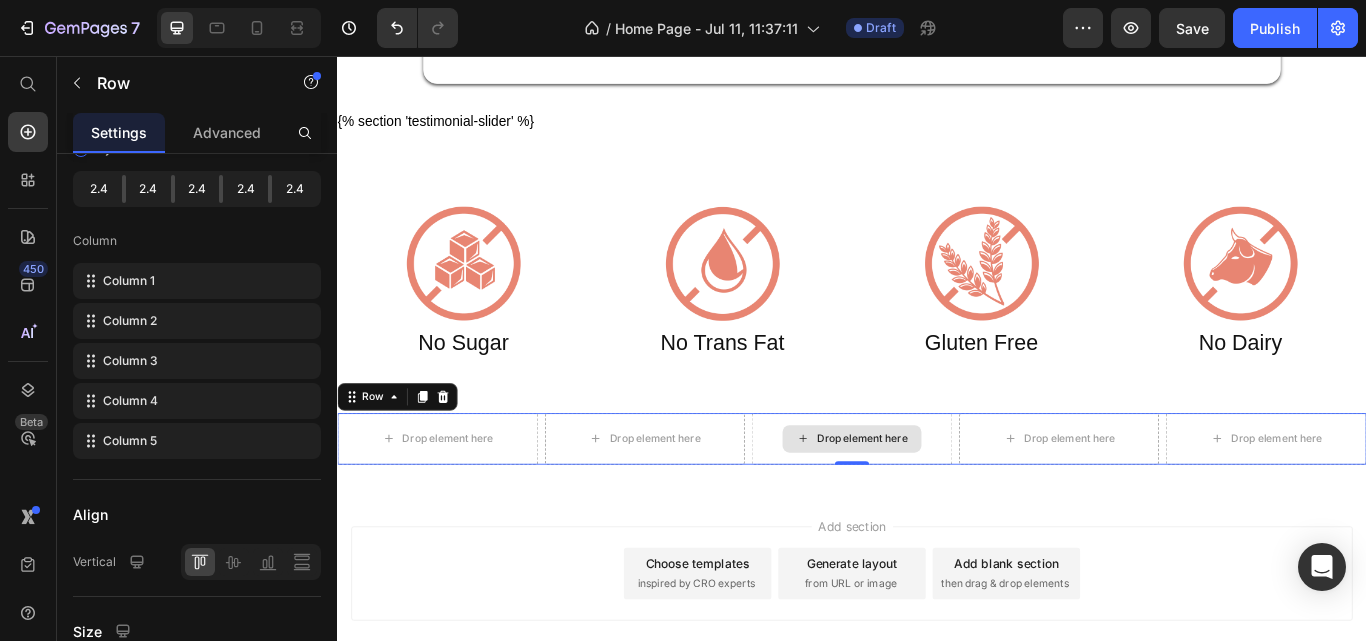 click on "Pink Tiger - Certified  Heading Section 2 Image Know More Button Row Section 3 {% section 'testimonial-slider' %} Custom Code Row Section 4 Image No Sugar Heading Image No Trans Fat Heading Image Gluten Free Heading Image No Dairy Heading Row Row Section 5
Drop element here
Drop element here
Drop element here
Drop element here
Drop element here Row   0 Section 6 Root" at bounding box center (937, -134) 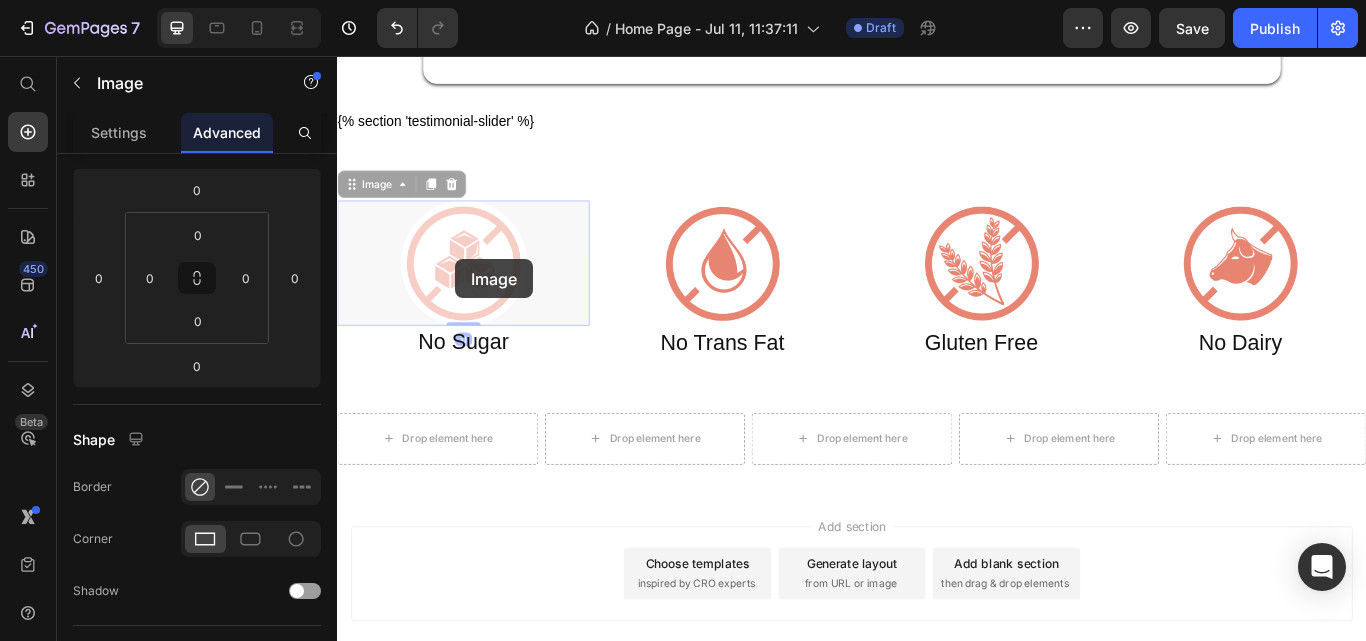 drag, startPoint x: 475, startPoint y: 293, endPoint x: 501, endPoint y: 488, distance: 196.7257 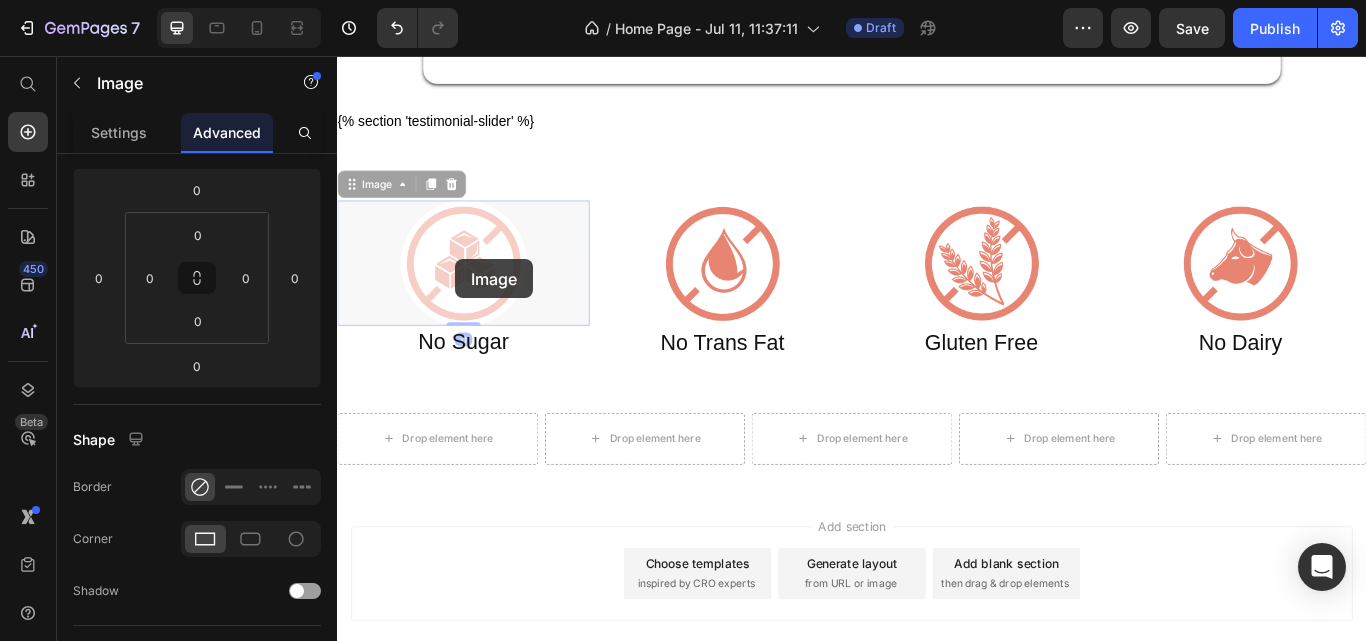 click on "Pink Tiger - Certified  Heading Section 2 Image Know More Button Row Section 3 {% section 'testimonial-slider' %} Custom Code Row Section 4 Image   0 Image   0 No Sugar Heading Image No Trans Fat Heading Image Gluten Free Heading Image No Dairy Heading Row Row Section 5
Drop element here
Drop element here
Drop element here
Drop element here
Drop element here Row Section 6 Root" at bounding box center (937, -134) 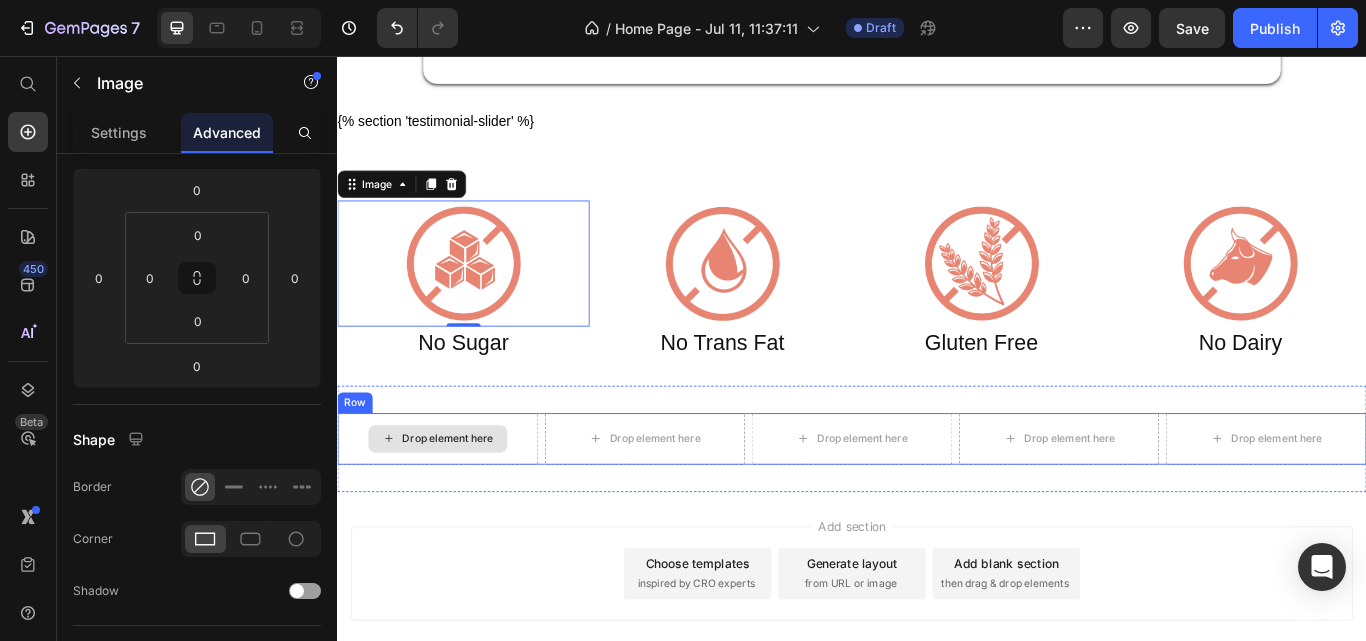 scroll, scrollTop: 0, scrollLeft: 0, axis: both 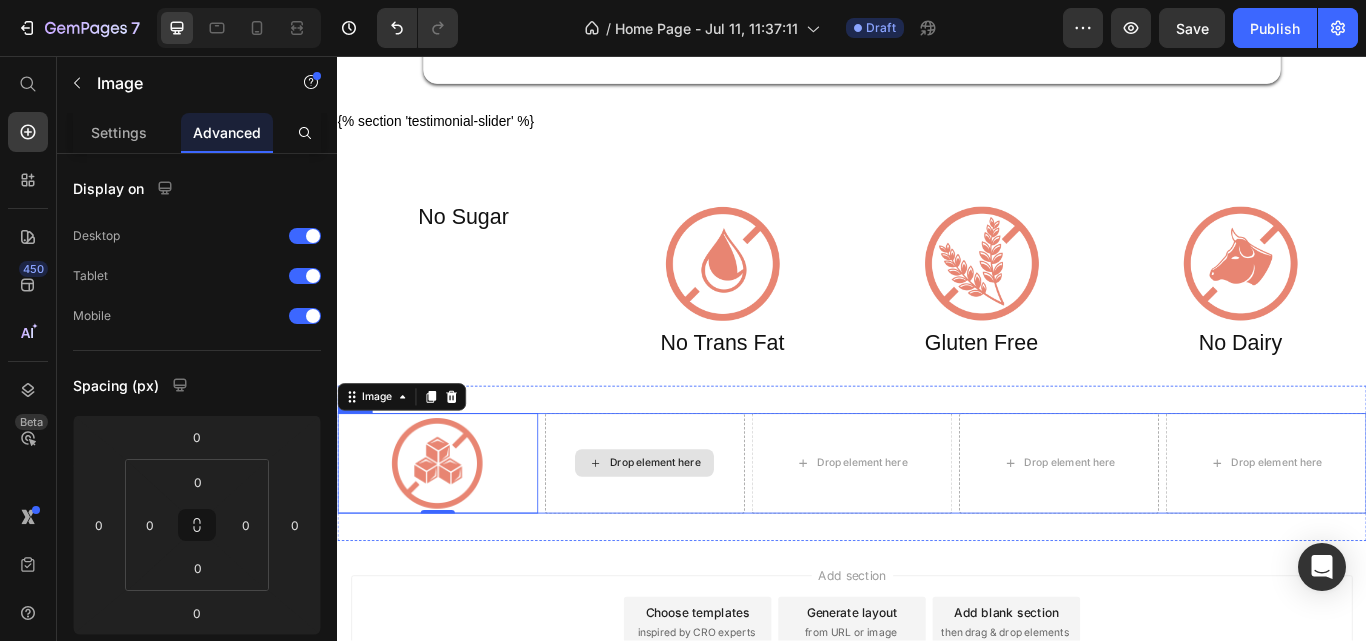 click on "Pink Tiger - Certified  Heading Section 2 Image Know More Button Row Section 3 {% section 'testimonial-slider' %} Custom Code Row Section 4 No Sugar Heading Image No Trans Fat Heading Image Gluten Free Heading Image No Dairy Heading Row Row Section 5 Image   0
Drop element here
Drop element here
Drop element here
Drop element here Row Section 6 Root" at bounding box center [937, -106] 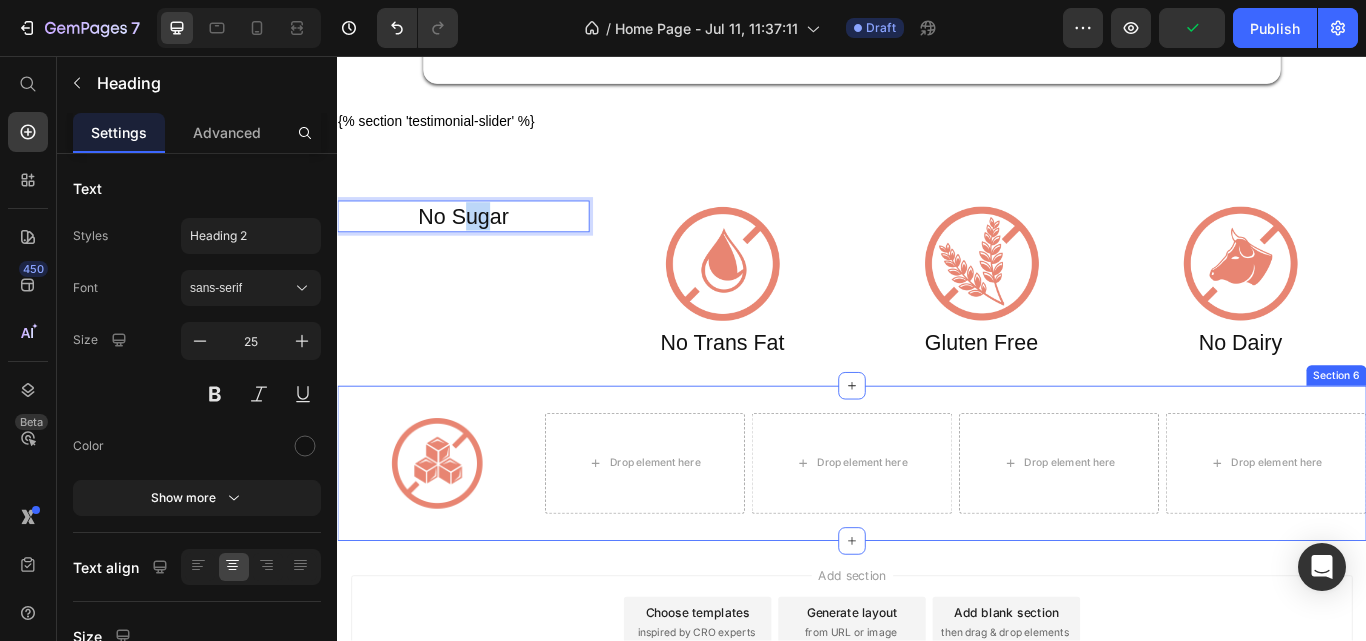 drag, startPoint x: 511, startPoint y: 234, endPoint x: 476, endPoint y: 597, distance: 364.6834 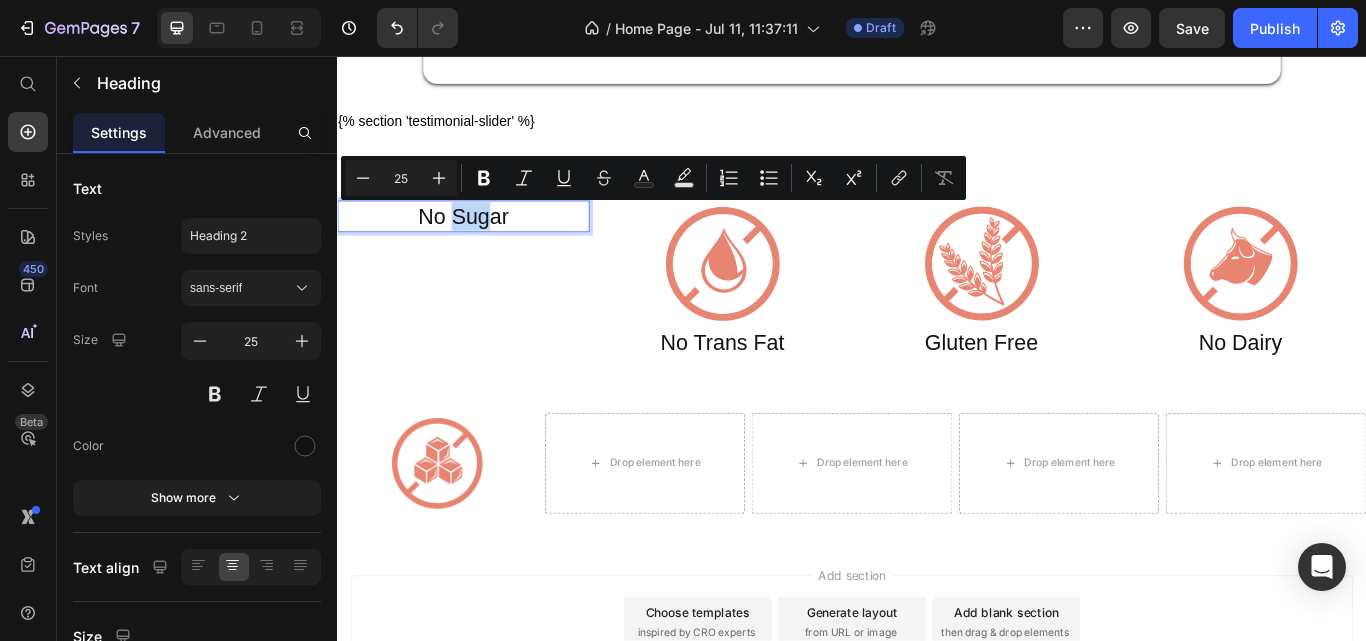 click on "No Sugar" at bounding box center [484, 243] 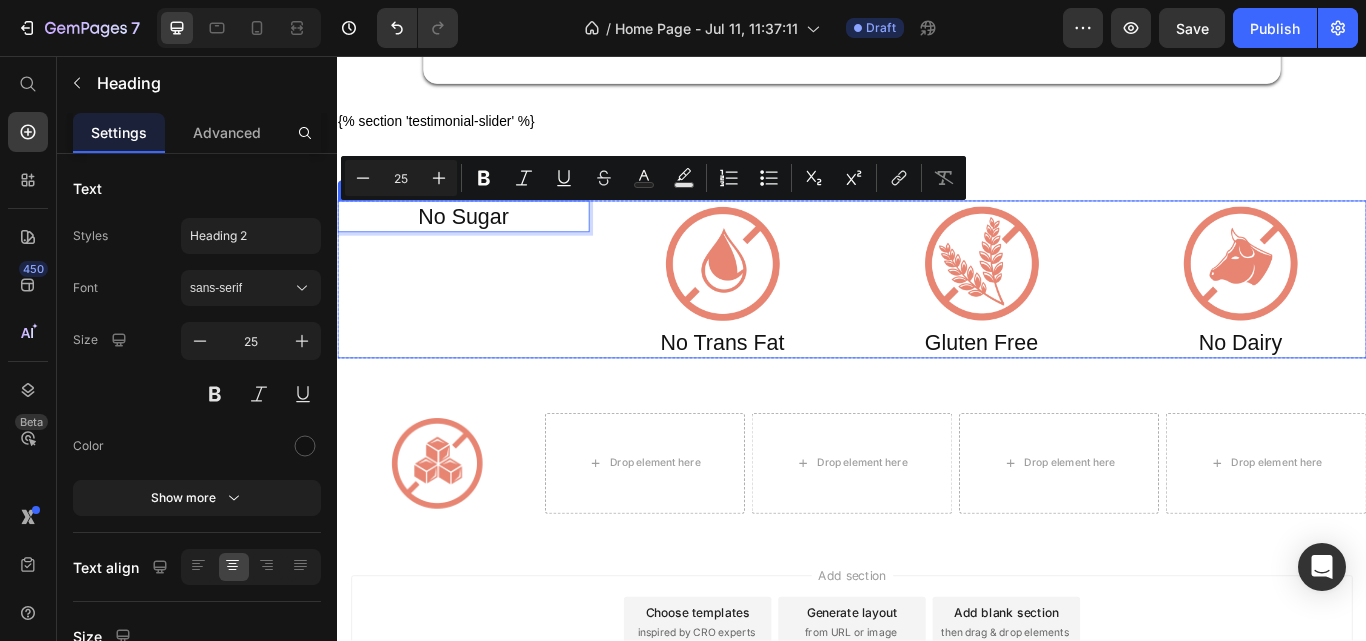 drag, startPoint x: 593, startPoint y: 248, endPoint x: 475, endPoint y: 590, distance: 361.78445 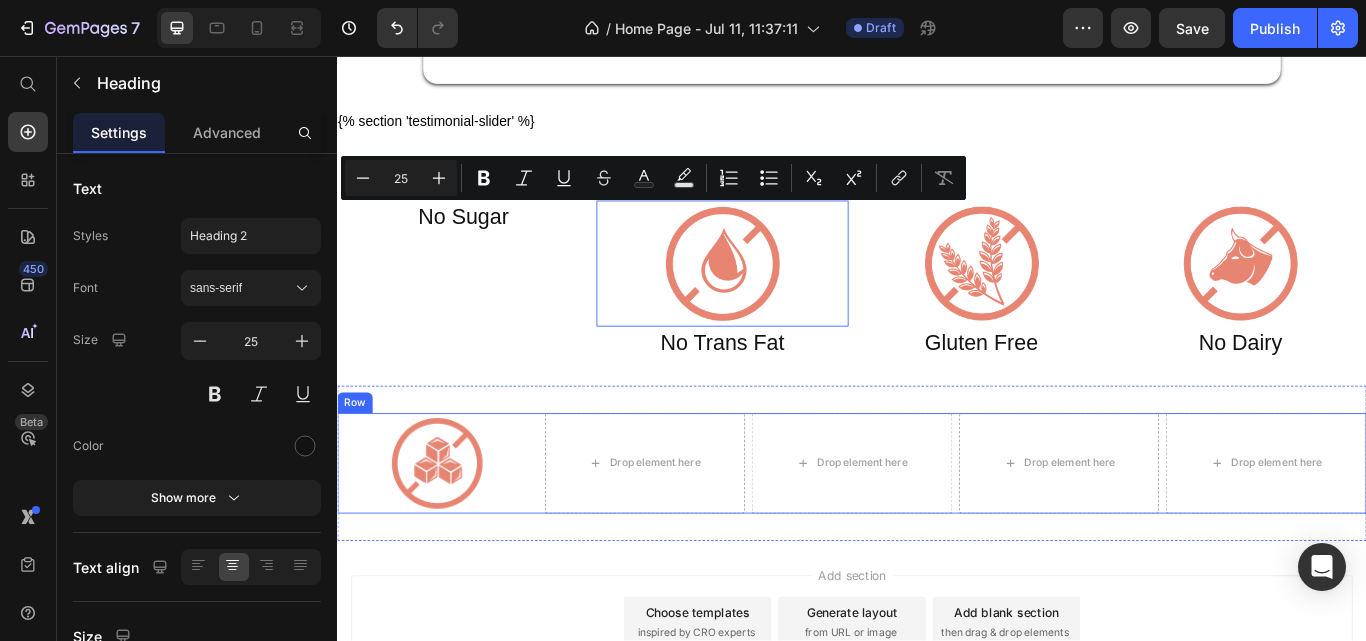 drag, startPoint x: 789, startPoint y: 313, endPoint x: 668, endPoint y: 518, distance: 238.04622 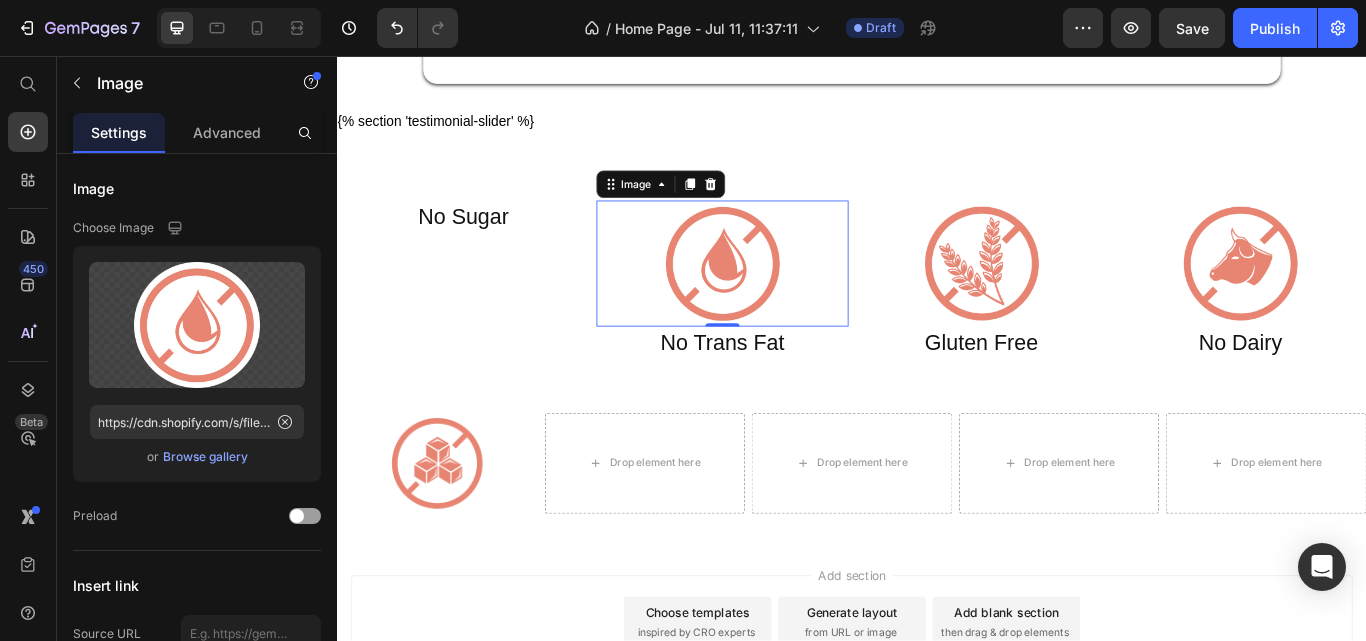 drag, startPoint x: 794, startPoint y: 256, endPoint x: 665, endPoint y: 518, distance: 292.03595 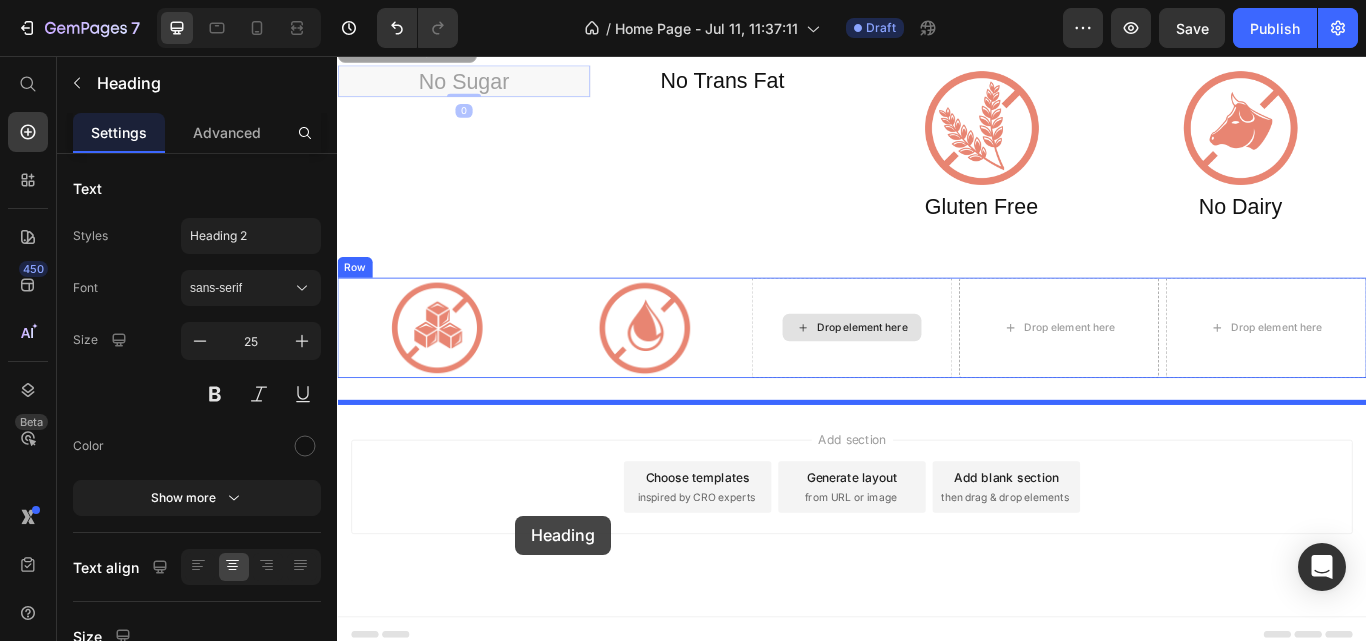 scroll, scrollTop: 1098, scrollLeft: 0, axis: vertical 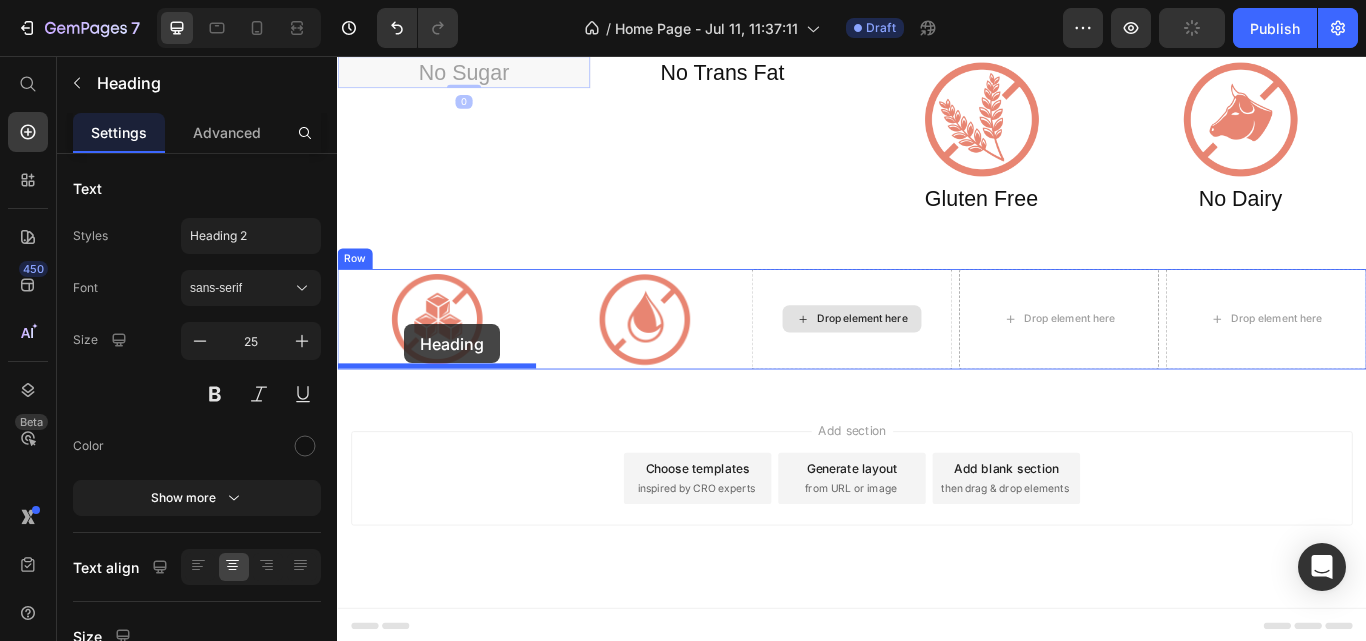 drag, startPoint x: 375, startPoint y: 220, endPoint x: 415, endPoint y: 369, distance: 154.27573 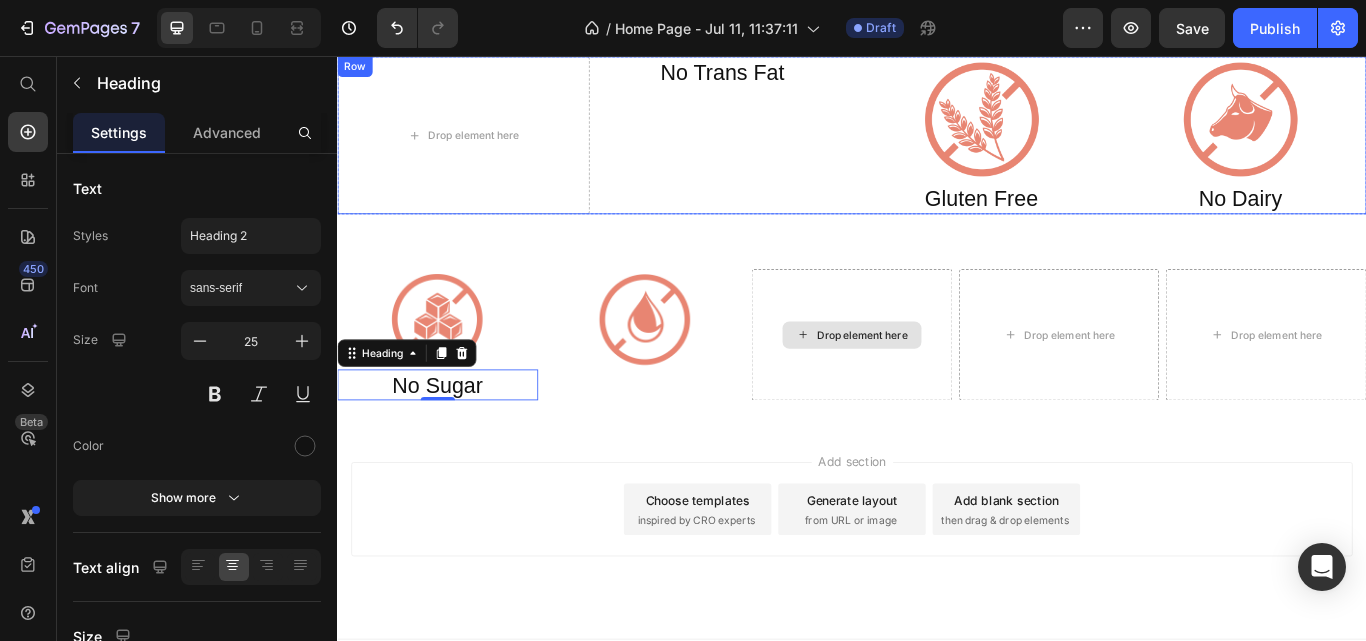 click on "No Trans Fat Heading" at bounding box center (786, 149) 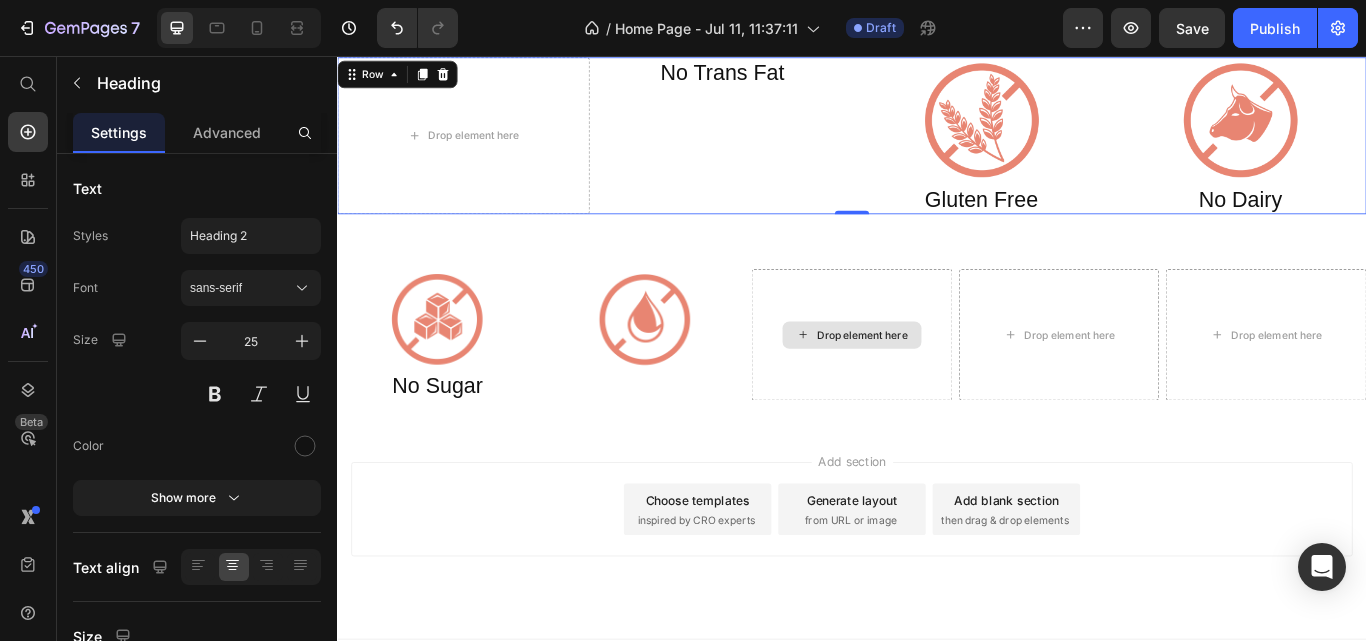 click on "Image Know More Button Row Section 3" at bounding box center [937, -291] 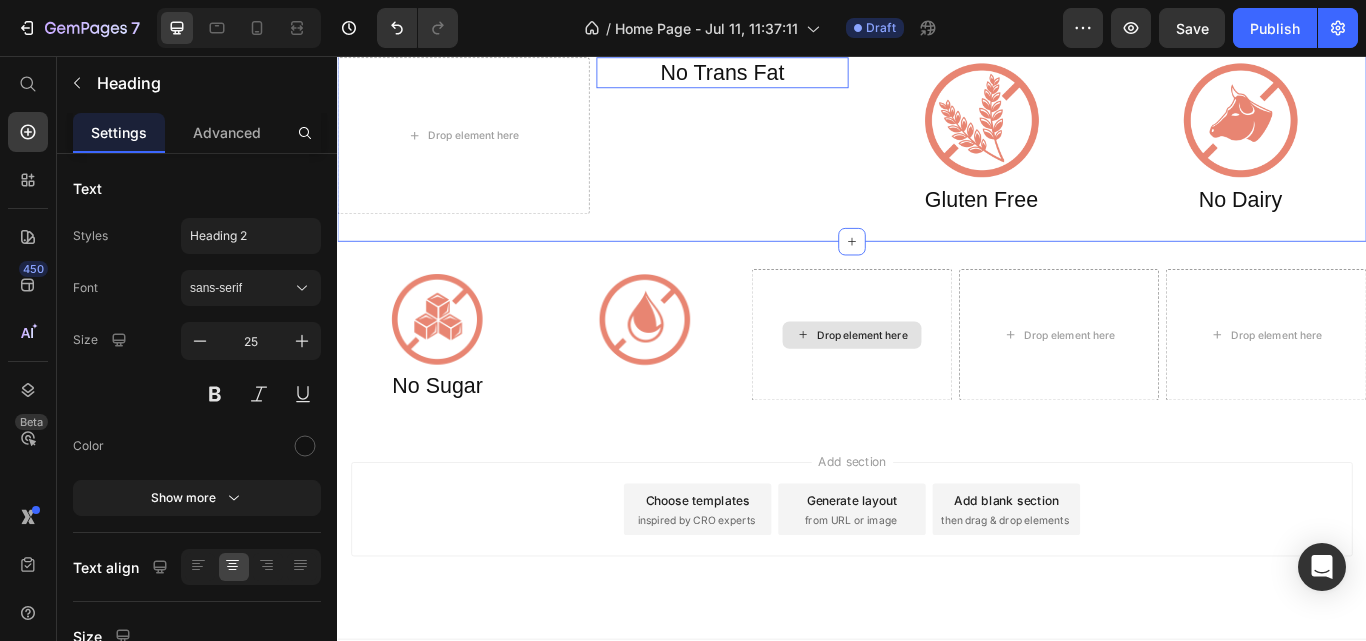 scroll, scrollTop: 998, scrollLeft: 0, axis: vertical 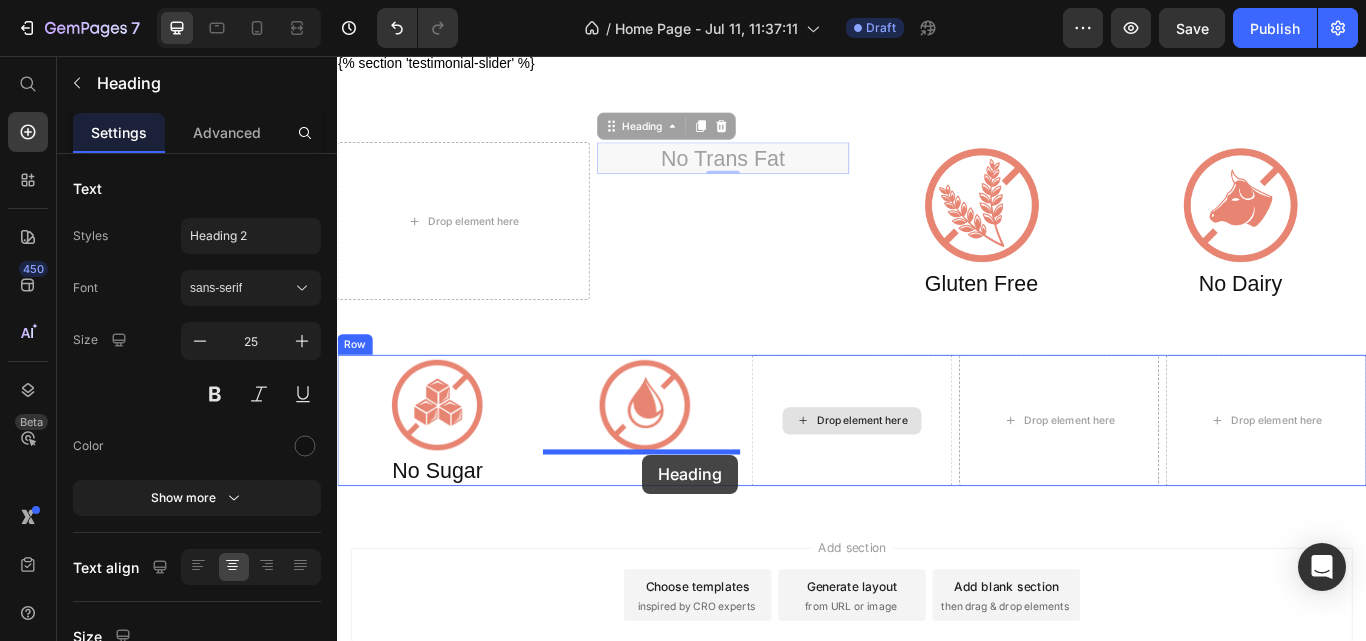 drag, startPoint x: 654, startPoint y: 143, endPoint x: 693, endPoint y: 521, distance: 380.0066 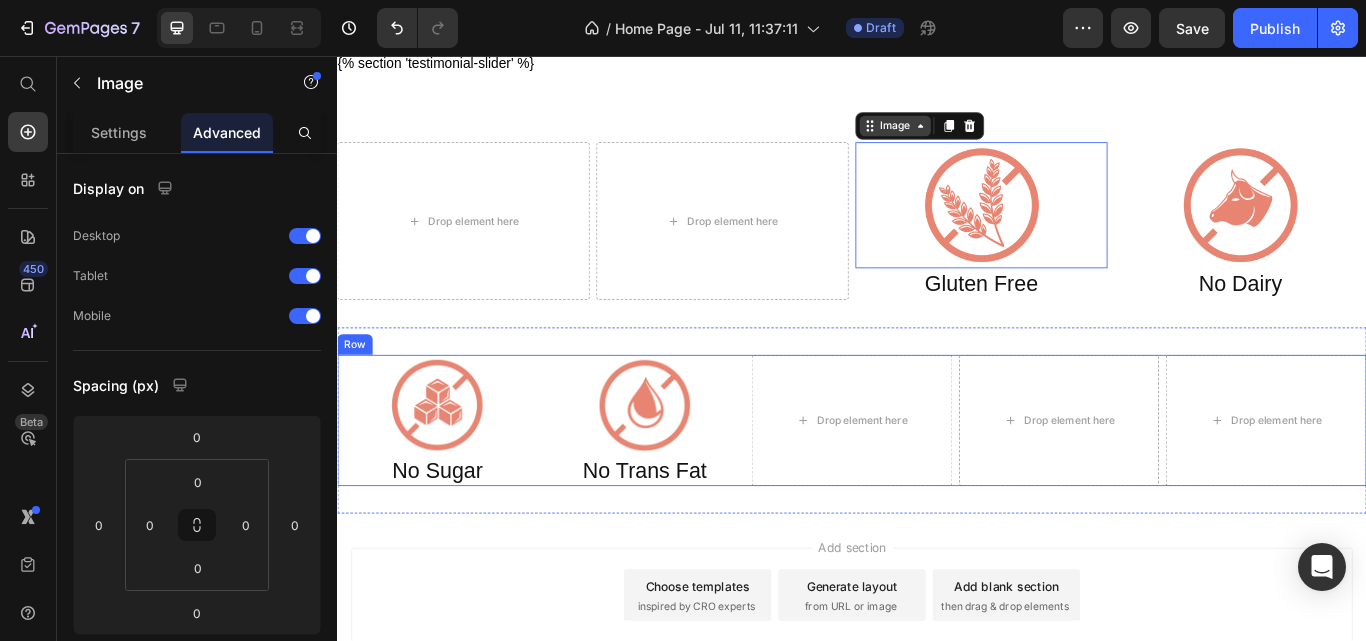 drag, startPoint x: 1079, startPoint y: 214, endPoint x: 949, endPoint y: 146, distance: 146.7106 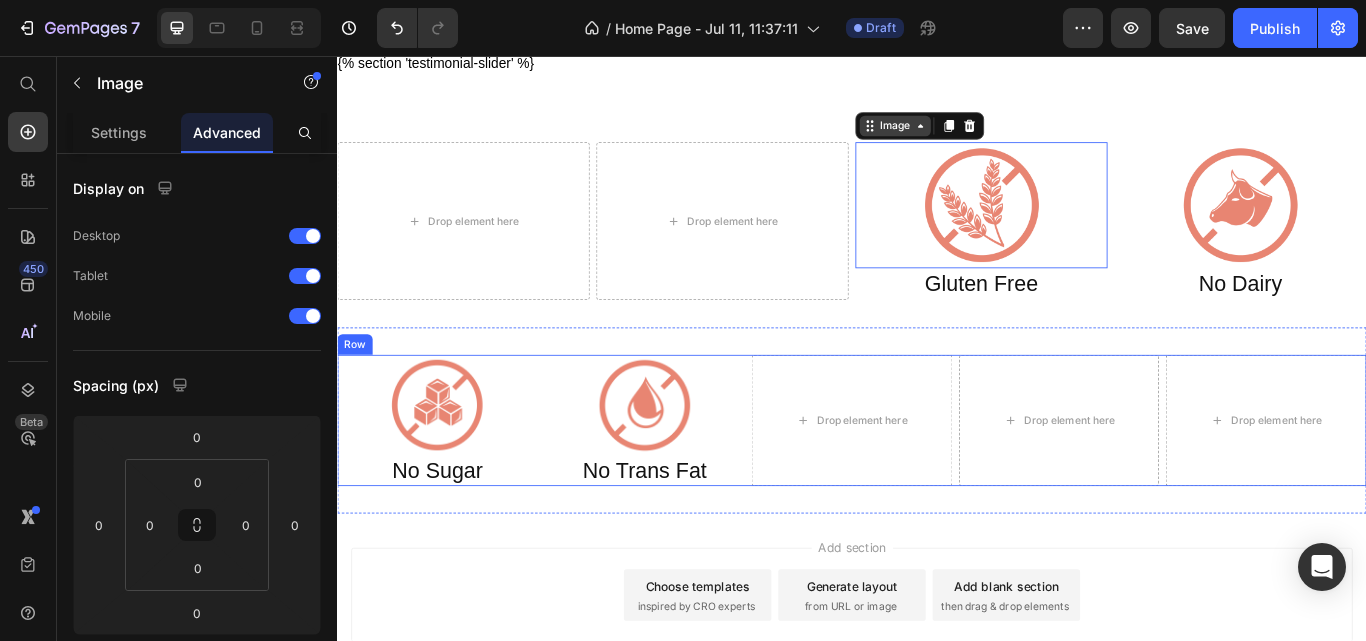 click on "Pink Tiger - Certified  Heading Section 2 Image Know More Button Row Section 3 {% section 'testimonial-slider' %} Custom Code Row Section 4
Drop element here
Drop element here Image   0 Gluten Free Heading Image No Dairy Heading Row Row Section 5 Image No Sugar Heading Image No Trans Fat Heading
Drop element here
Drop element here
Drop element here Row Section 6 Root" at bounding box center [937, -156] 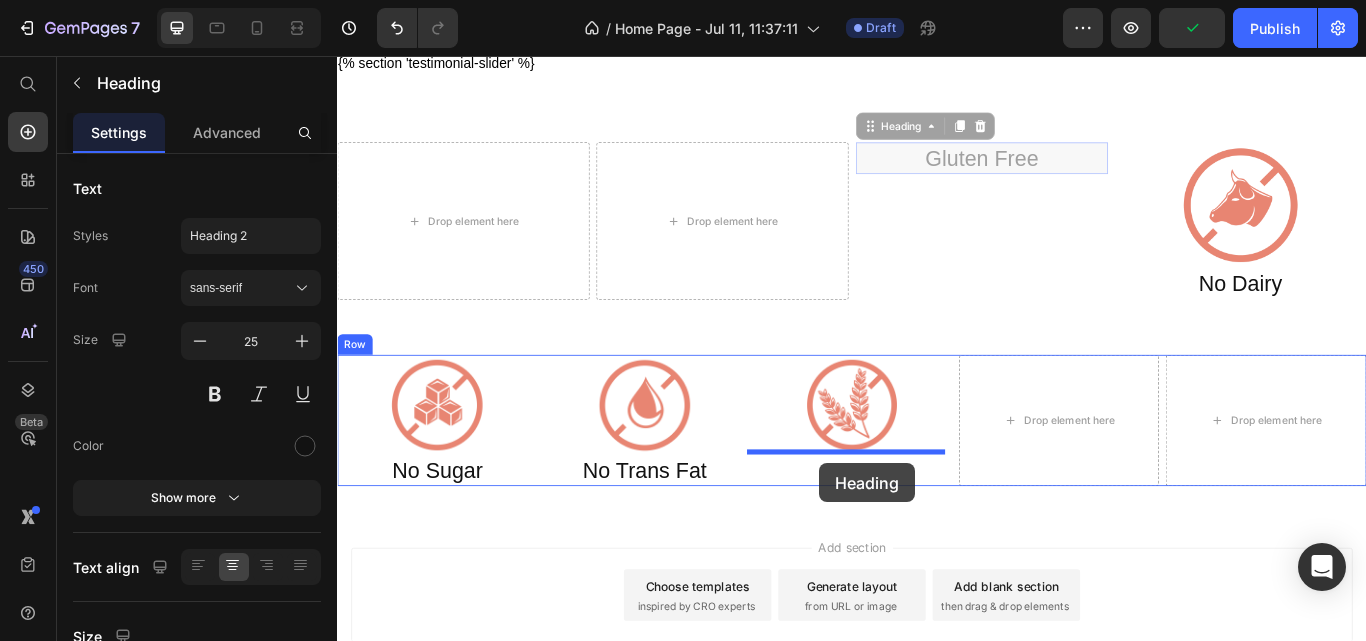 drag, startPoint x: 970, startPoint y: 149, endPoint x: 899, endPoint y: 531, distance: 388.54214 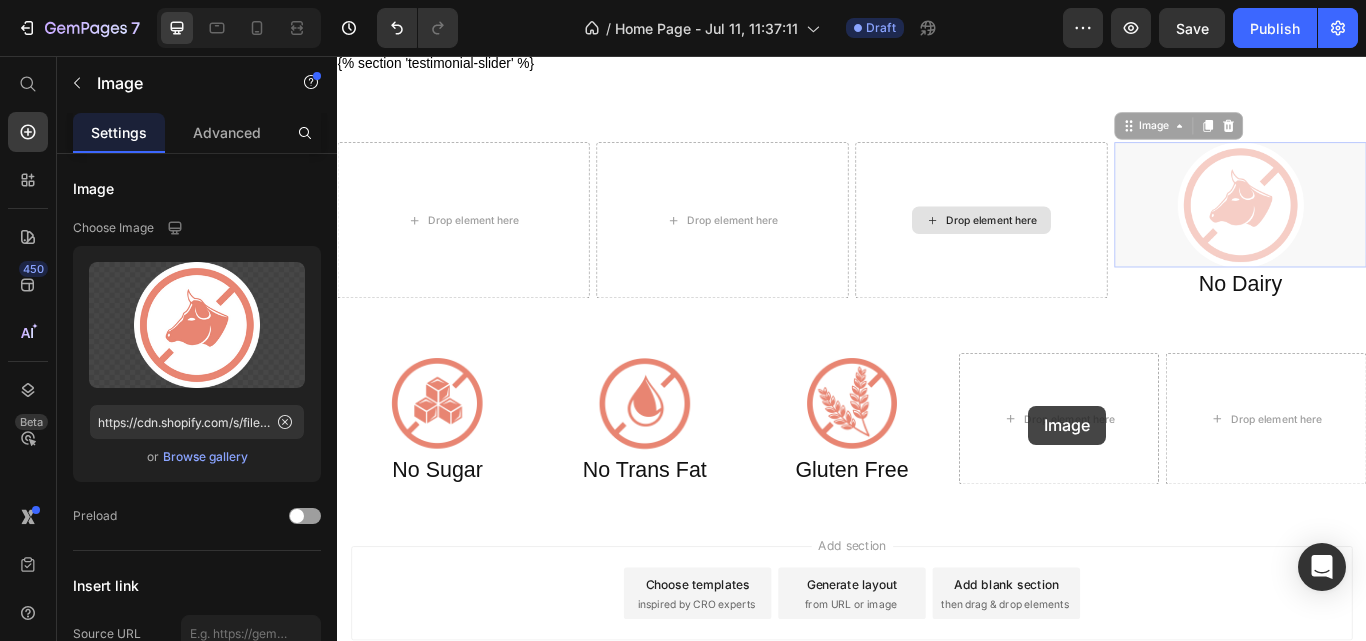 drag, startPoint x: 1264, startPoint y: 150, endPoint x: 1143, endPoint y: 464, distance: 336.50705 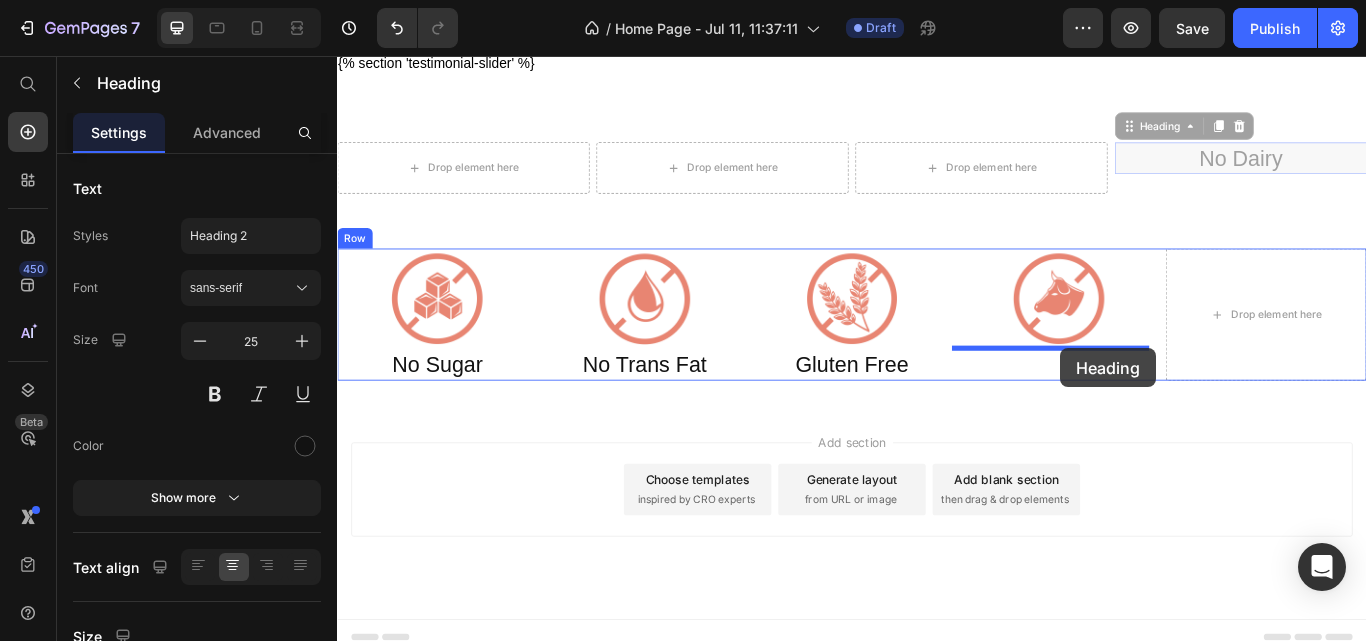 drag, startPoint x: 1273, startPoint y: 153, endPoint x: 1180, endPoint y: 397, distance: 261.1226 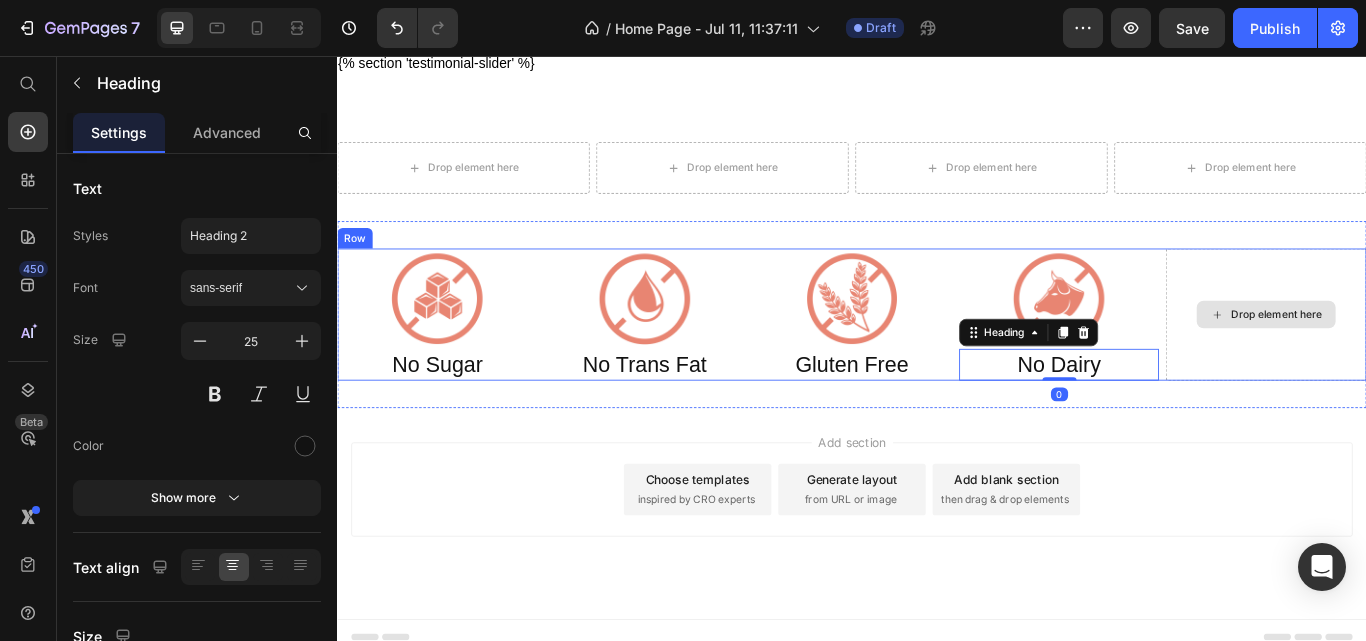 click 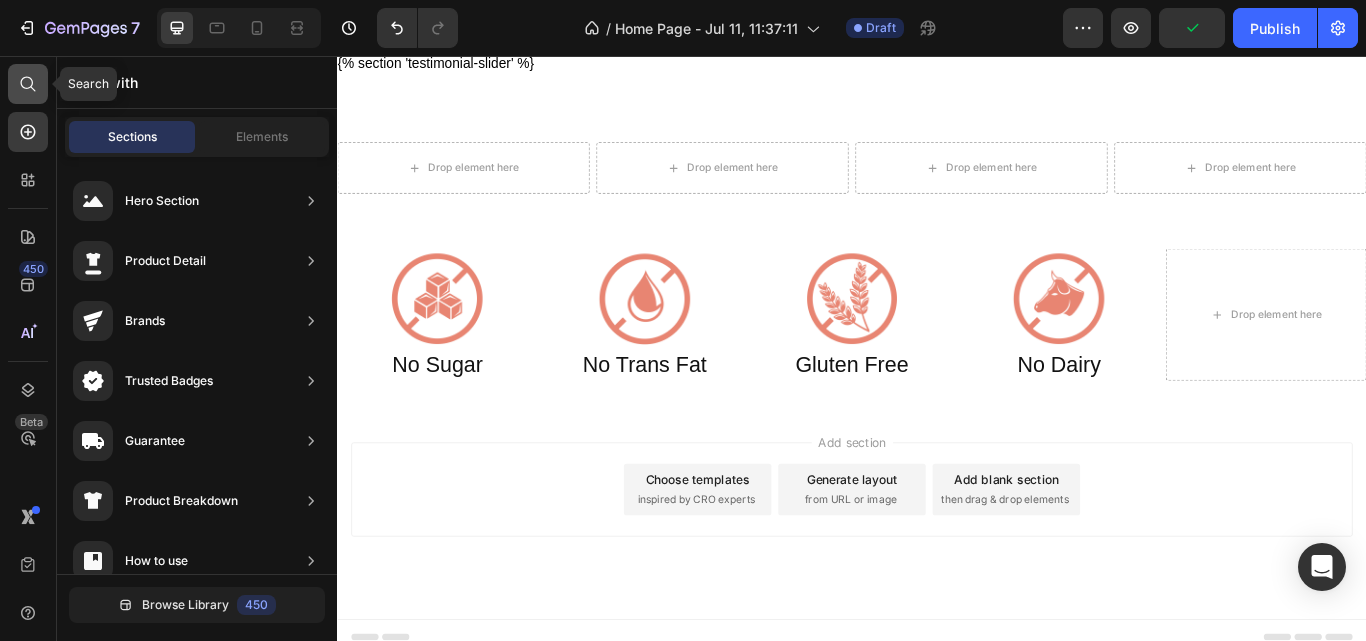 click 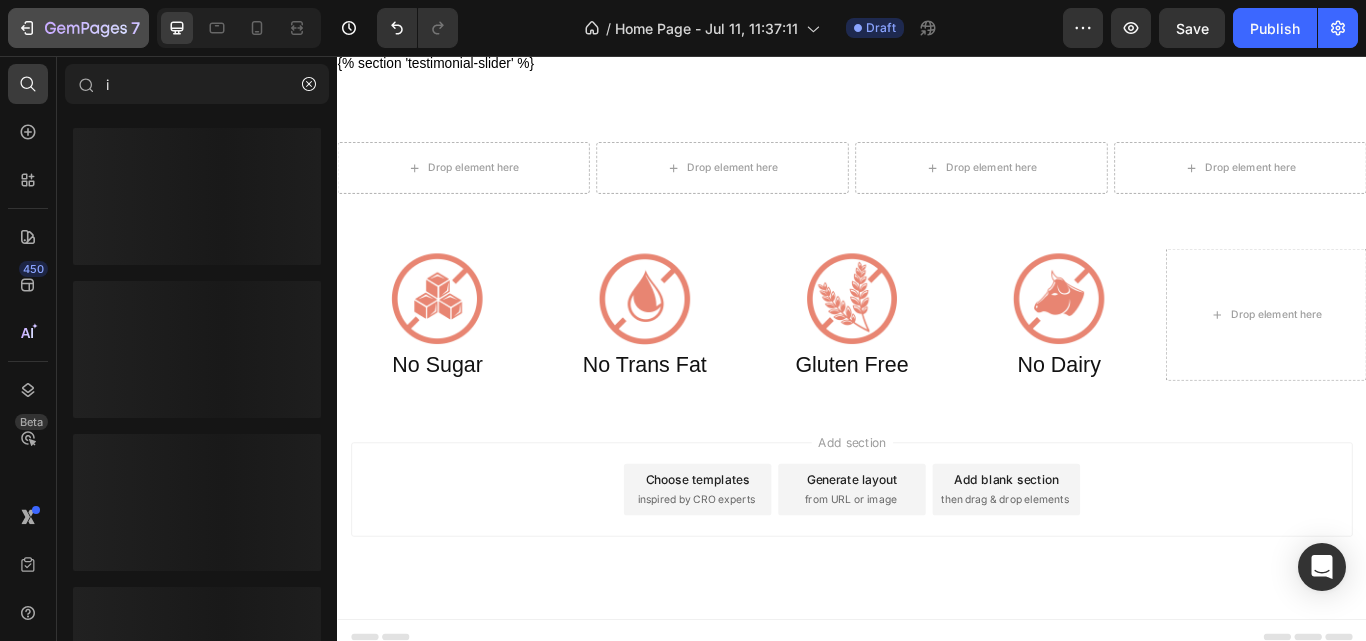 type on "im" 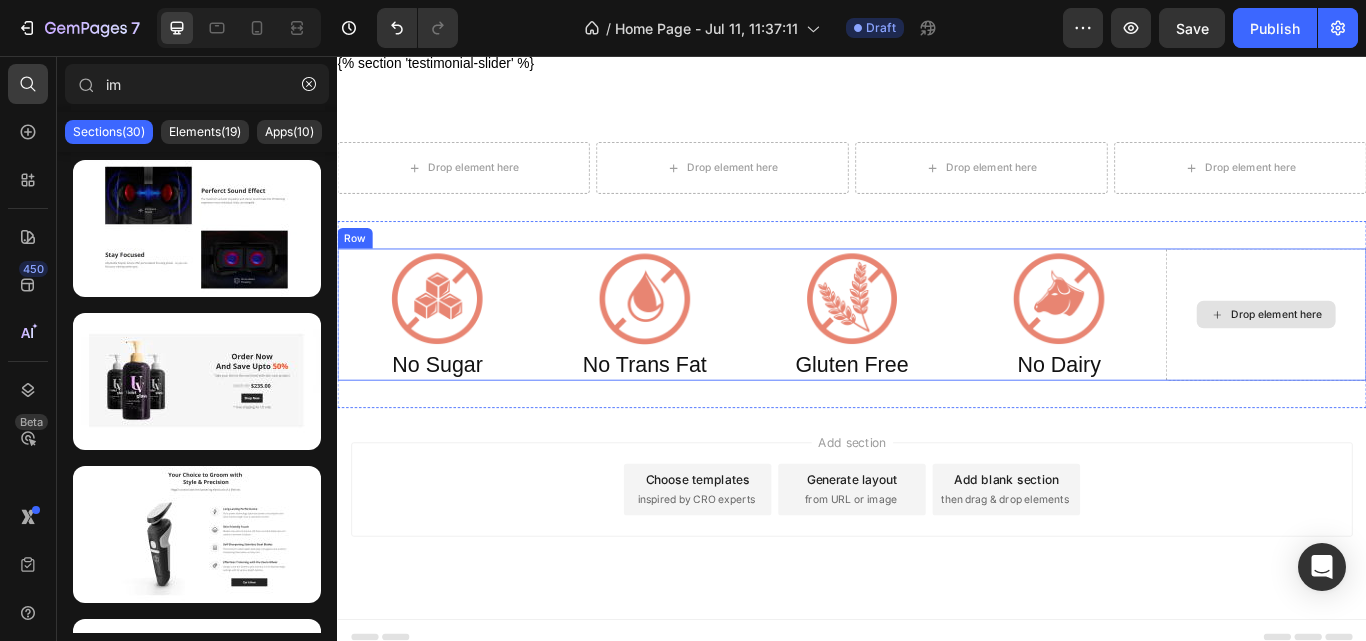 click on "Drop element here" at bounding box center [1432, 358] 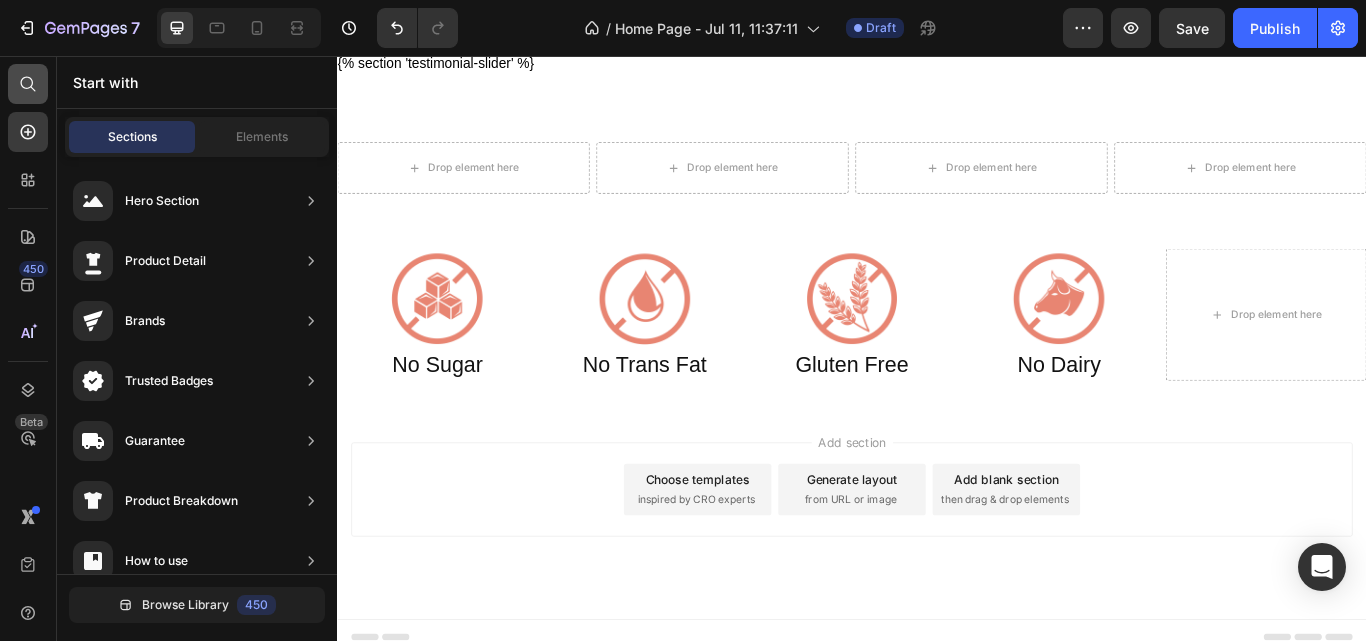 click 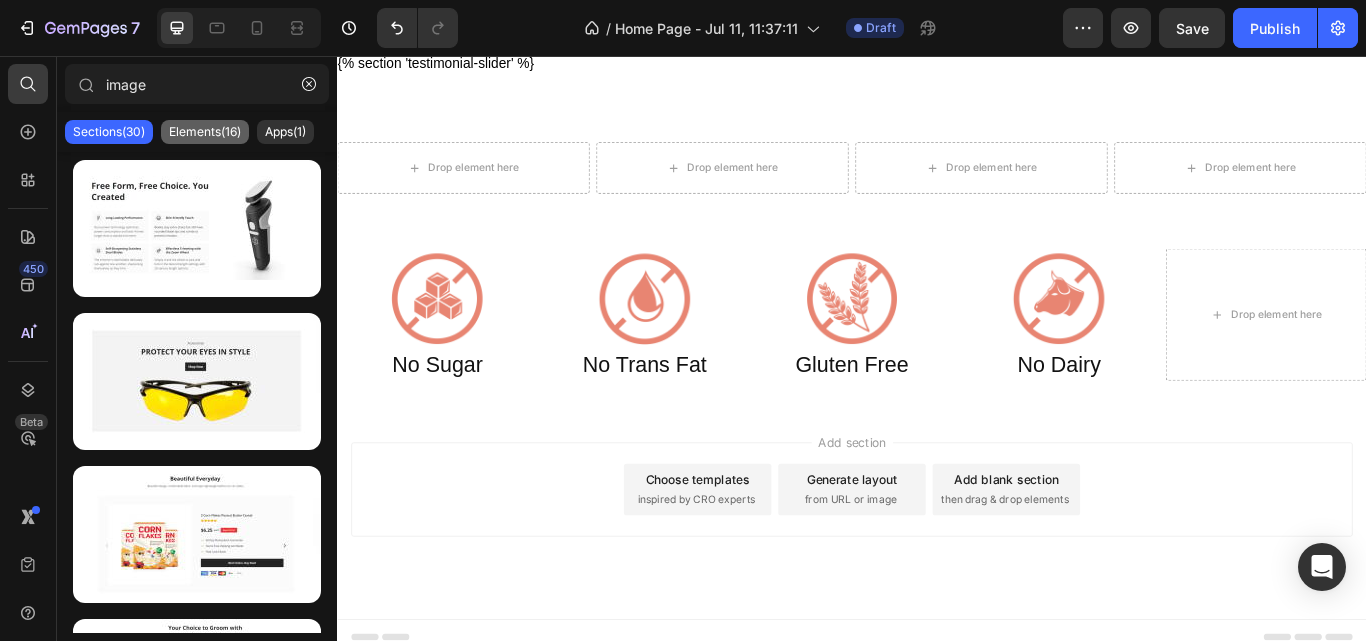 type on "image" 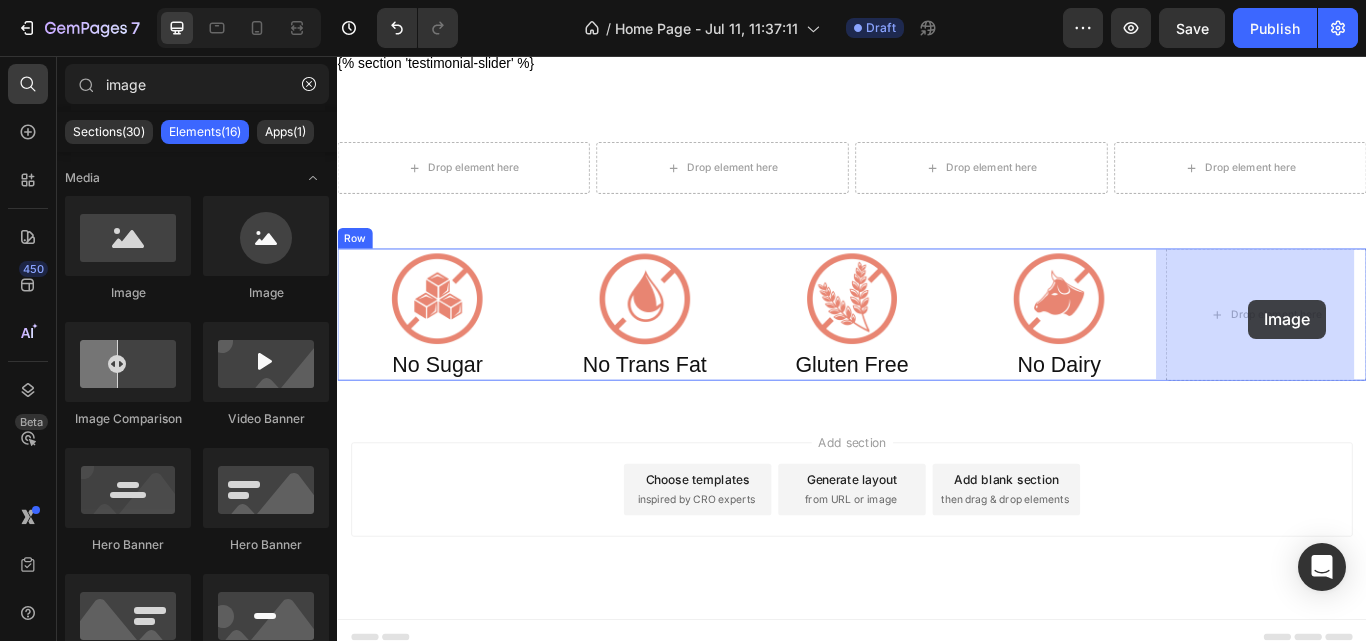 drag, startPoint x: 453, startPoint y: 284, endPoint x: 1399, endPoint y: 340, distance: 947.65607 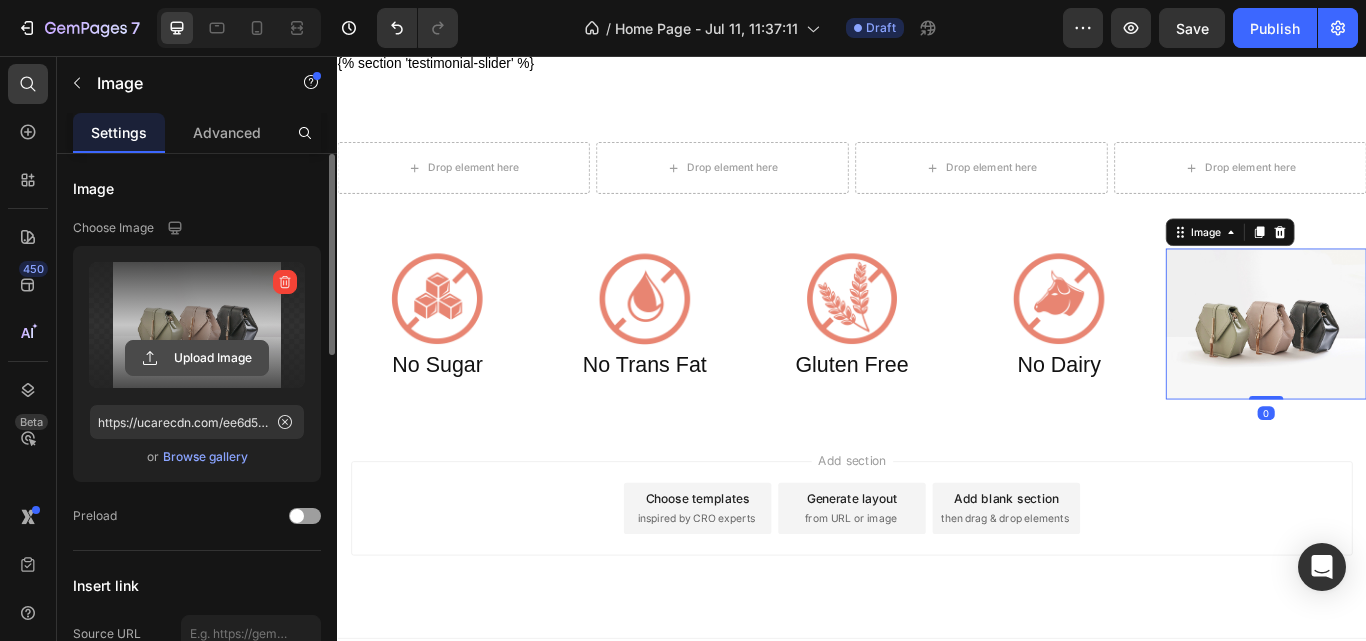 click 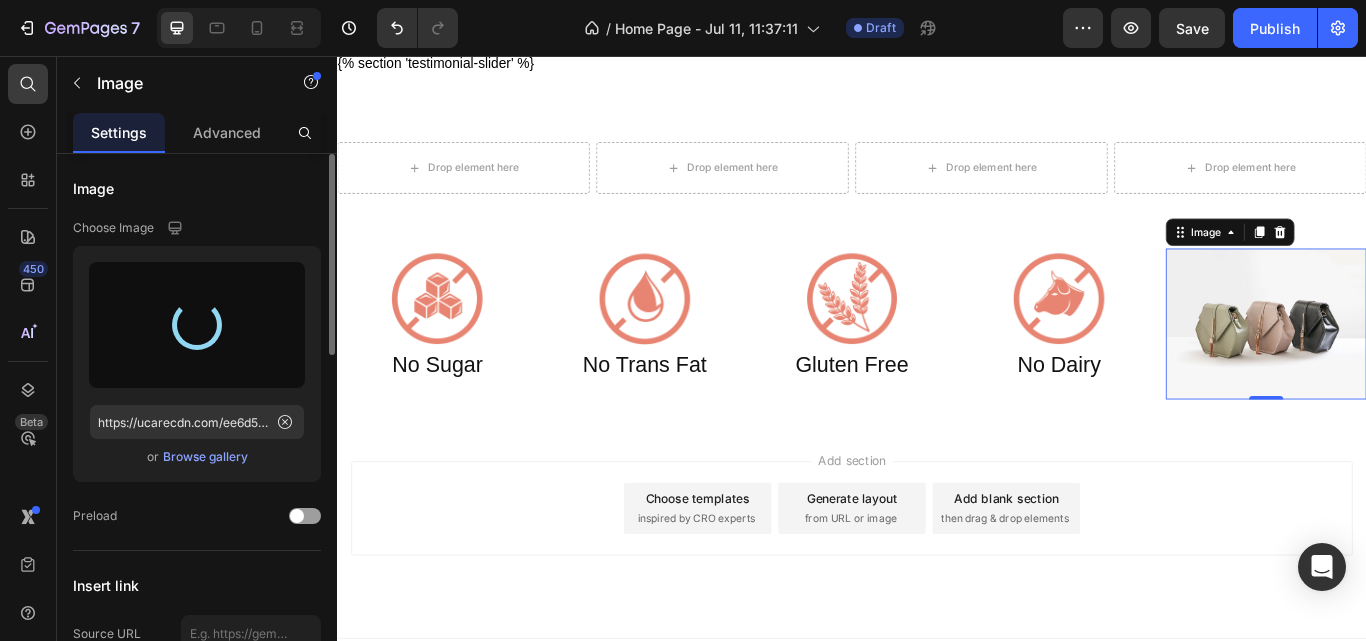 type on "https://cdn.shopify.com/s/files/1/0805/2480/4398/files/gempages_574929025483408613-56eba85a-c092-497c-9658-91bc437716d0.png" 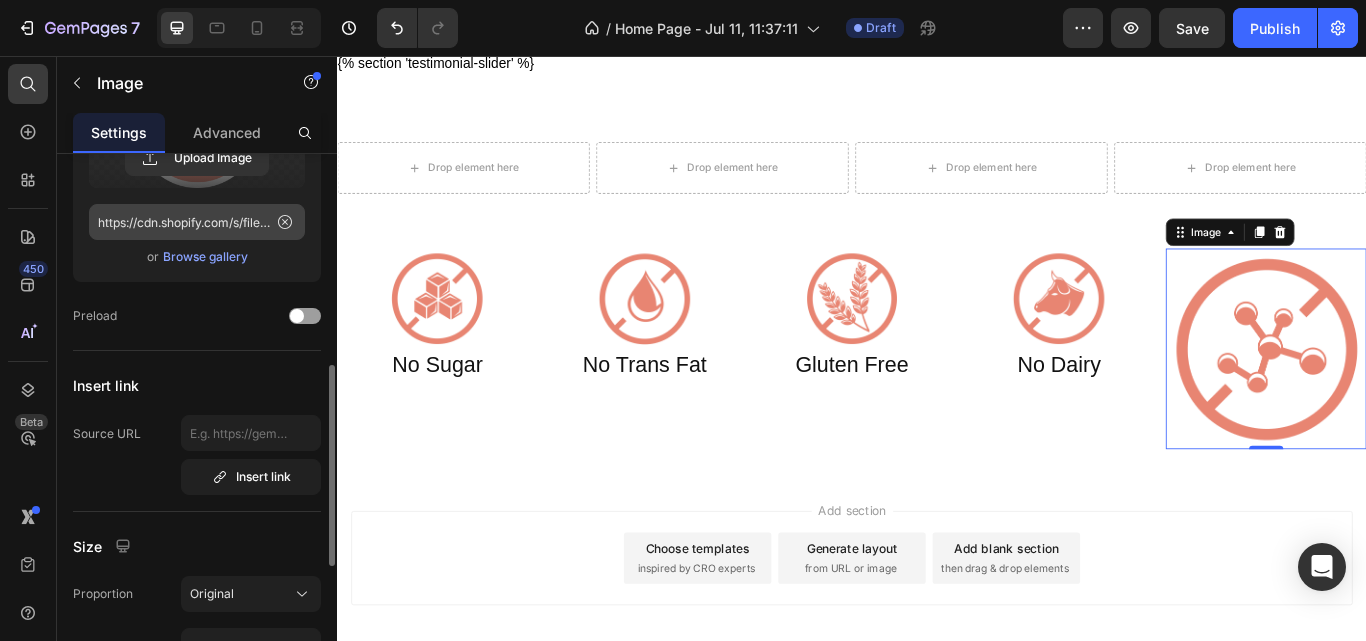 scroll, scrollTop: 600, scrollLeft: 0, axis: vertical 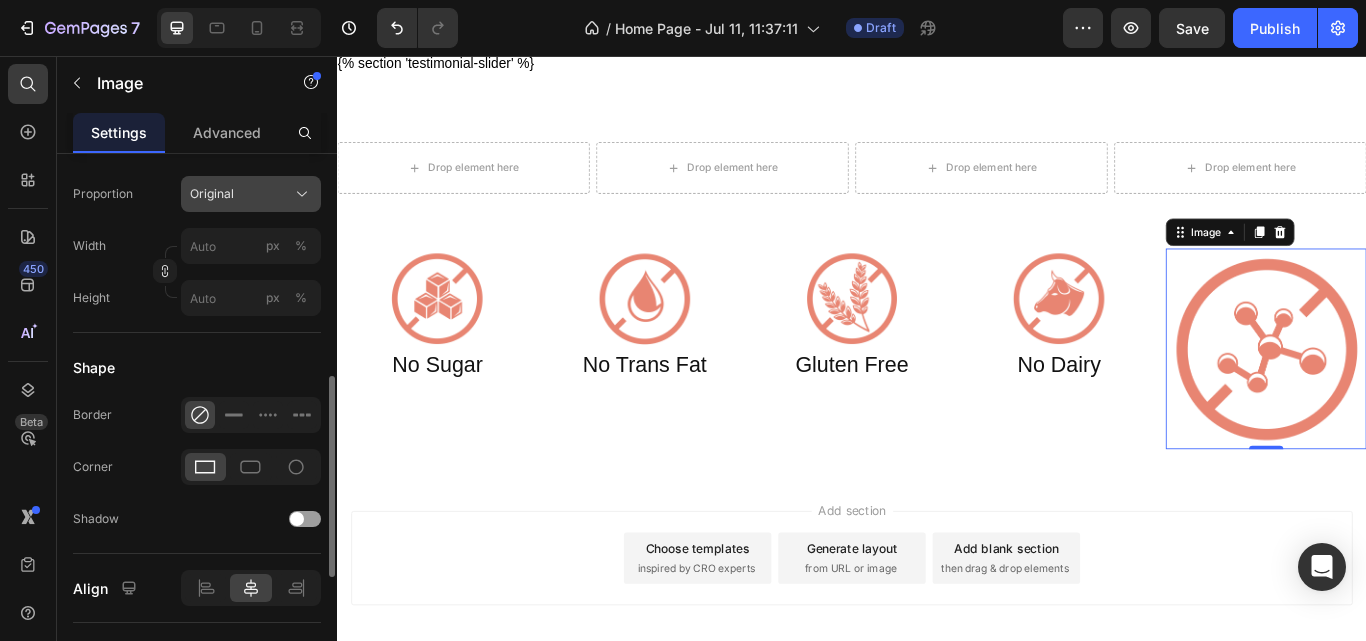 click on "Original" 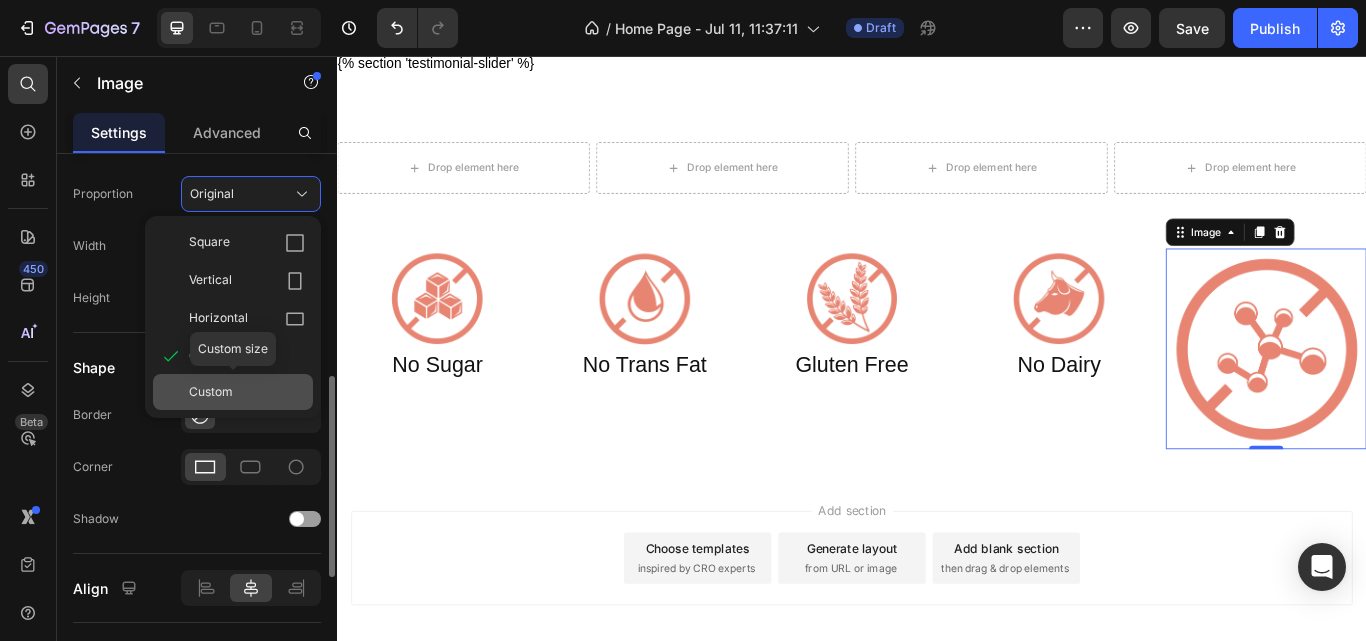 click on "Custom" at bounding box center [211, 392] 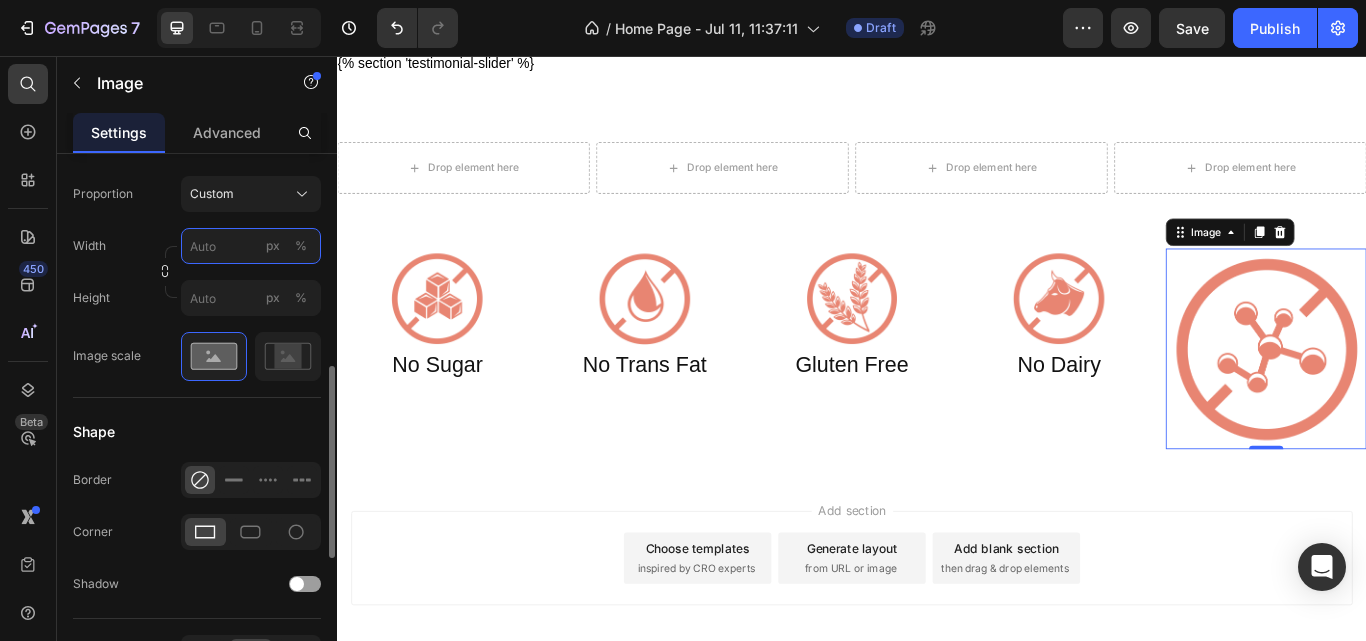 click on "px %" at bounding box center [251, 246] 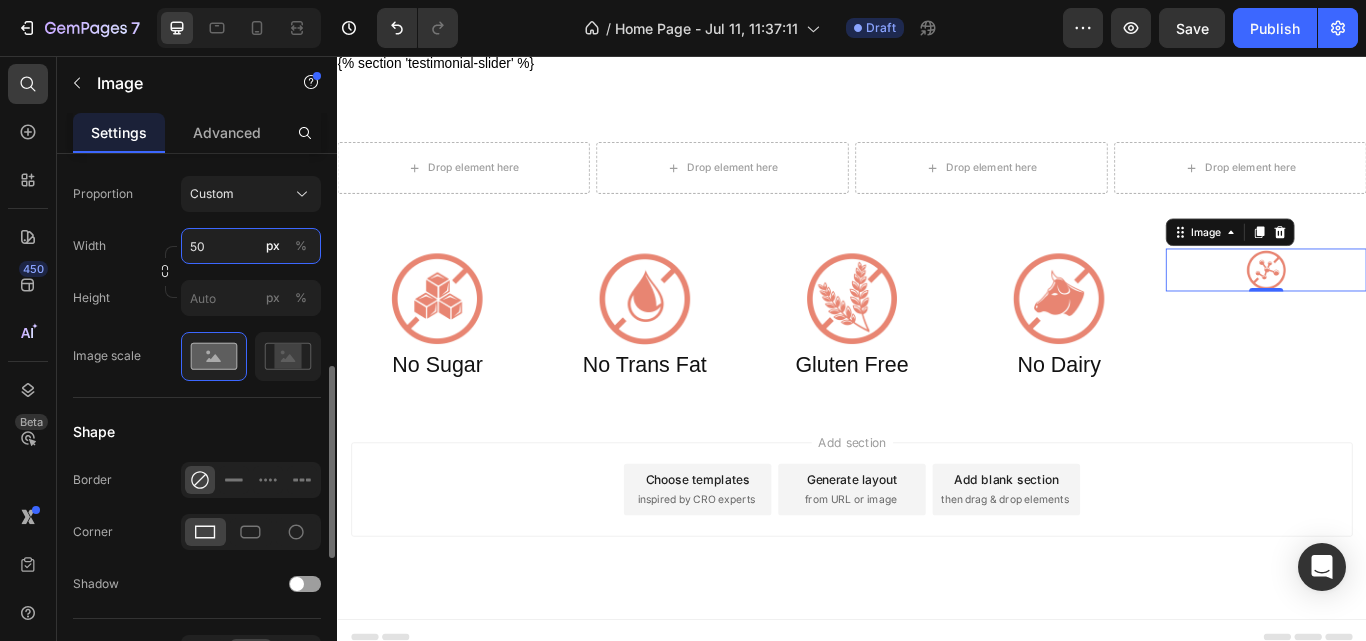 drag, startPoint x: 224, startPoint y: 243, endPoint x: 180, endPoint y: 243, distance: 44 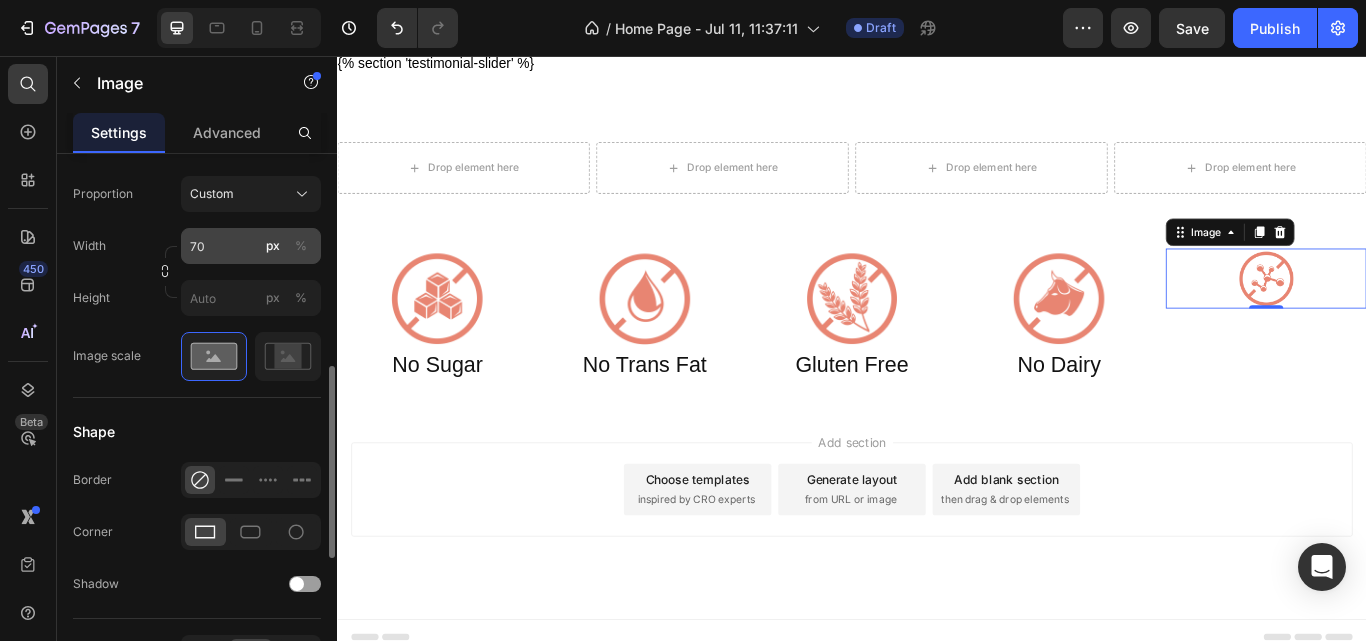 click on "%" at bounding box center [301, 246] 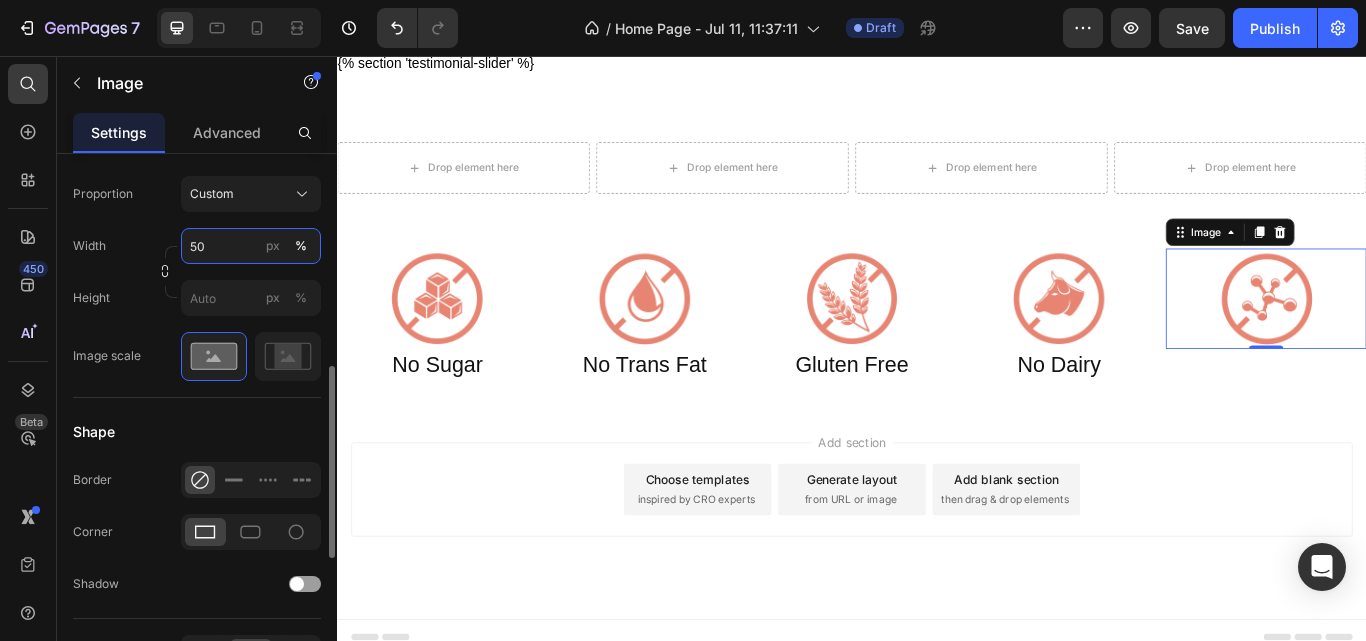 click on "50" at bounding box center (251, 246) 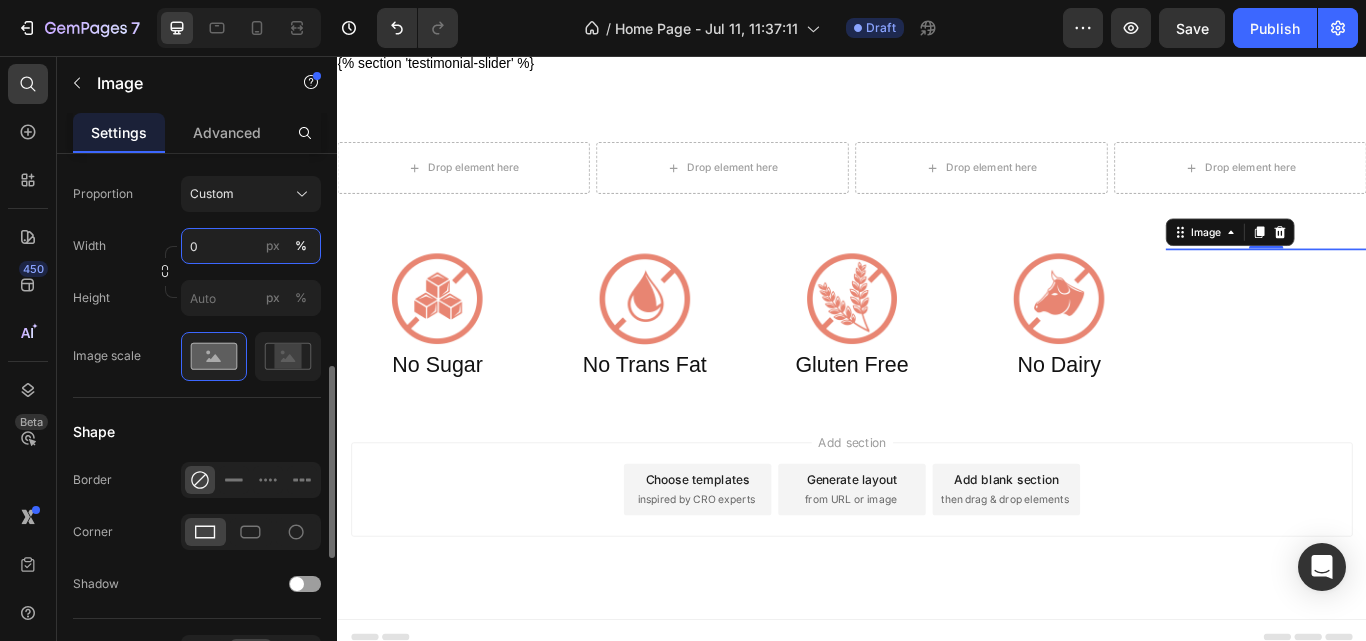 type on "60" 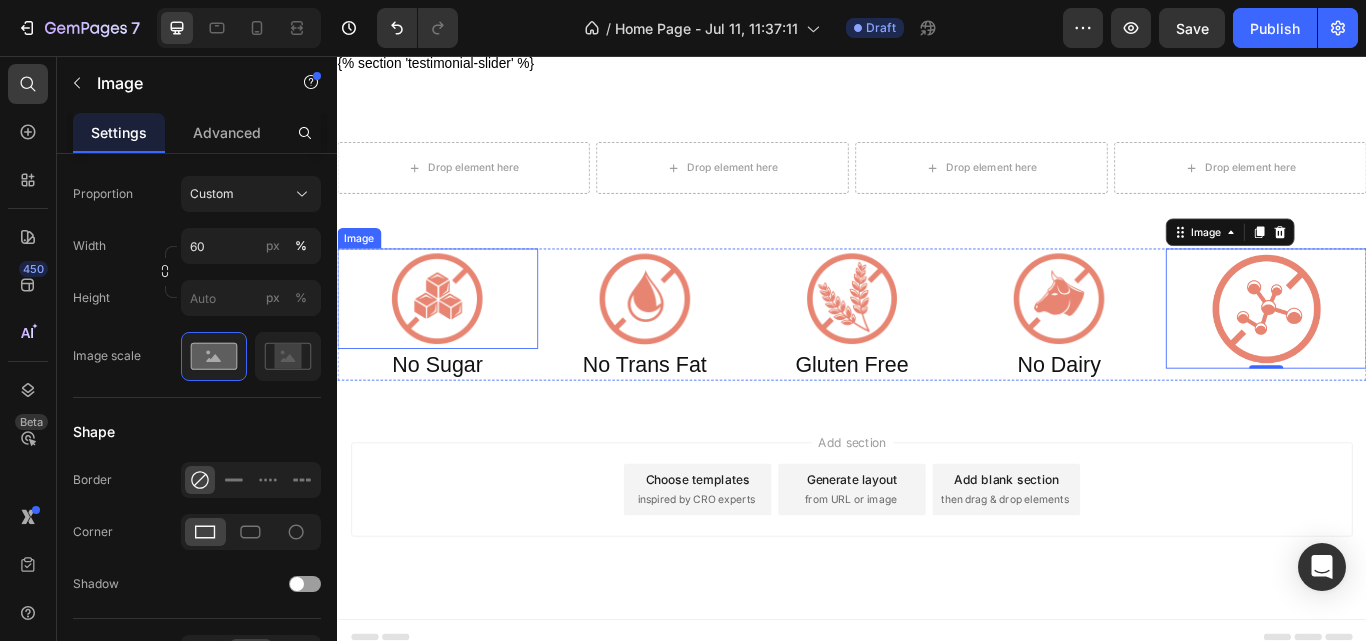click at bounding box center (454, 339) 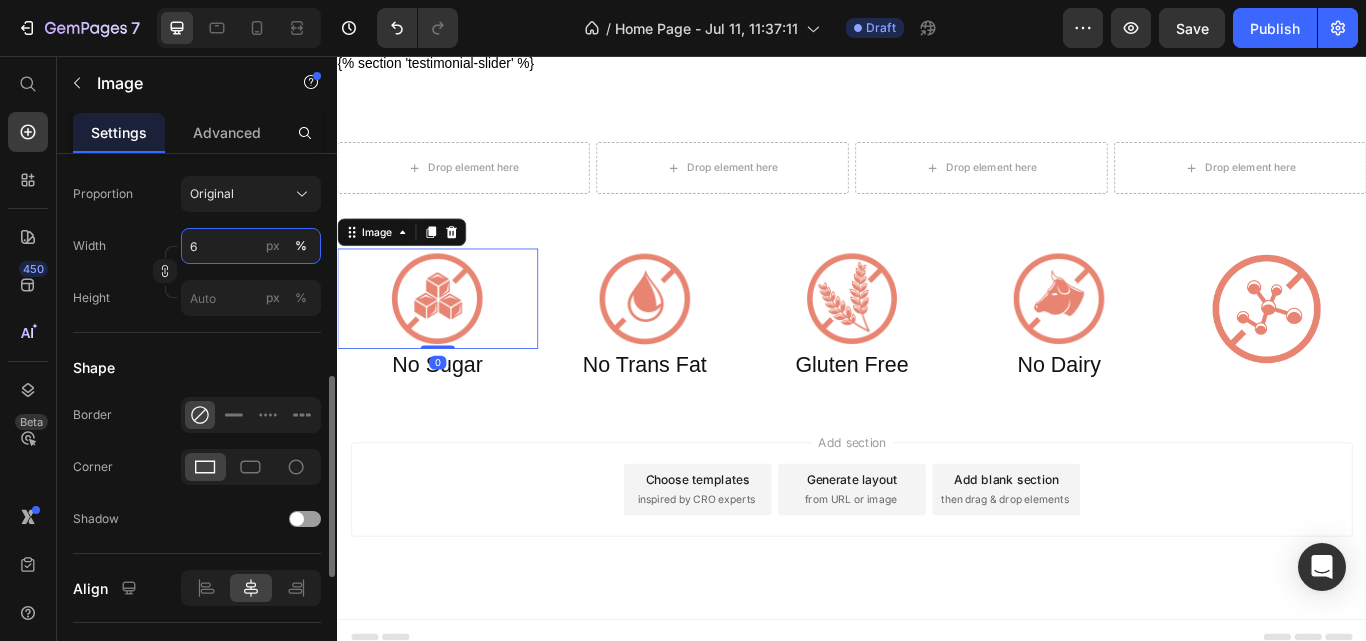 type on "60" 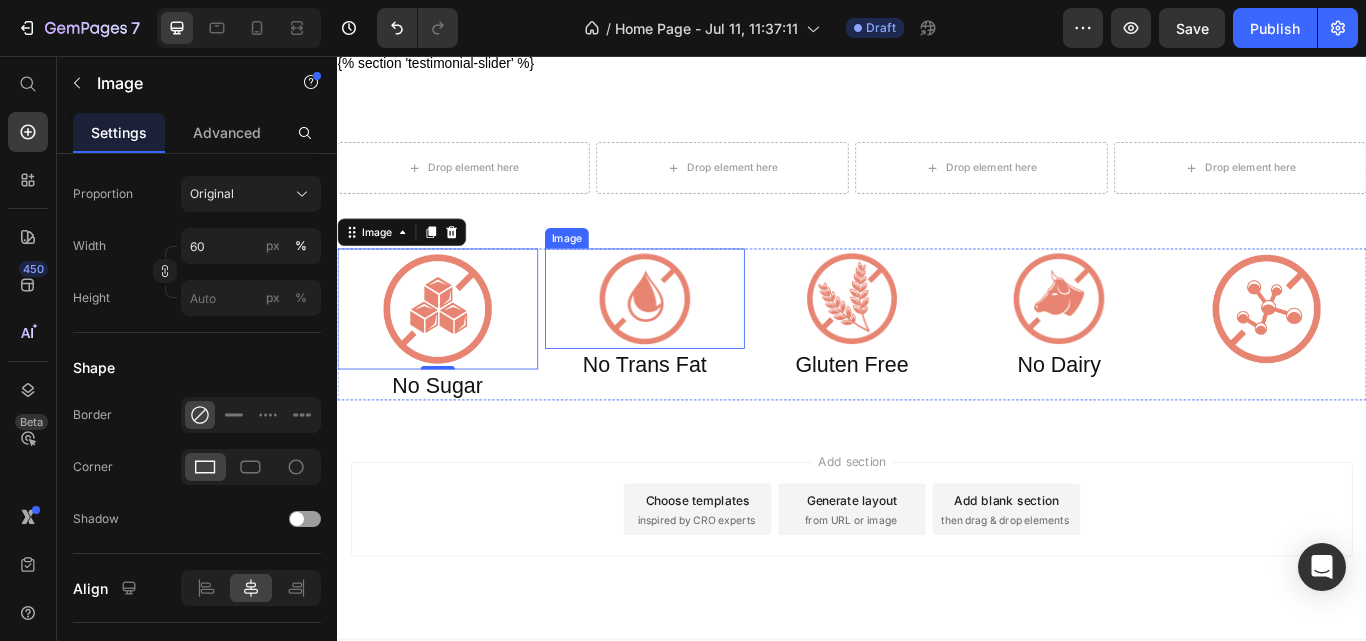 click at bounding box center (696, 339) 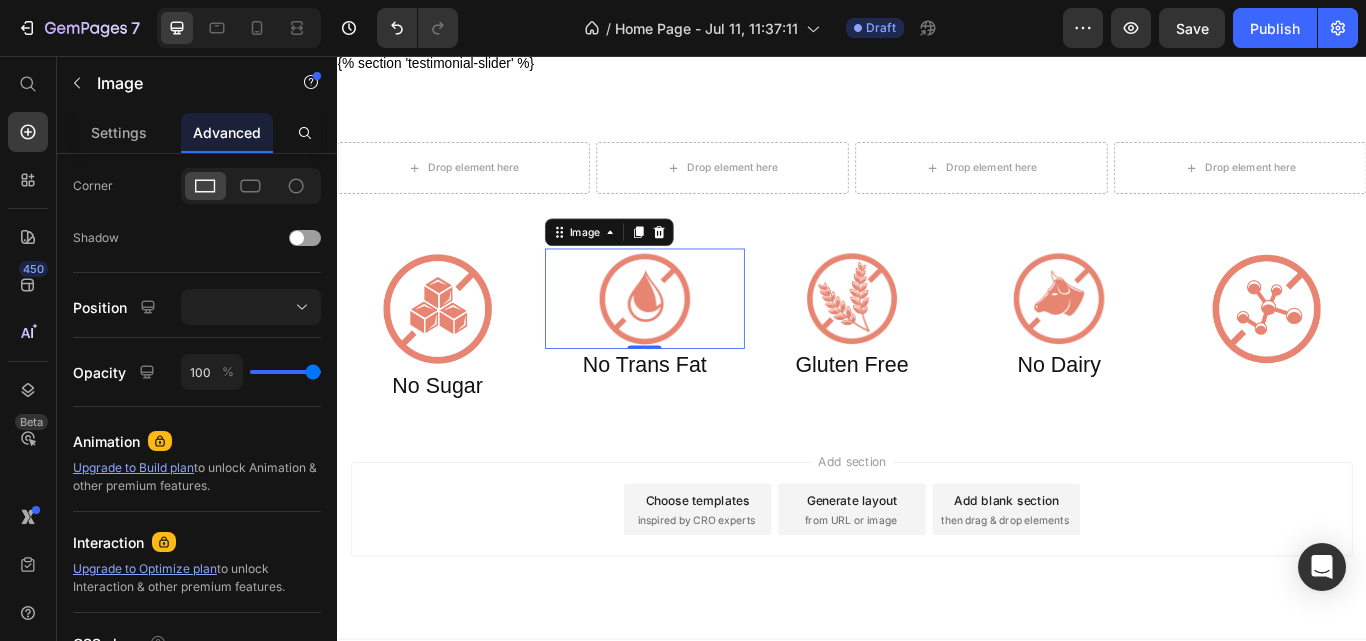 click at bounding box center (696, 339) 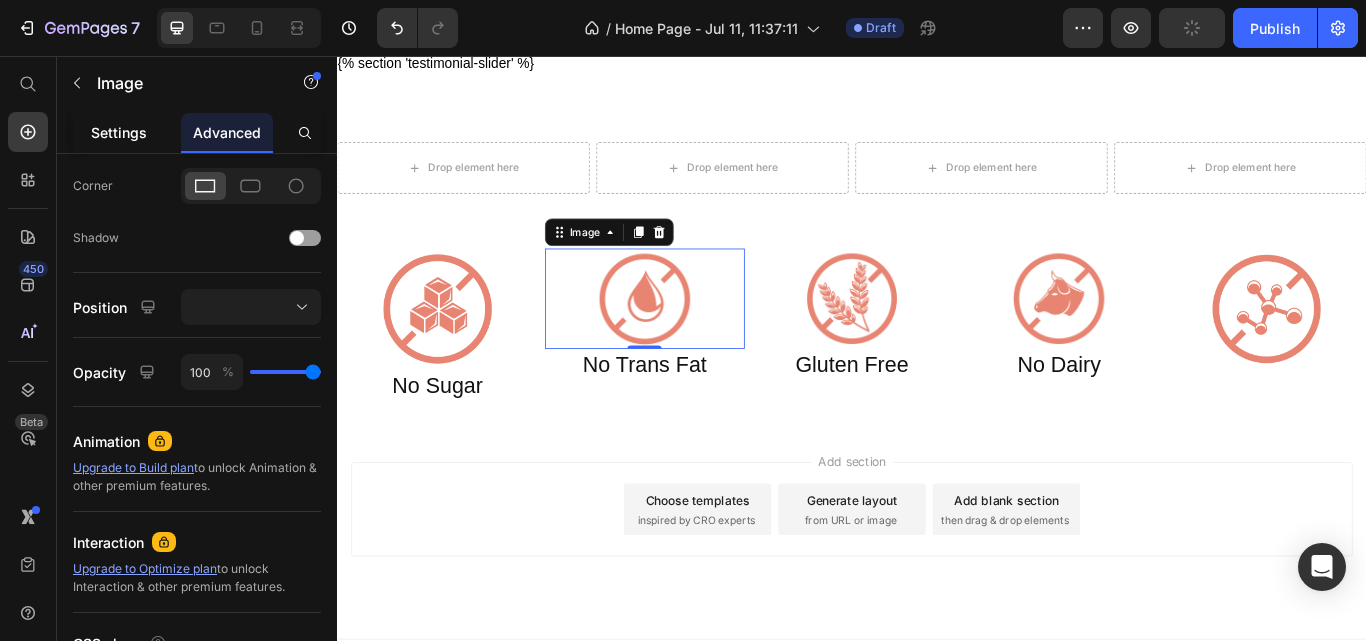 click on "Settings" at bounding box center [119, 132] 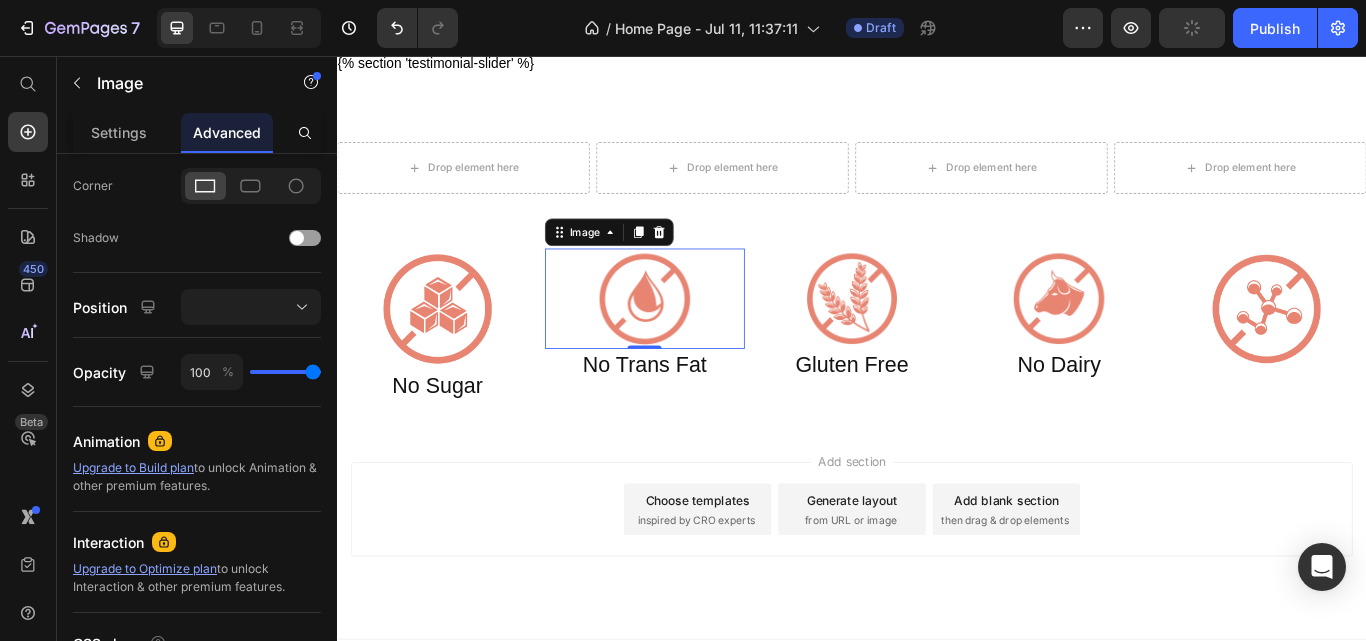 click at bounding box center (696, 339) 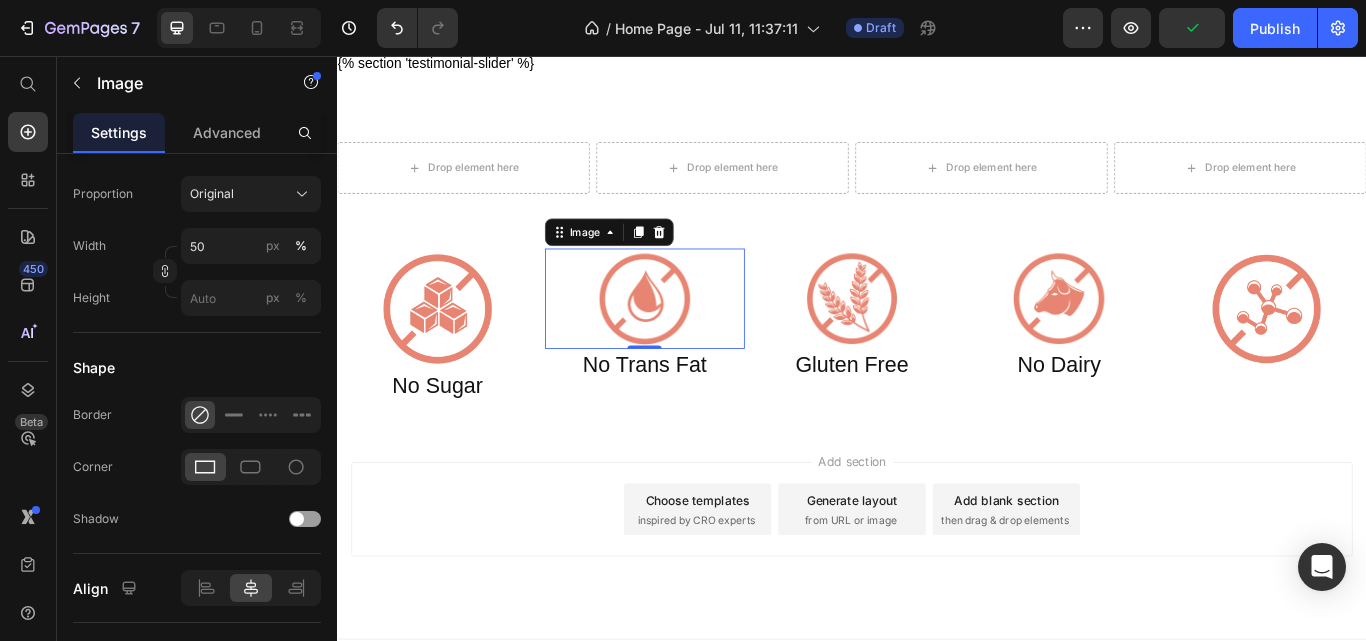 scroll, scrollTop: 0, scrollLeft: 0, axis: both 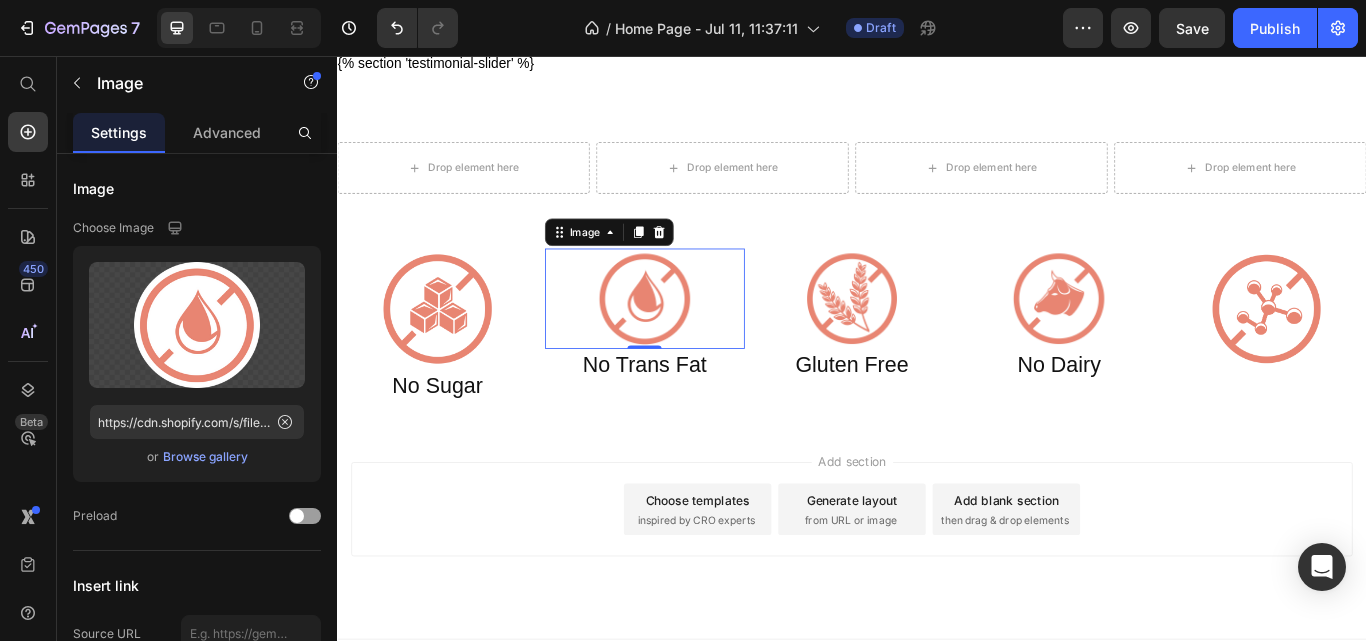 click at bounding box center (696, 339) 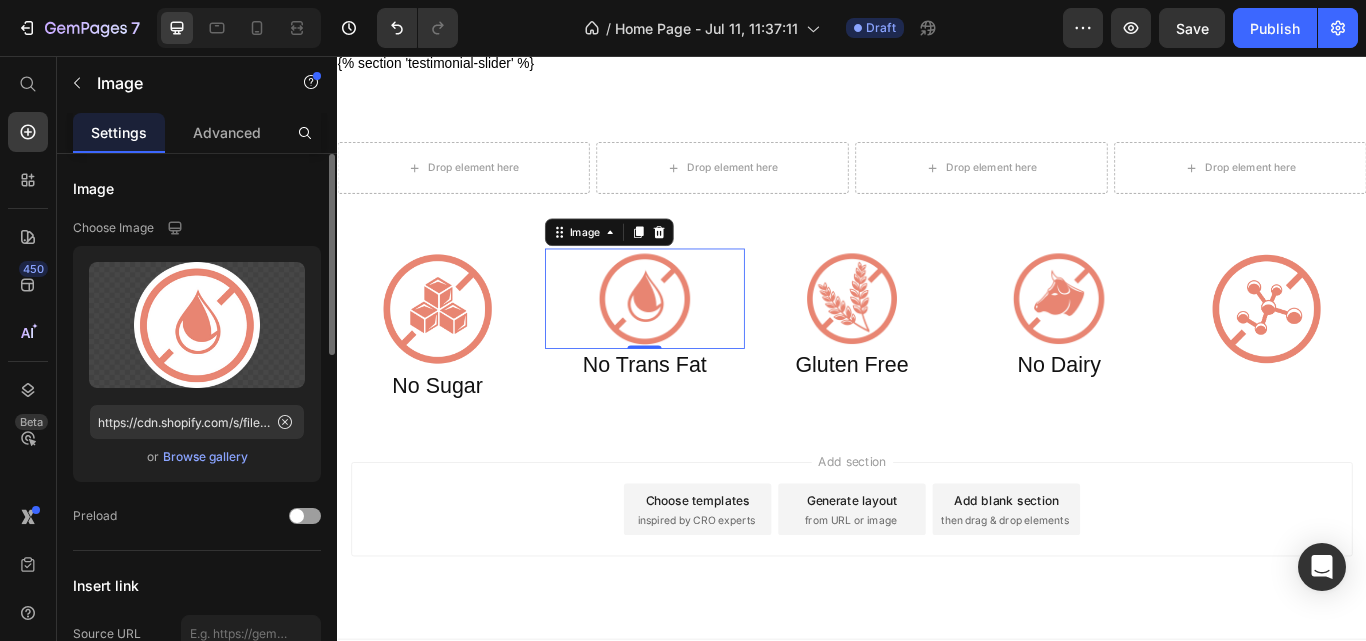 scroll, scrollTop: 400, scrollLeft: 0, axis: vertical 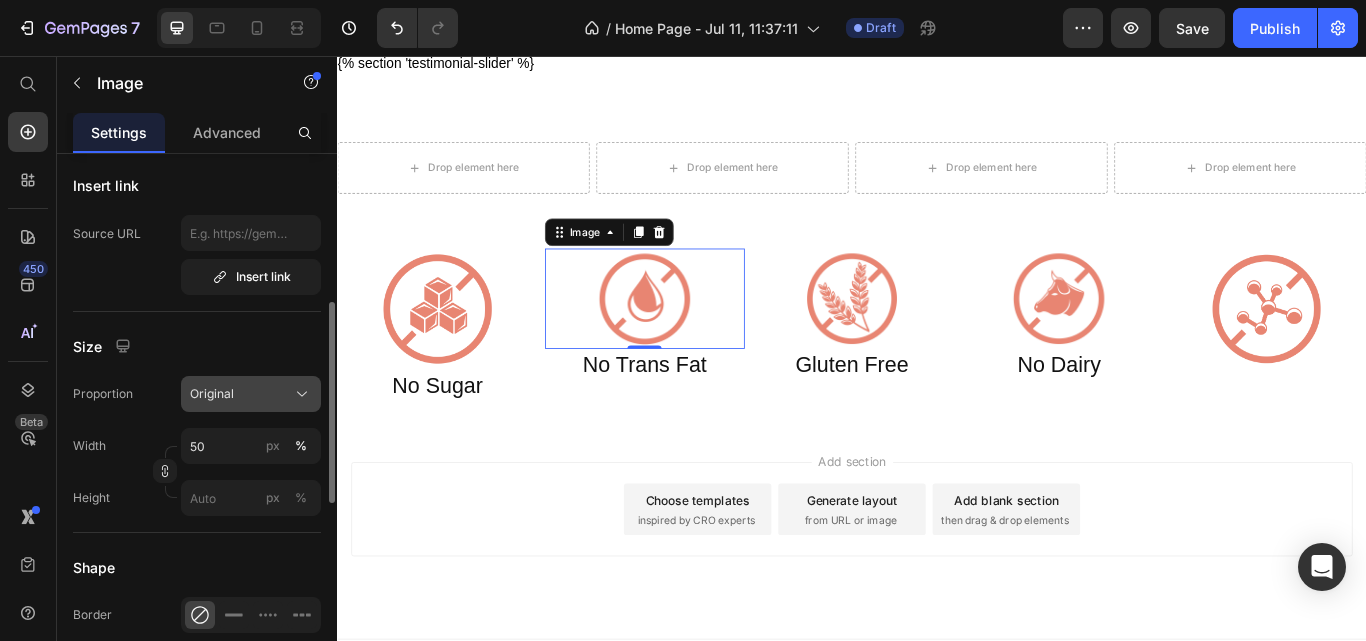 click on "Original" at bounding box center [251, 394] 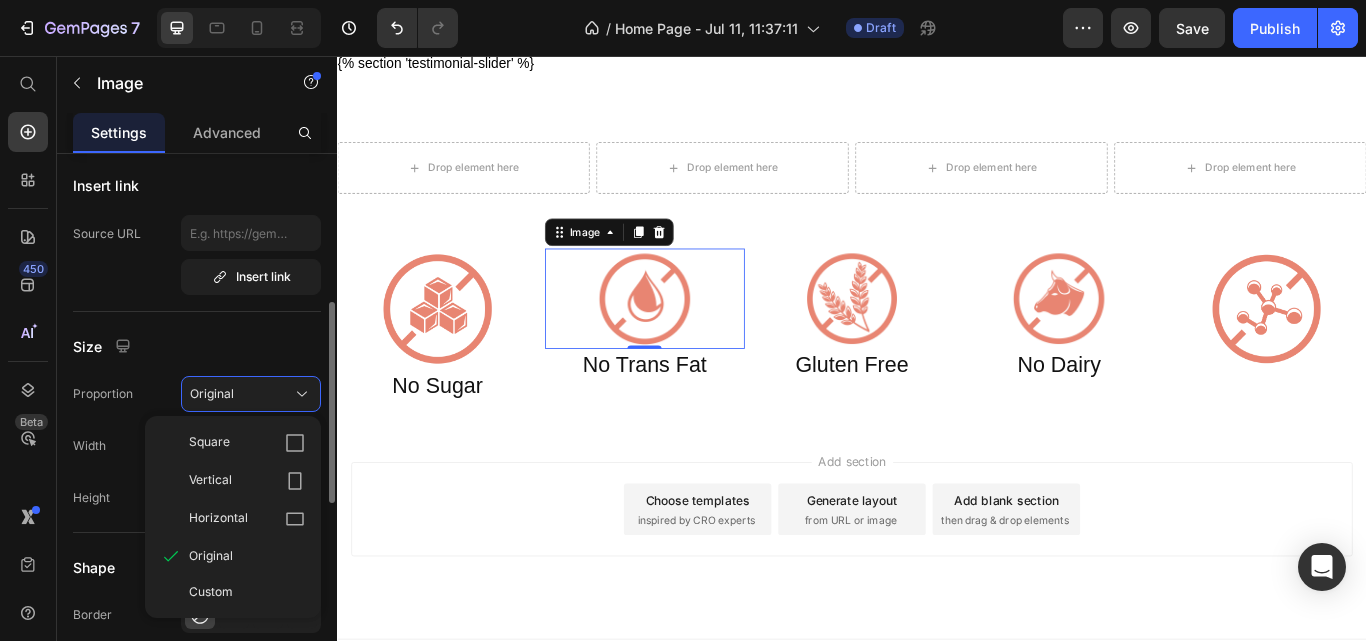click on "Size" at bounding box center [197, 346] 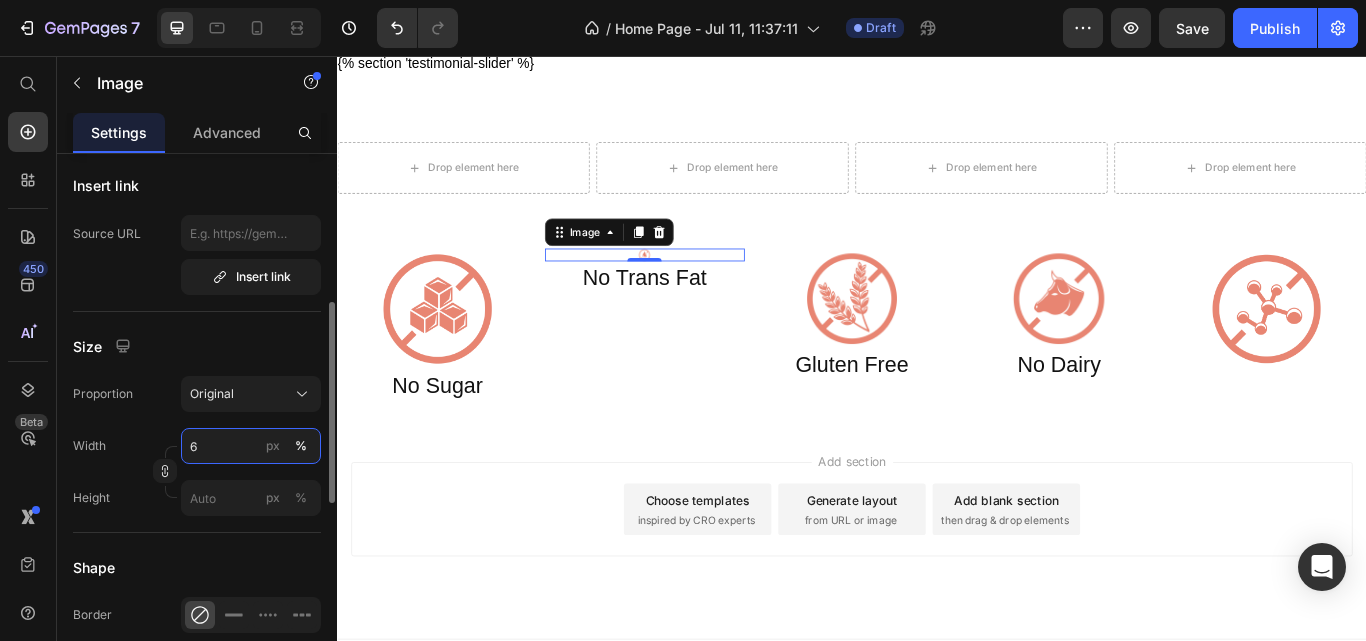 type on "60" 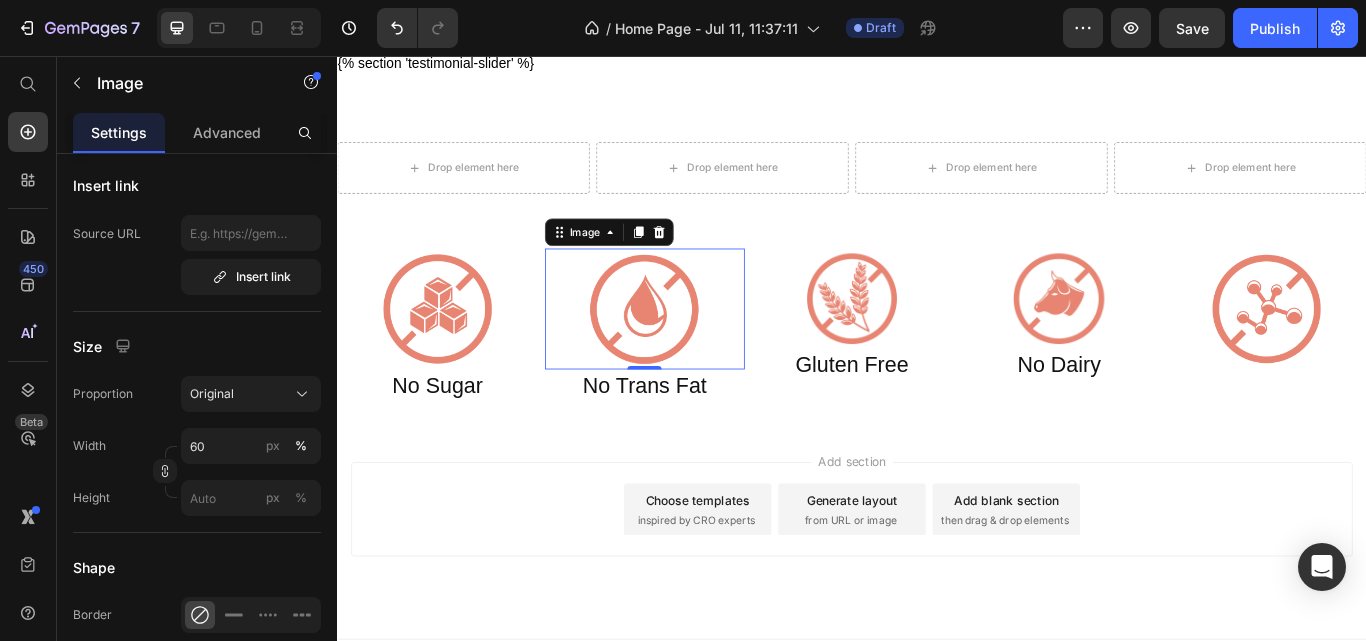 click at bounding box center (937, 339) 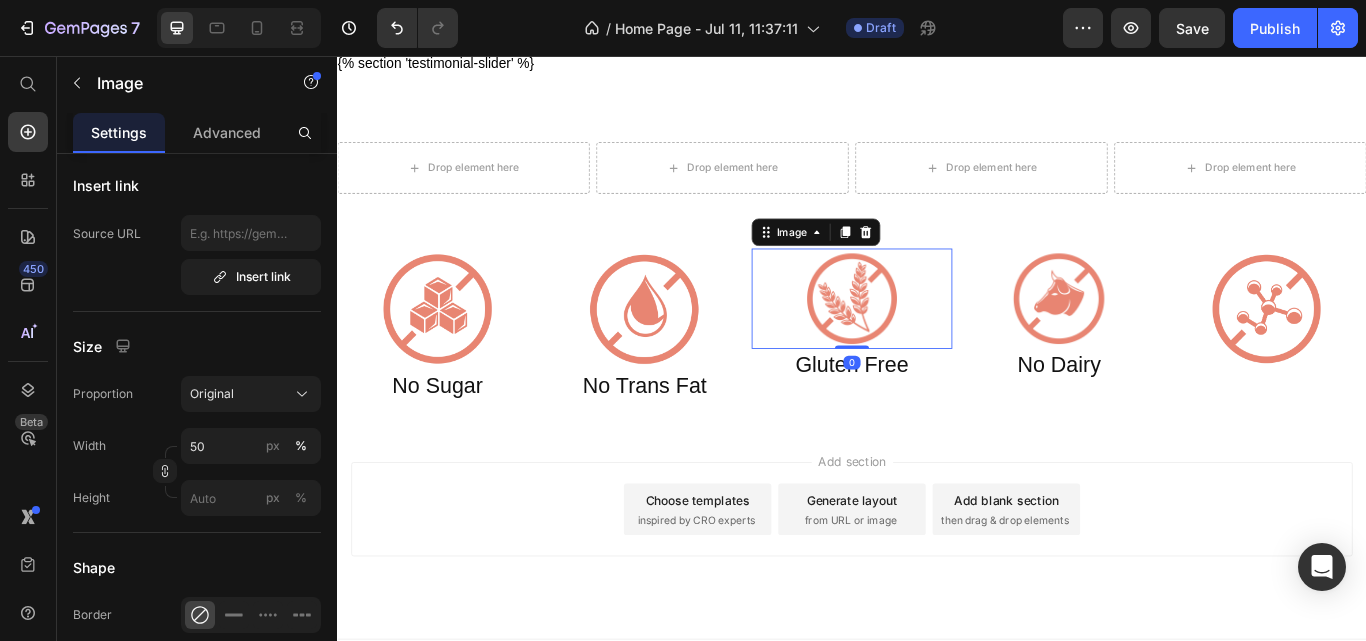 click at bounding box center (937, 339) 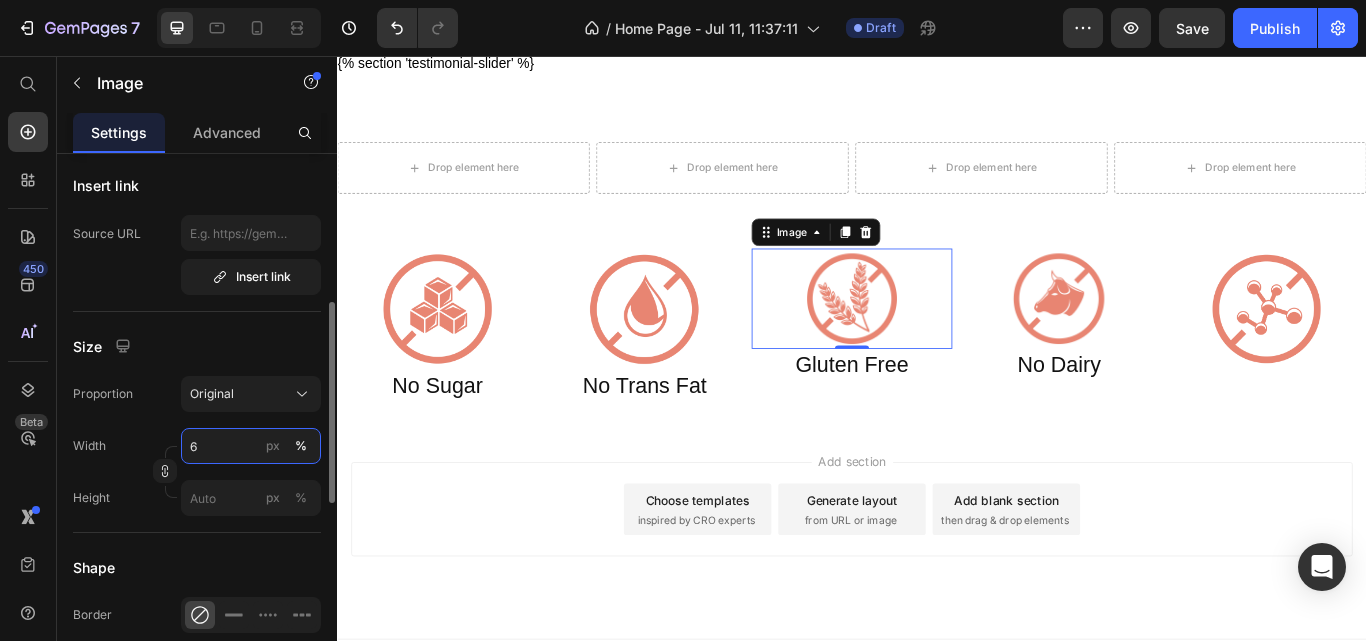 type on "60" 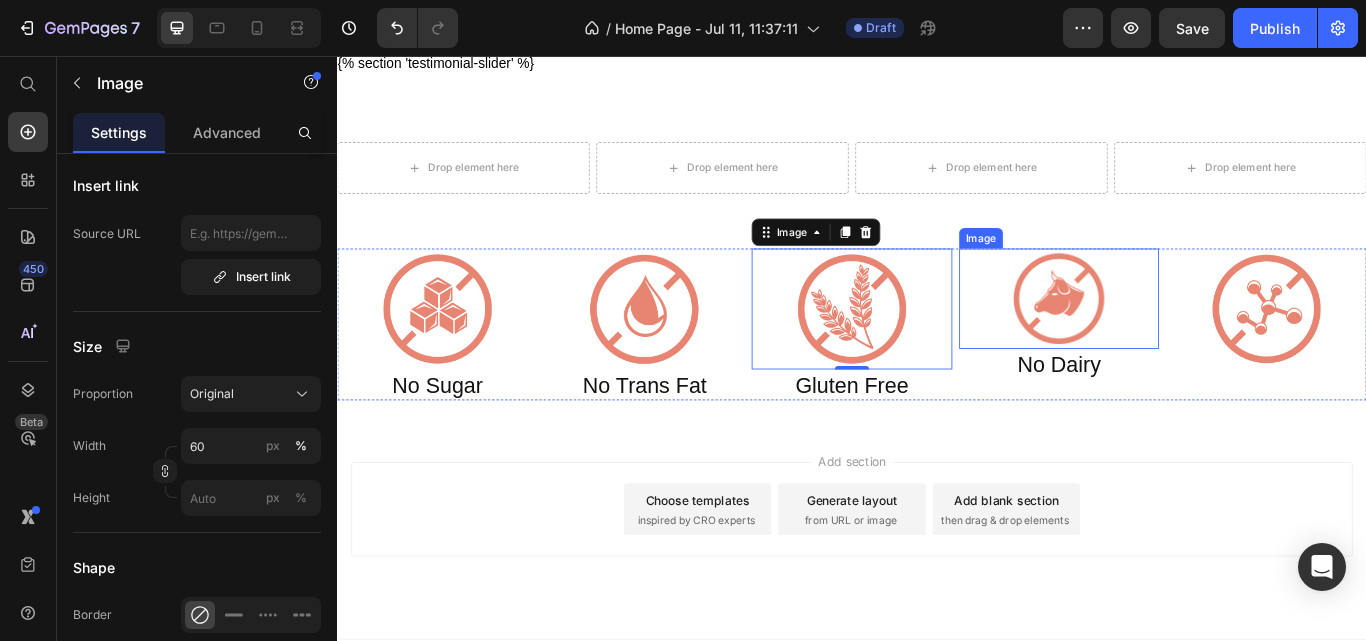 click at bounding box center (1179, 339) 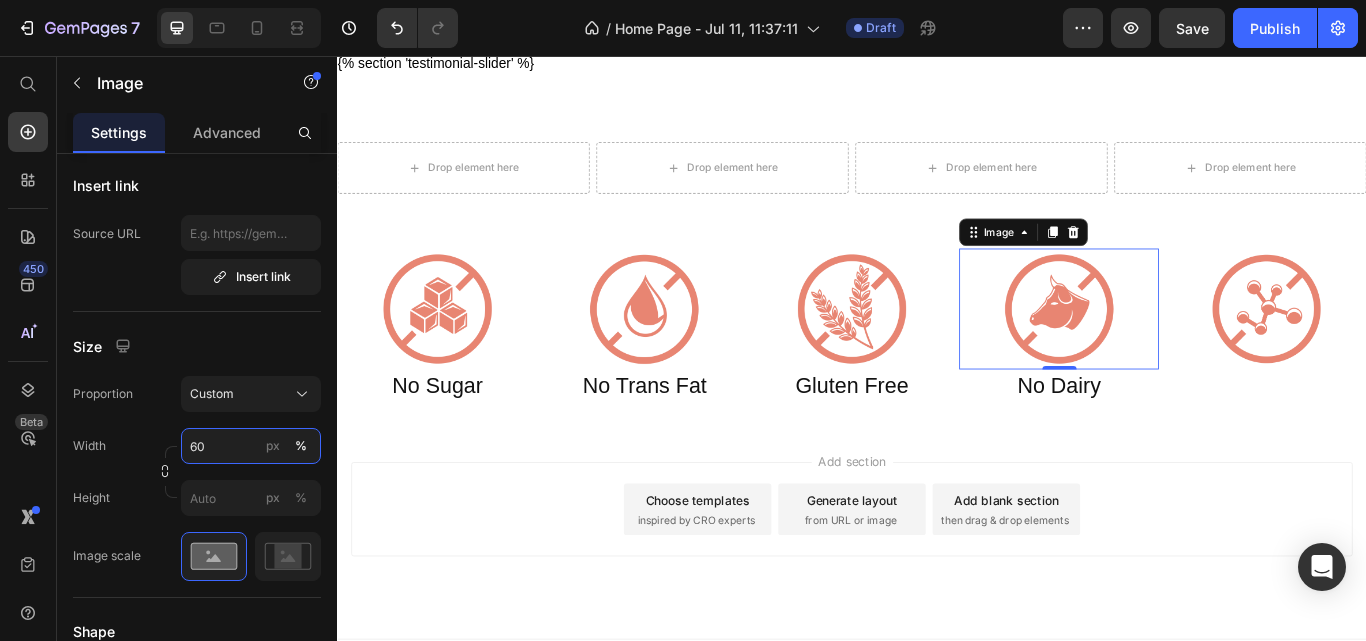 type on "60" 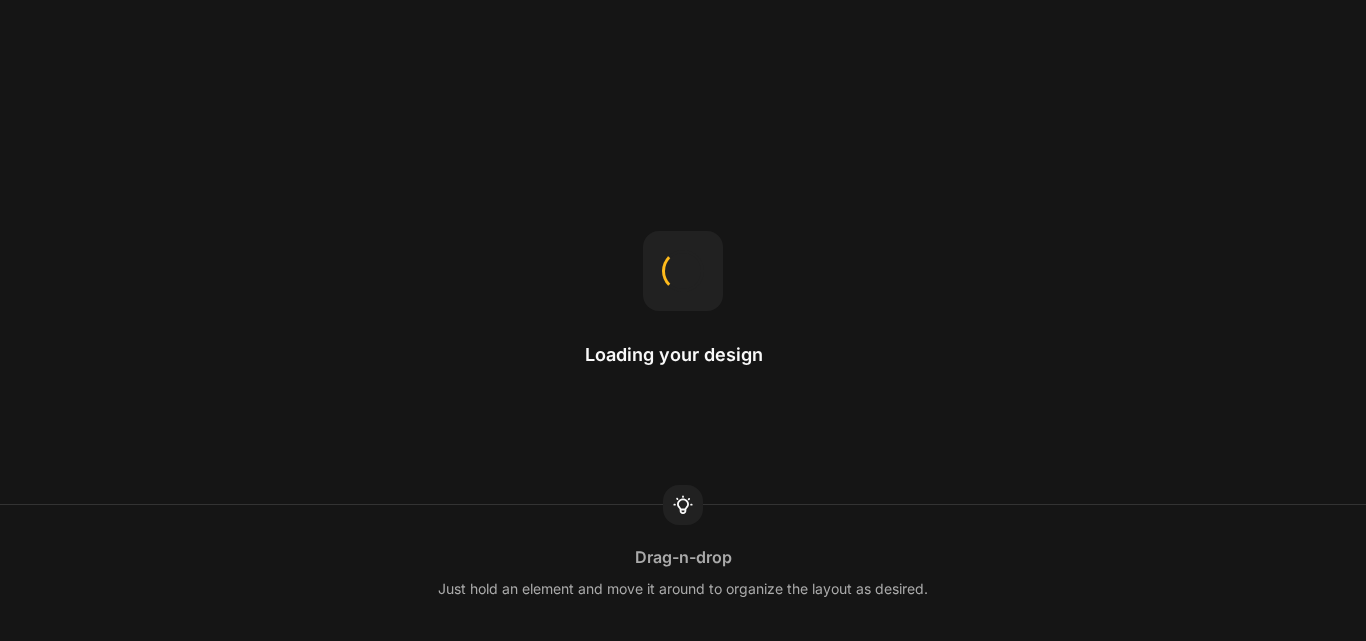 scroll, scrollTop: 0, scrollLeft: 0, axis: both 